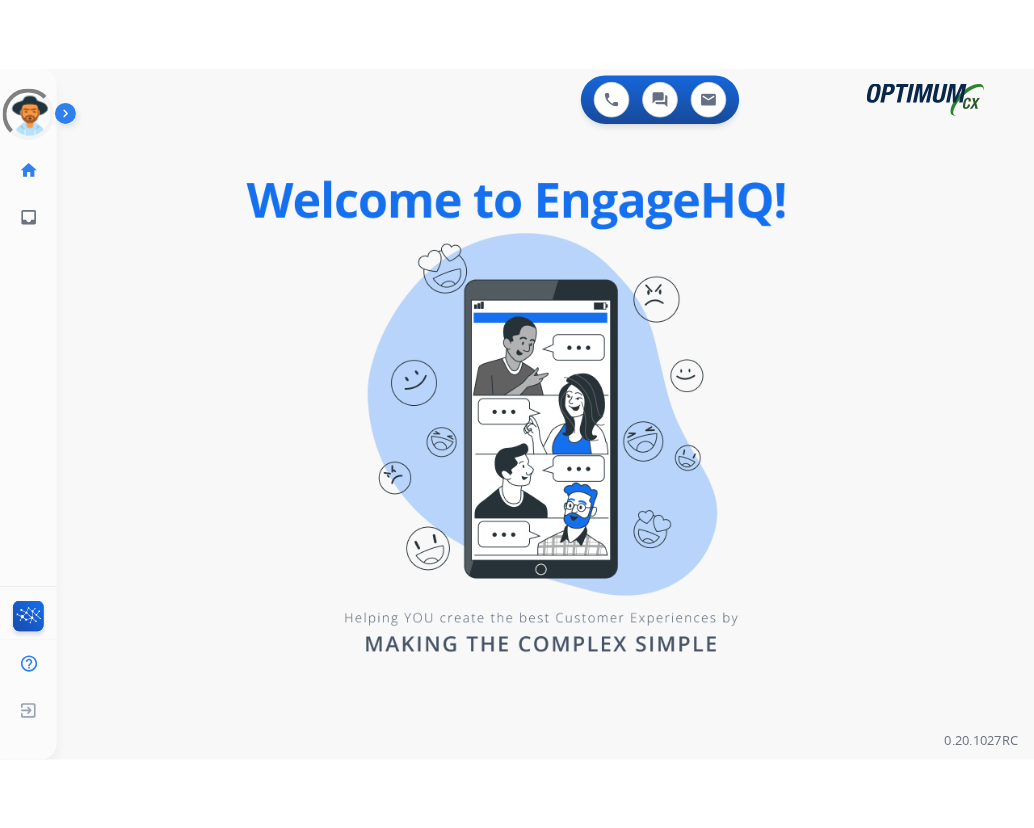 scroll, scrollTop: 0, scrollLeft: 0, axis: both 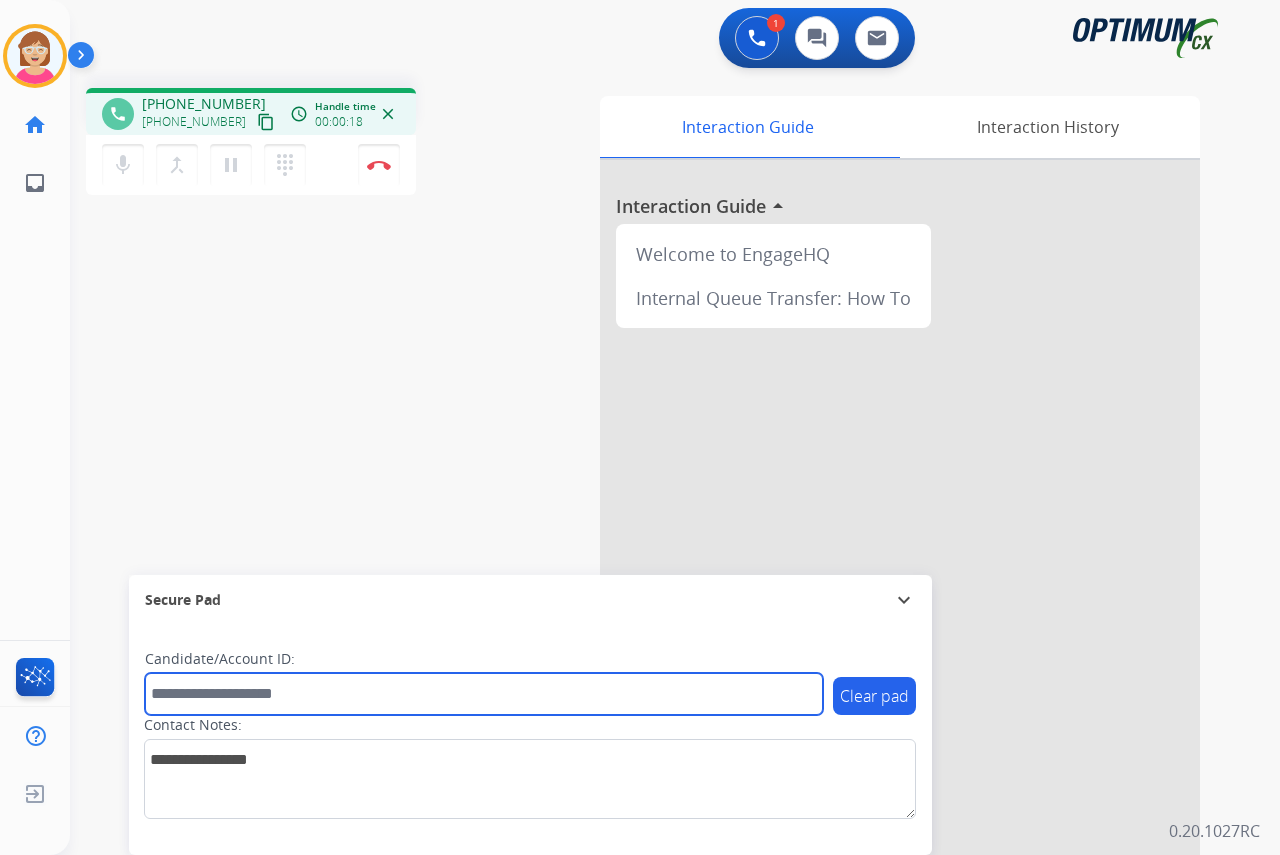 click at bounding box center (484, 694) 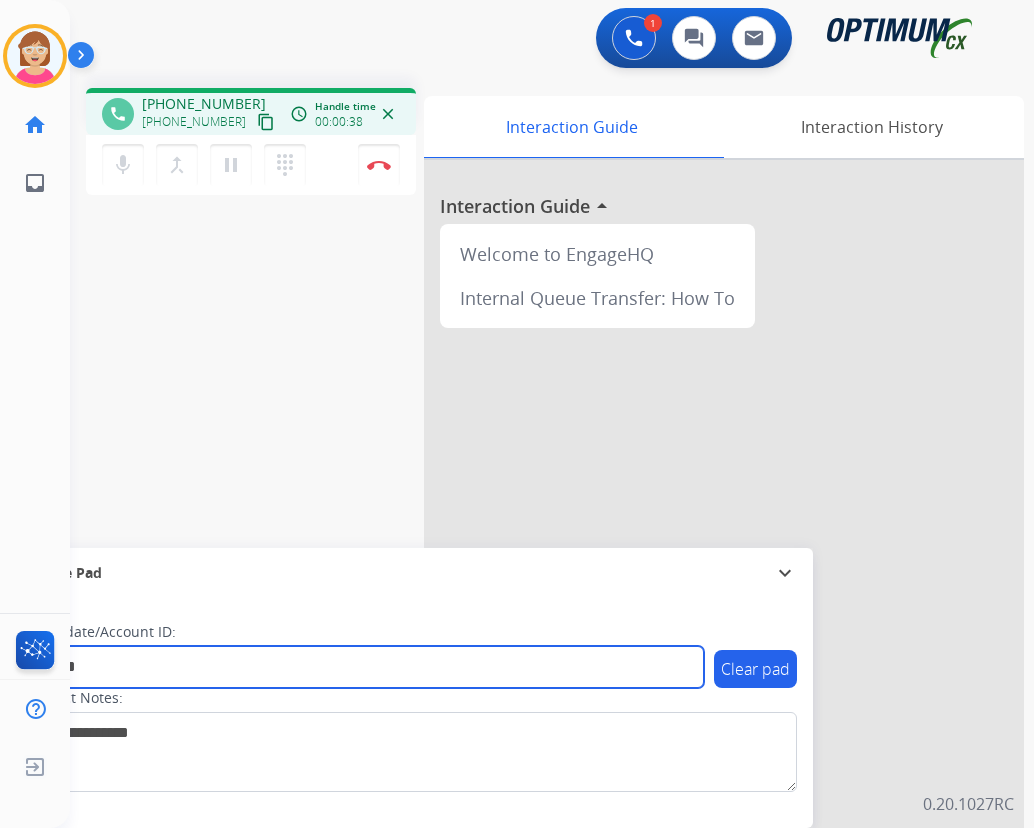 type on "*******" 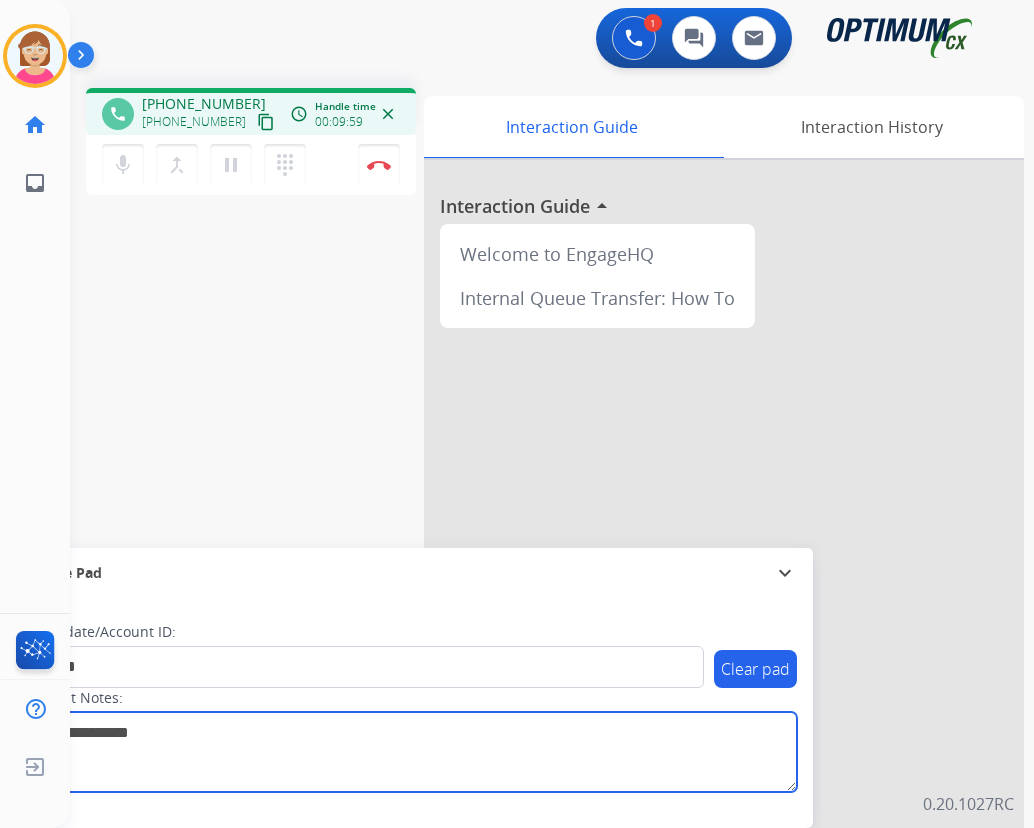 click at bounding box center [411, 752] 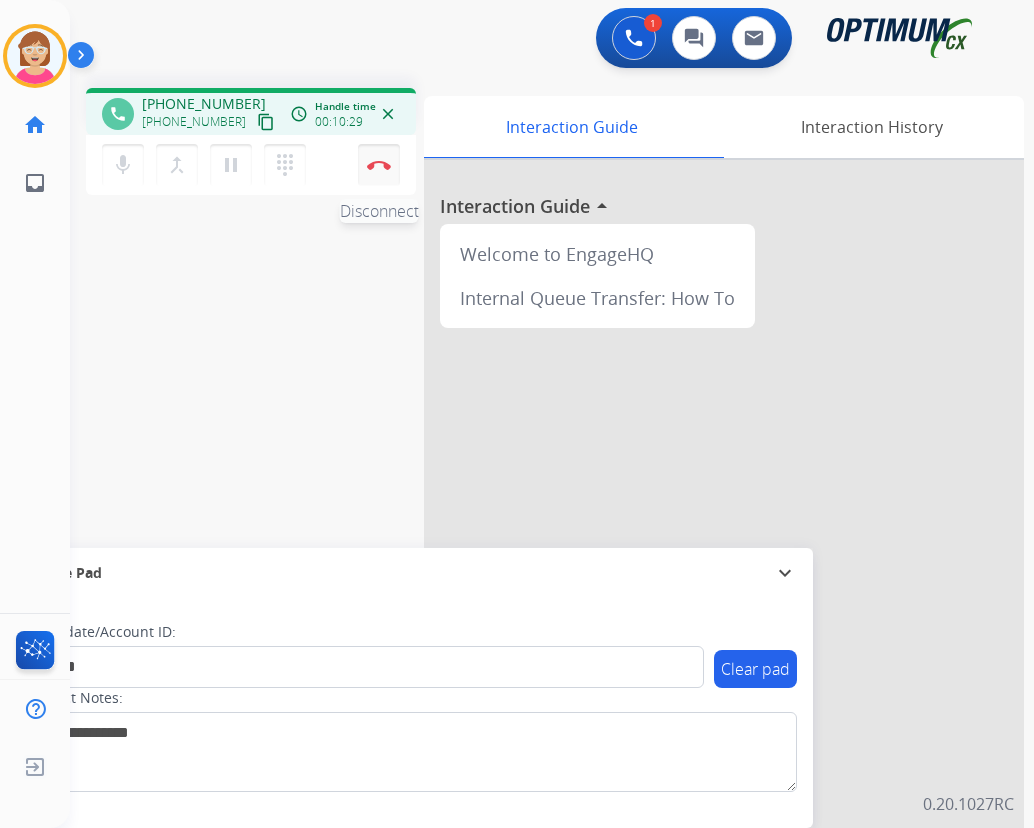 click at bounding box center (379, 165) 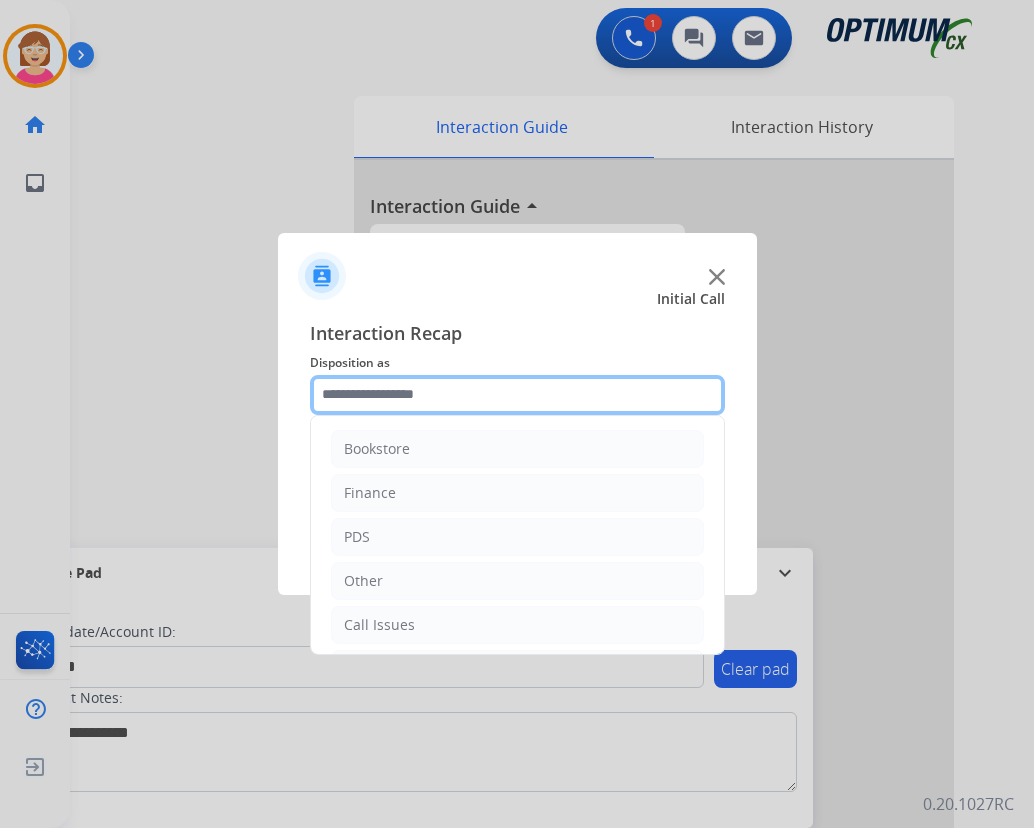 drag, startPoint x: 338, startPoint y: 394, endPoint x: 394, endPoint y: 419, distance: 61.326992 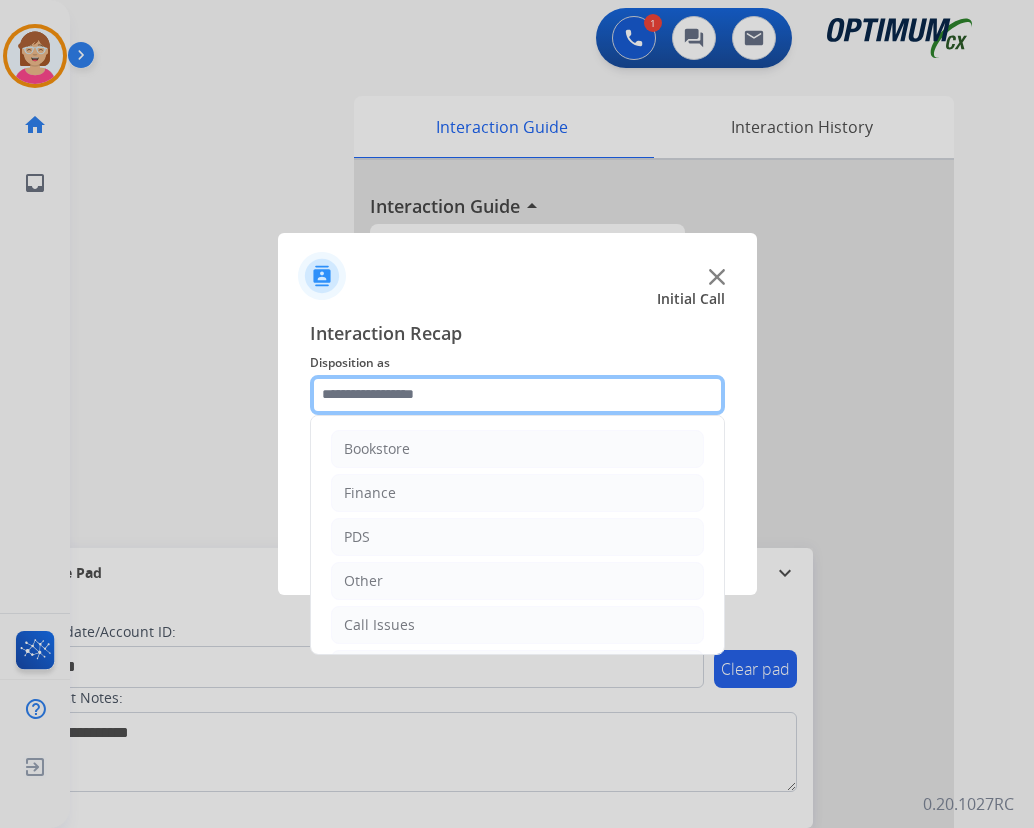 click 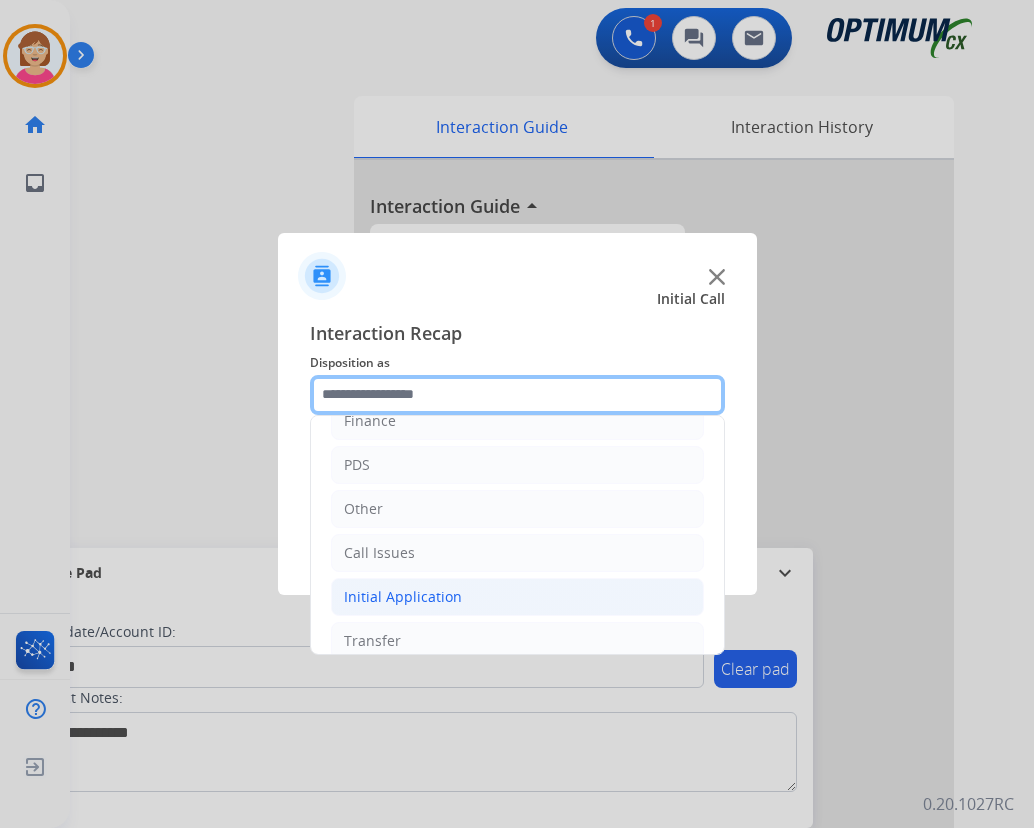 scroll, scrollTop: 136, scrollLeft: 0, axis: vertical 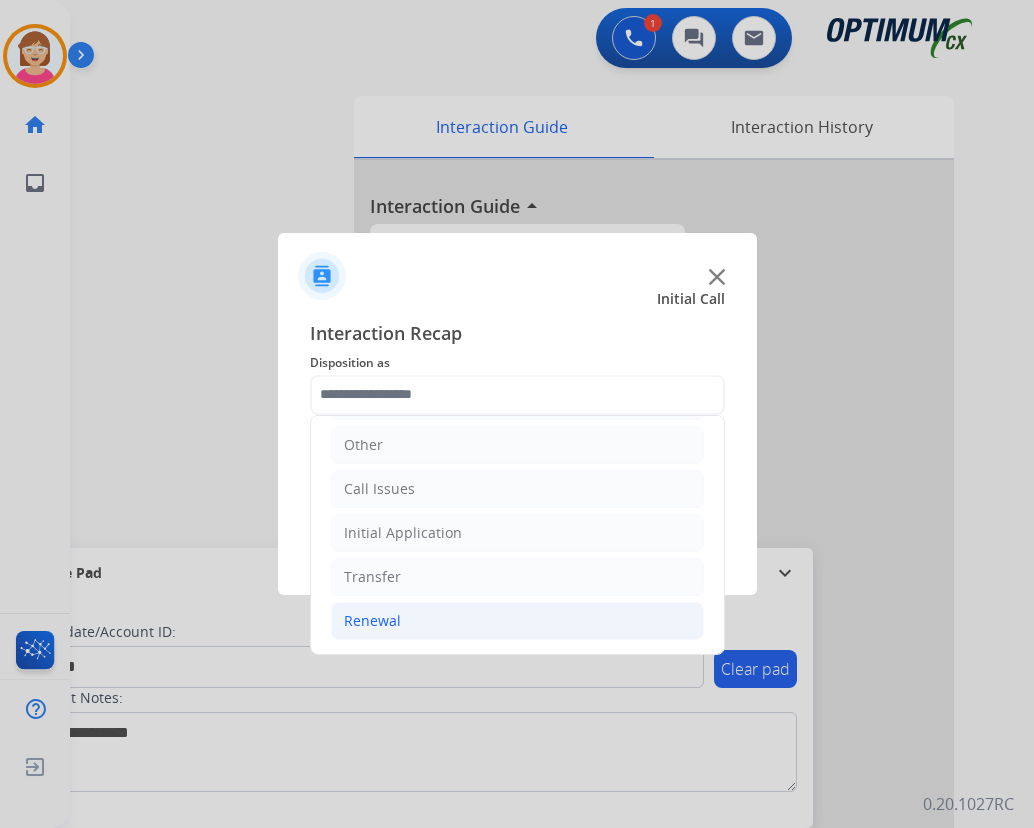 drag, startPoint x: 368, startPoint y: 621, endPoint x: 413, endPoint y: 588, distance: 55.803226 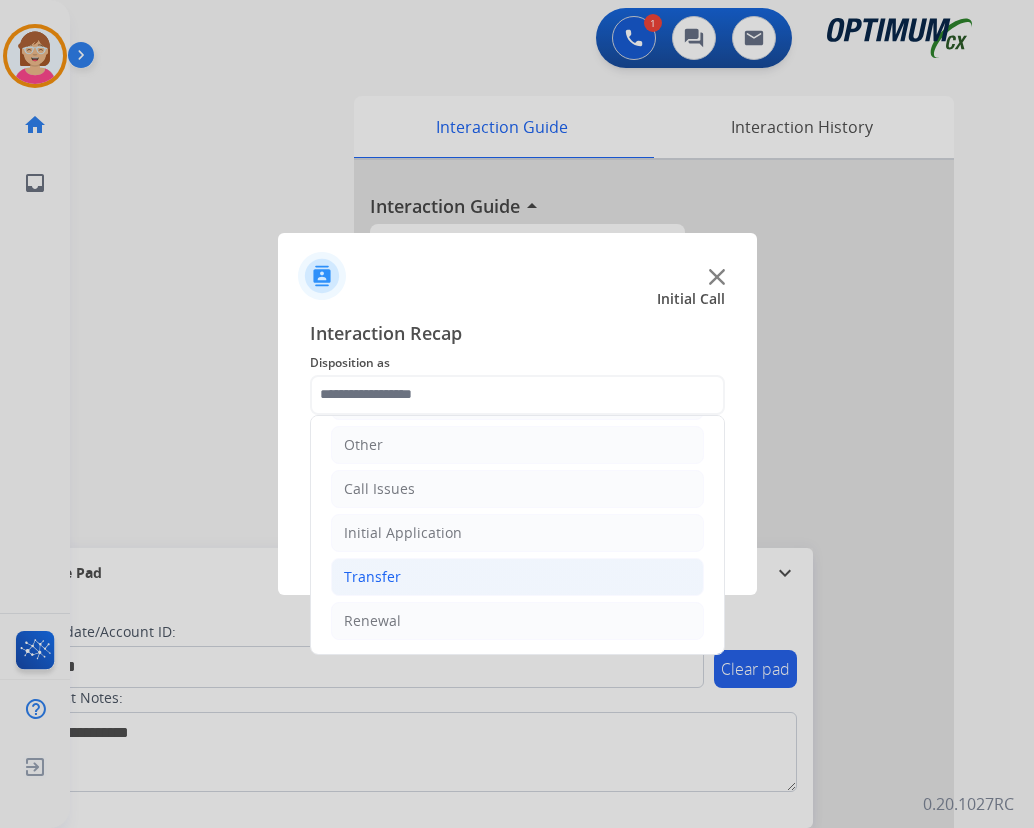 click on "Renewal" 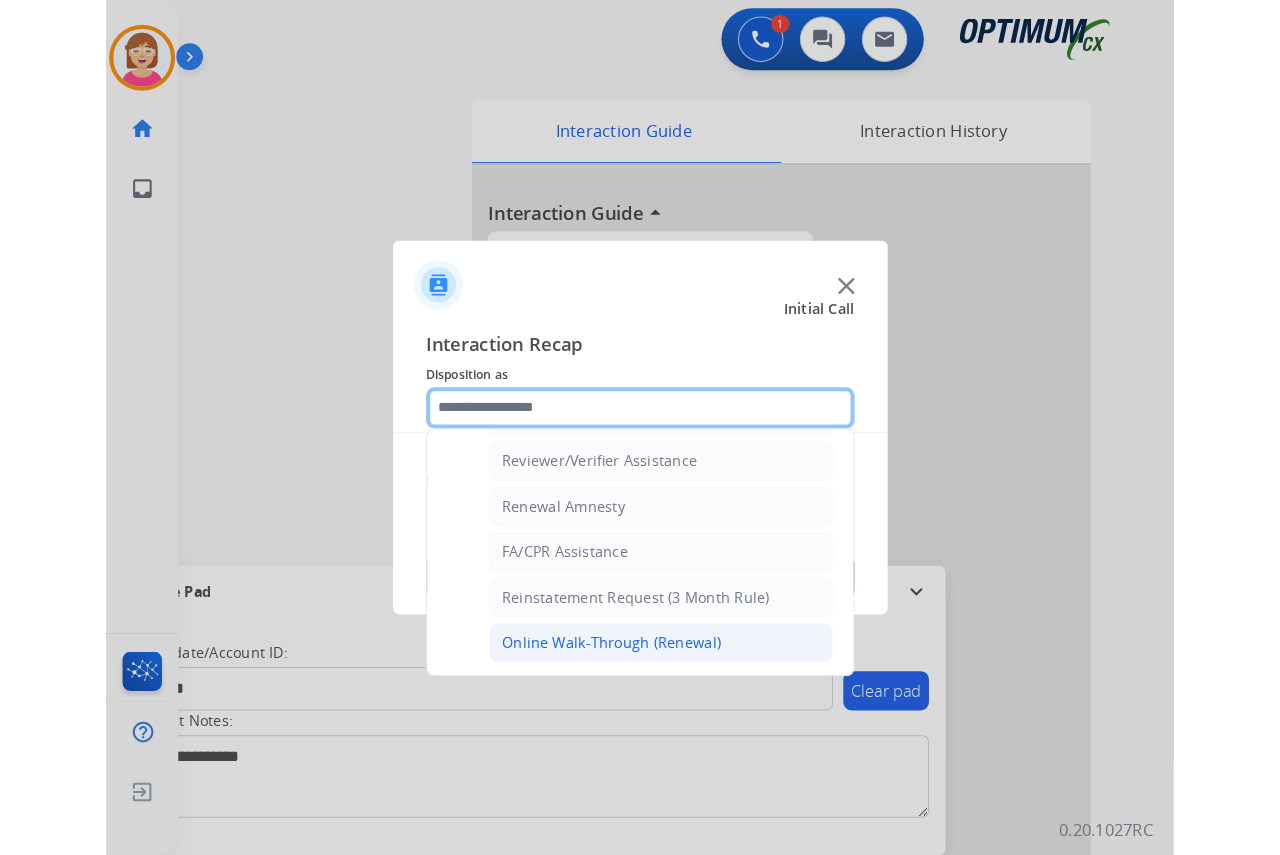 scroll, scrollTop: 772, scrollLeft: 0, axis: vertical 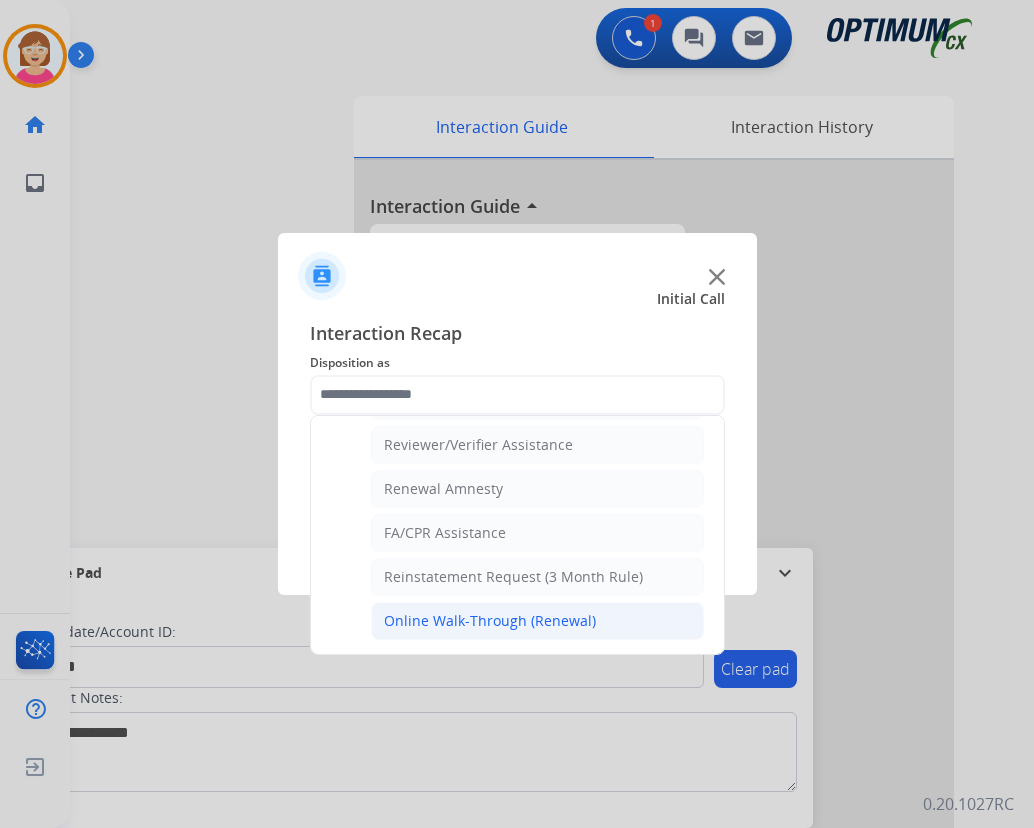 click on "Online Walk-Through (Renewal)" 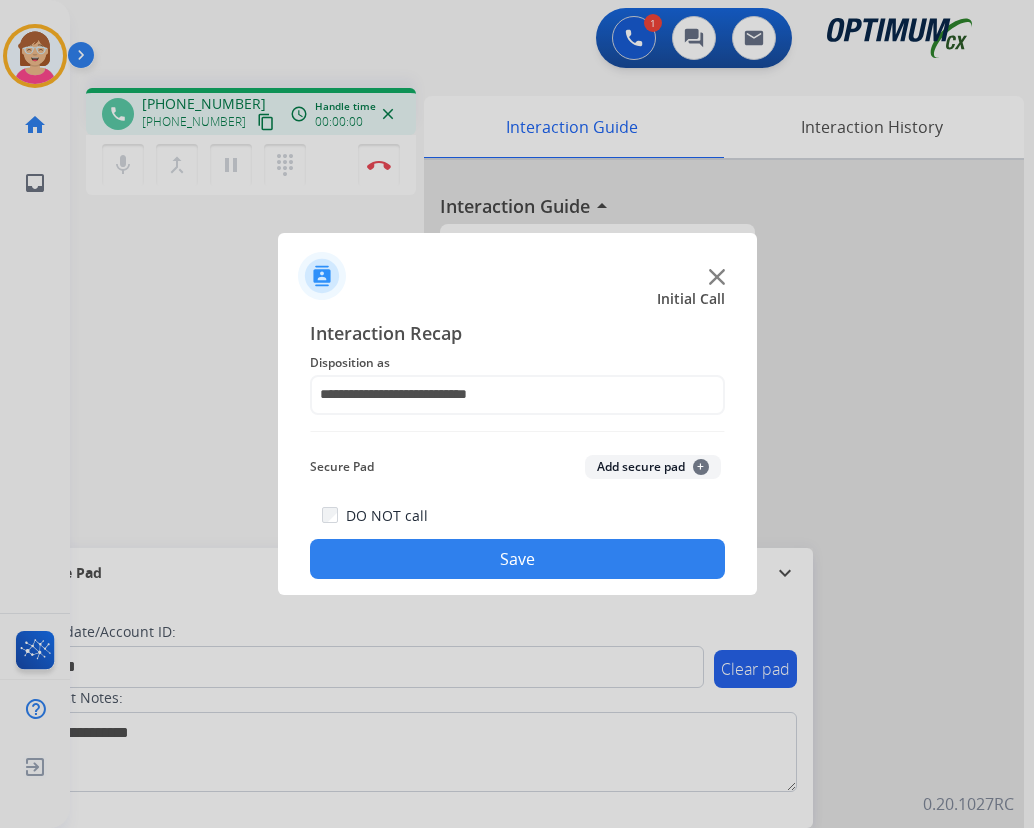 click on "+" 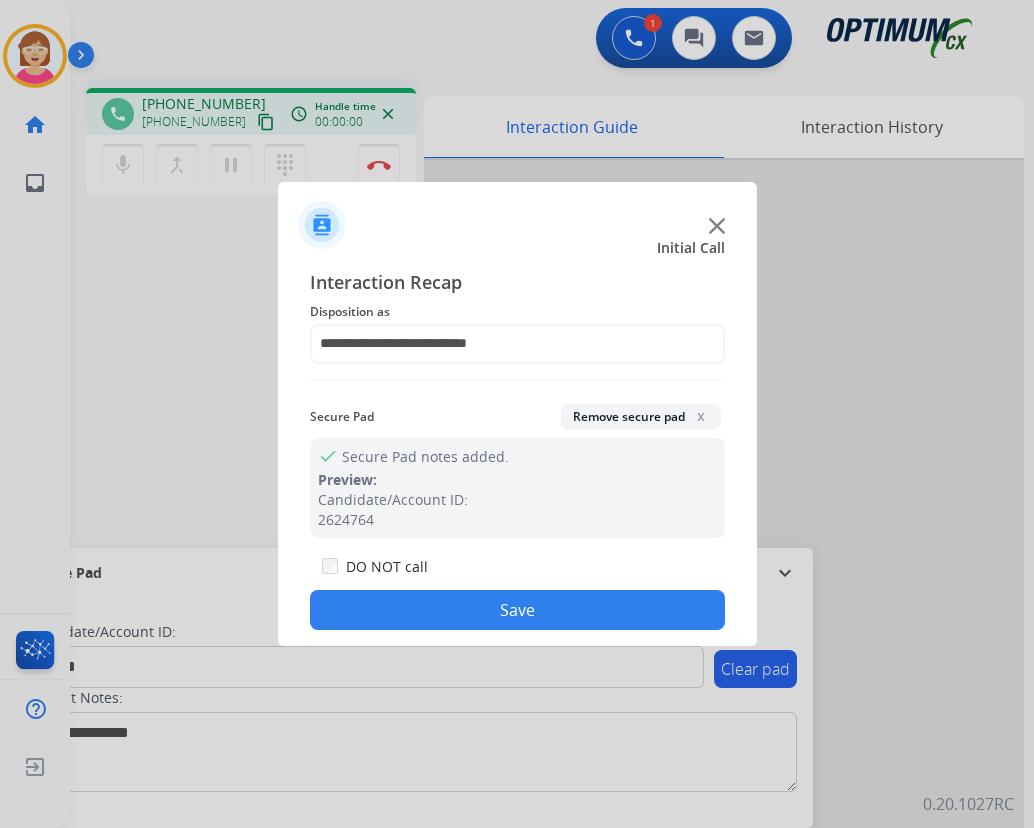 drag, startPoint x: 447, startPoint y: 614, endPoint x: 420, endPoint y: 619, distance: 27.45906 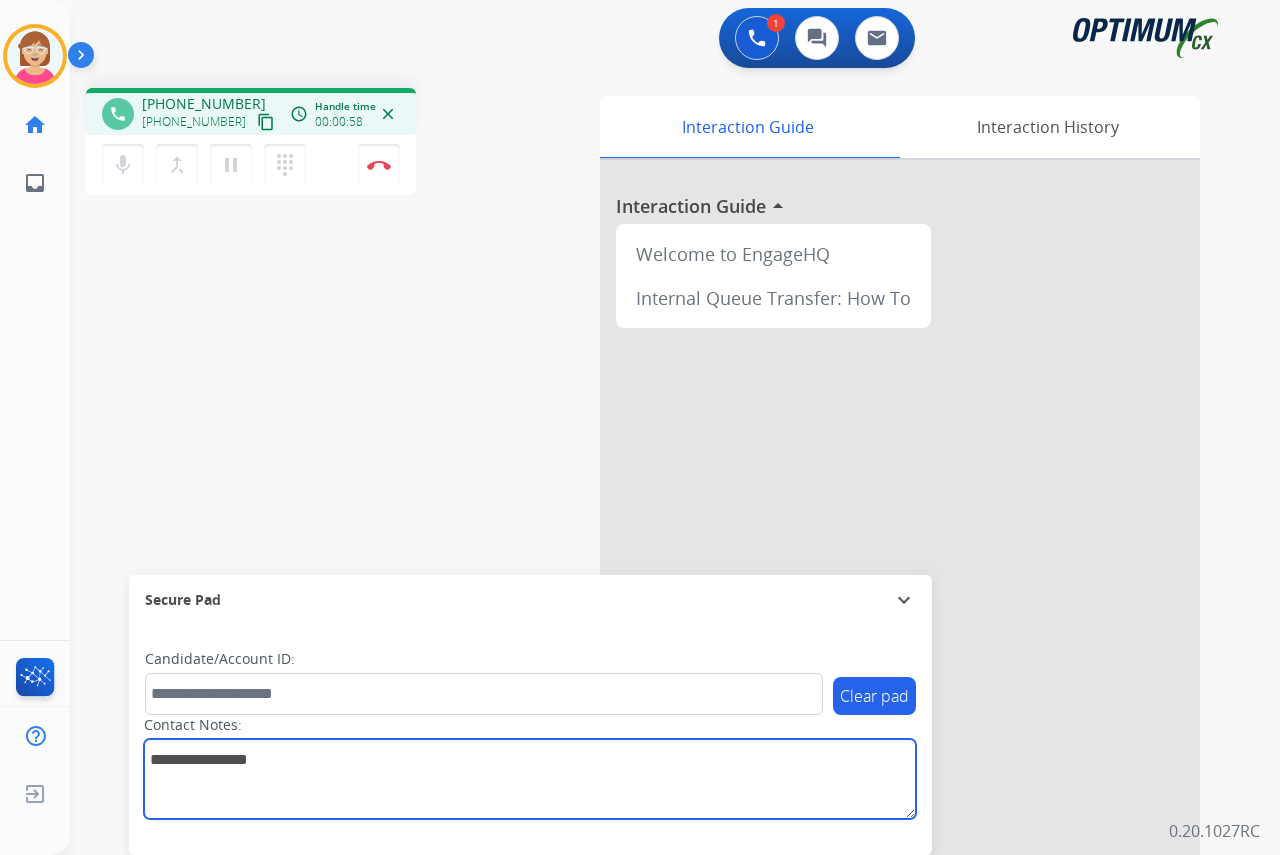 click at bounding box center [530, 779] 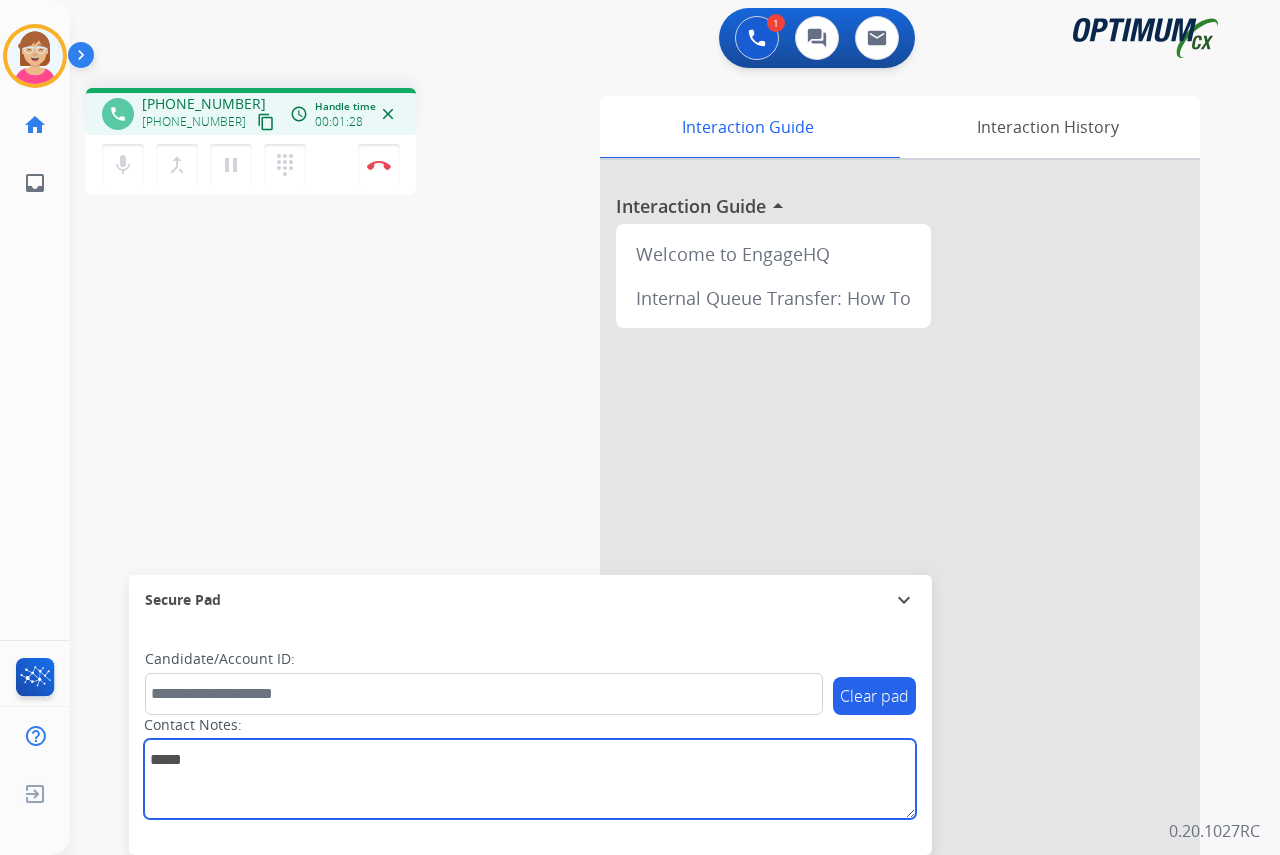 type on "*****" 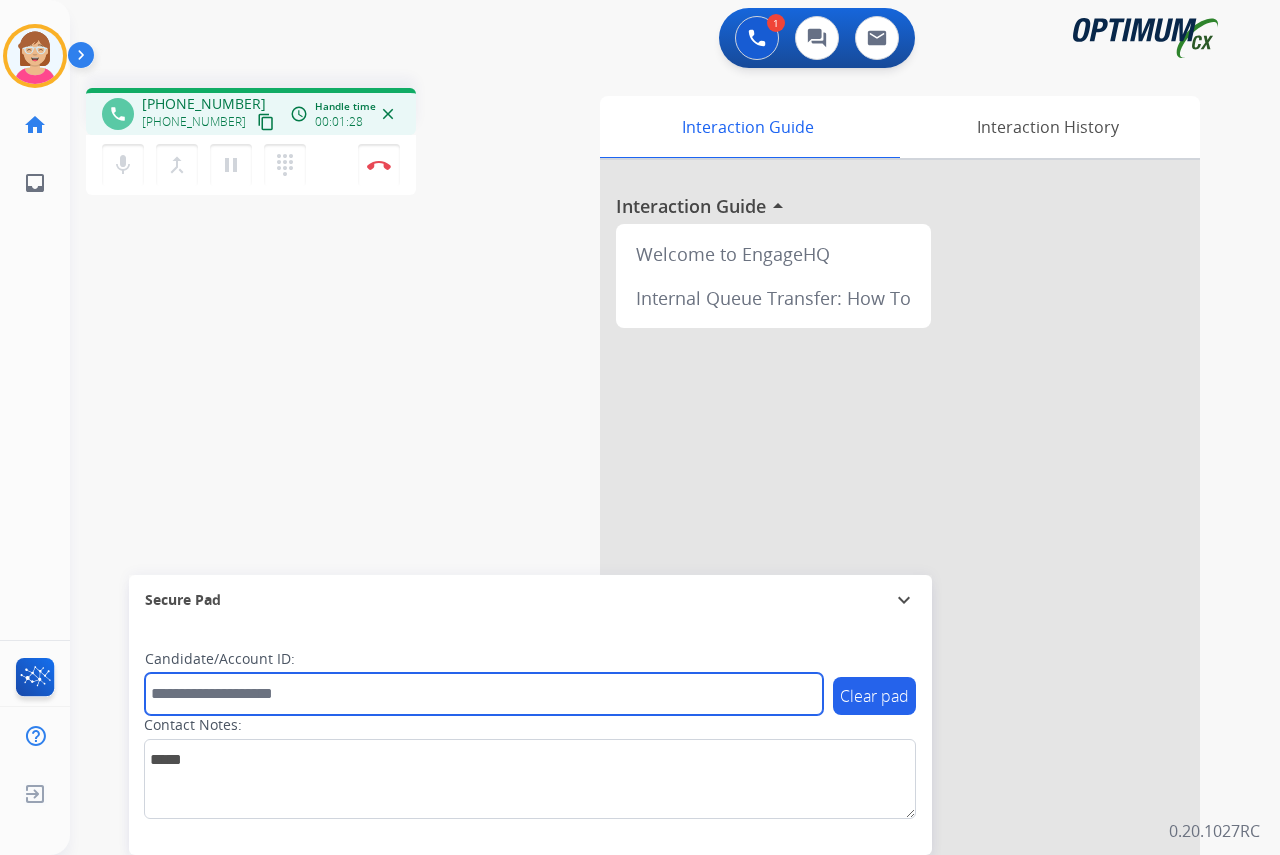 click at bounding box center (484, 694) 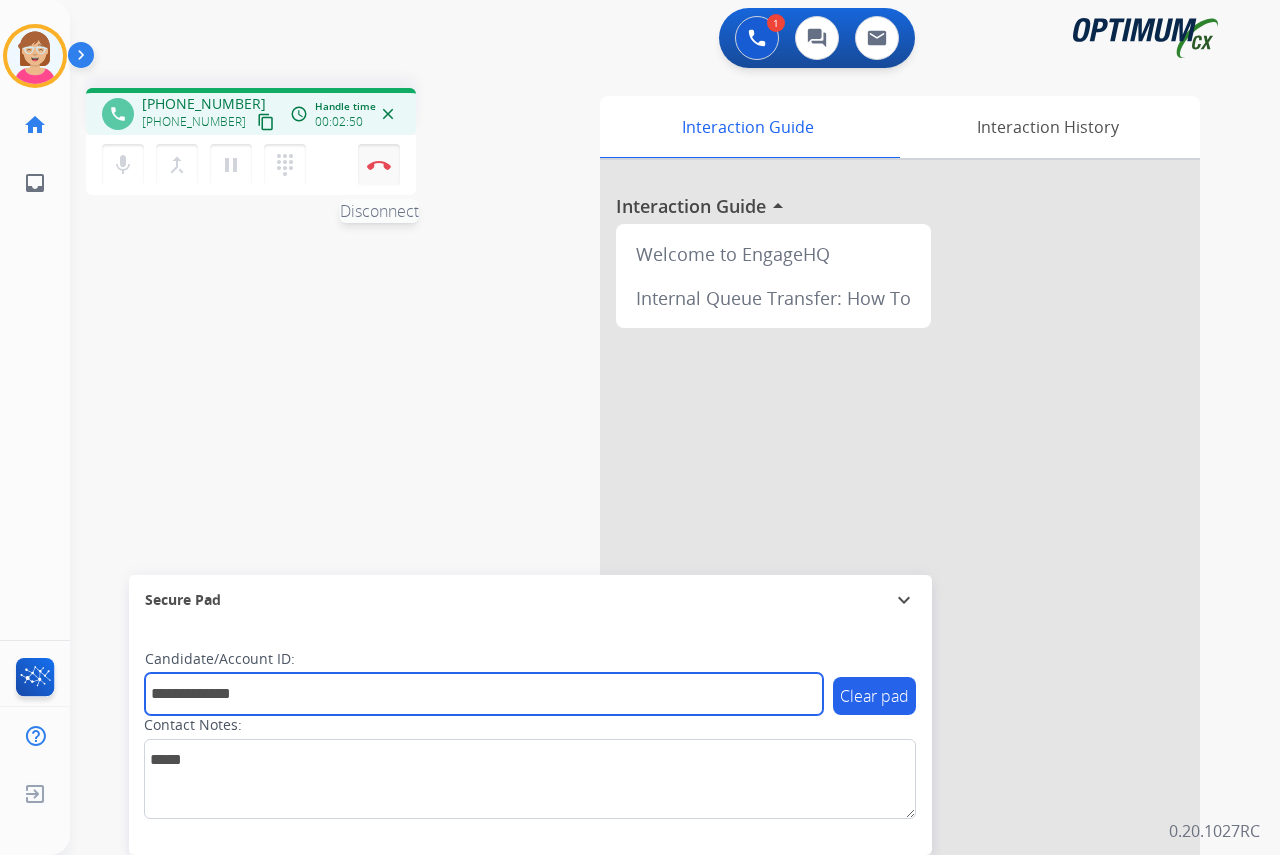 type on "**********" 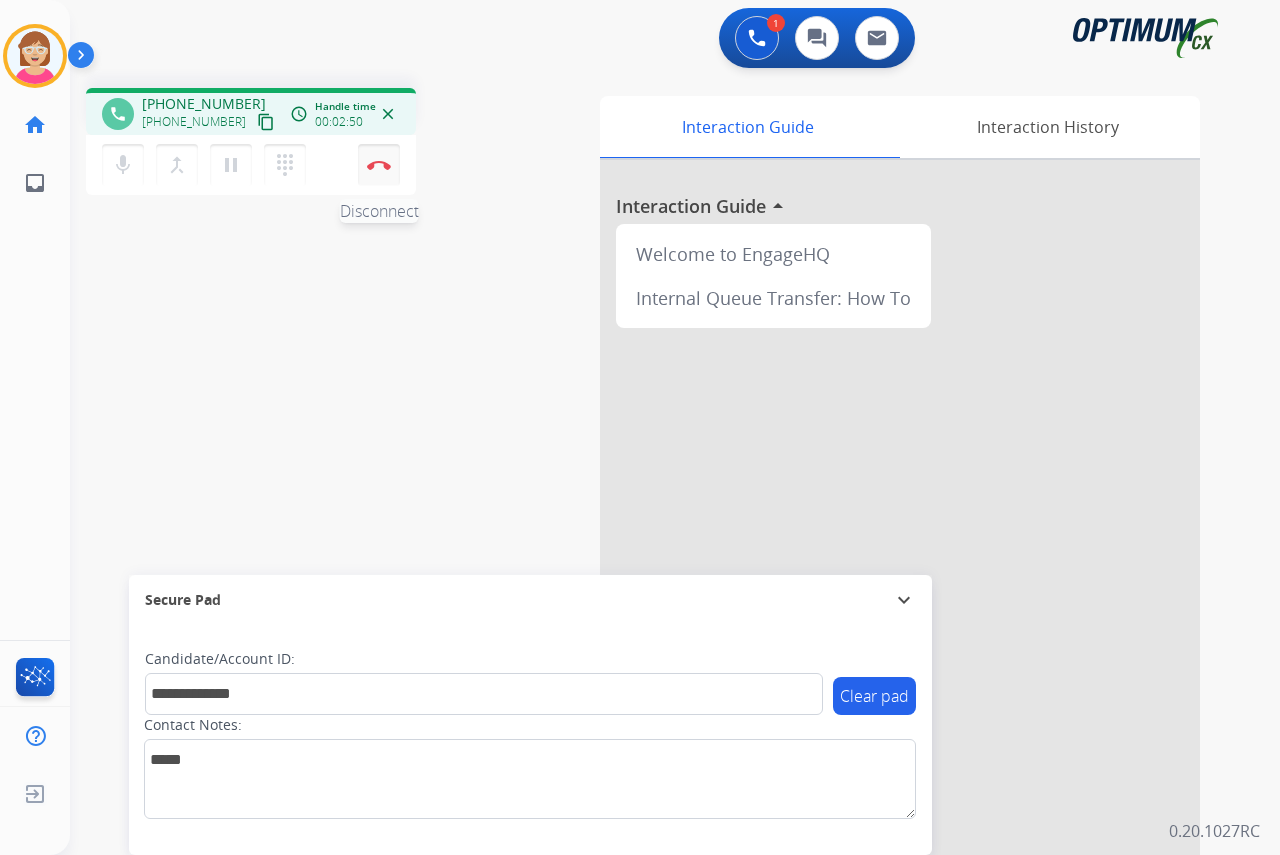 click at bounding box center (379, 165) 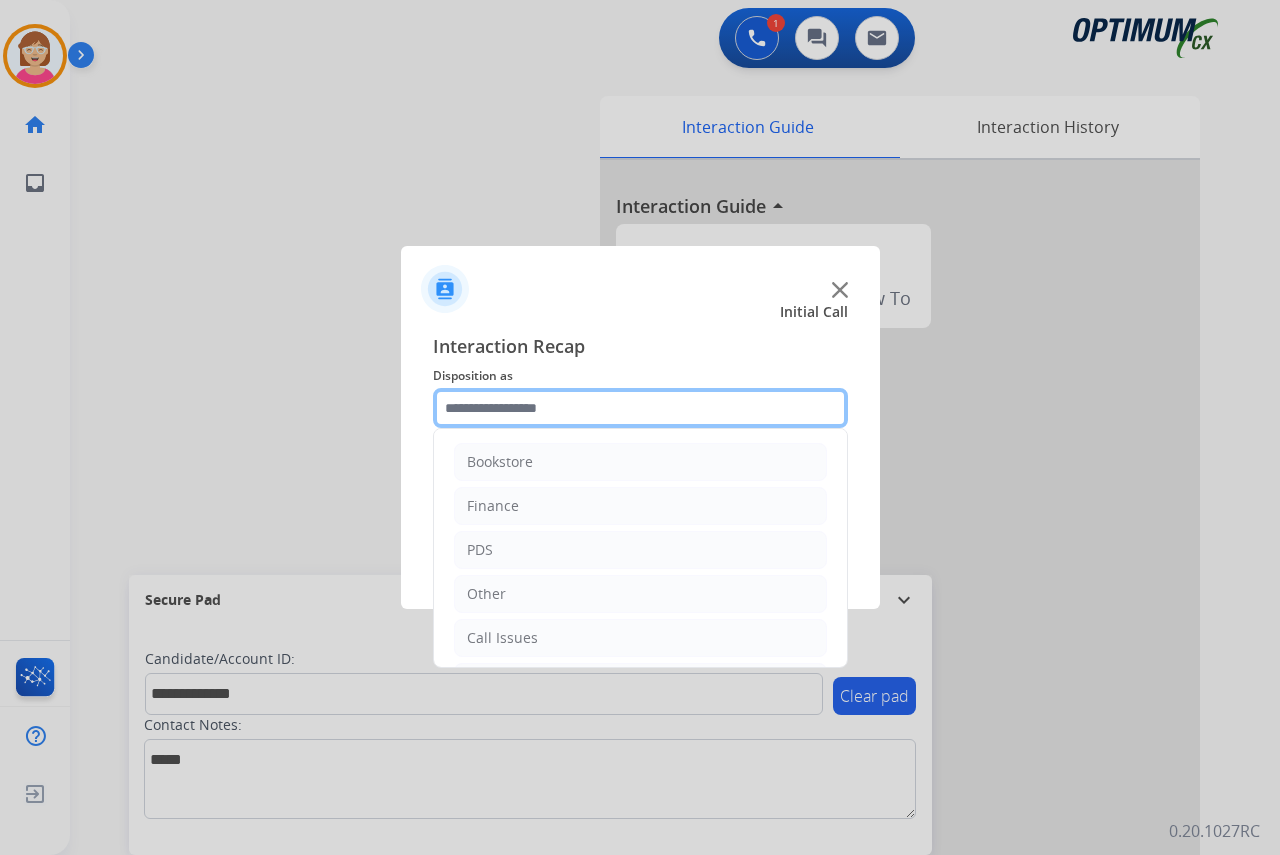 click 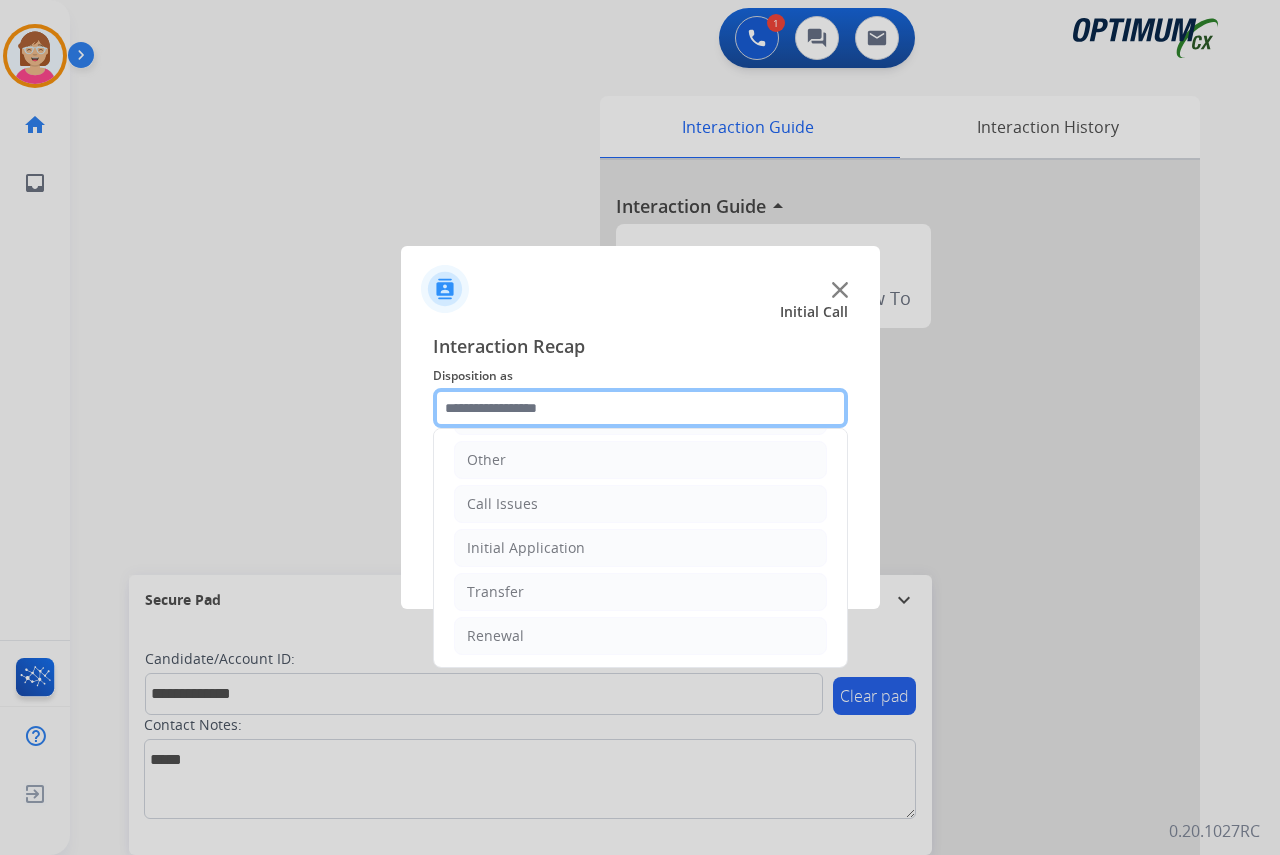 scroll, scrollTop: 136, scrollLeft: 0, axis: vertical 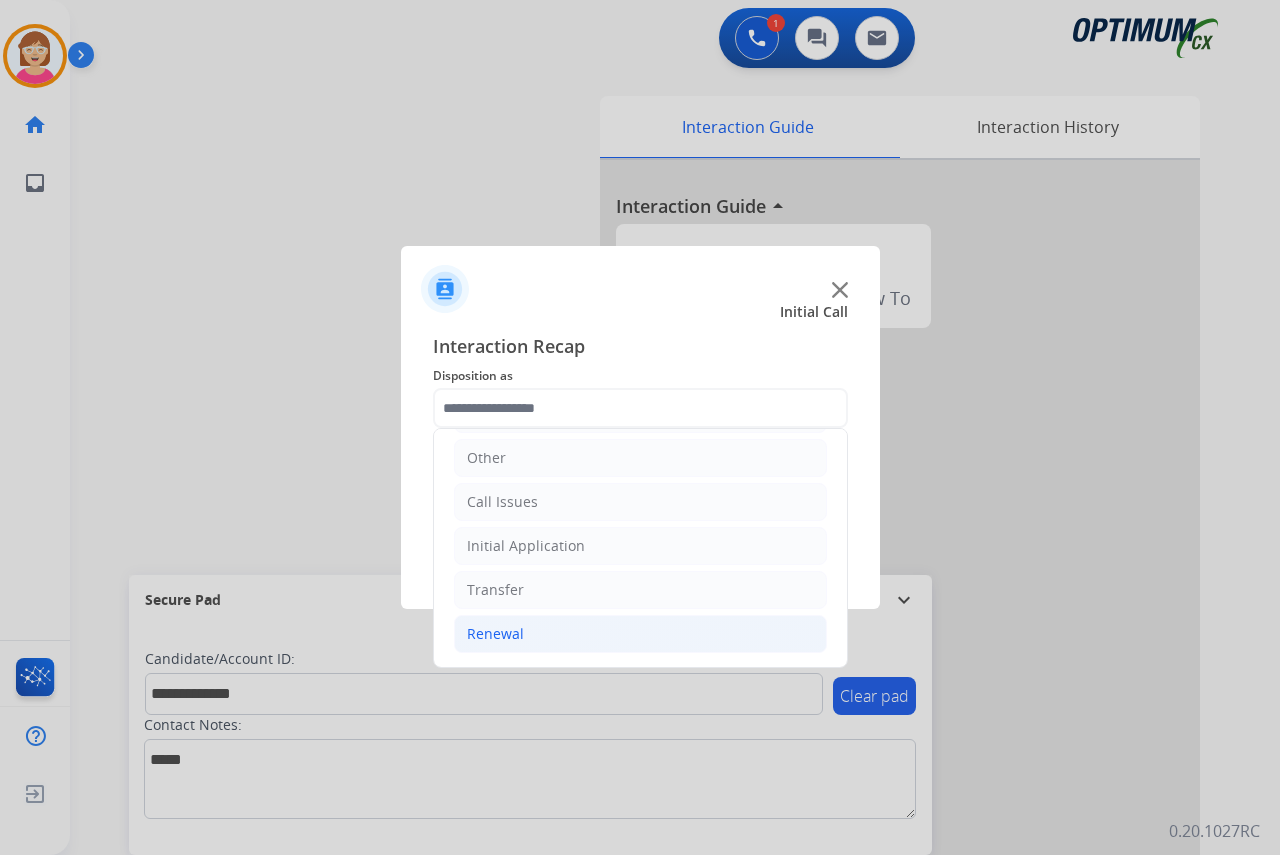 click on "Renewal" 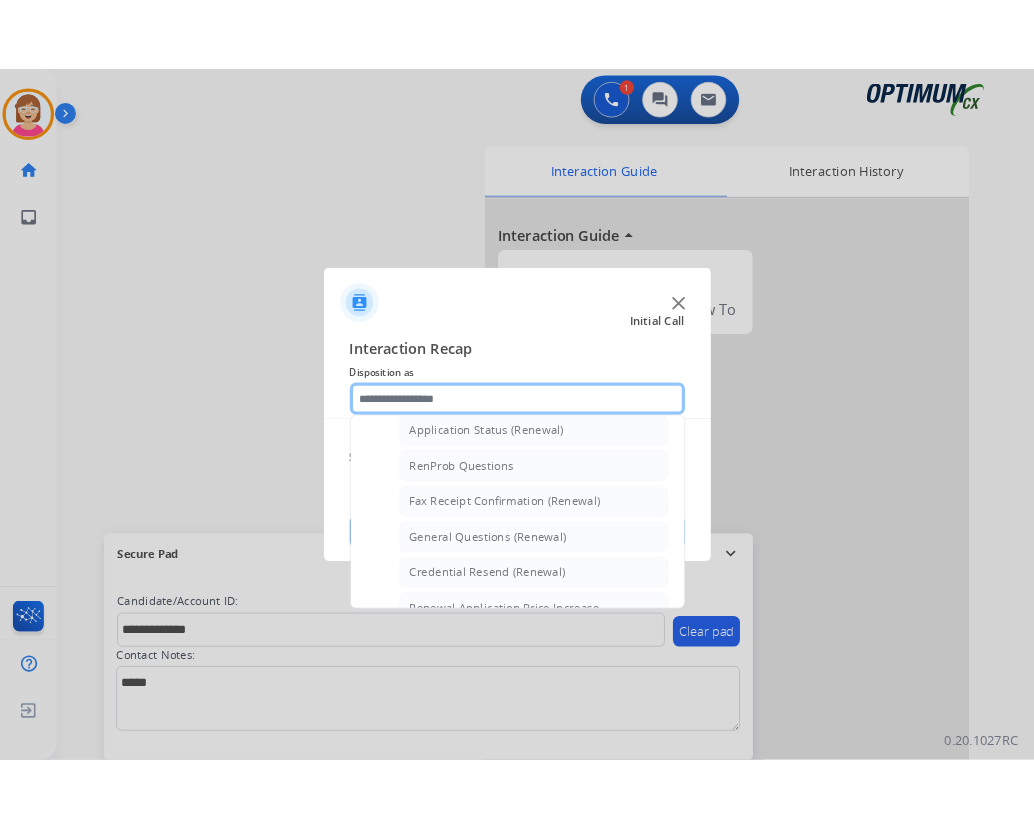 scroll, scrollTop: 536, scrollLeft: 0, axis: vertical 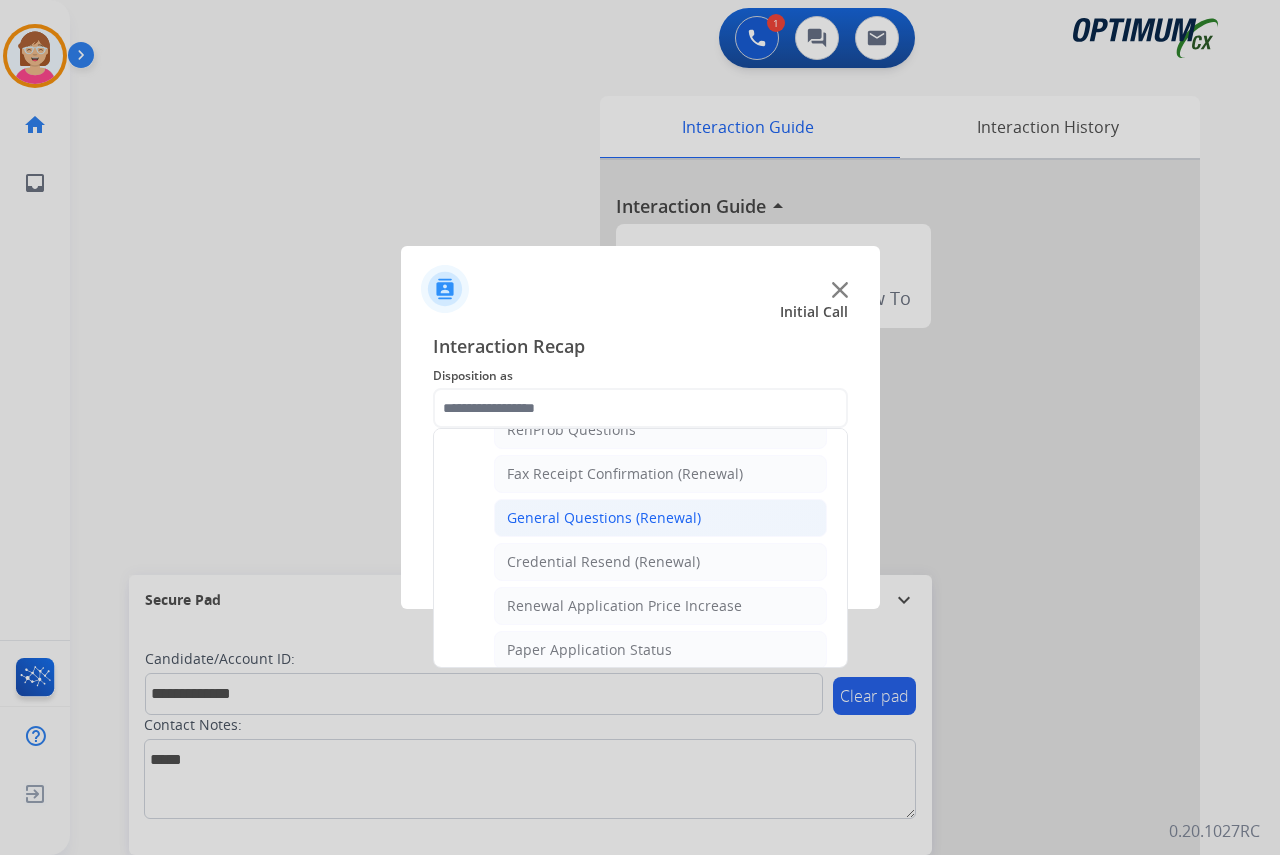 click on "General Questions (Renewal)" 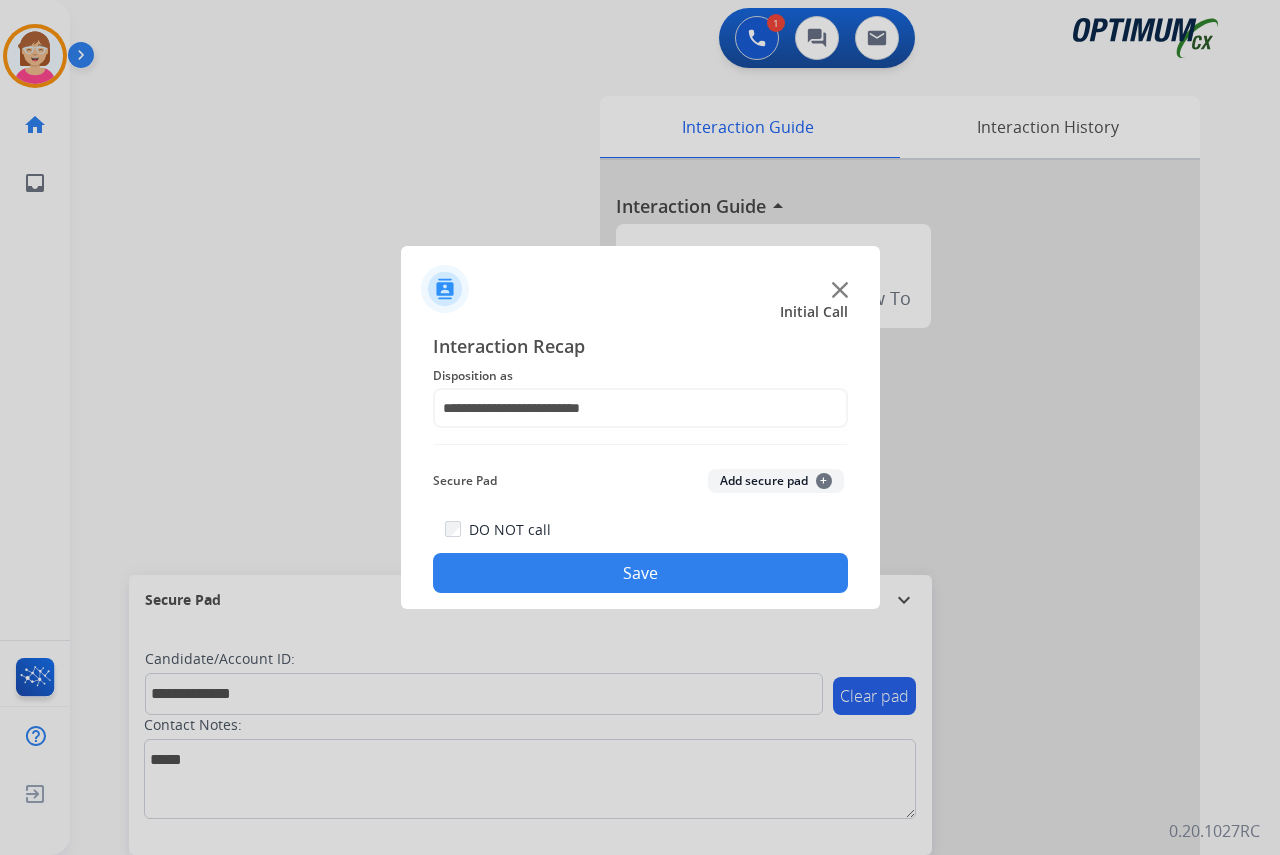 click on "+" 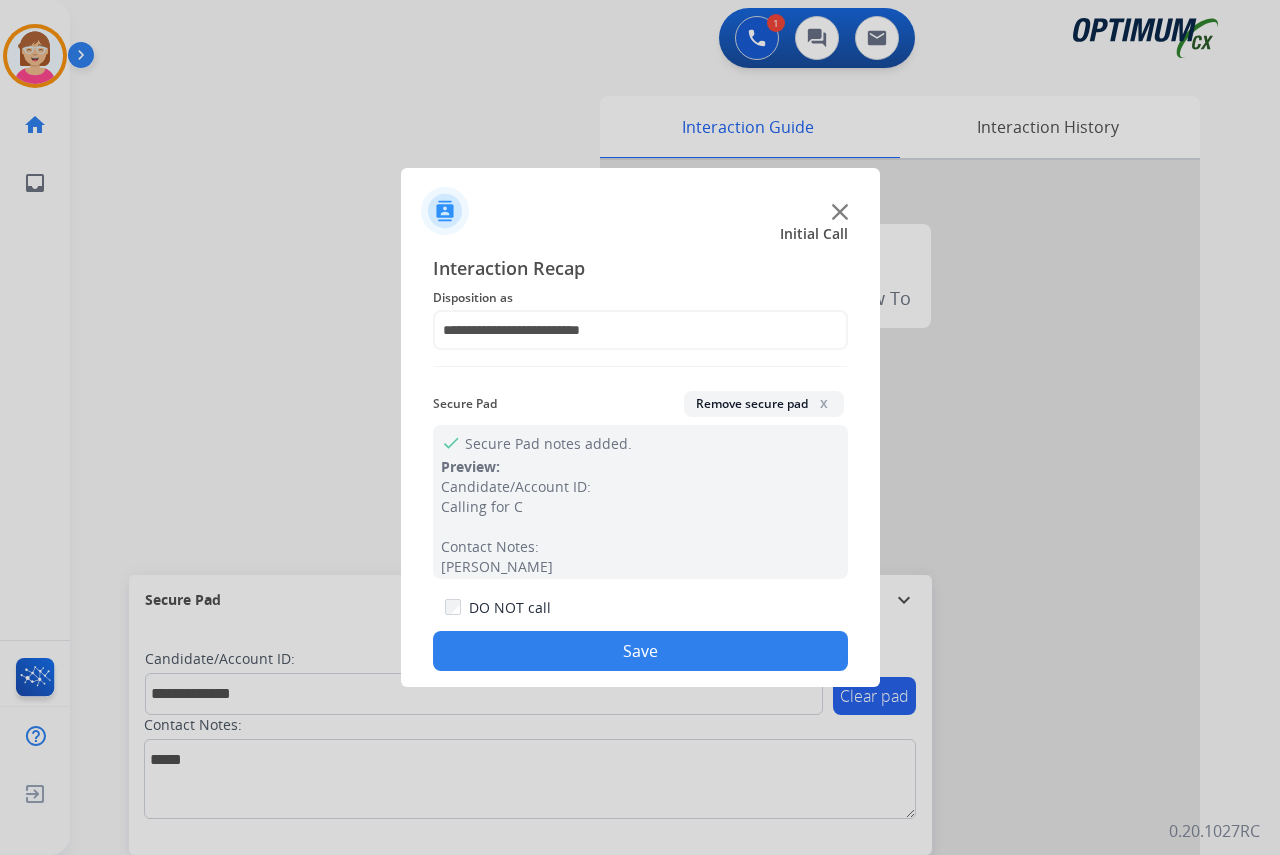 click on "Save" 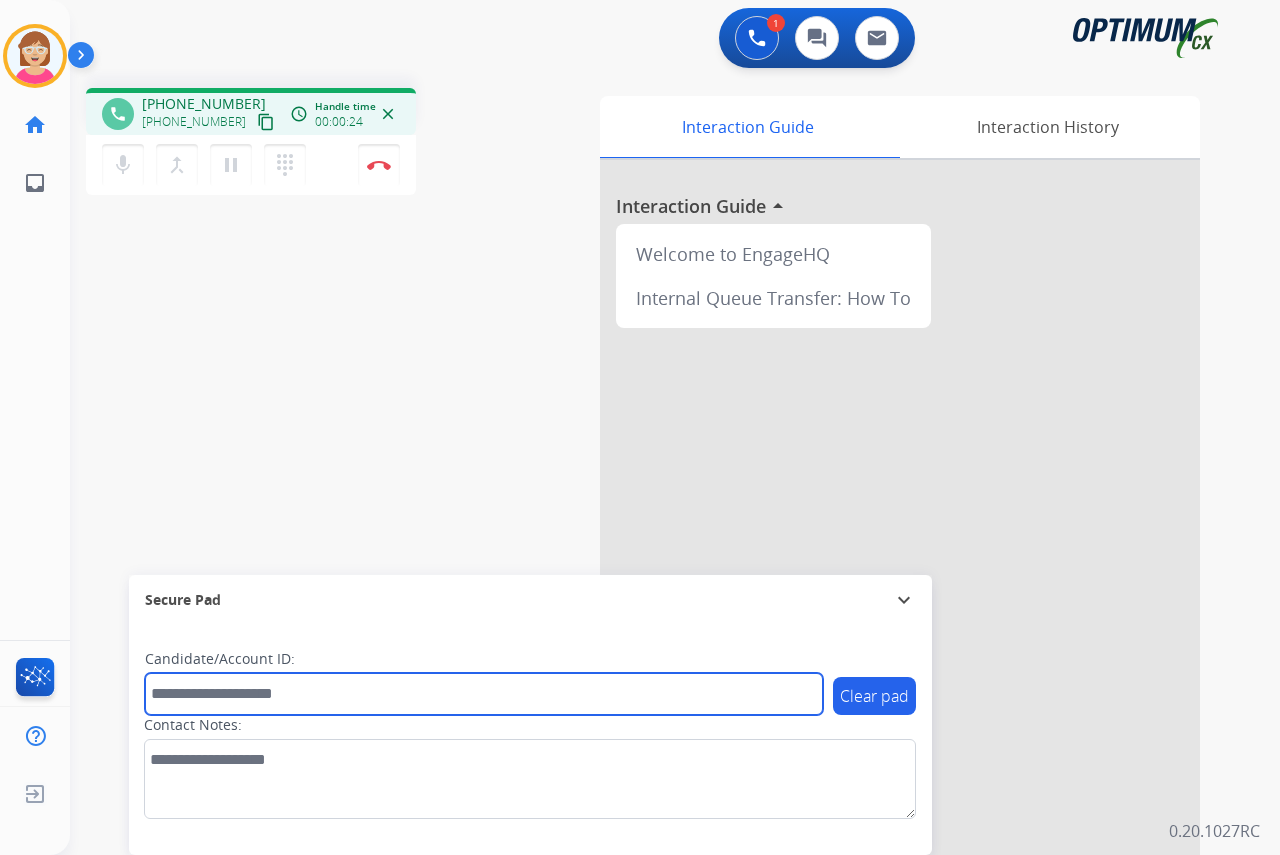 click at bounding box center (484, 694) 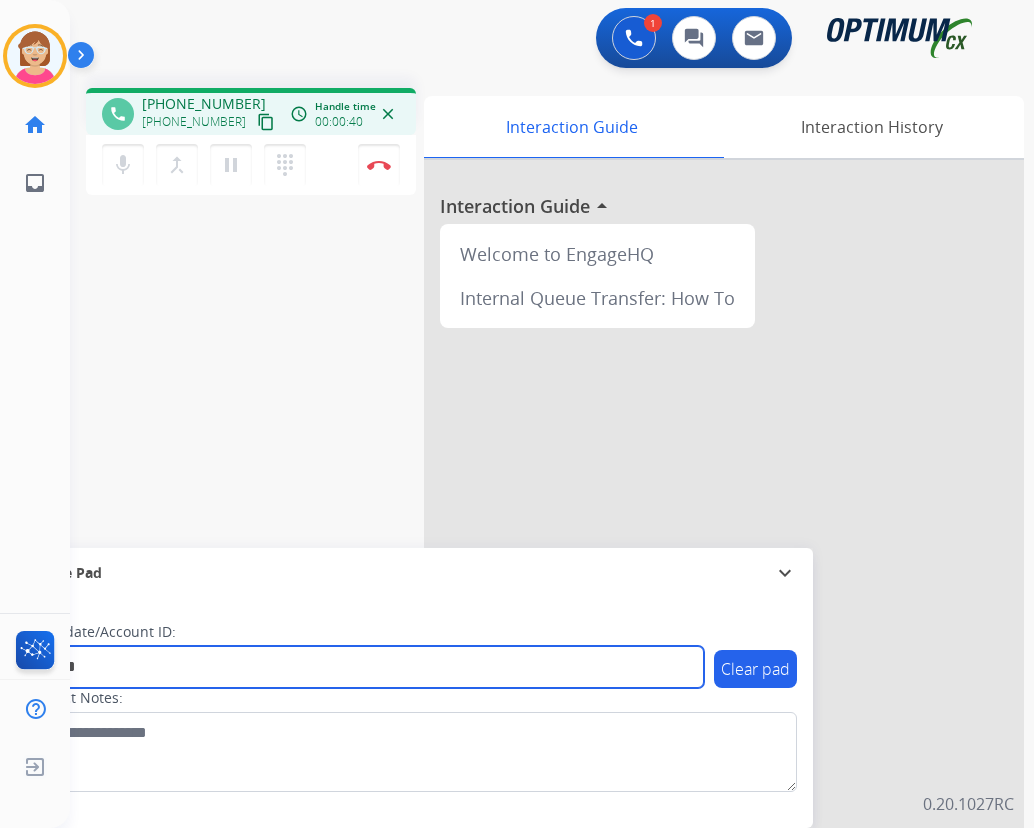type on "*******" 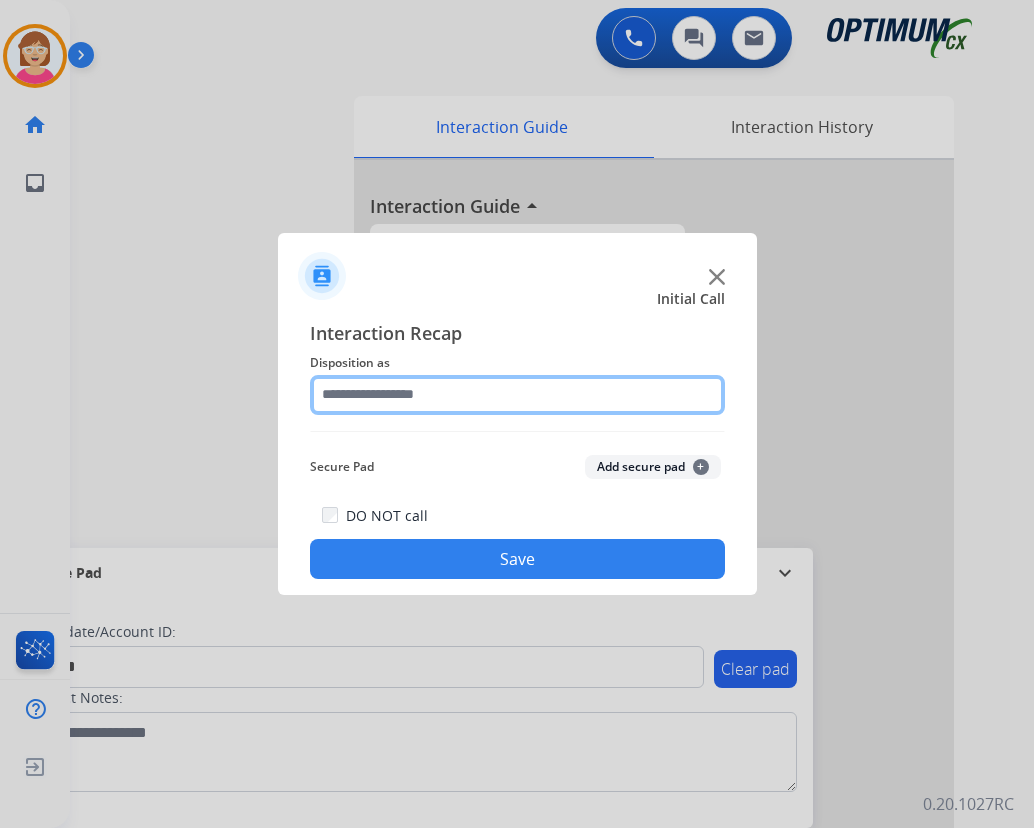 click 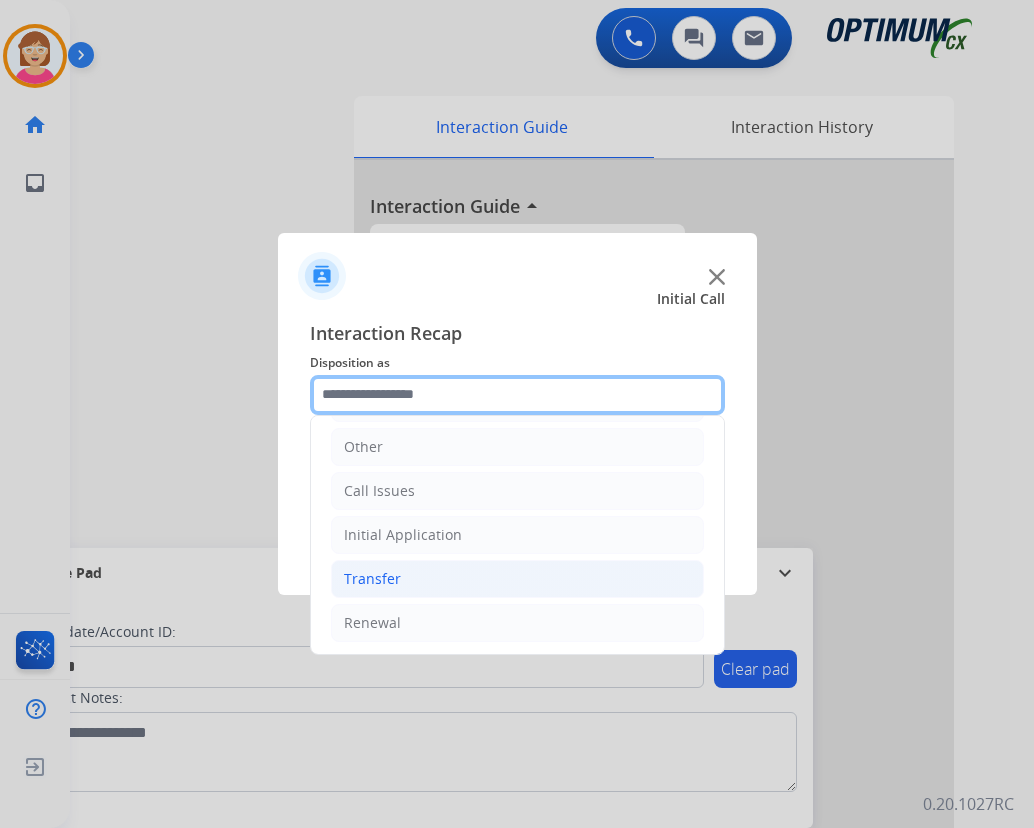 scroll, scrollTop: 136, scrollLeft: 0, axis: vertical 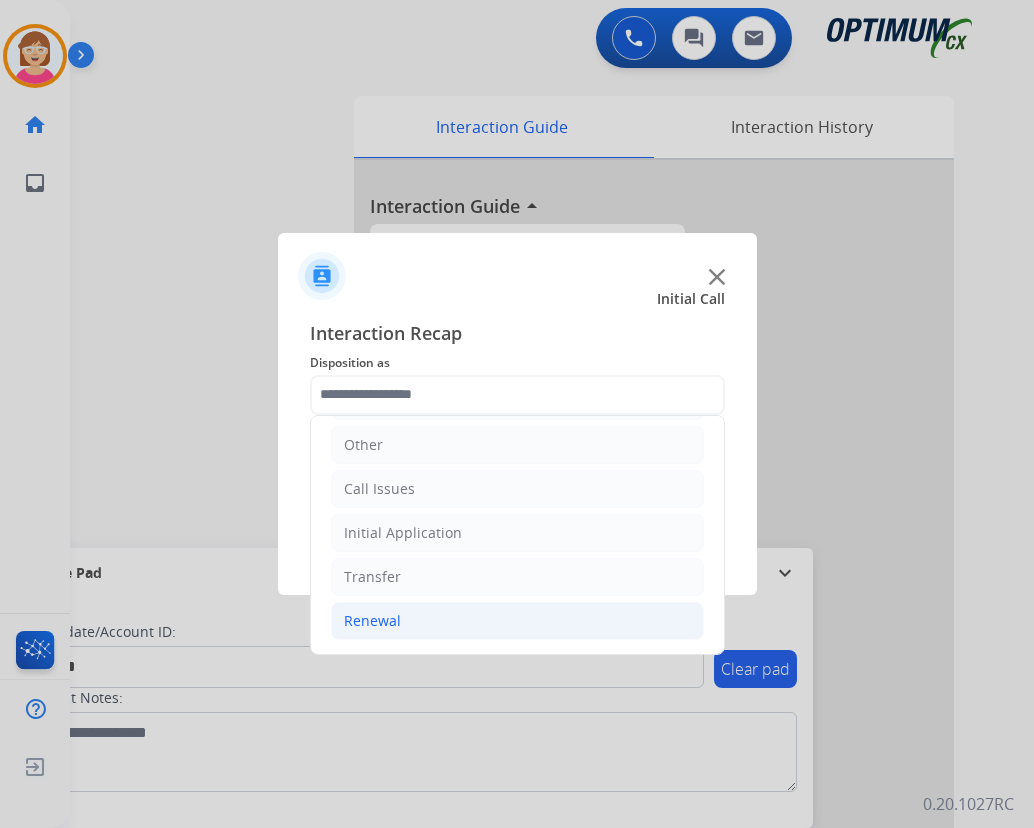 click on "Renewal" 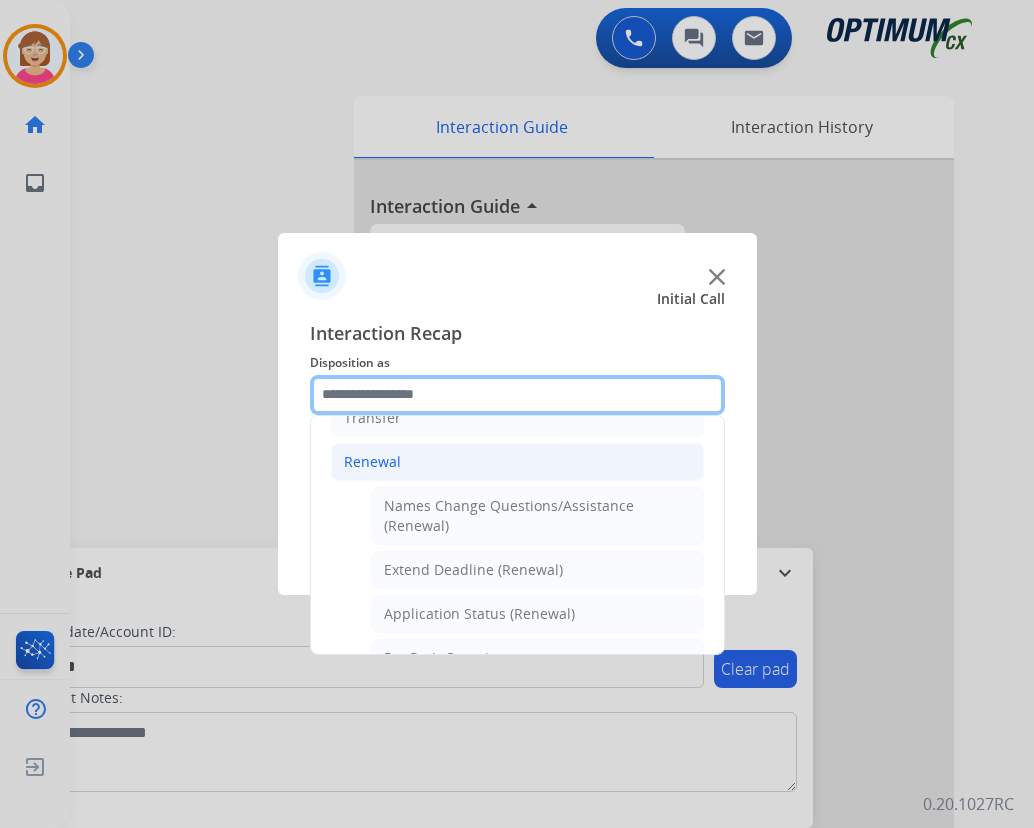 scroll, scrollTop: 636, scrollLeft: 0, axis: vertical 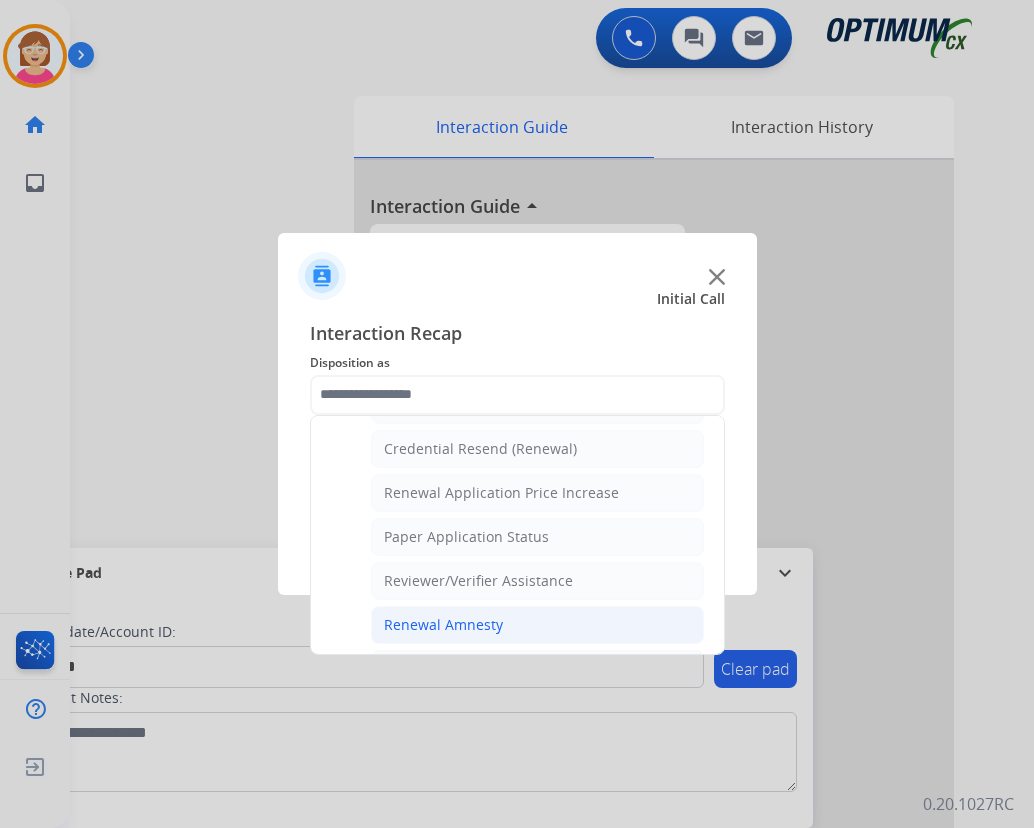 click on "Renewal Amnesty" 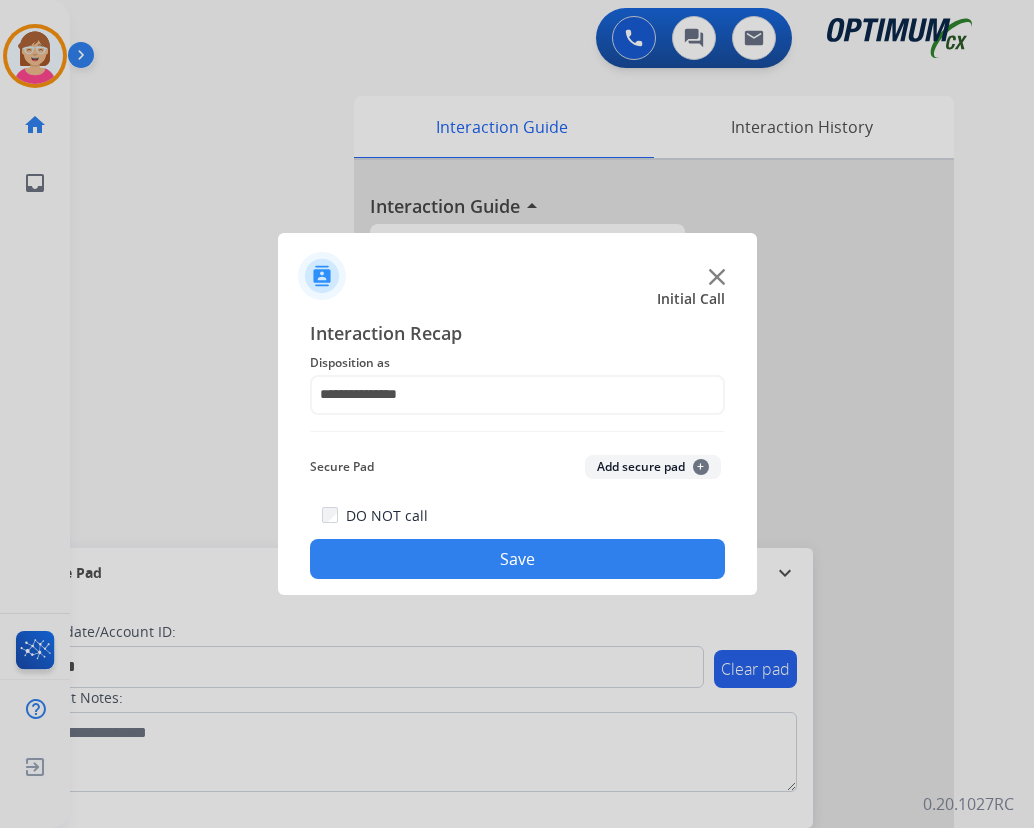 click on "+" 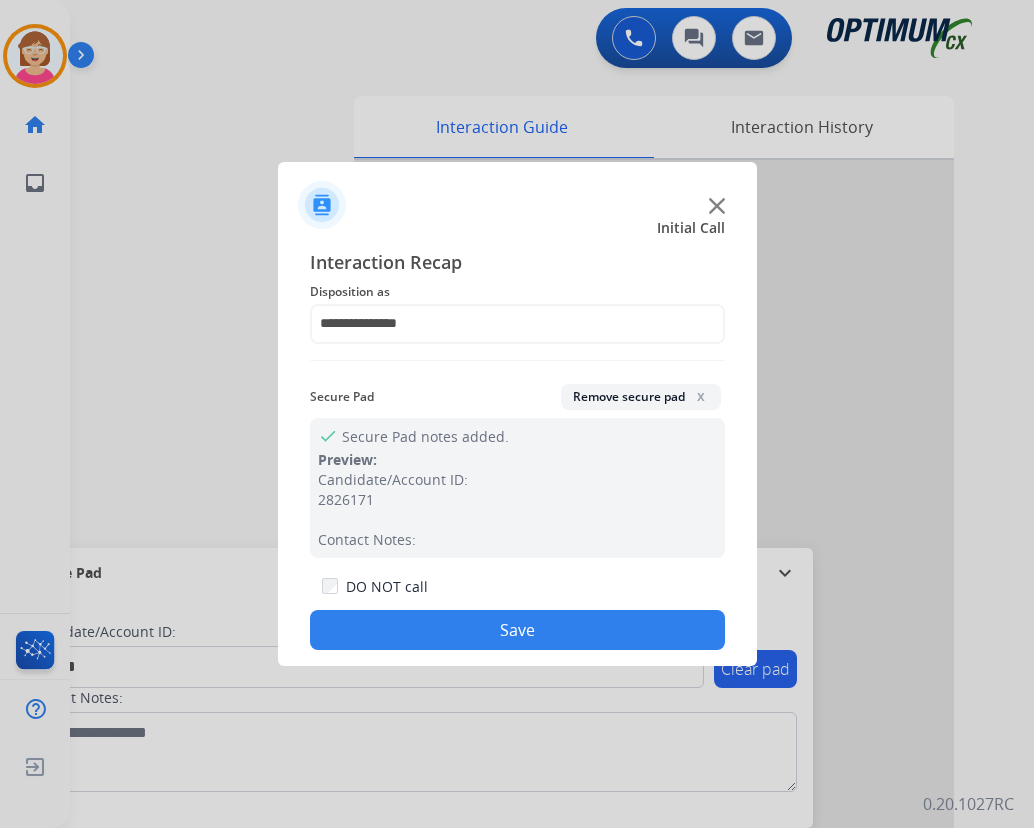 click on "Save" 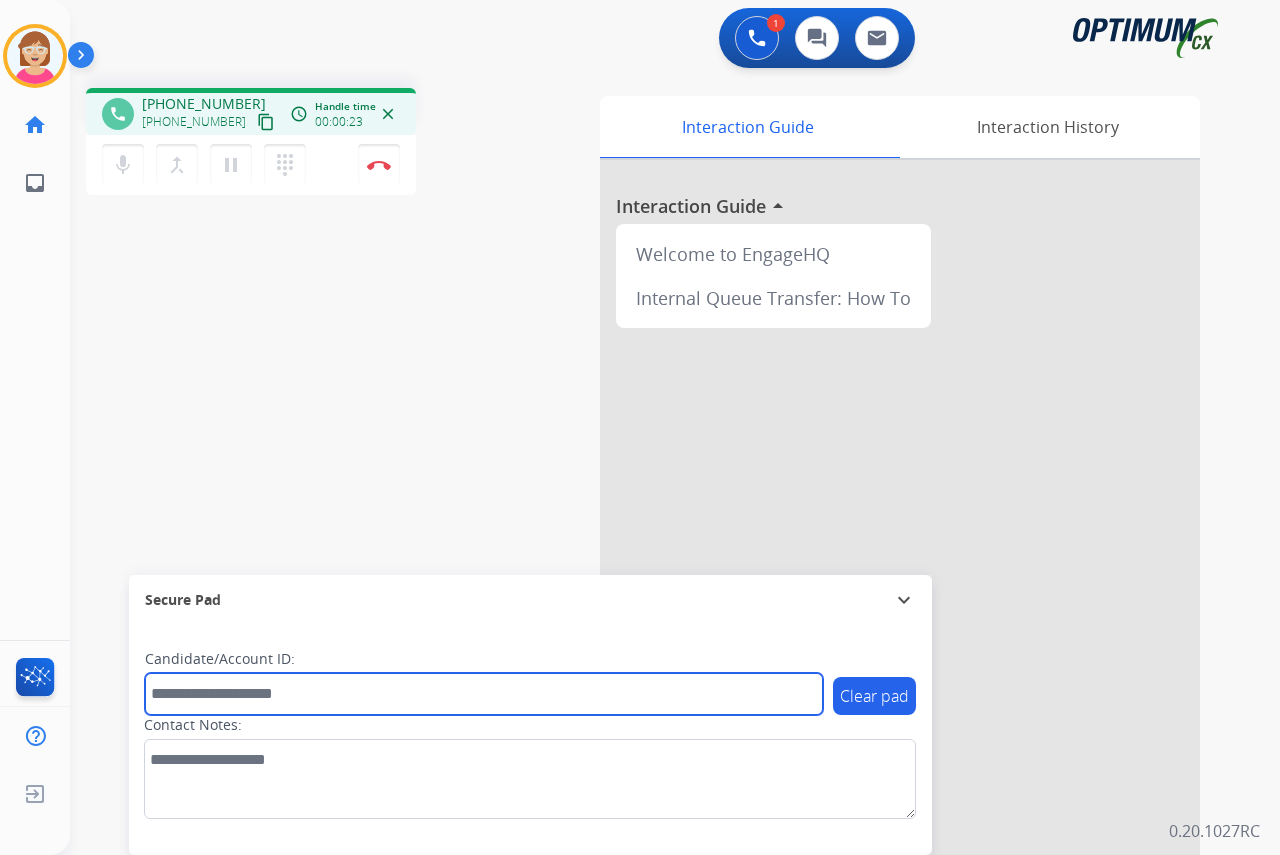 click at bounding box center [484, 694] 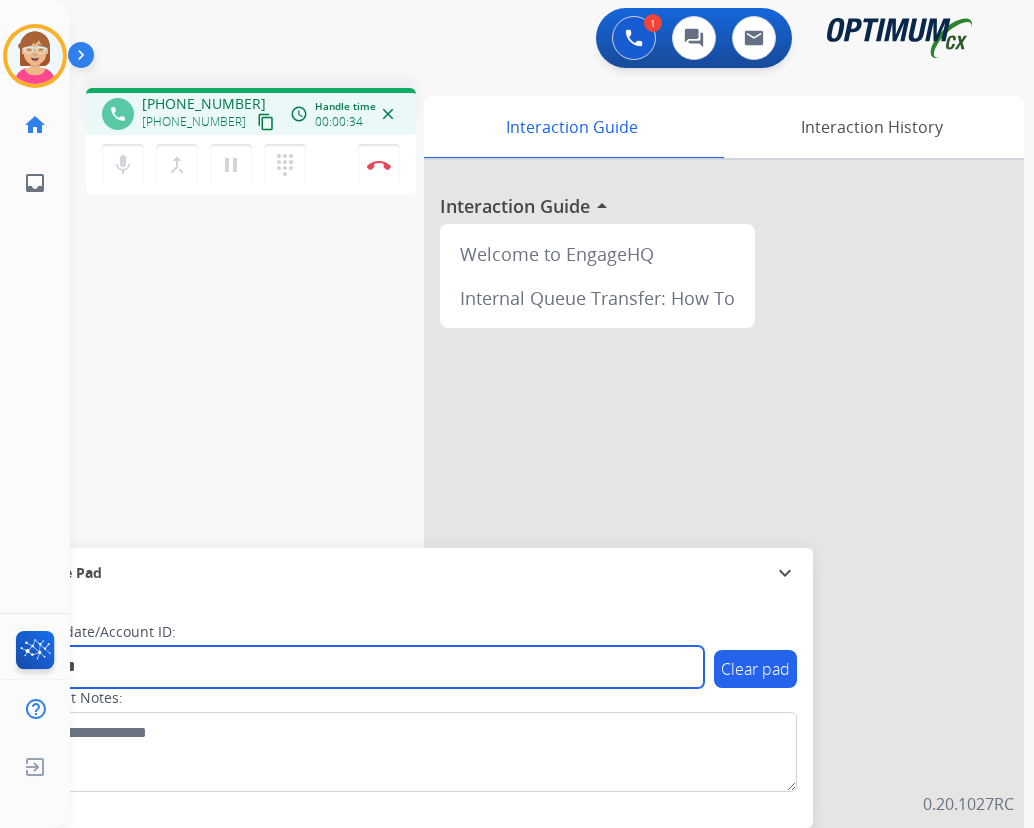 type on "*******" 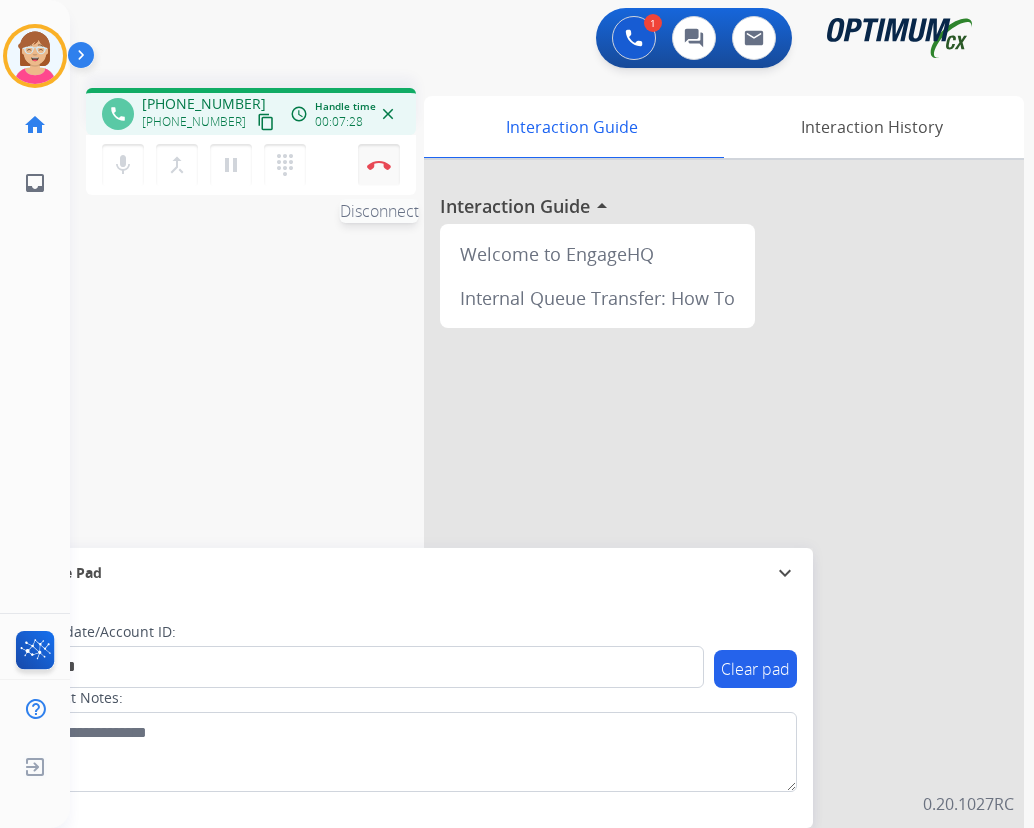 click at bounding box center [379, 165] 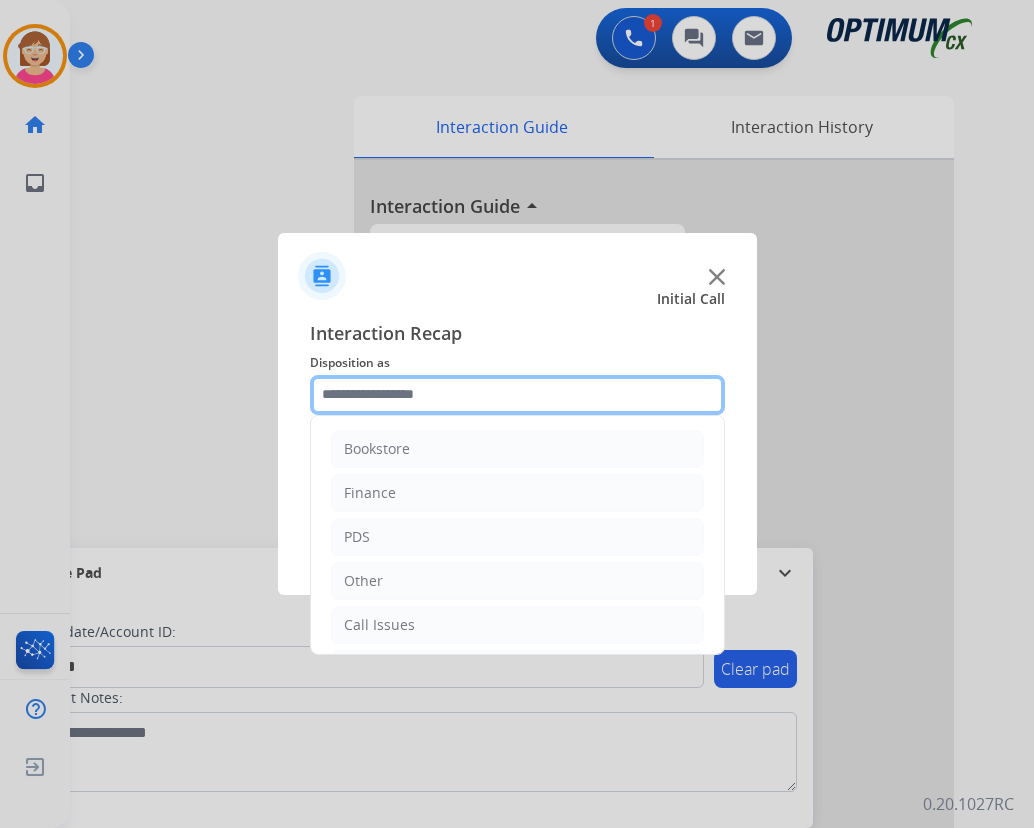 click 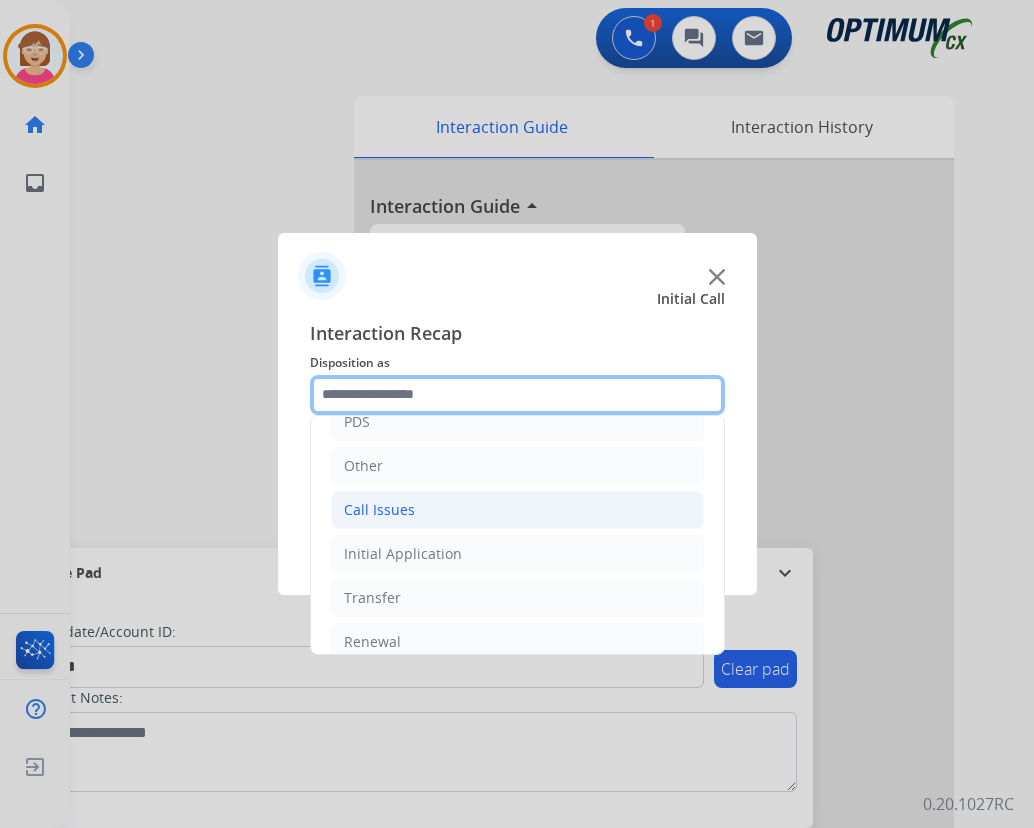 scroll, scrollTop: 136, scrollLeft: 0, axis: vertical 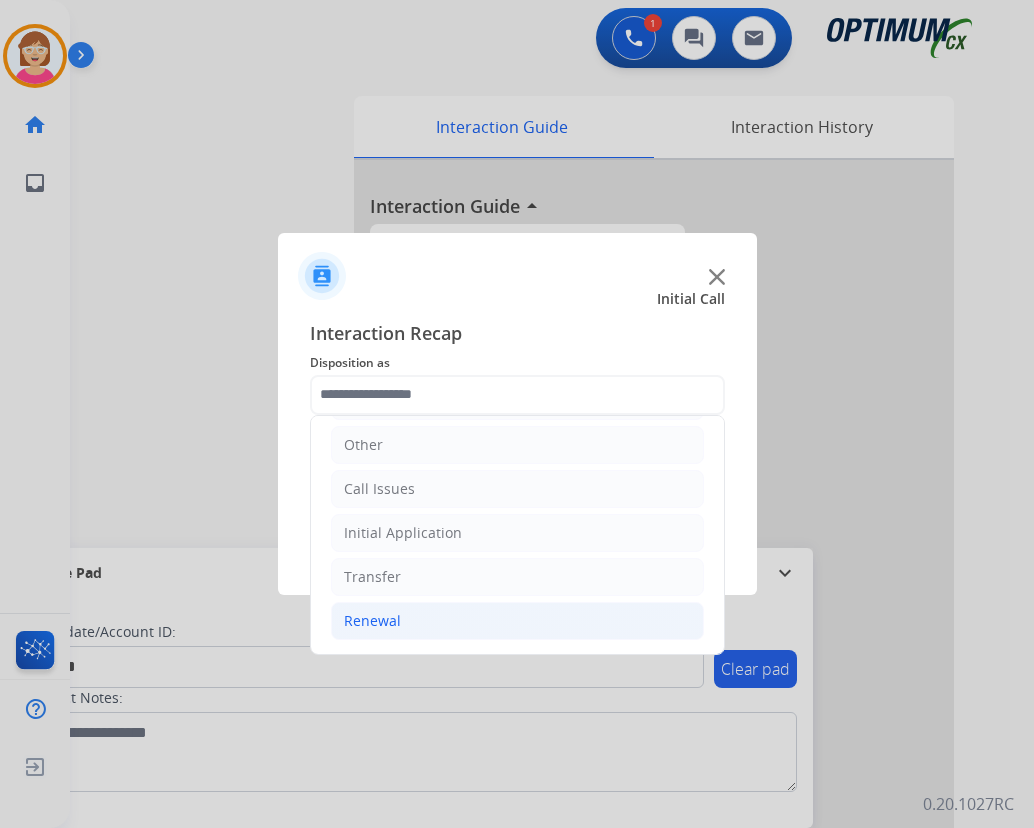 click on "Renewal" 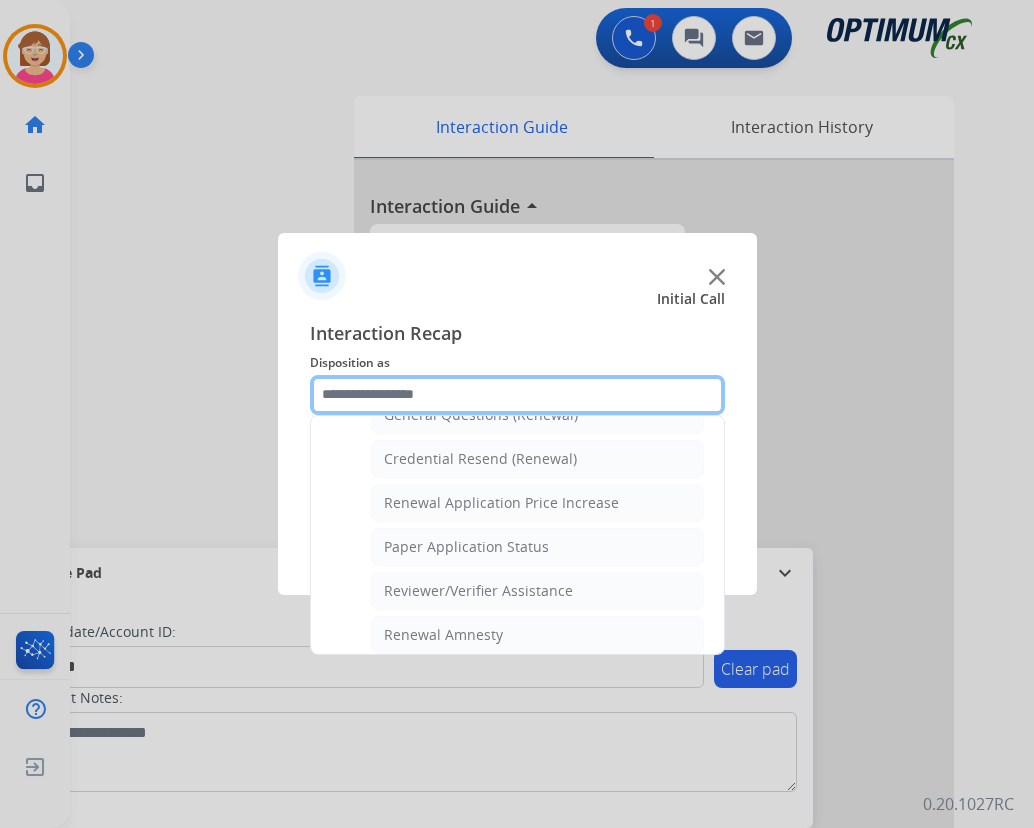 scroll, scrollTop: 636, scrollLeft: 0, axis: vertical 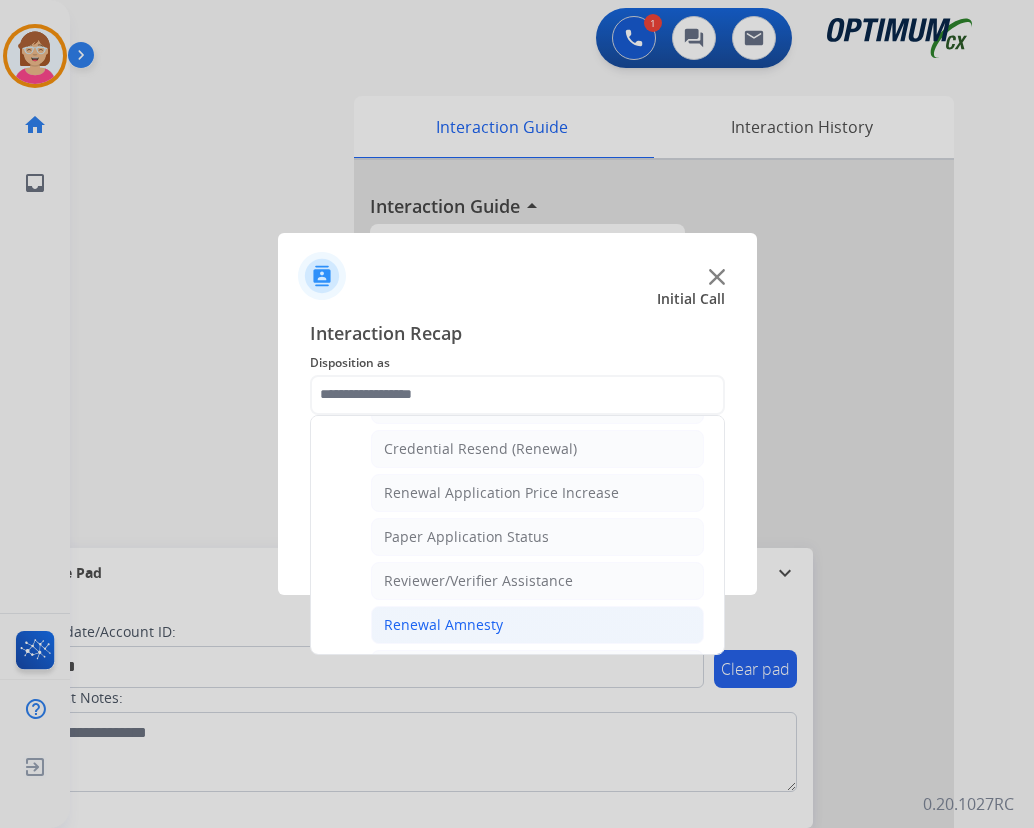 click on "Renewal Amnesty" 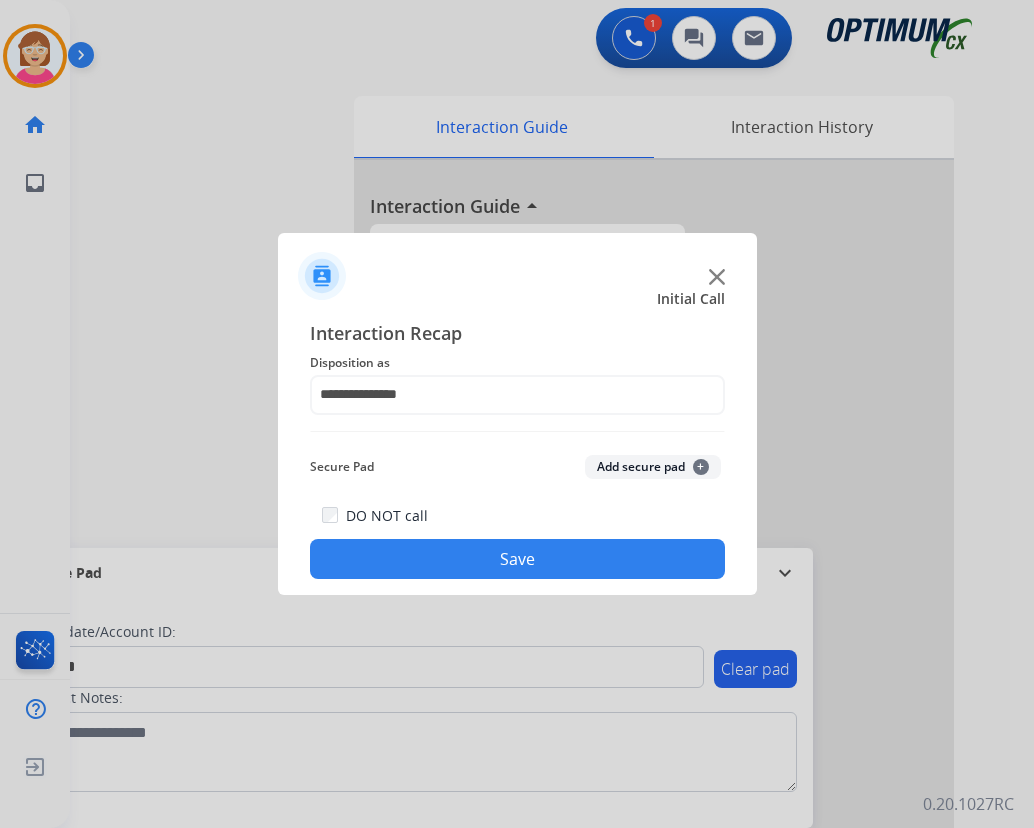 click on "+" 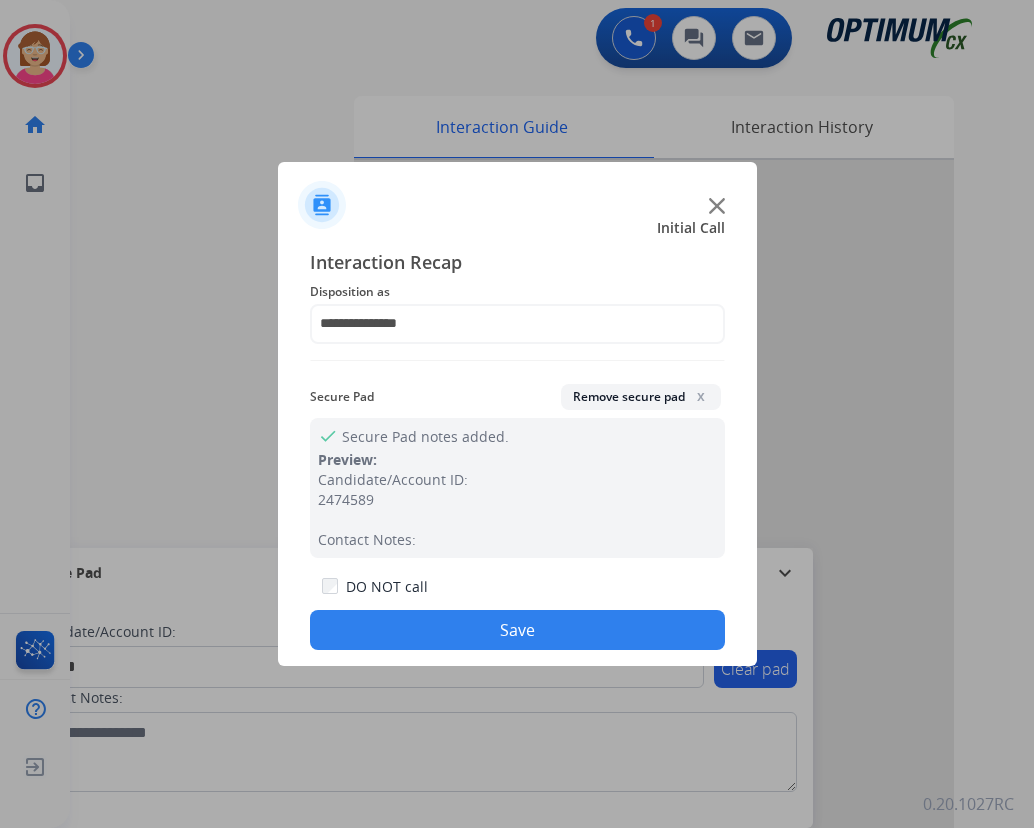 click on "Save" 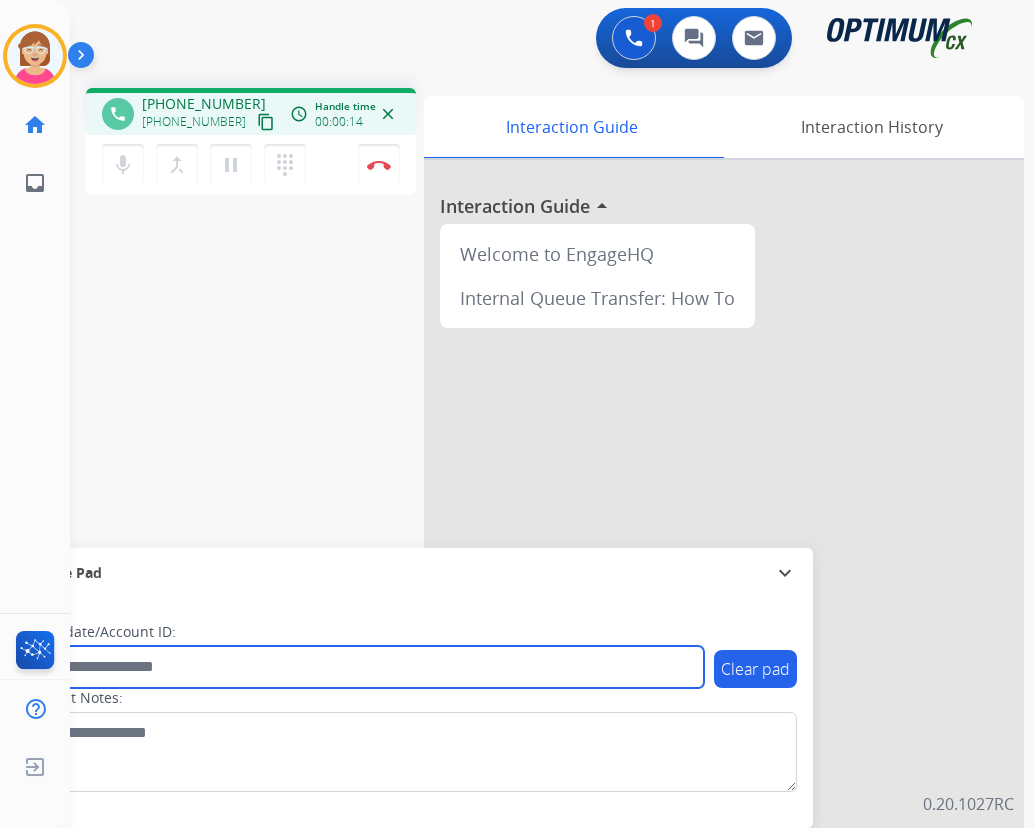 click at bounding box center (365, 667) 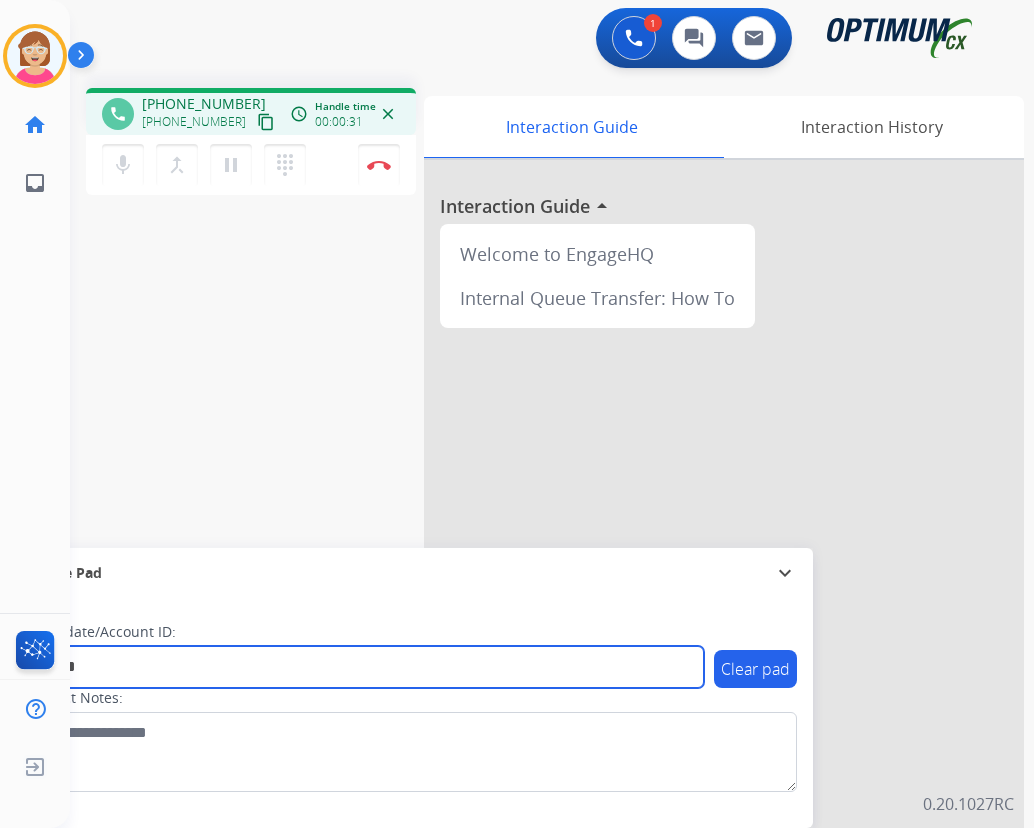 type on "*******" 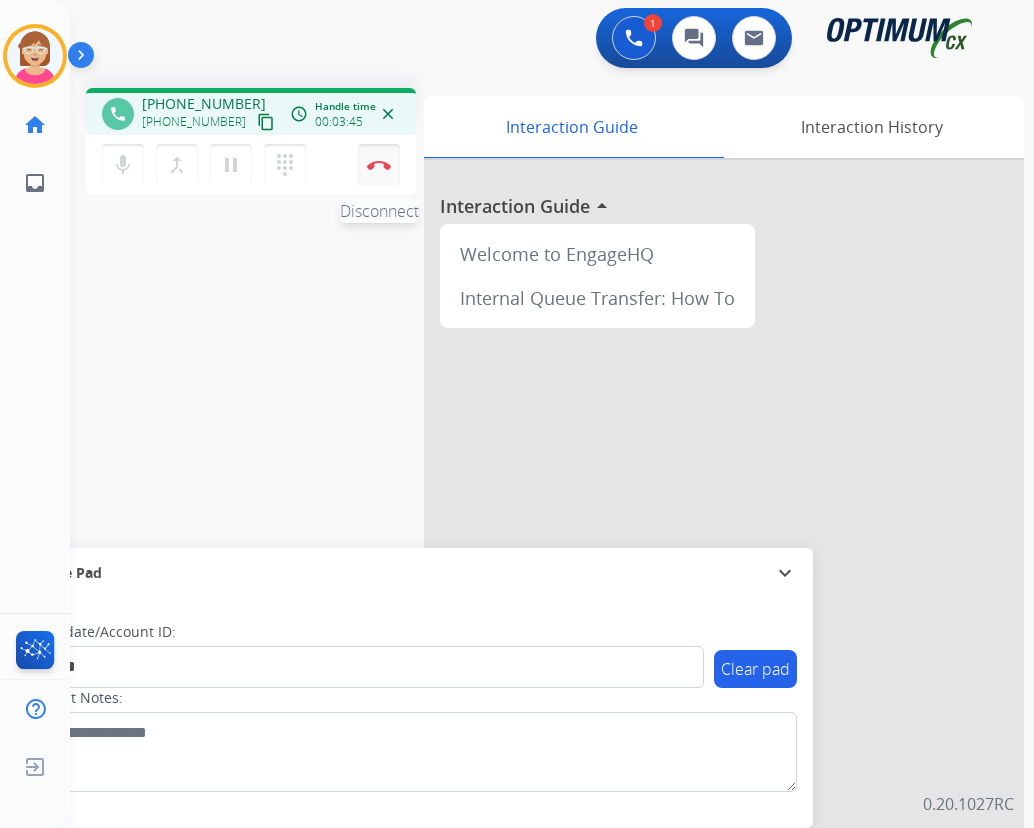 click at bounding box center [379, 165] 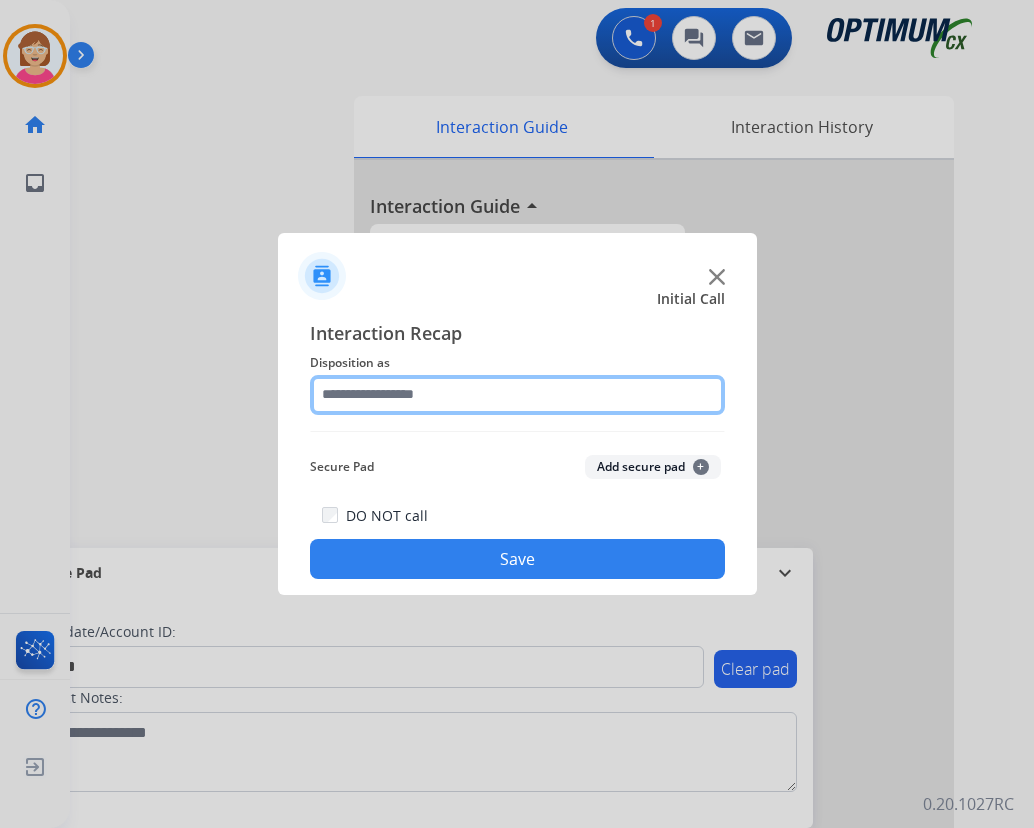 drag, startPoint x: 349, startPoint y: 393, endPoint x: 363, endPoint y: 407, distance: 19.79899 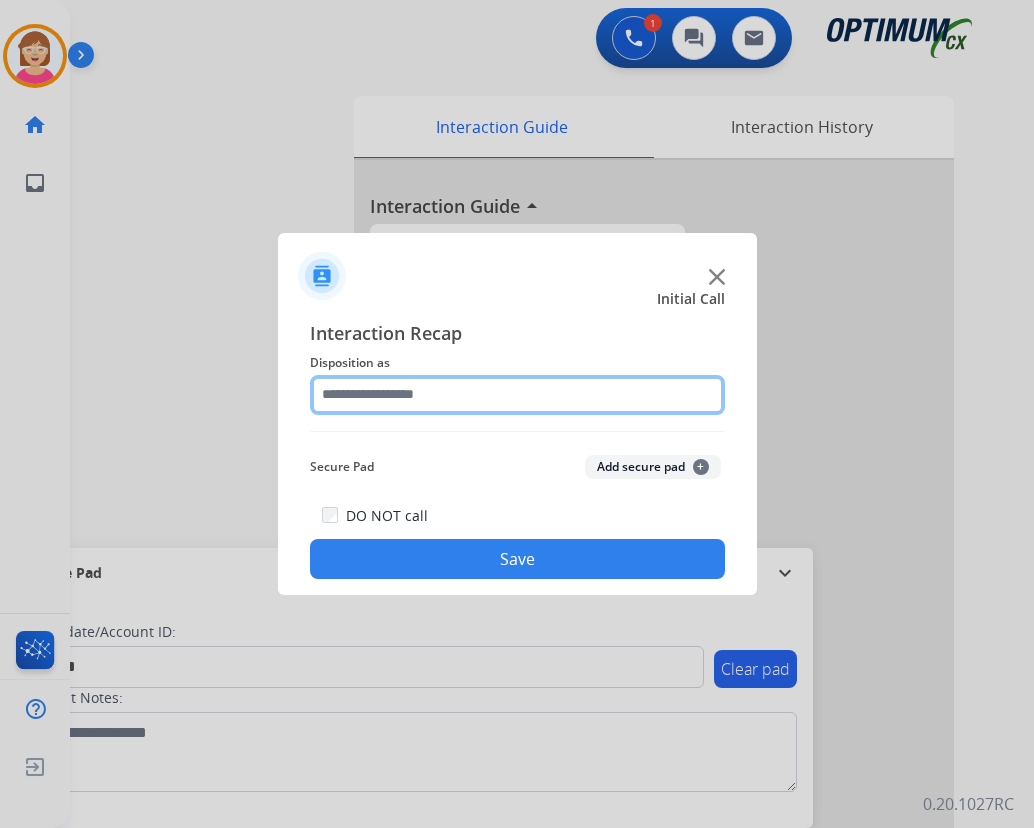 click 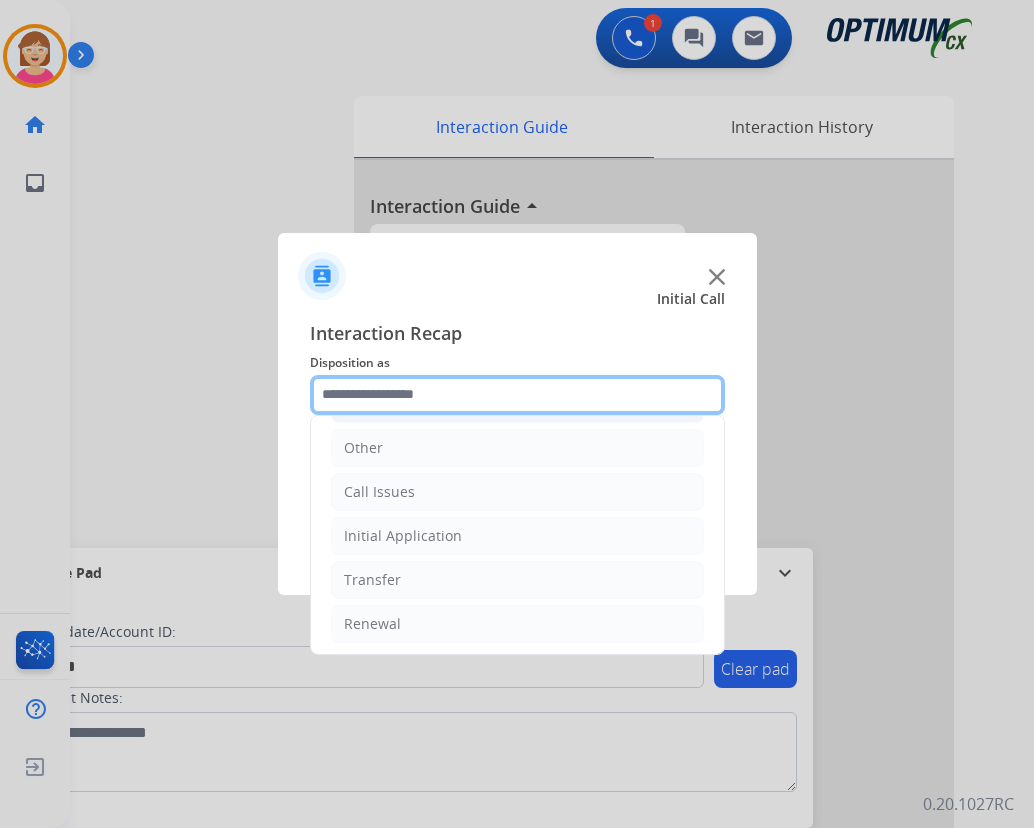 scroll, scrollTop: 136, scrollLeft: 0, axis: vertical 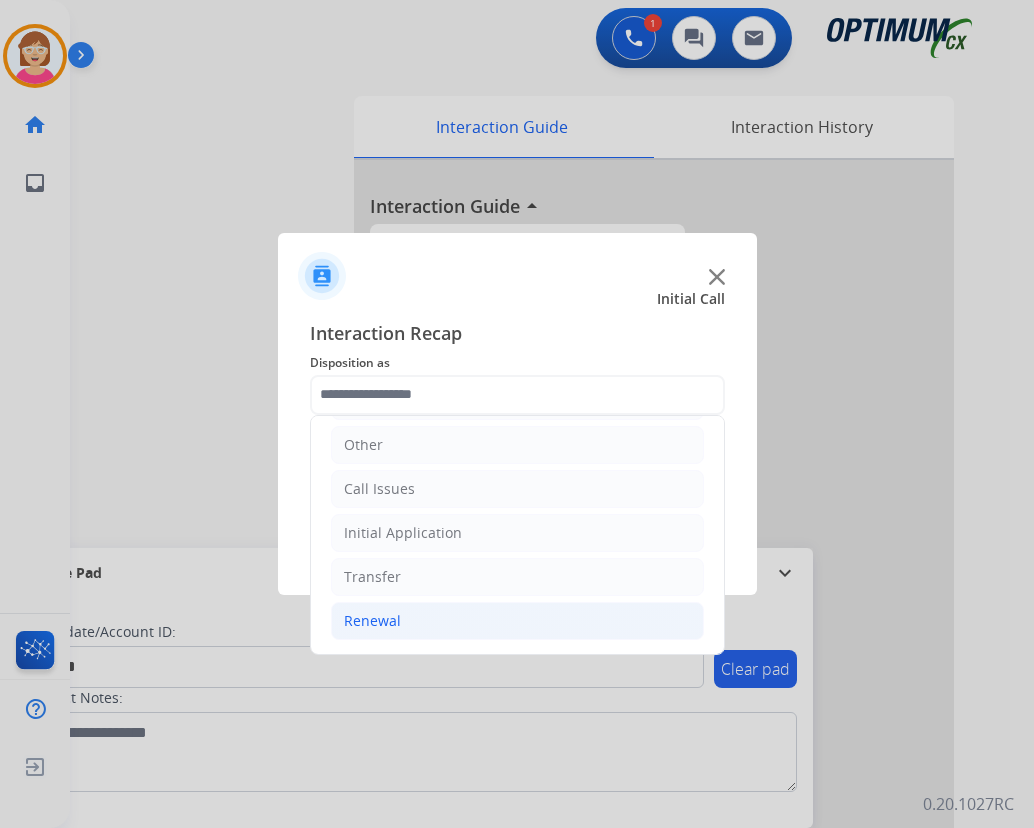 click on "Renewal" 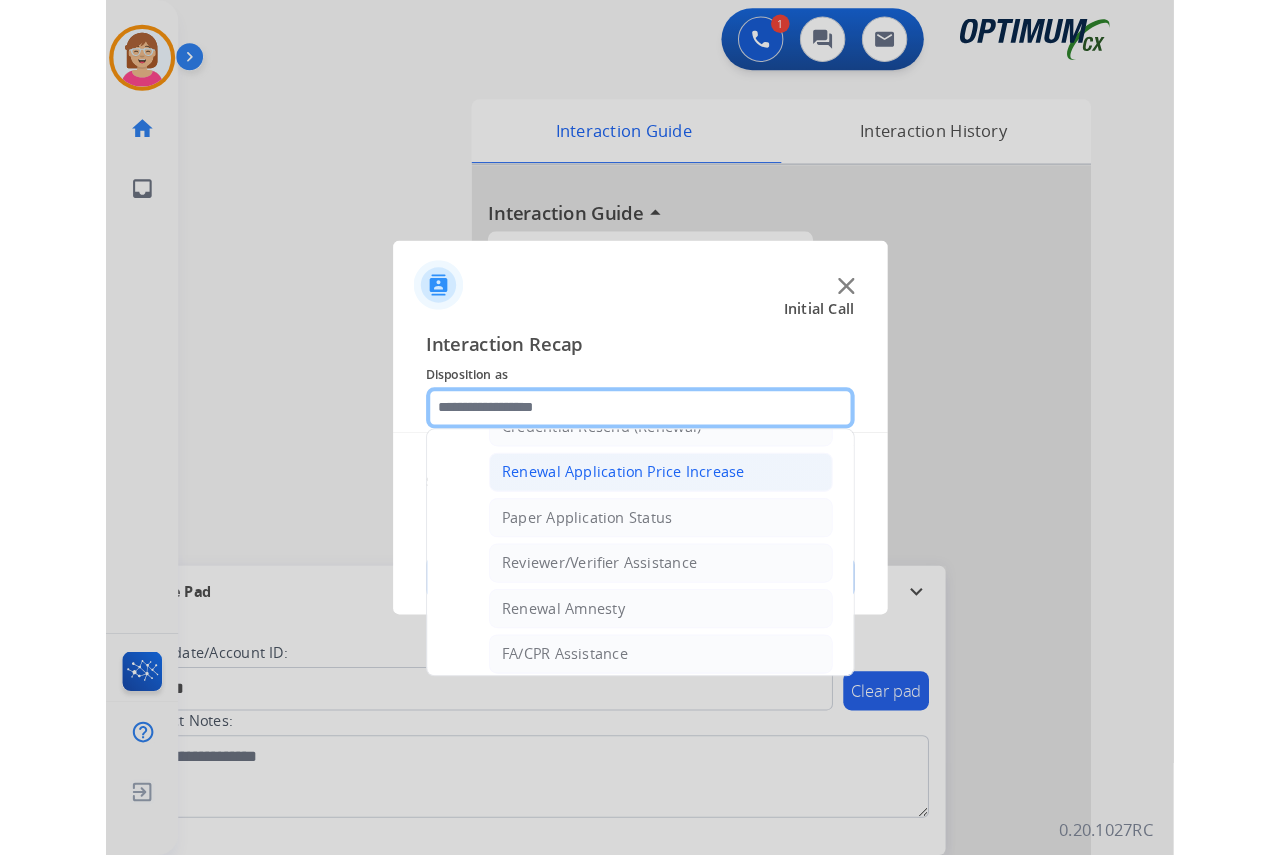 scroll, scrollTop: 572, scrollLeft: 0, axis: vertical 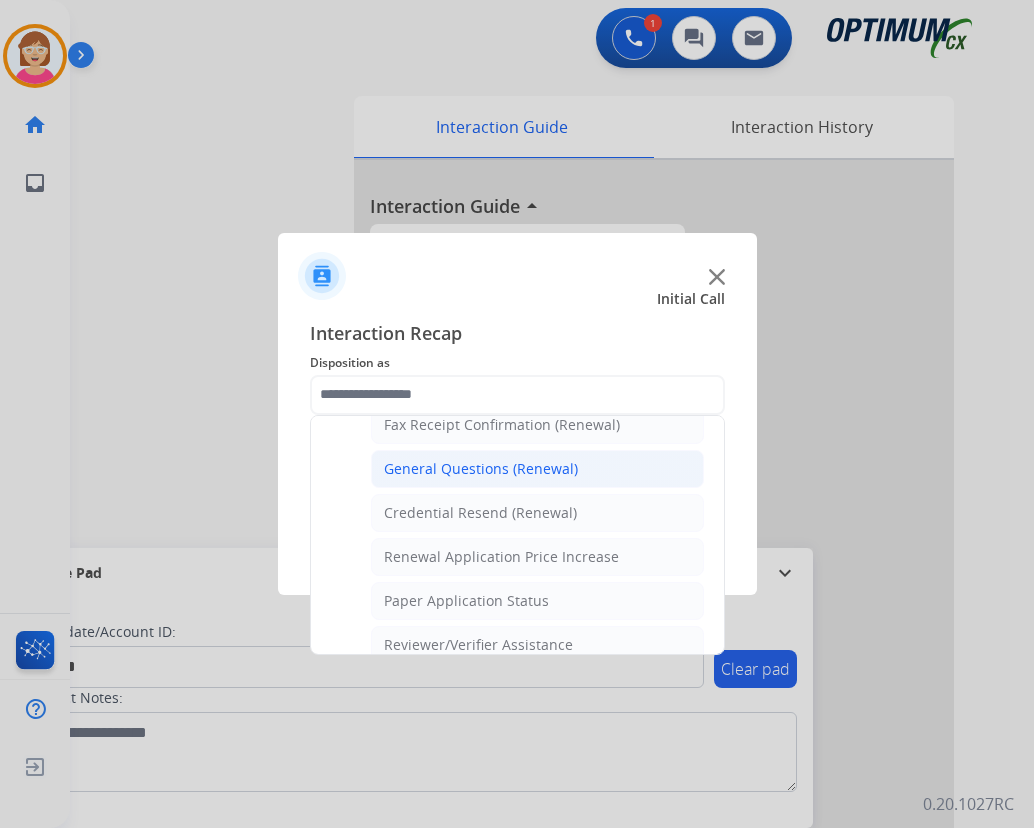 click on "General Questions (Renewal)" 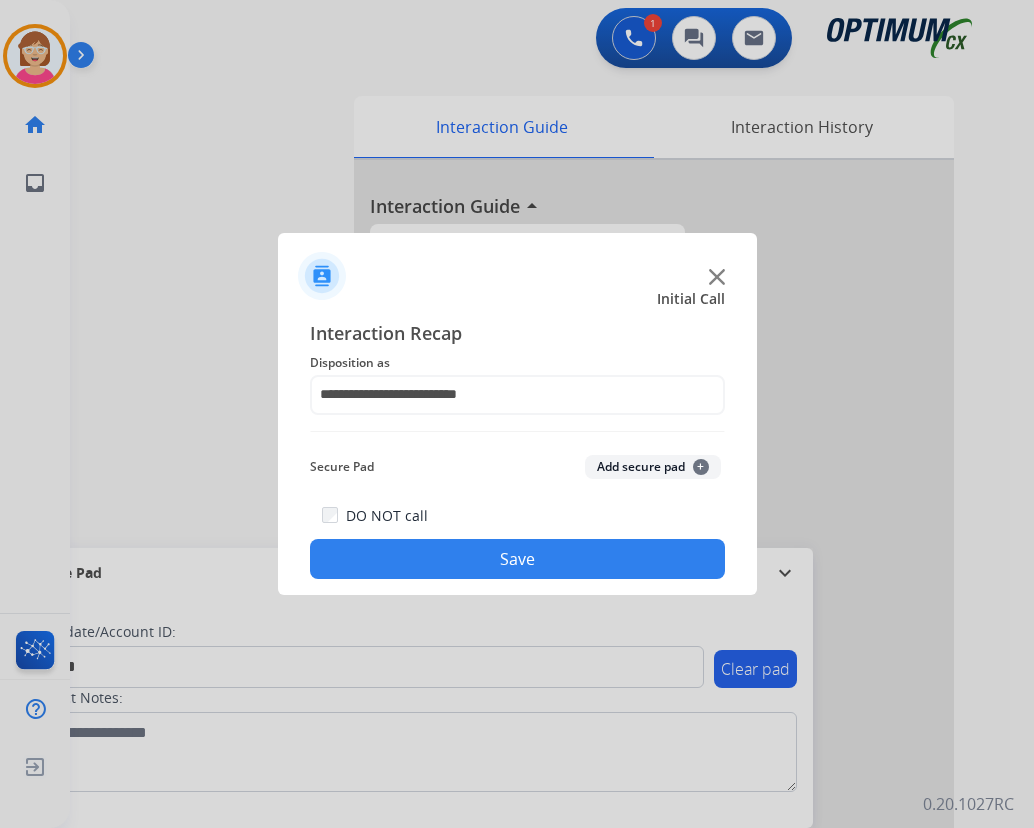 click on "+" 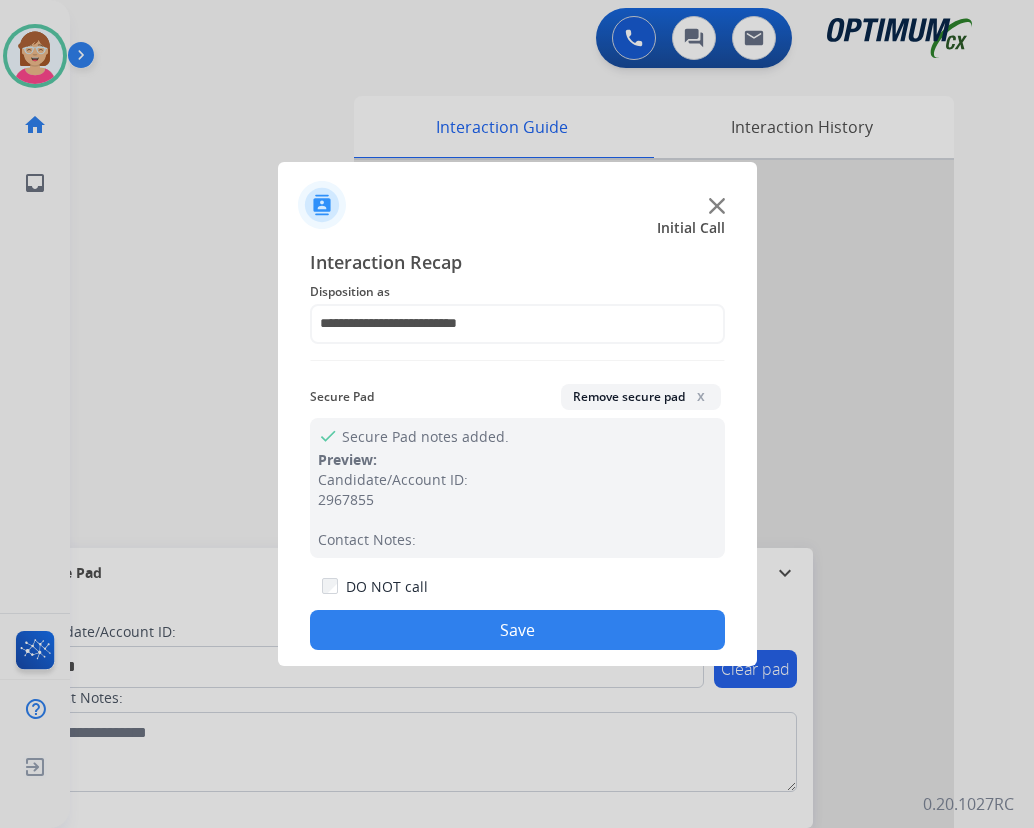 click on "Save" 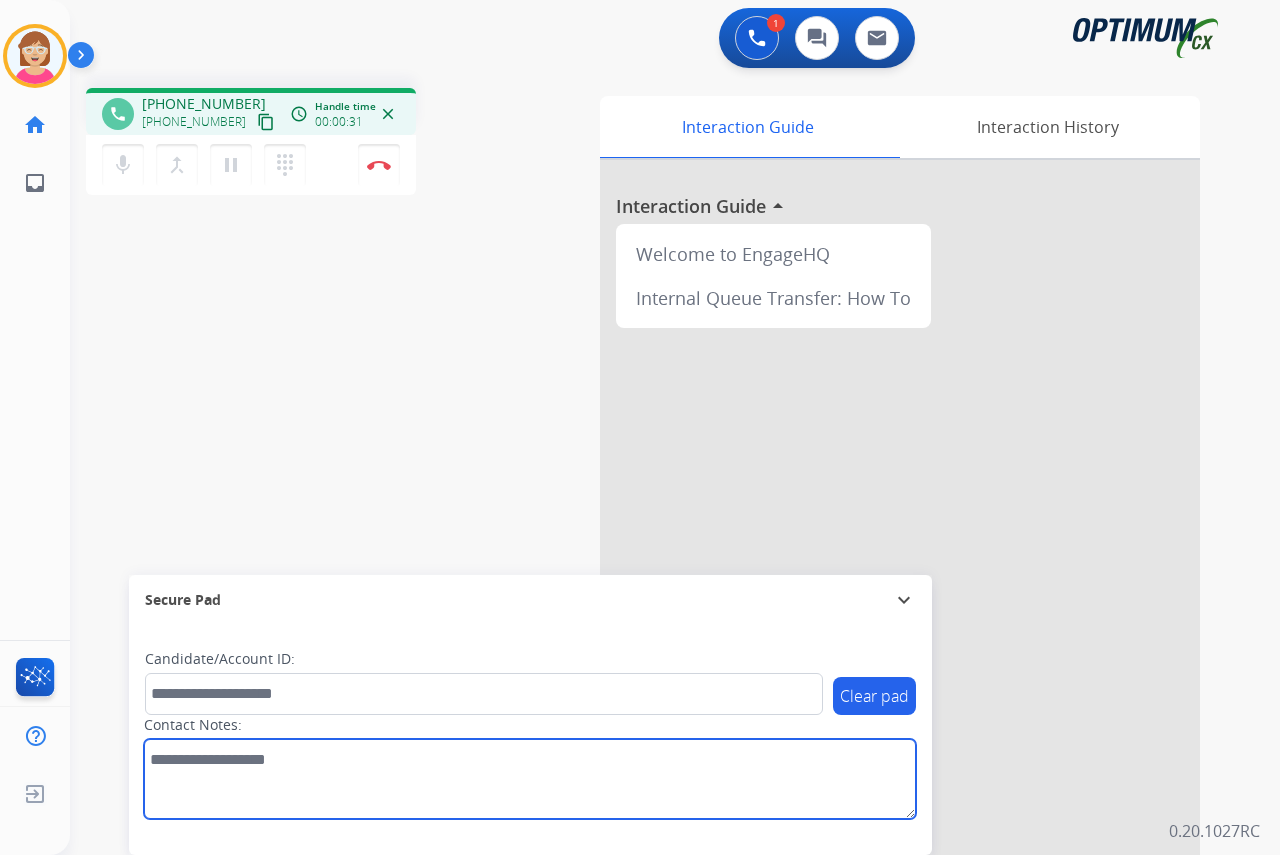 click at bounding box center (530, 779) 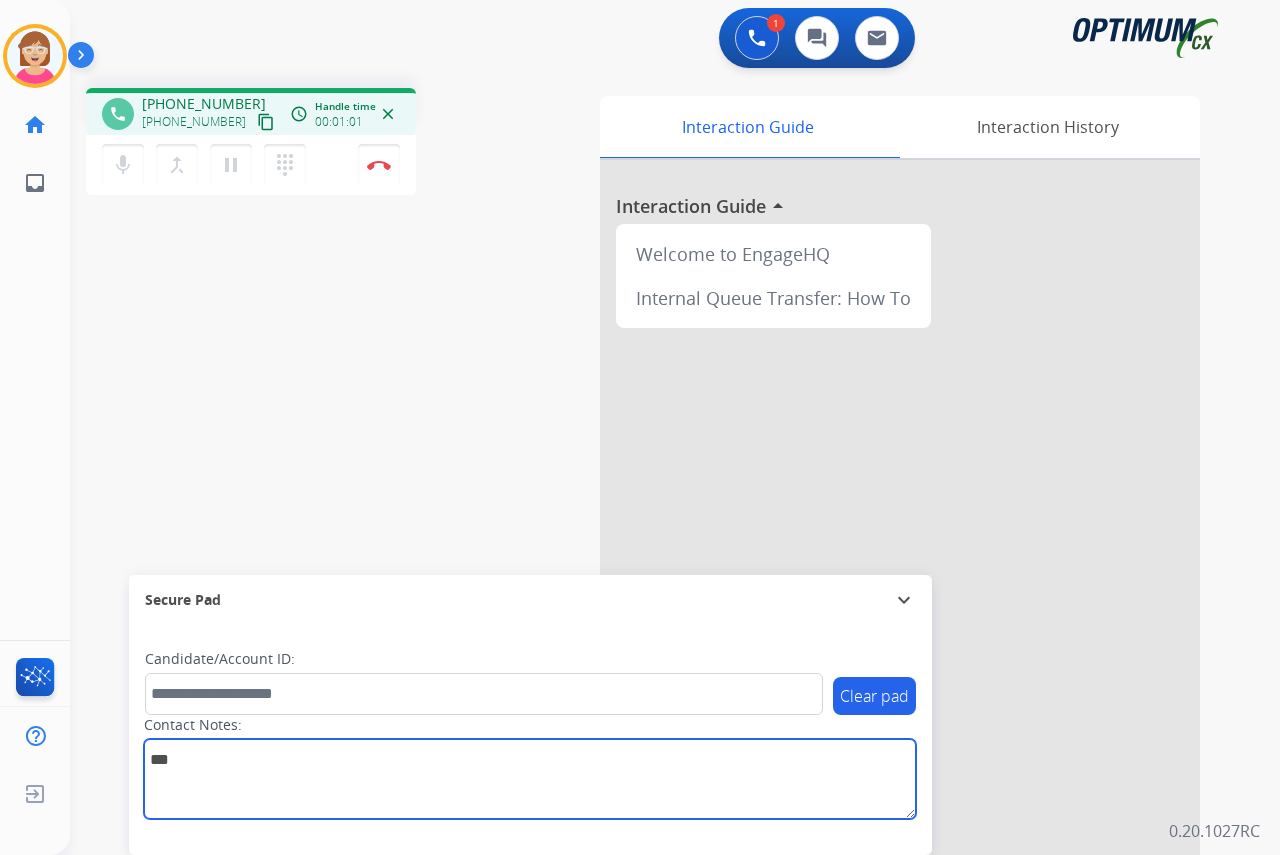 type on "***" 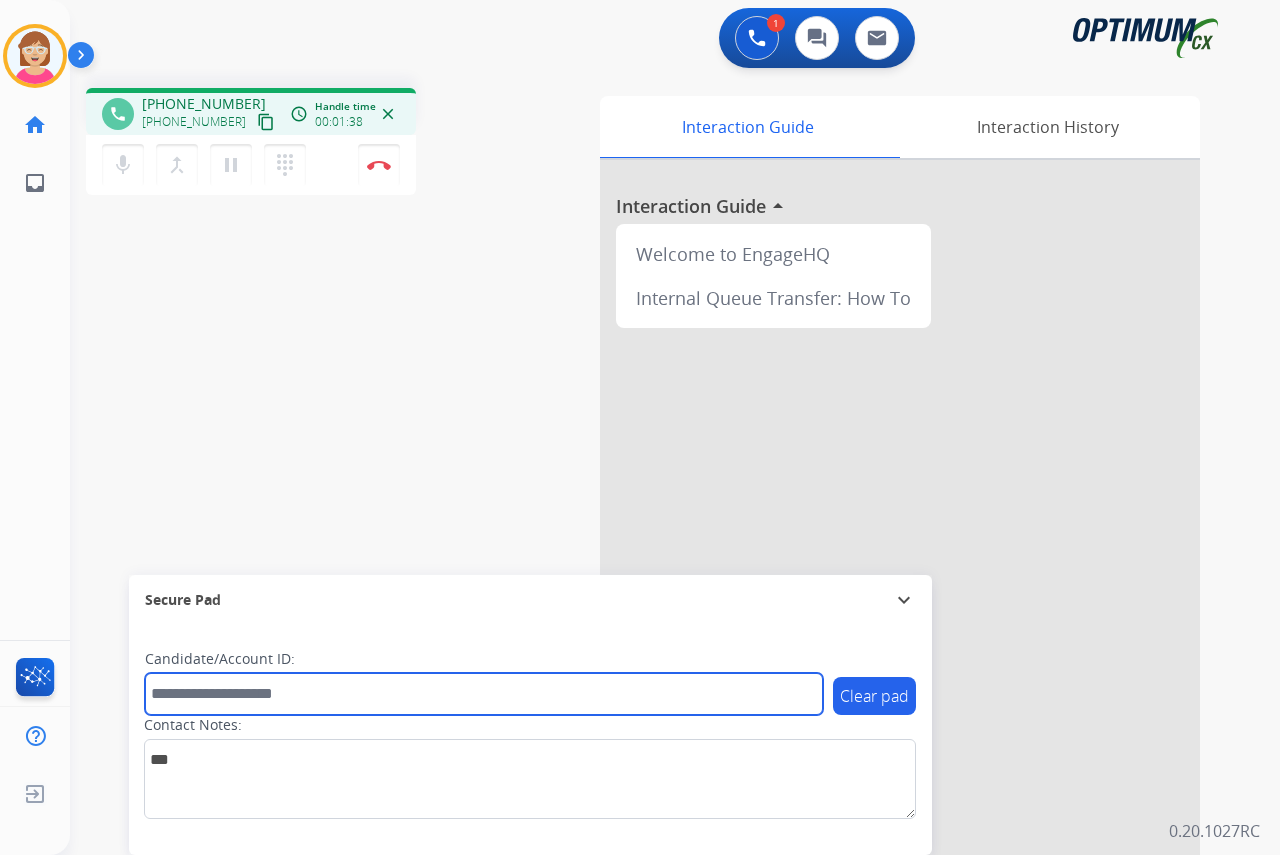 click at bounding box center (484, 694) 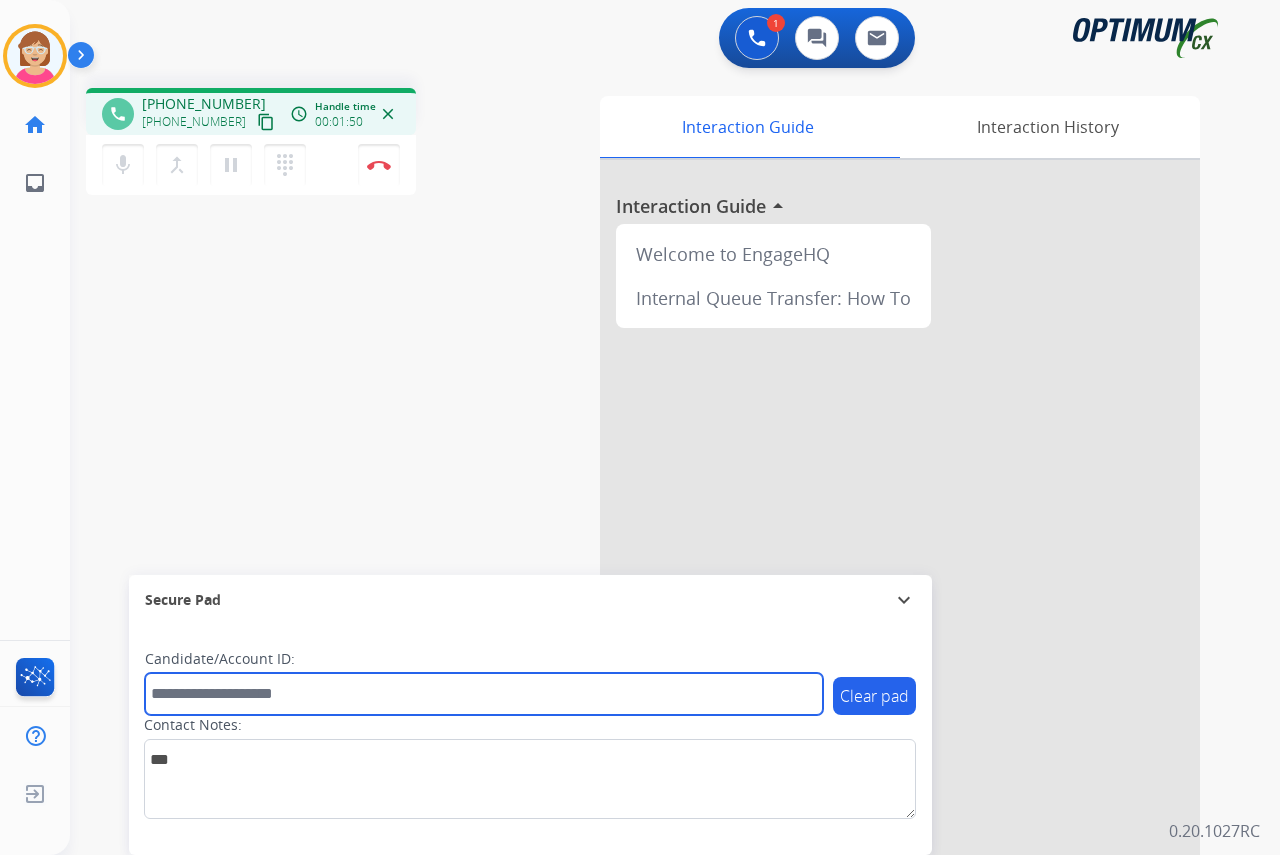 click at bounding box center [484, 694] 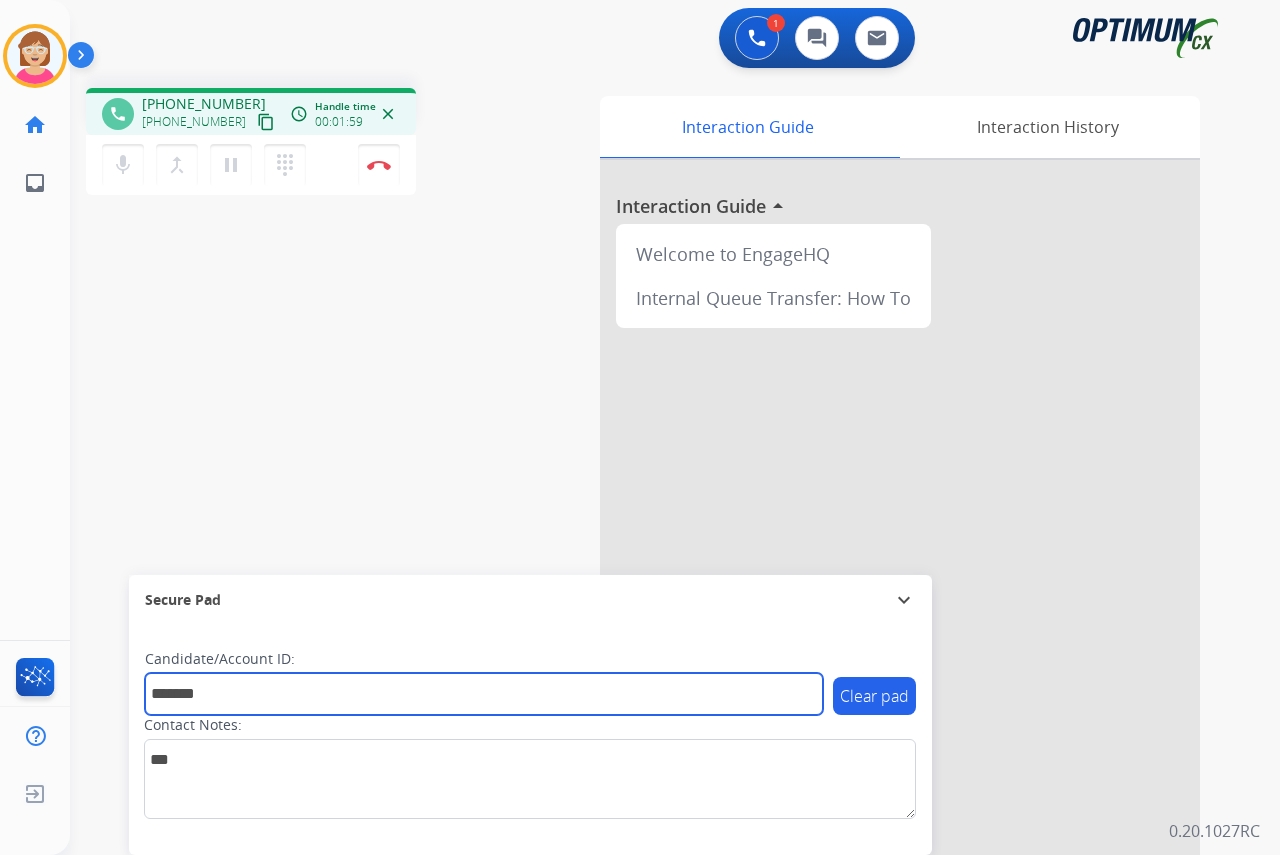 type on "*******" 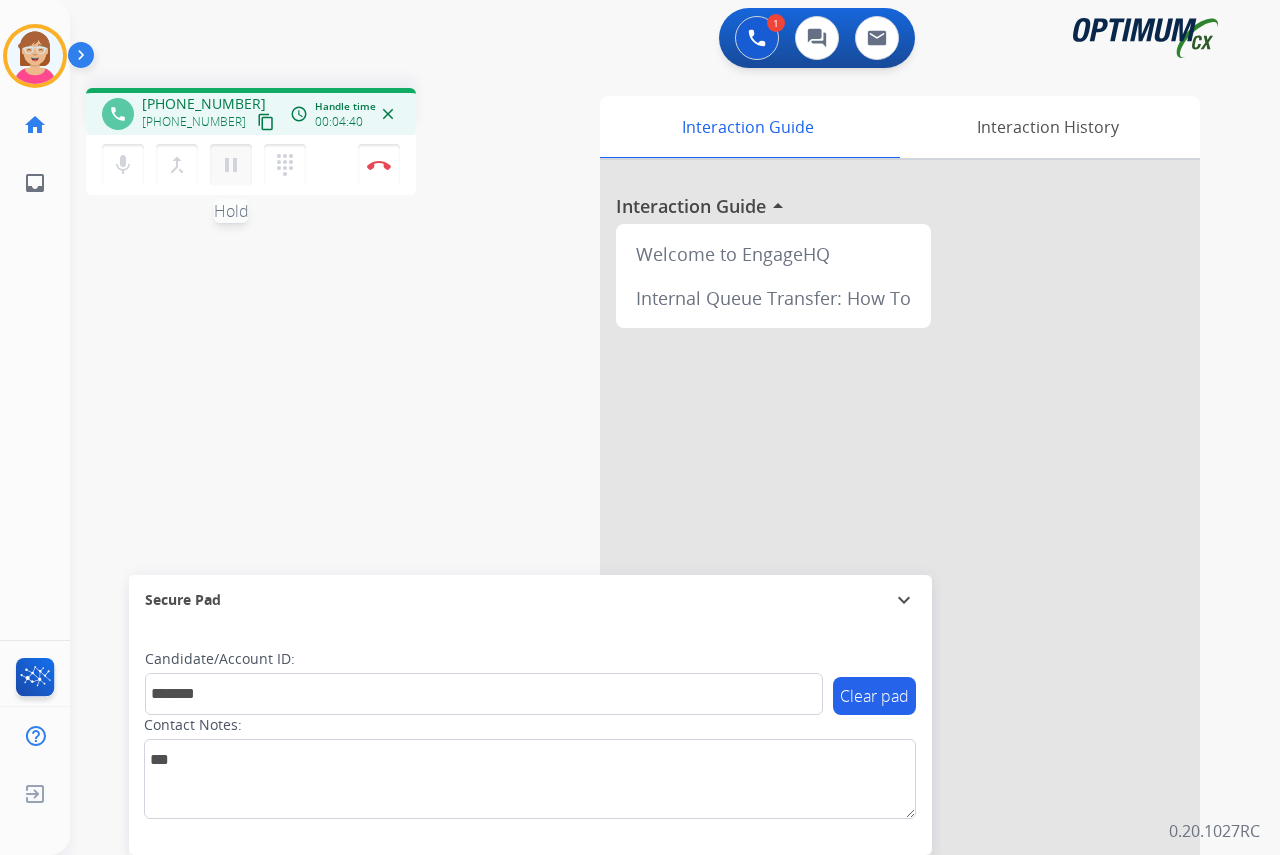 click on "pause" at bounding box center [231, 165] 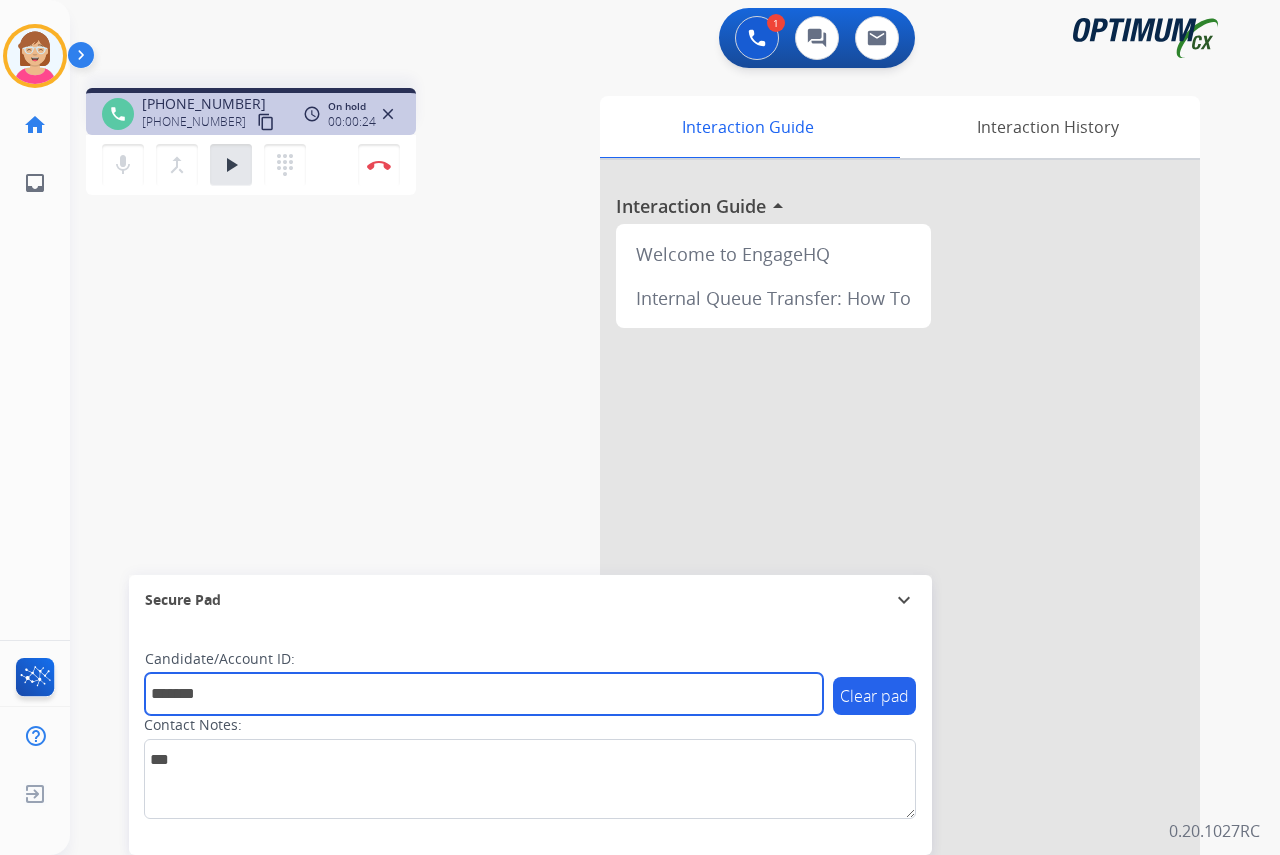 drag, startPoint x: 241, startPoint y: 693, endPoint x: 143, endPoint y: 700, distance: 98.24968 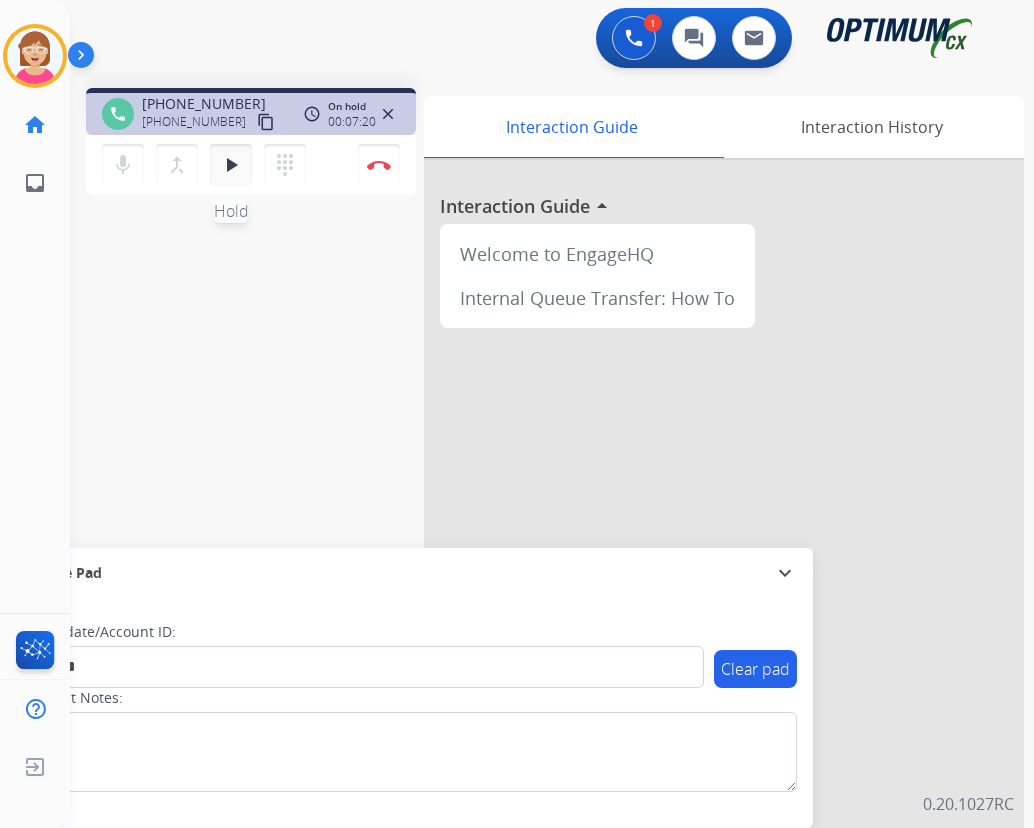 click on "play_arrow" at bounding box center [231, 165] 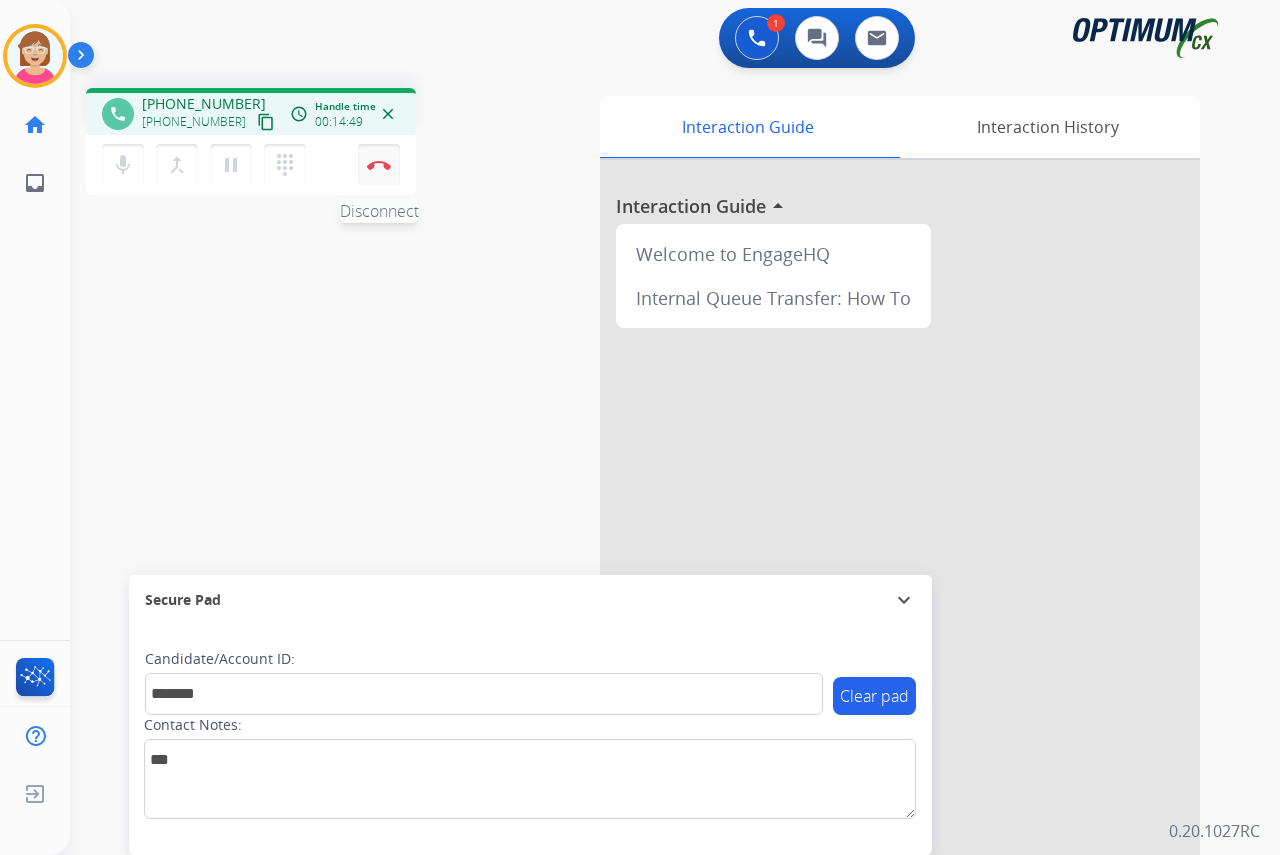 click at bounding box center (379, 165) 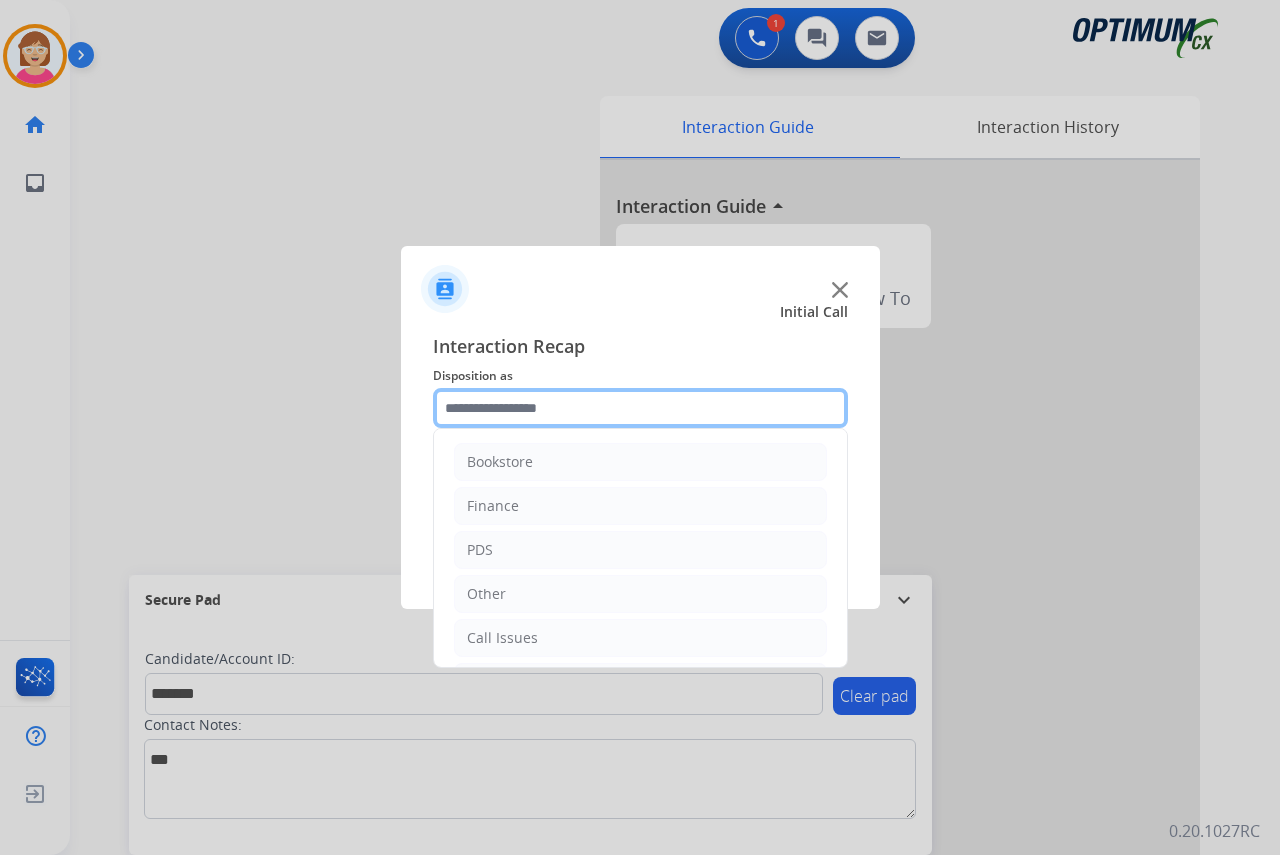 click 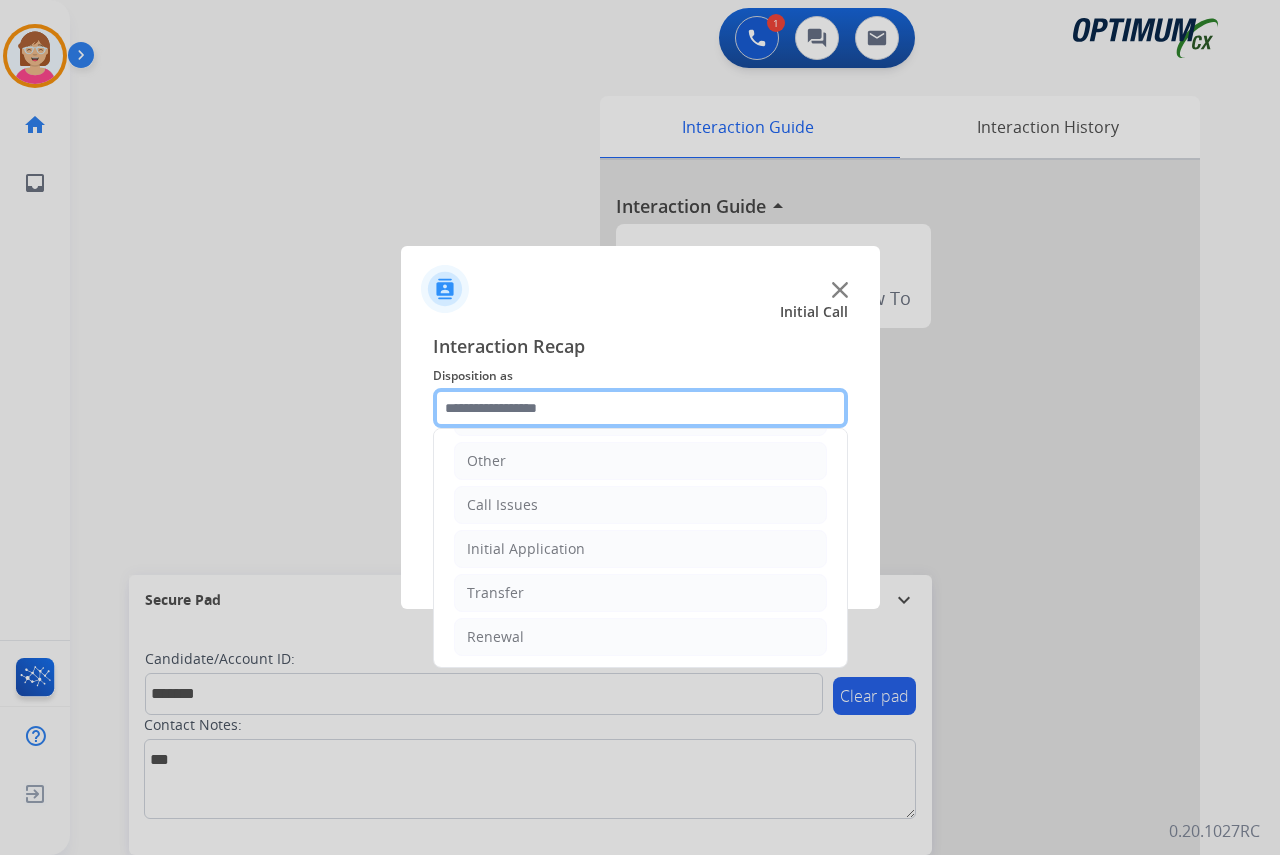 scroll, scrollTop: 136, scrollLeft: 0, axis: vertical 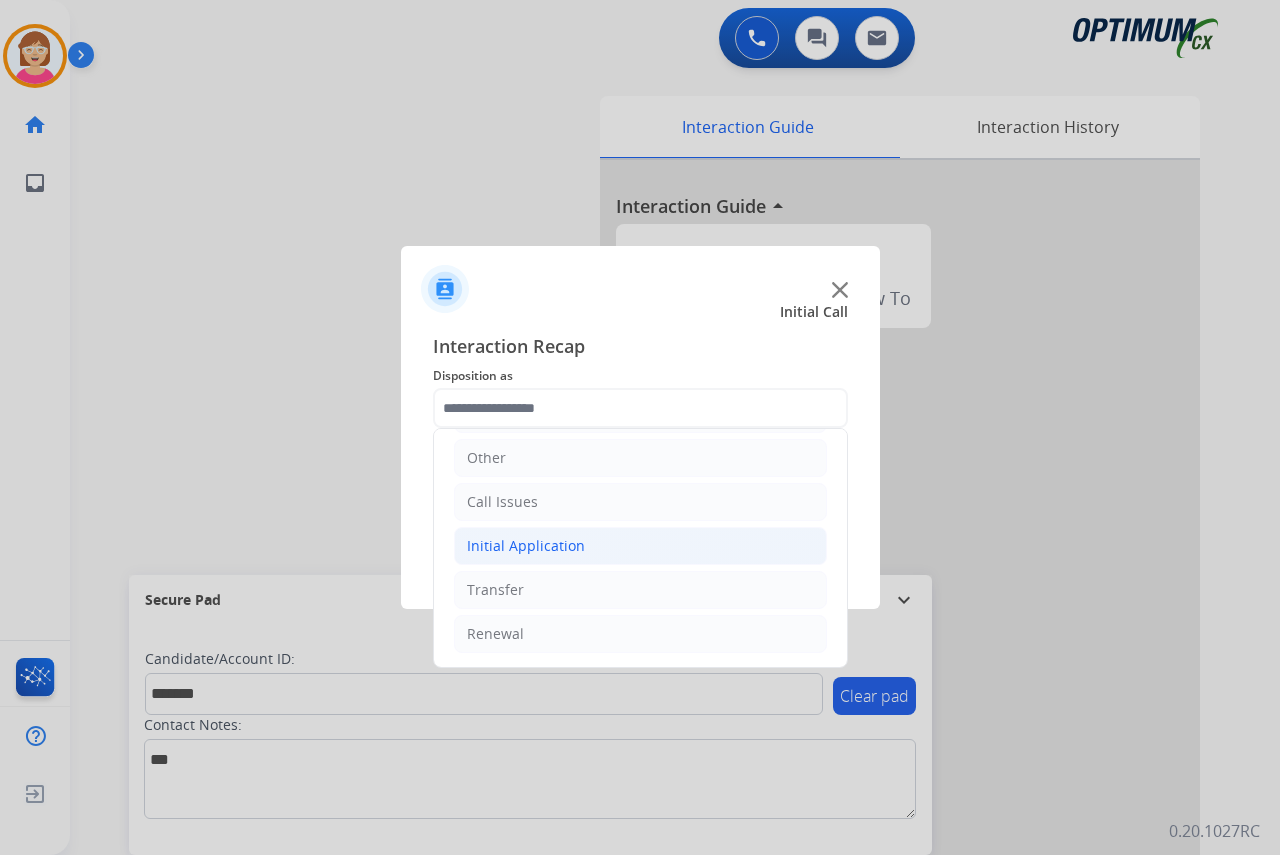 click on "Initial Application" 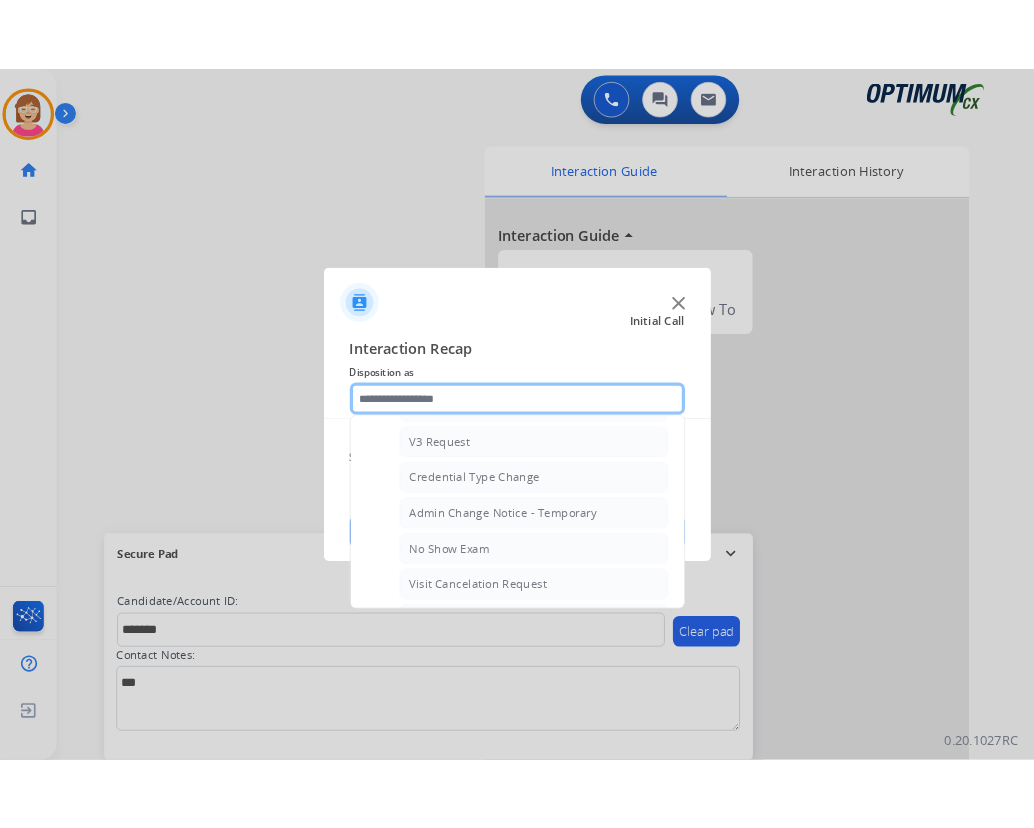 scroll, scrollTop: 836, scrollLeft: 0, axis: vertical 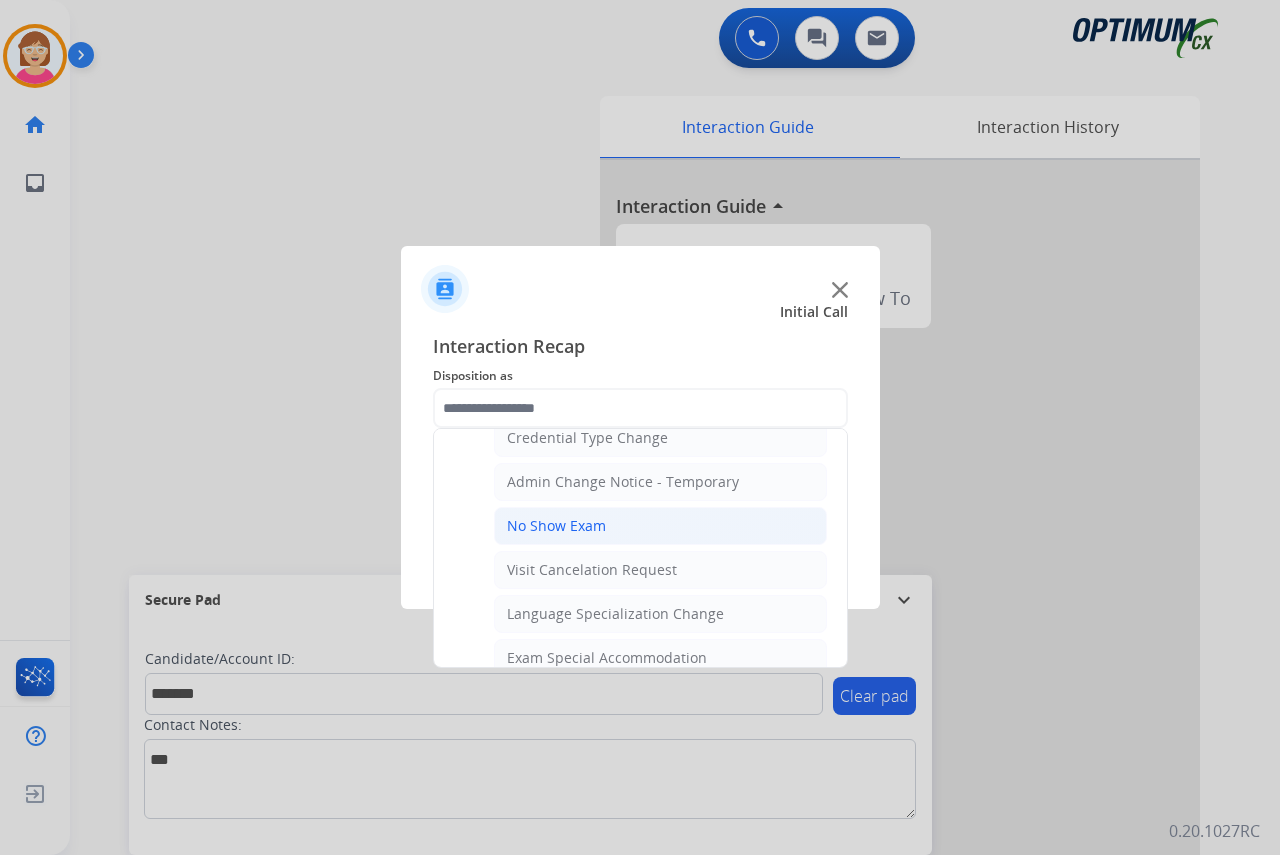 click on "No Show Exam" 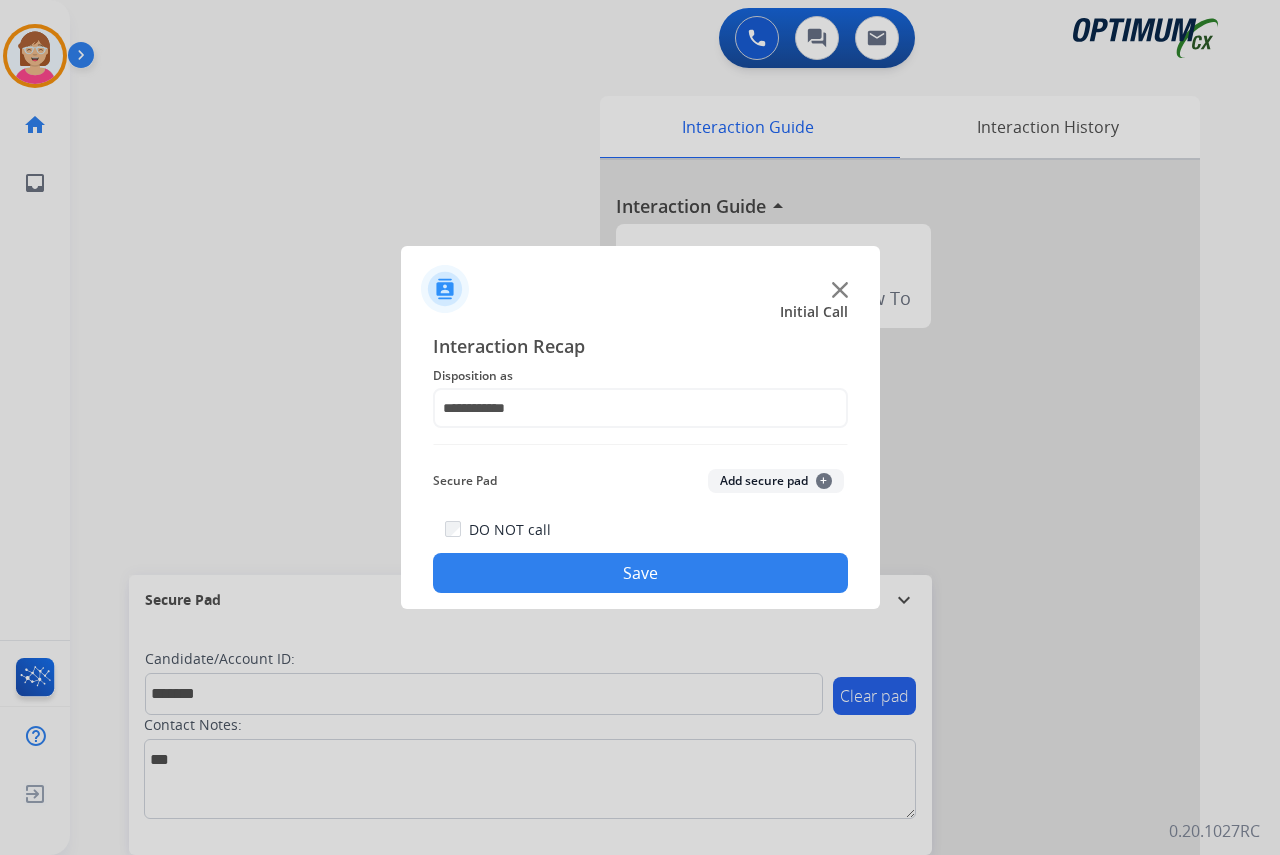 click on "+" 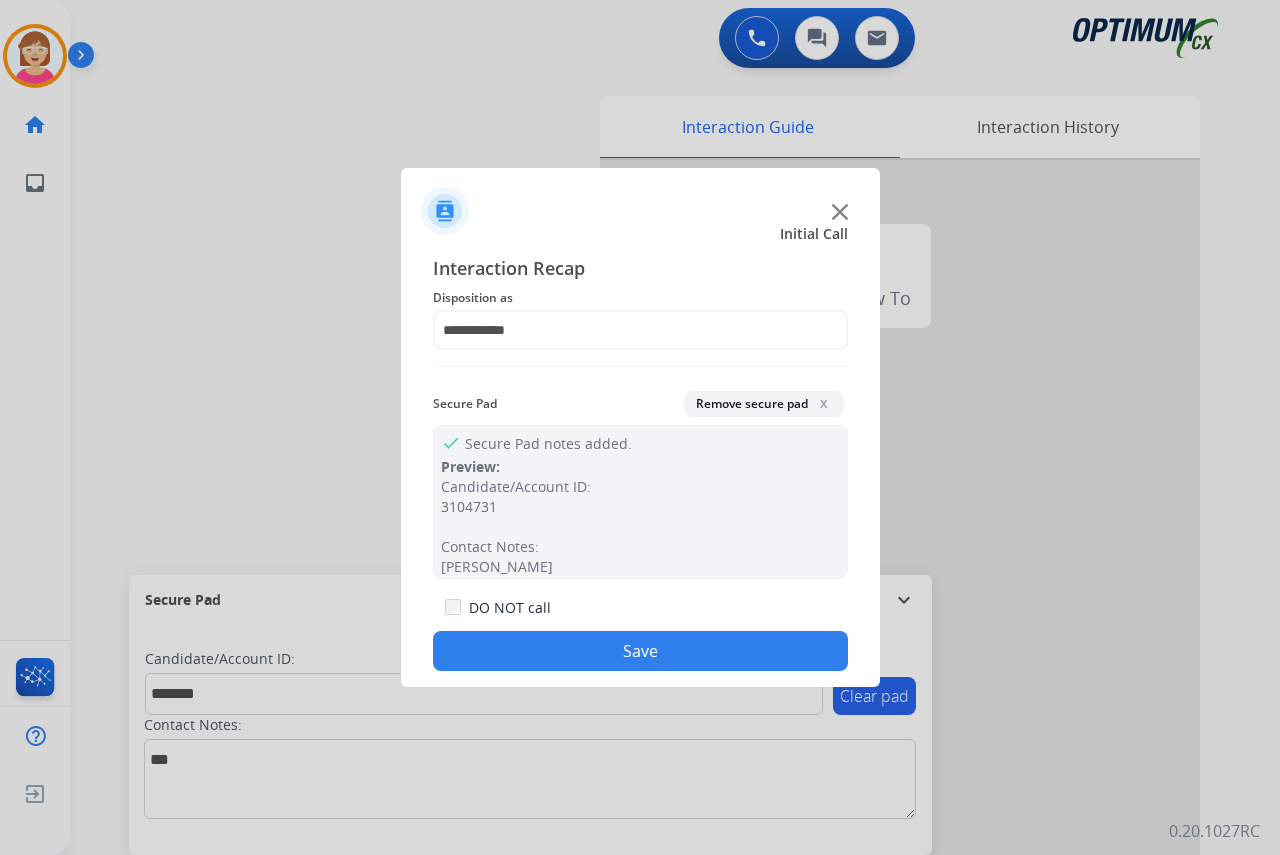 click on "Save" 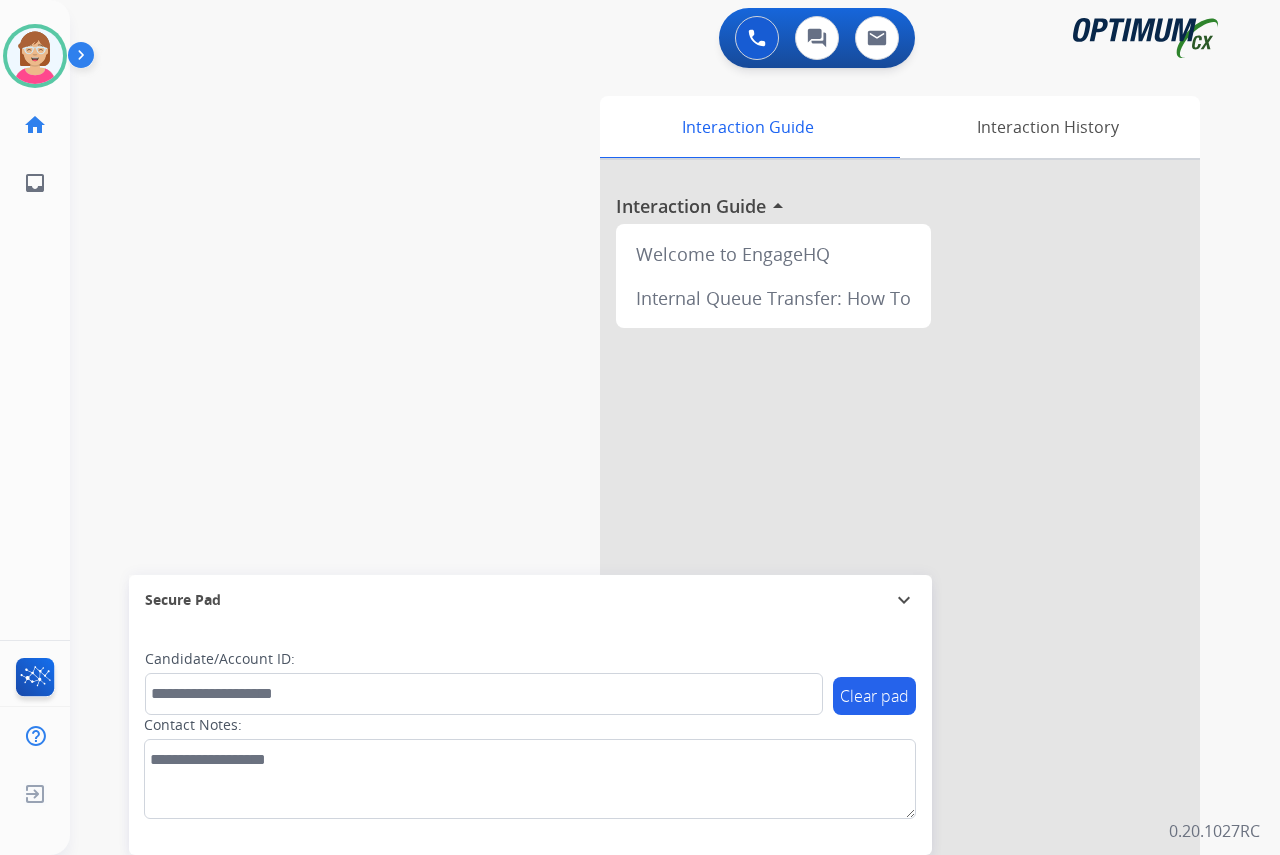 click on "[PERSON_NAME]   Available  Edit Avatar  Agent:   [PERSON_NAME] Profile:  OCX Training home  Home  Home inbox  Emails  Emails  FocalPoints  Help Center  Help Center  Log out  Log out" 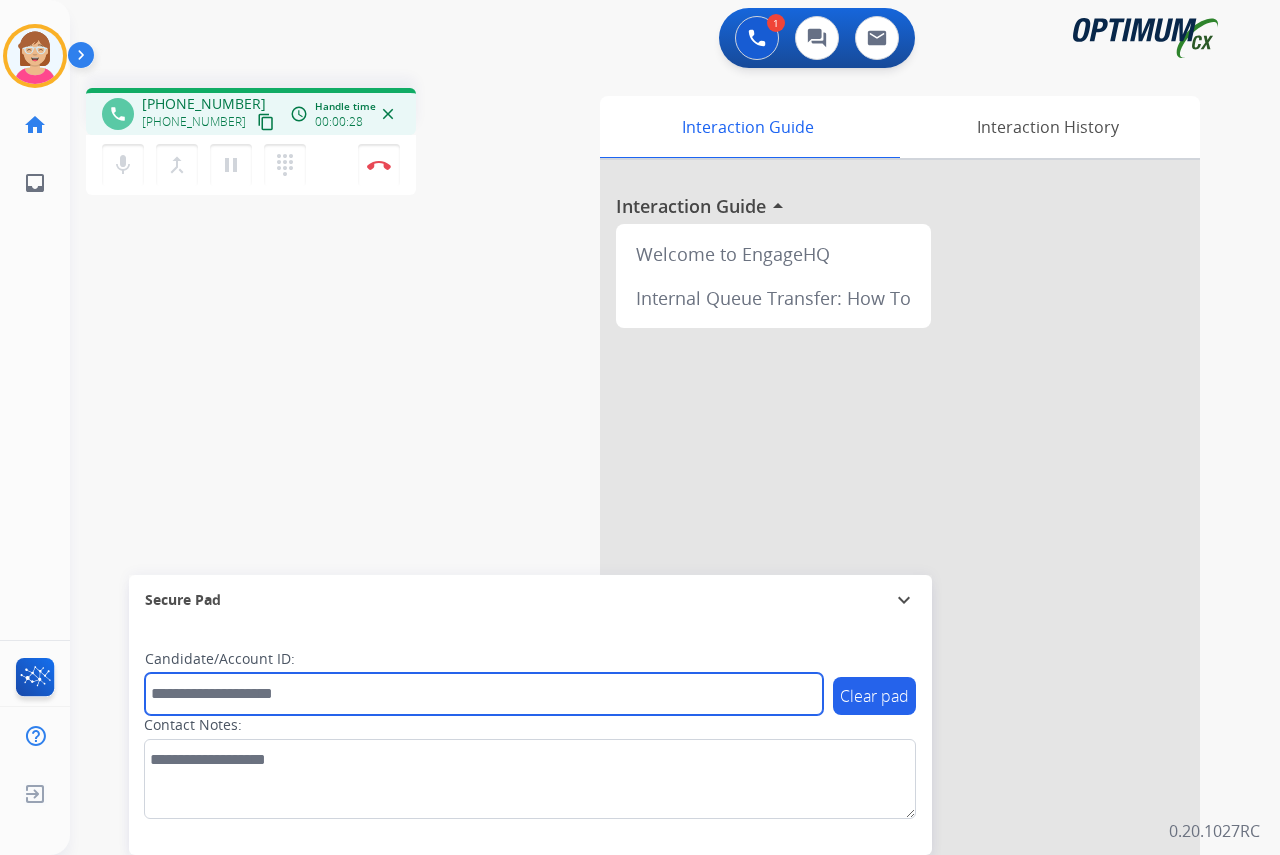 click at bounding box center [484, 694] 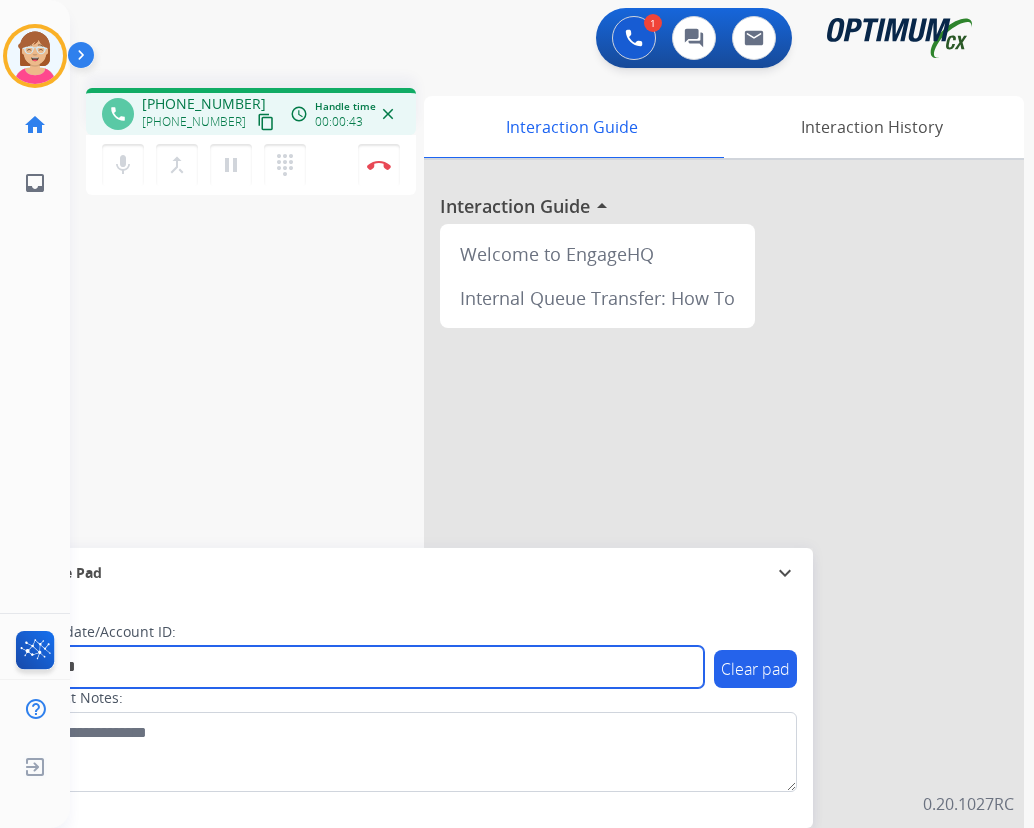type on "*******" 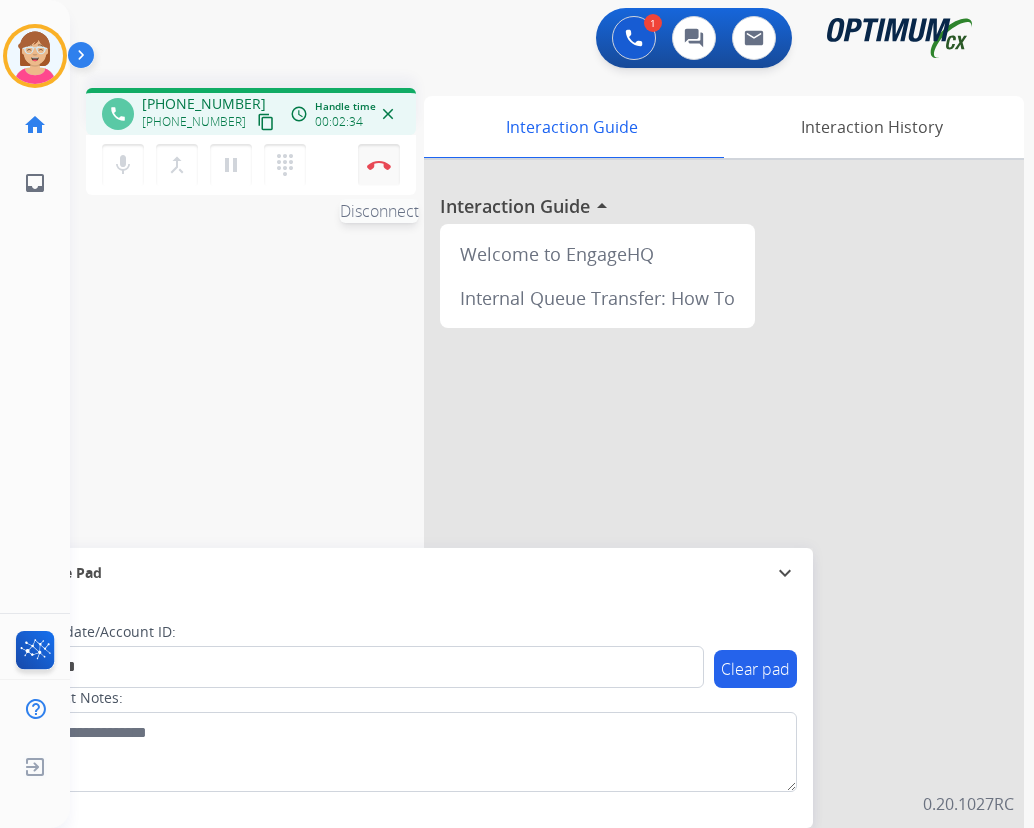 click at bounding box center [379, 165] 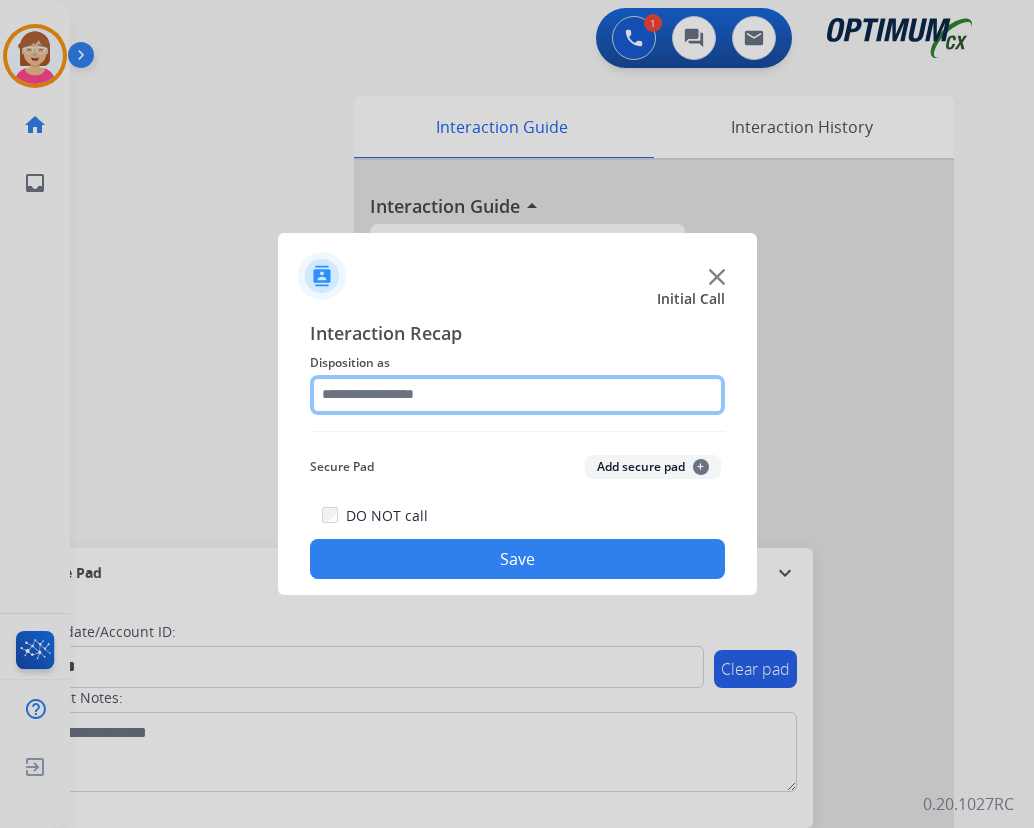 click 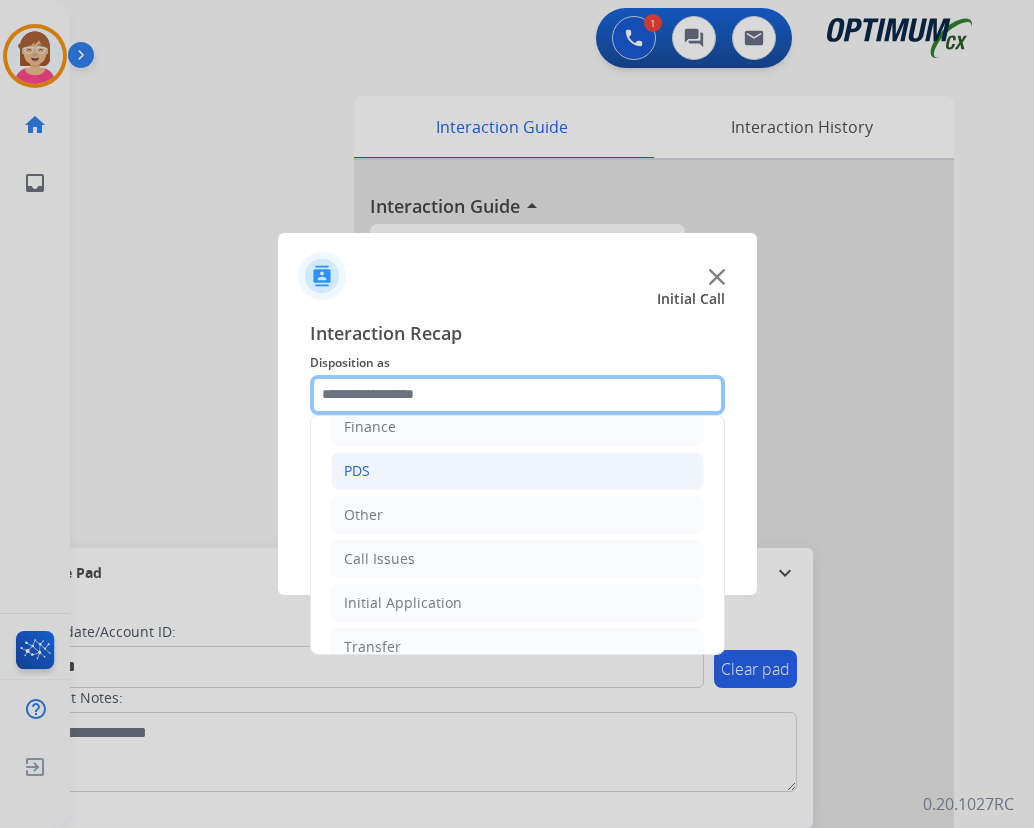 scroll, scrollTop: 136, scrollLeft: 0, axis: vertical 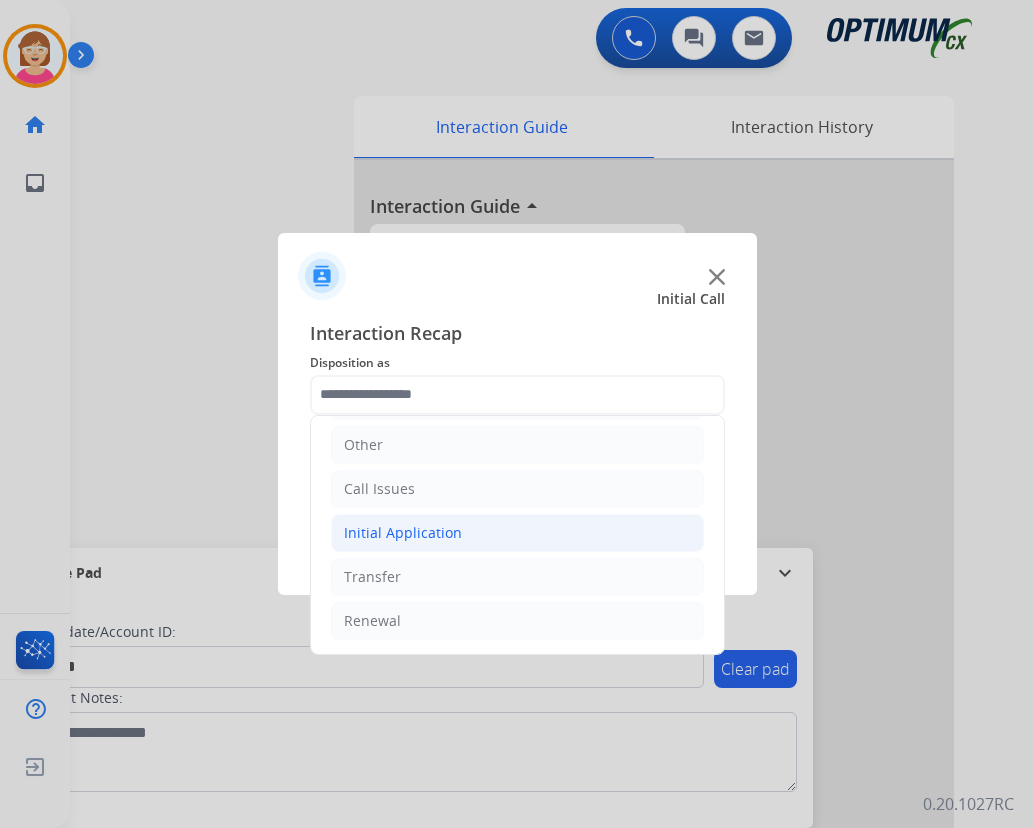 click on "Initial Application" 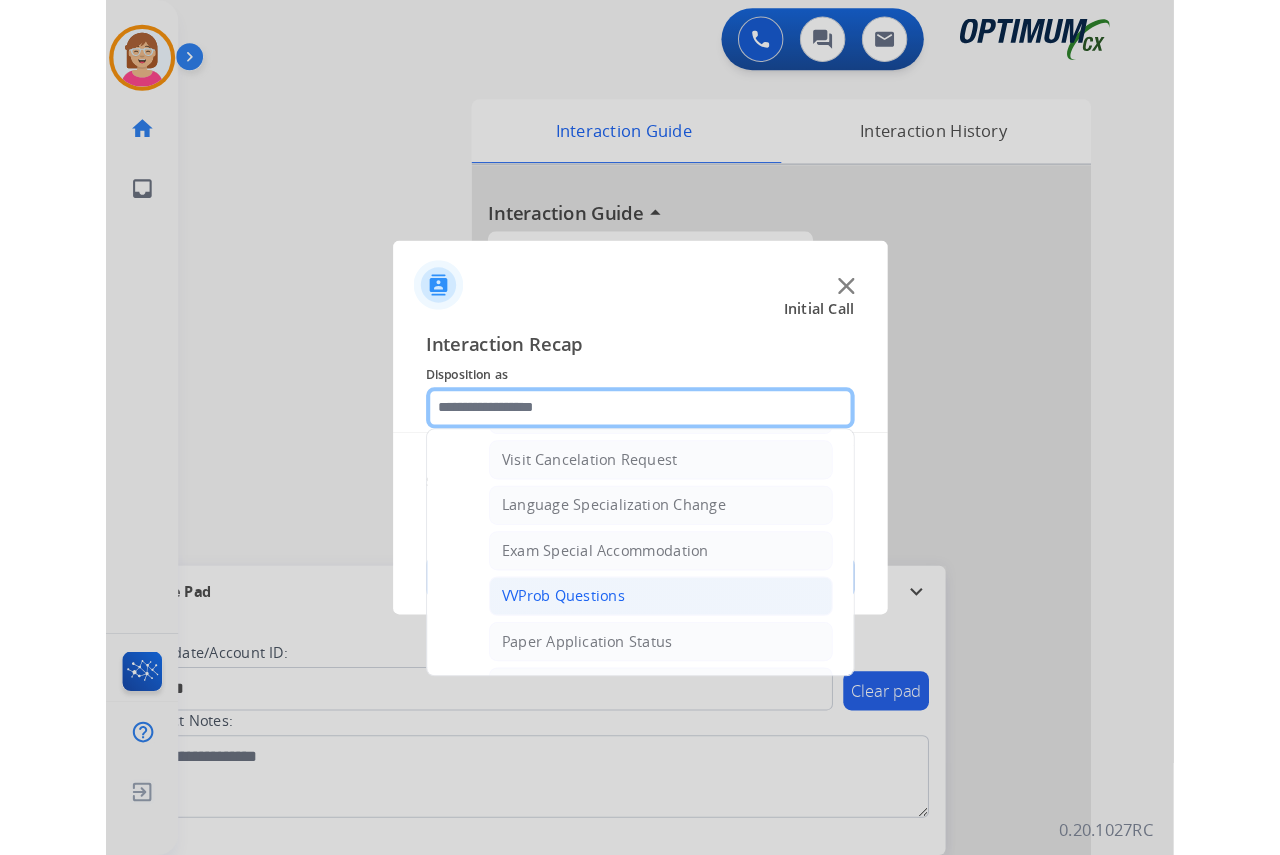 scroll, scrollTop: 912, scrollLeft: 0, axis: vertical 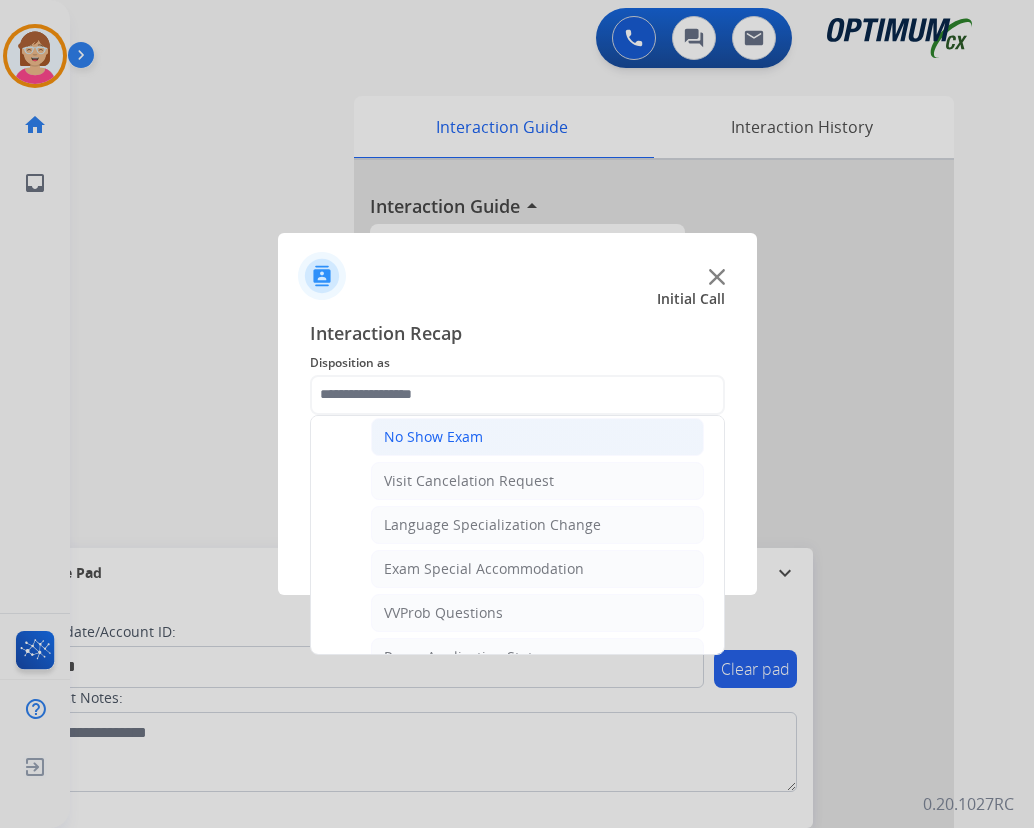 click on "No Show Exam" 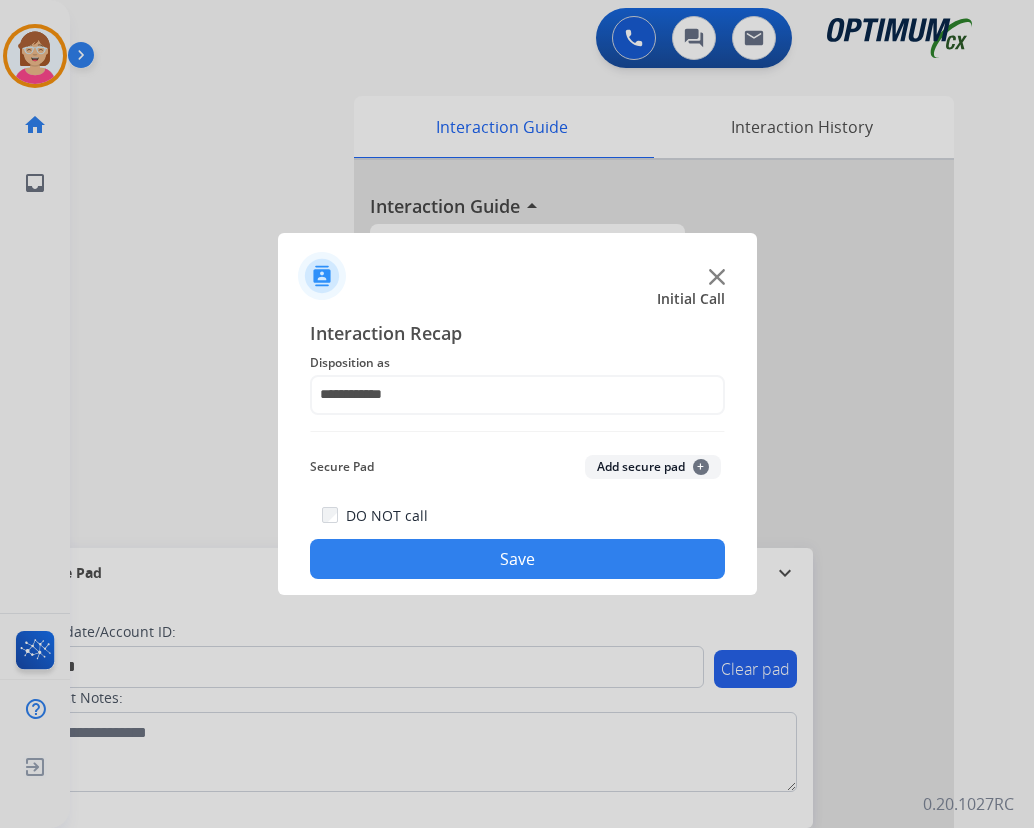 click on "+" 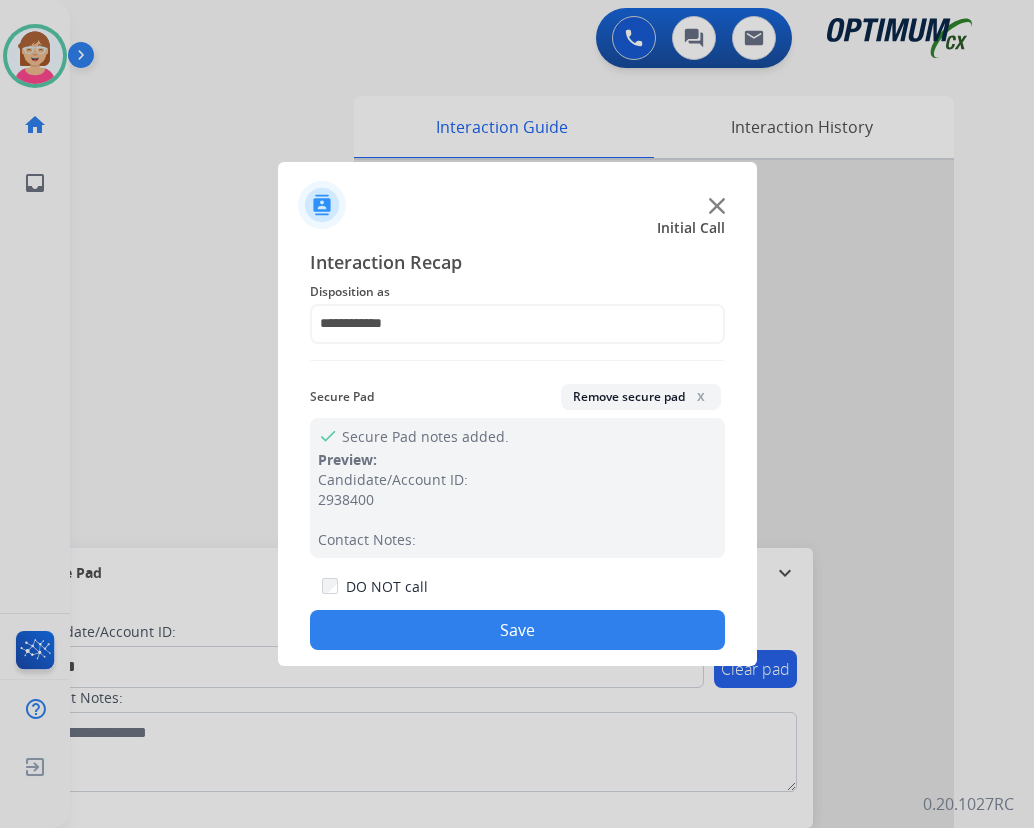 click on "Save" 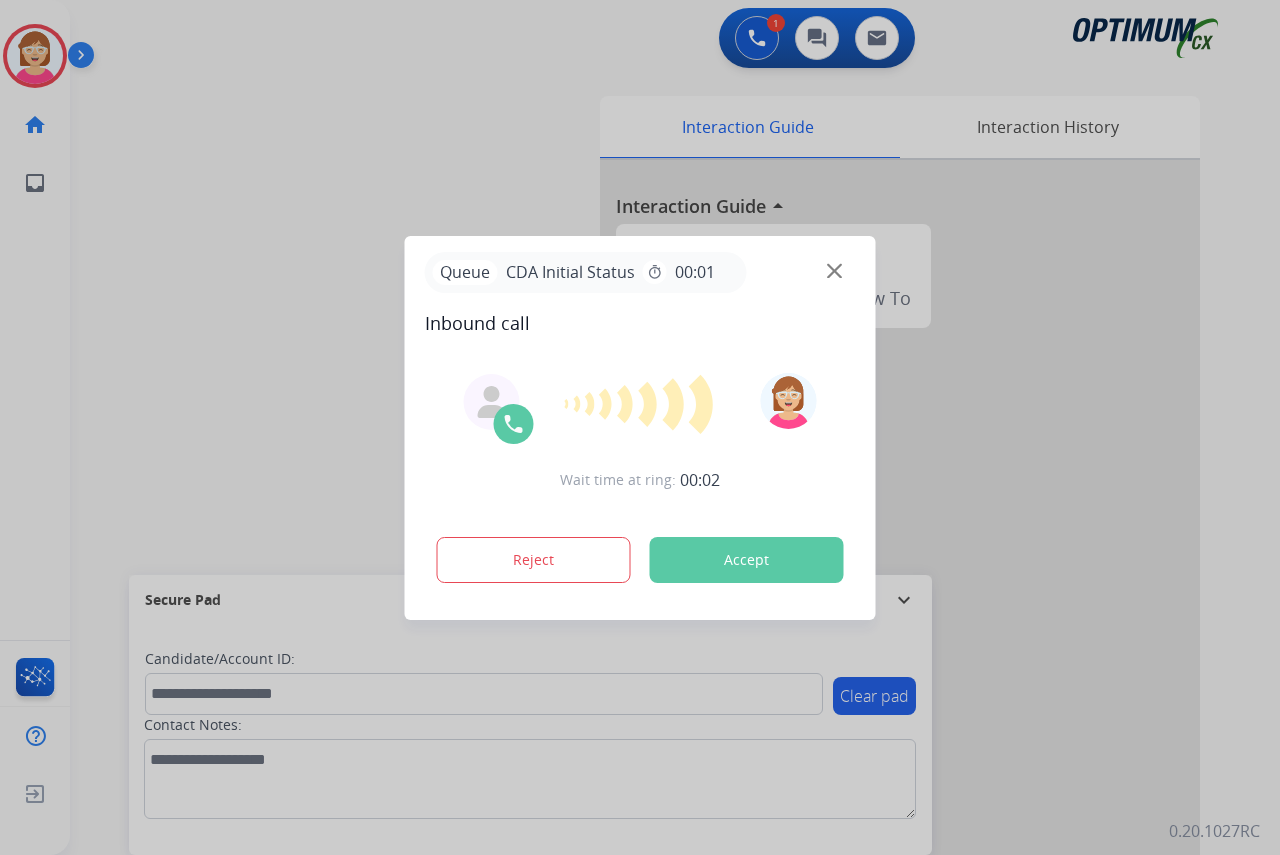 click at bounding box center (640, 427) 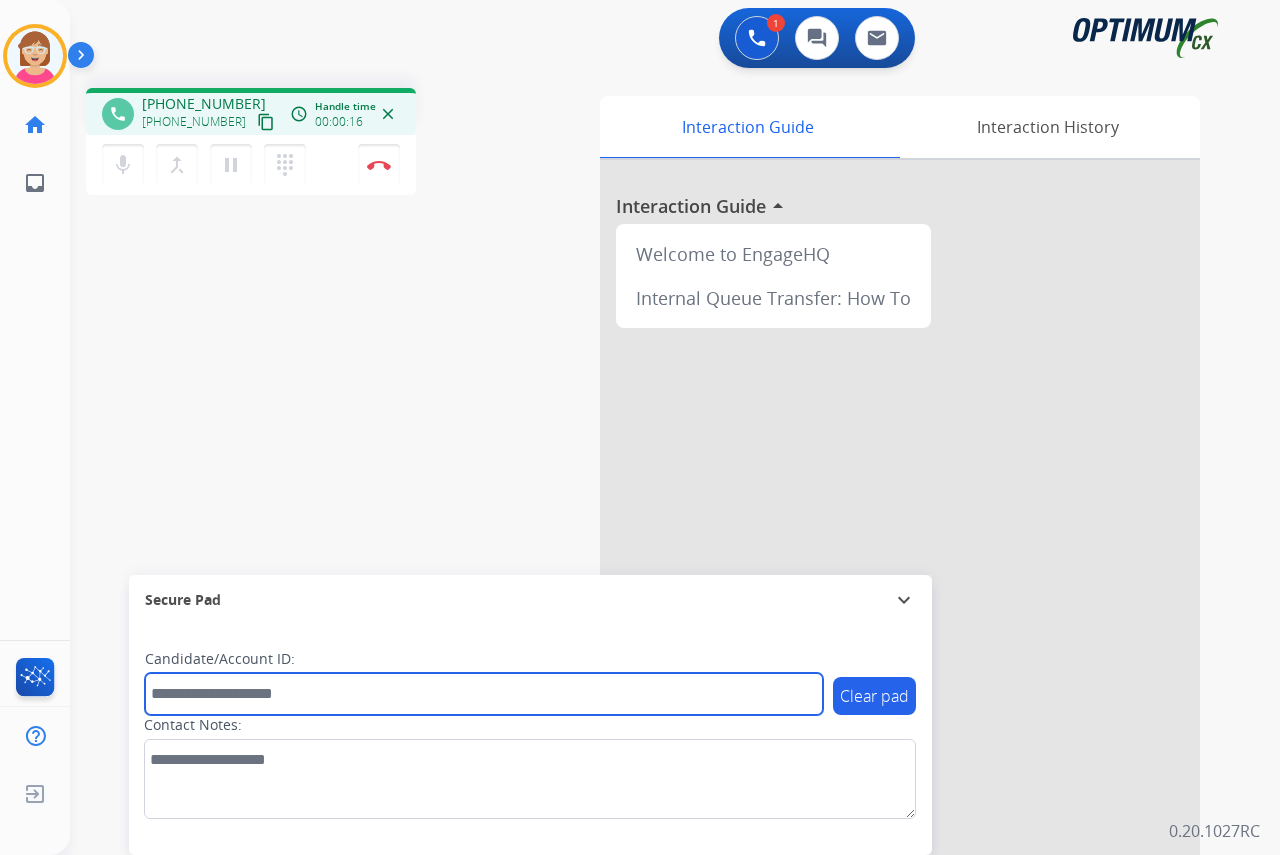 click at bounding box center (484, 694) 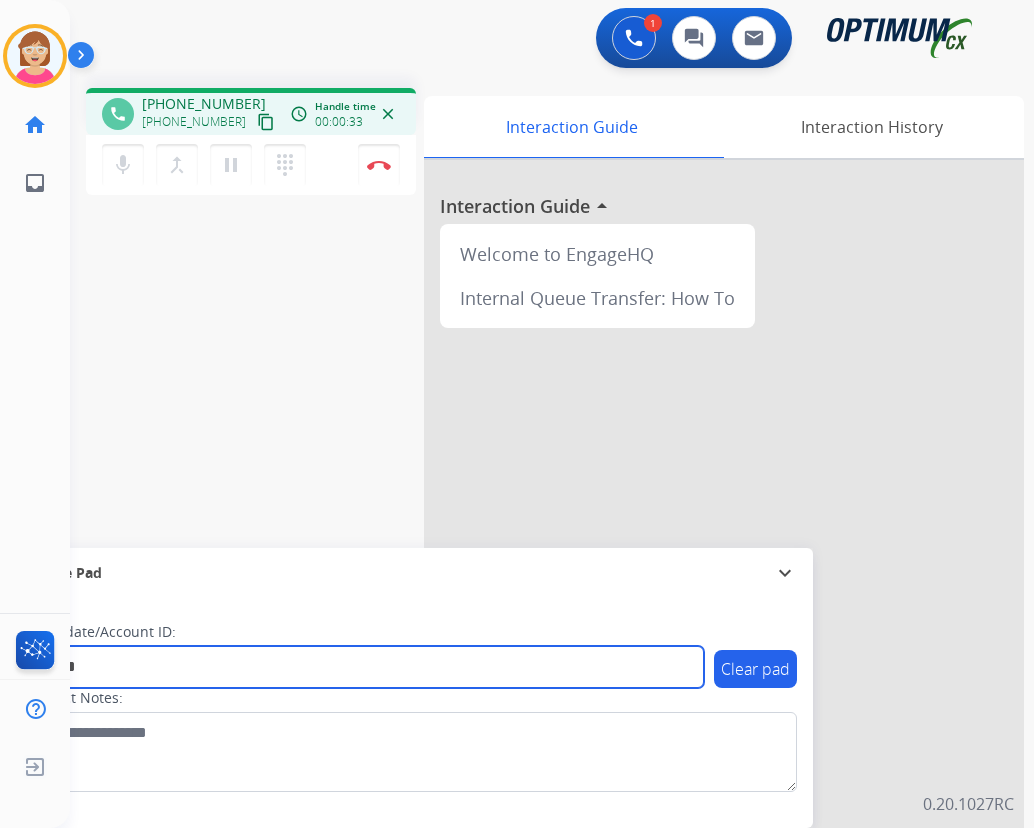 type on "*******" 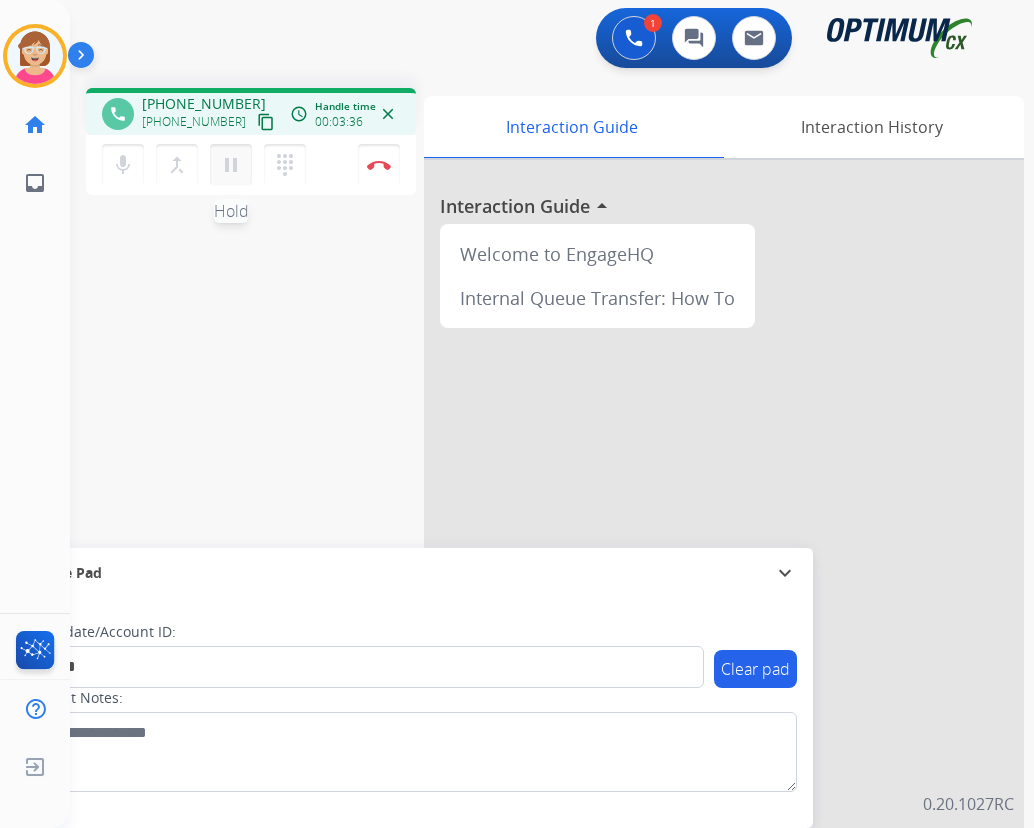 click on "pause" at bounding box center [231, 165] 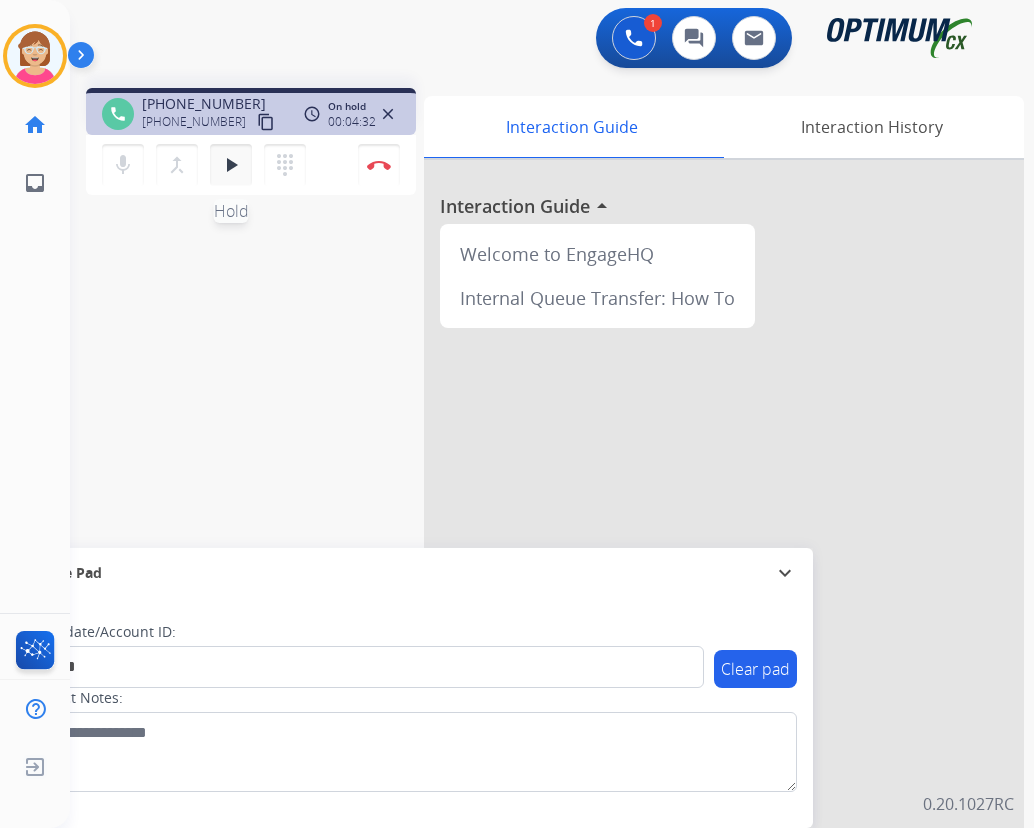 click on "play_arrow" at bounding box center (231, 165) 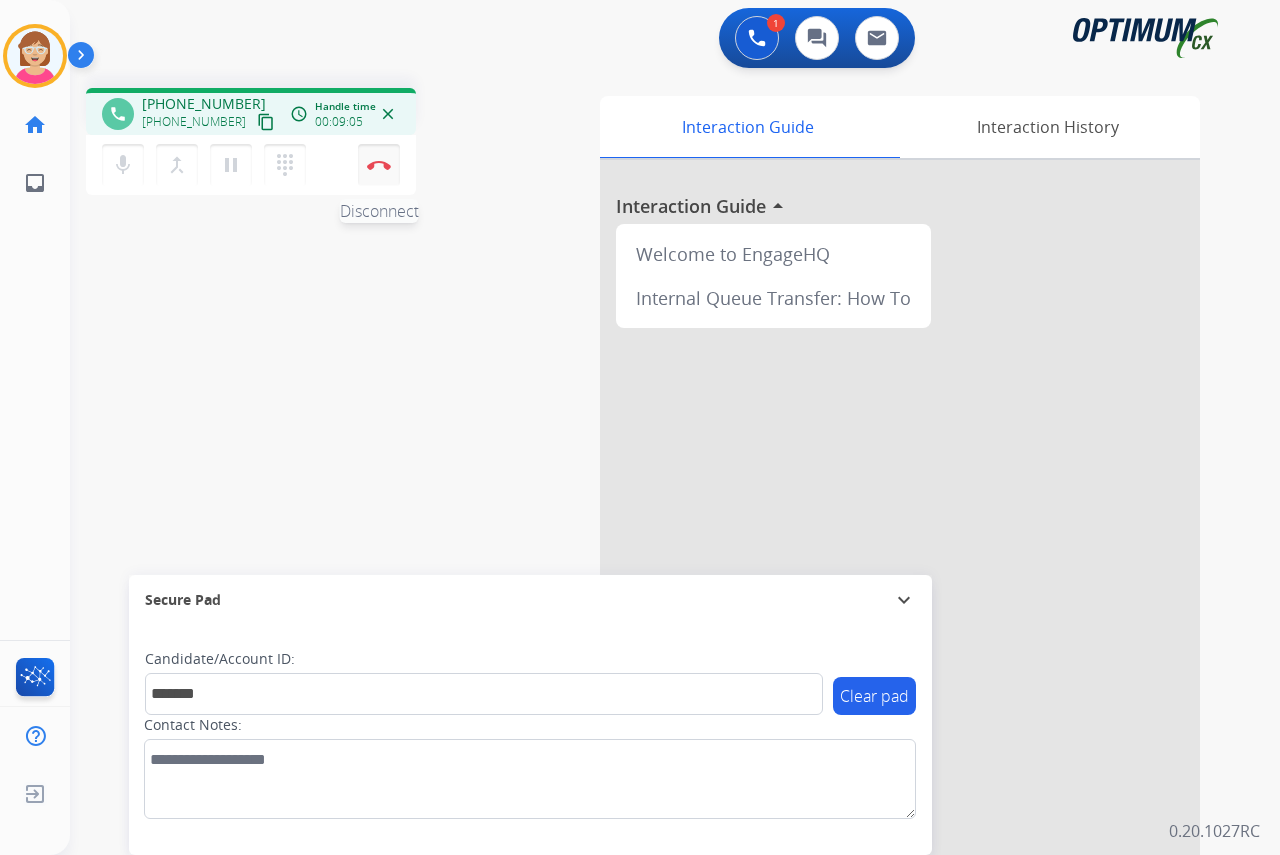 click at bounding box center [379, 165] 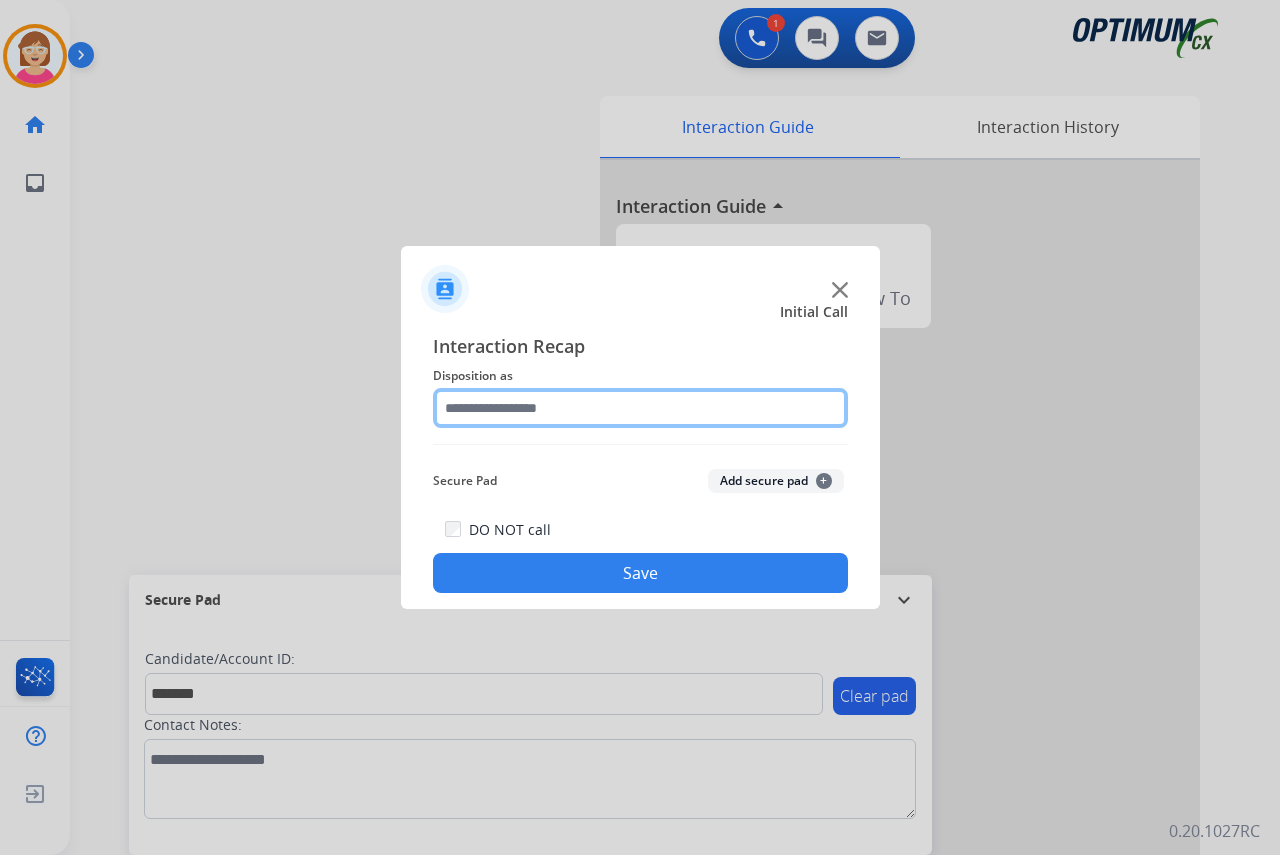 click 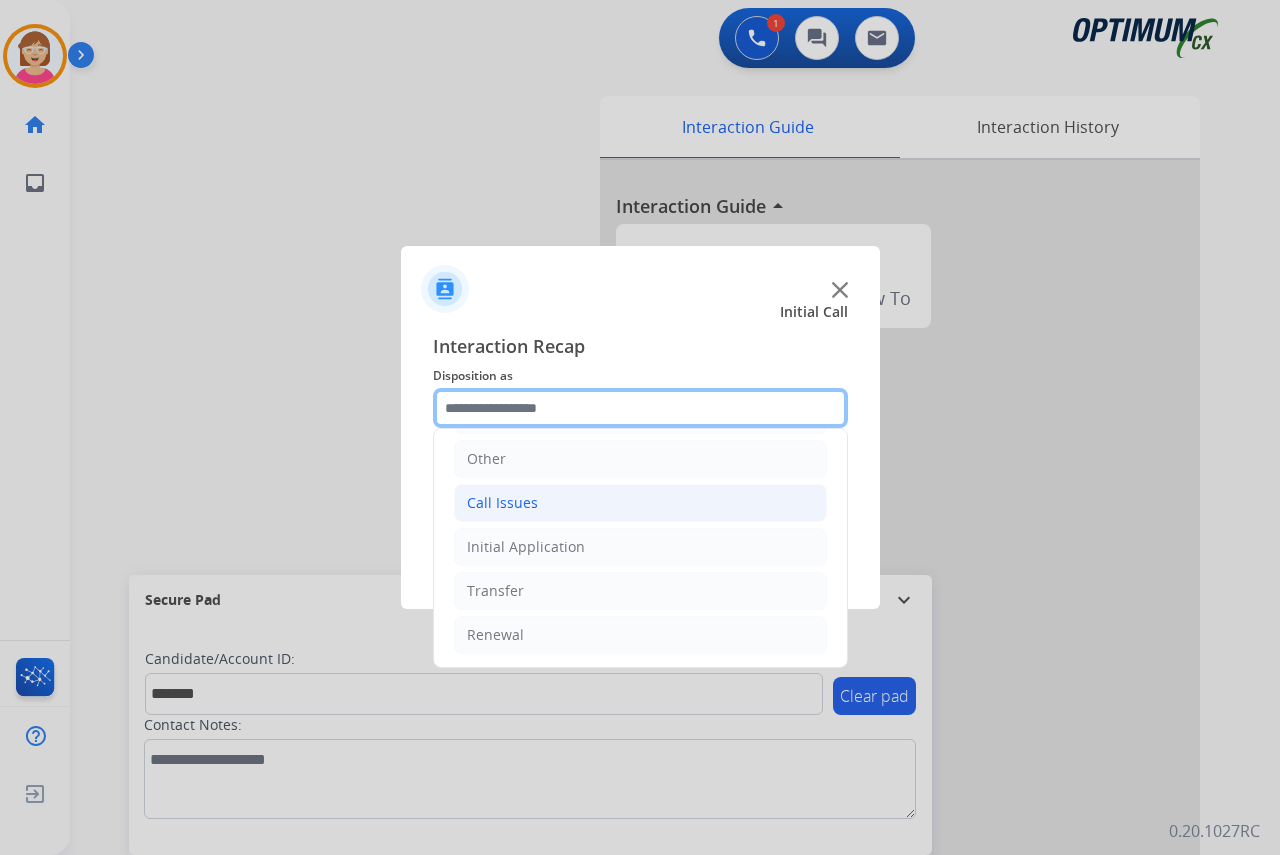 scroll, scrollTop: 136, scrollLeft: 0, axis: vertical 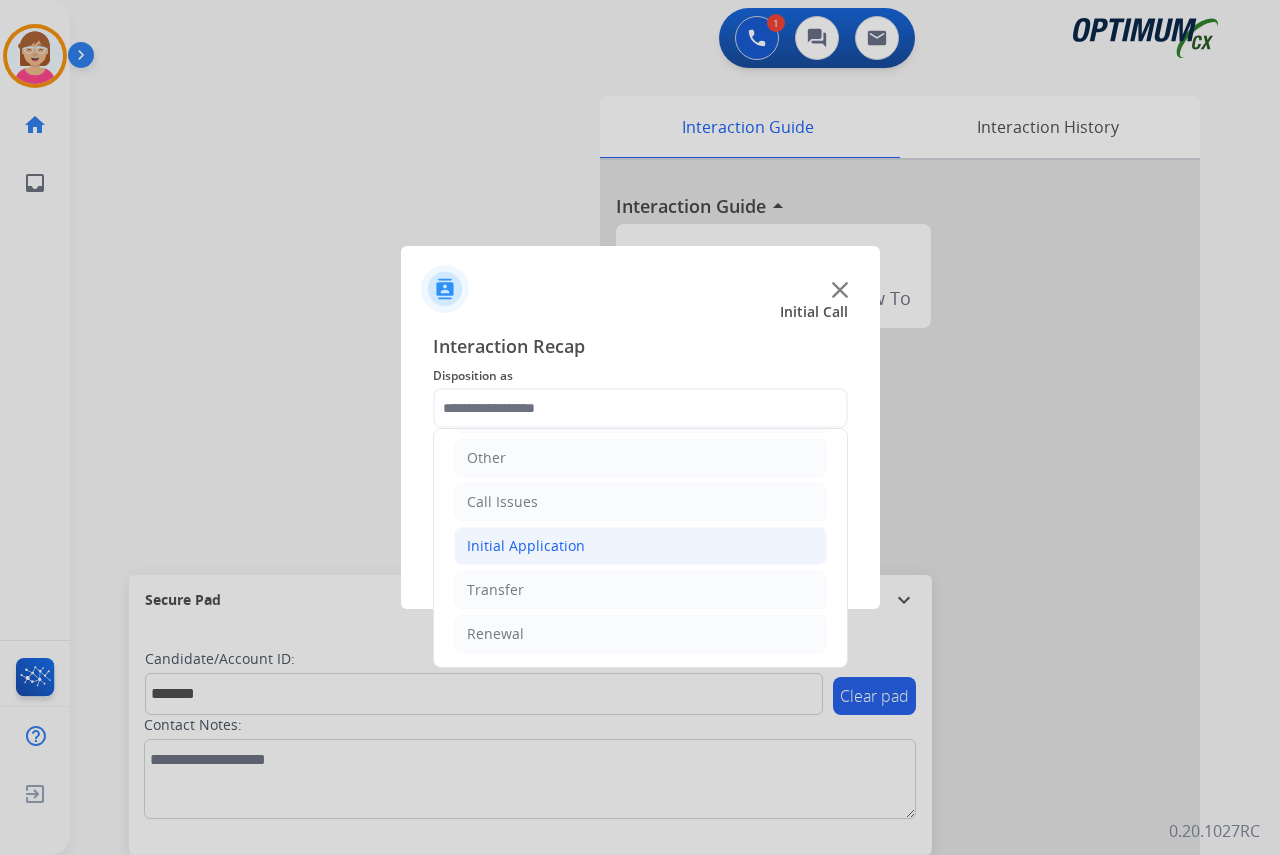 click on "Initial Application" 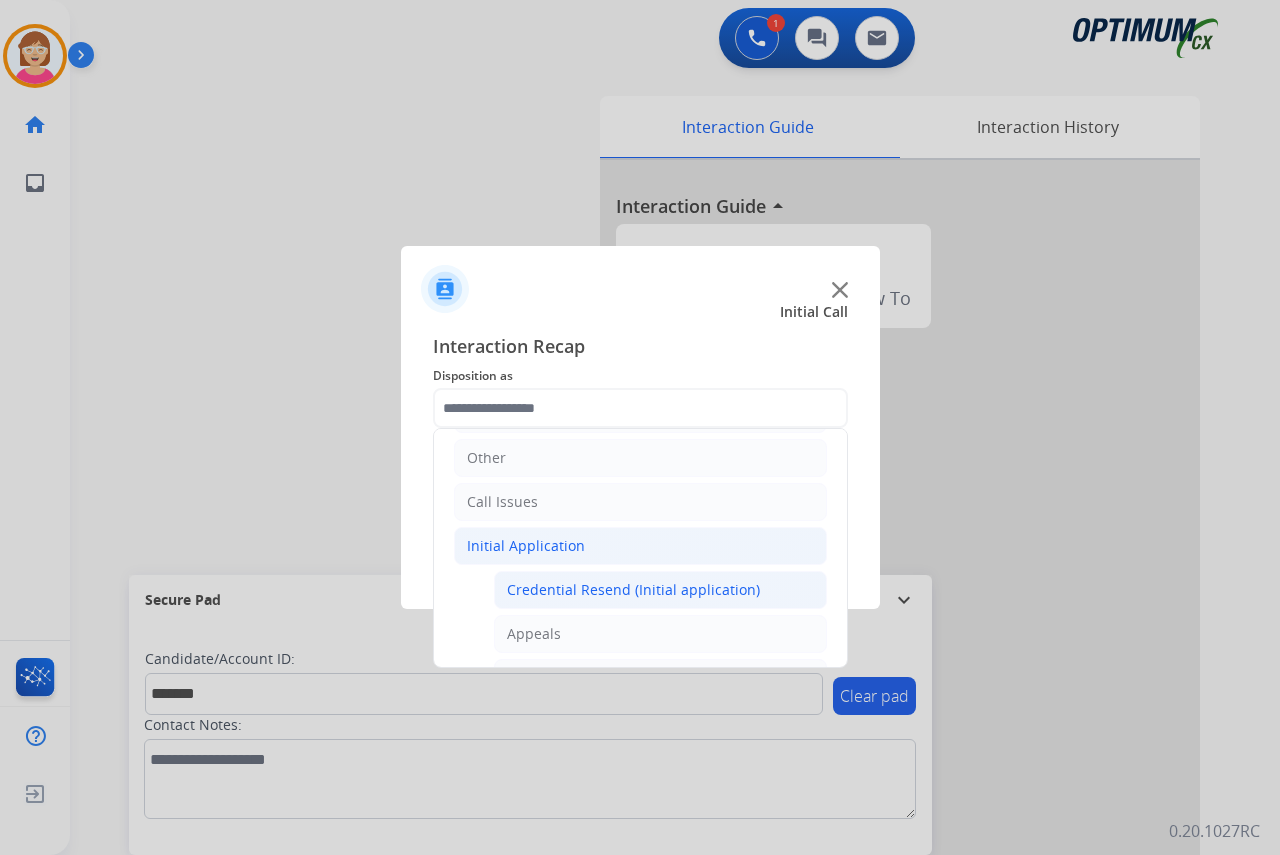 click on "Credential Resend (Initial application)" 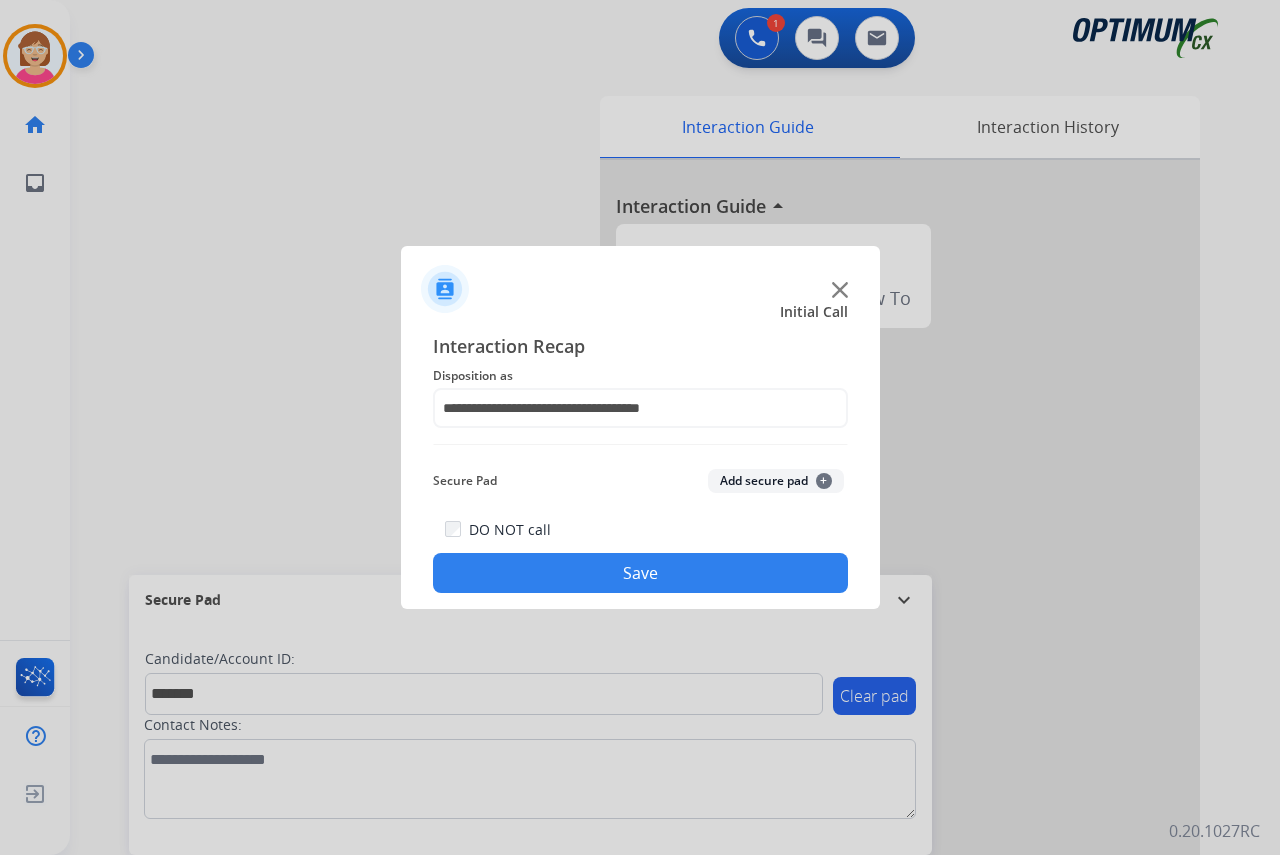 drag, startPoint x: 560, startPoint y: 584, endPoint x: 1126, endPoint y: 501, distance: 572.05334 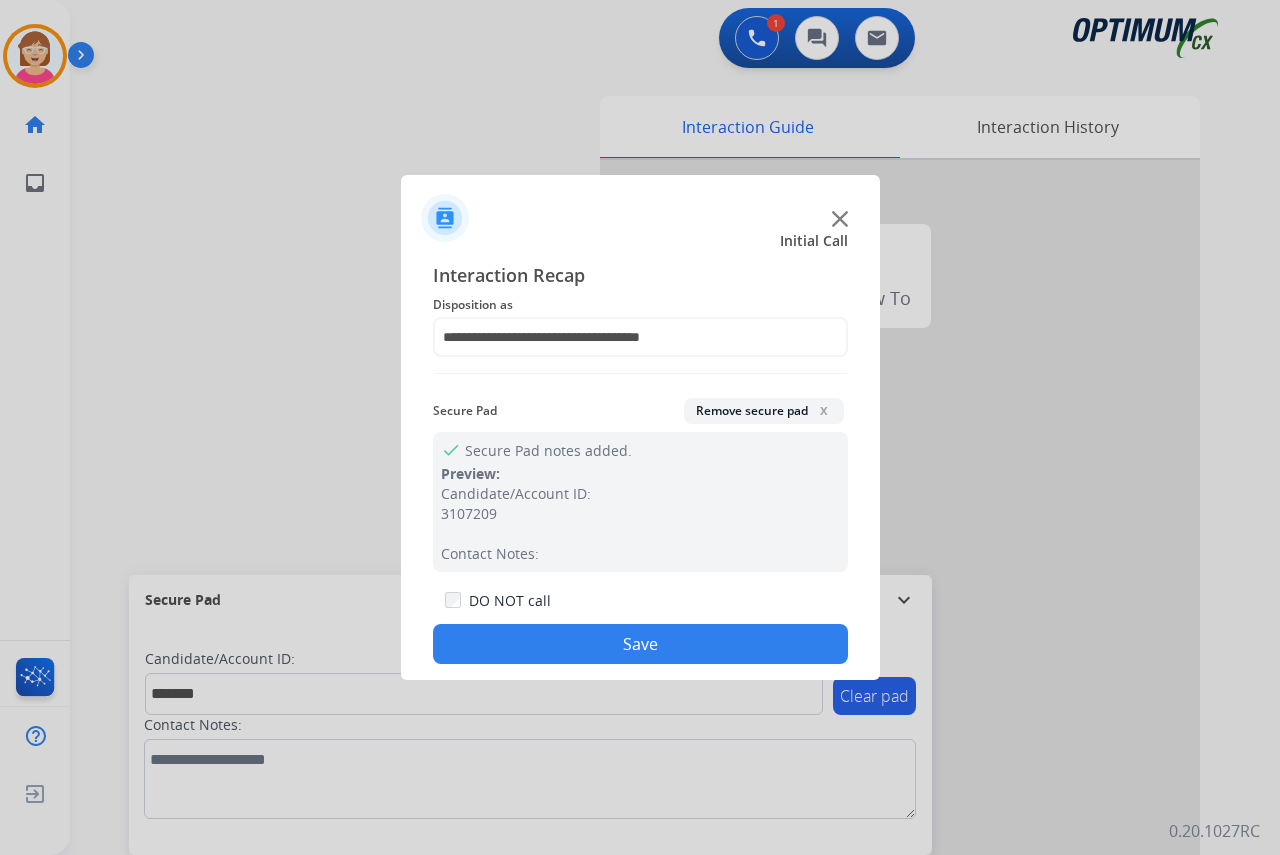 click on "Save" 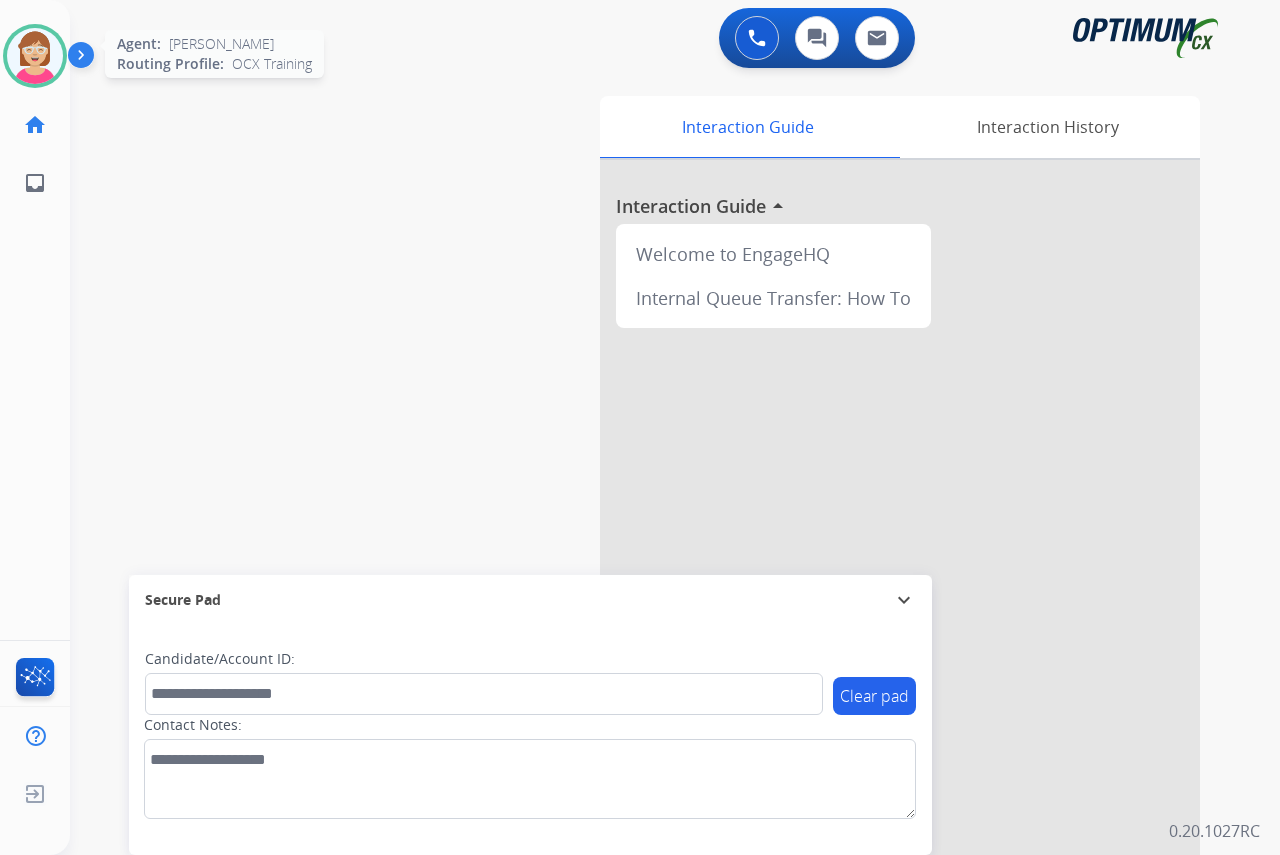 click at bounding box center (35, 56) 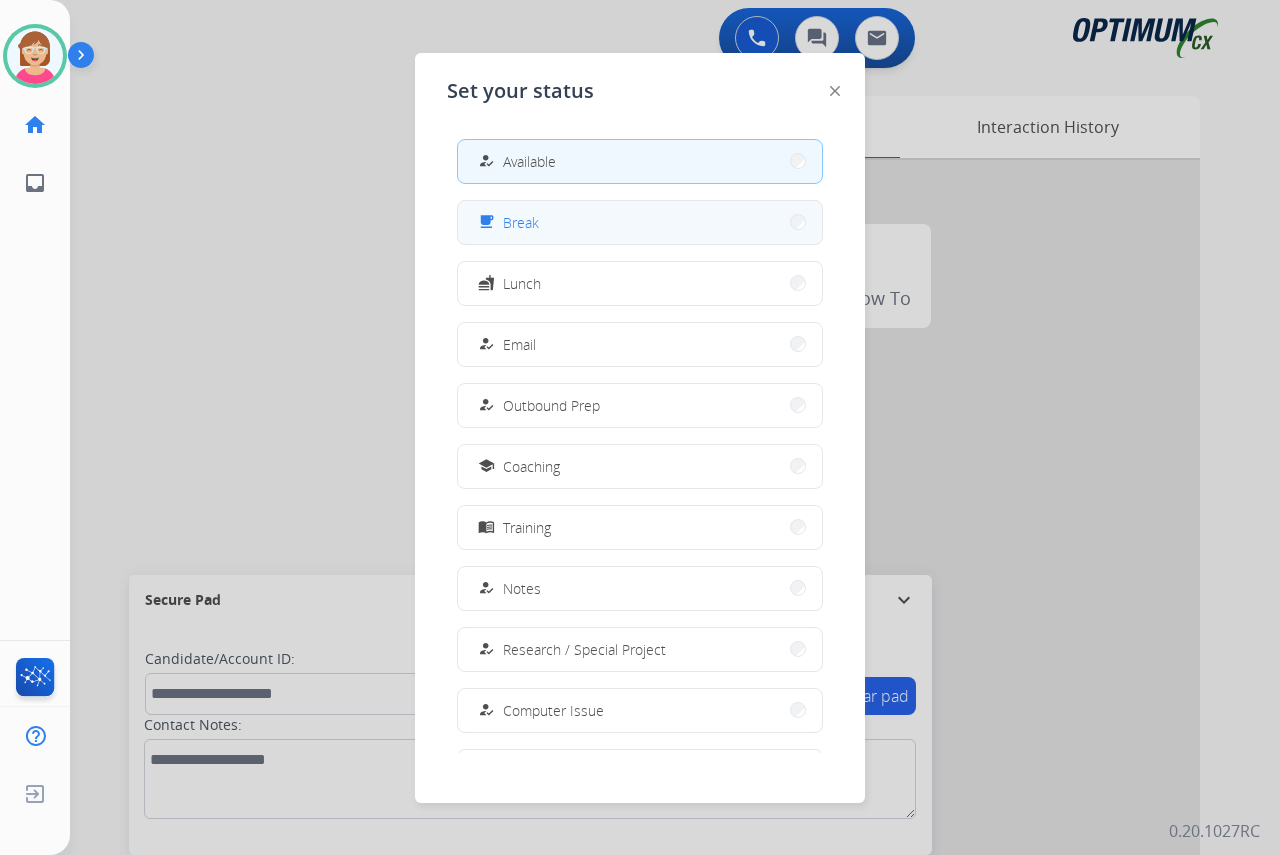 click on "free_breakfast" at bounding box center (488, 222) 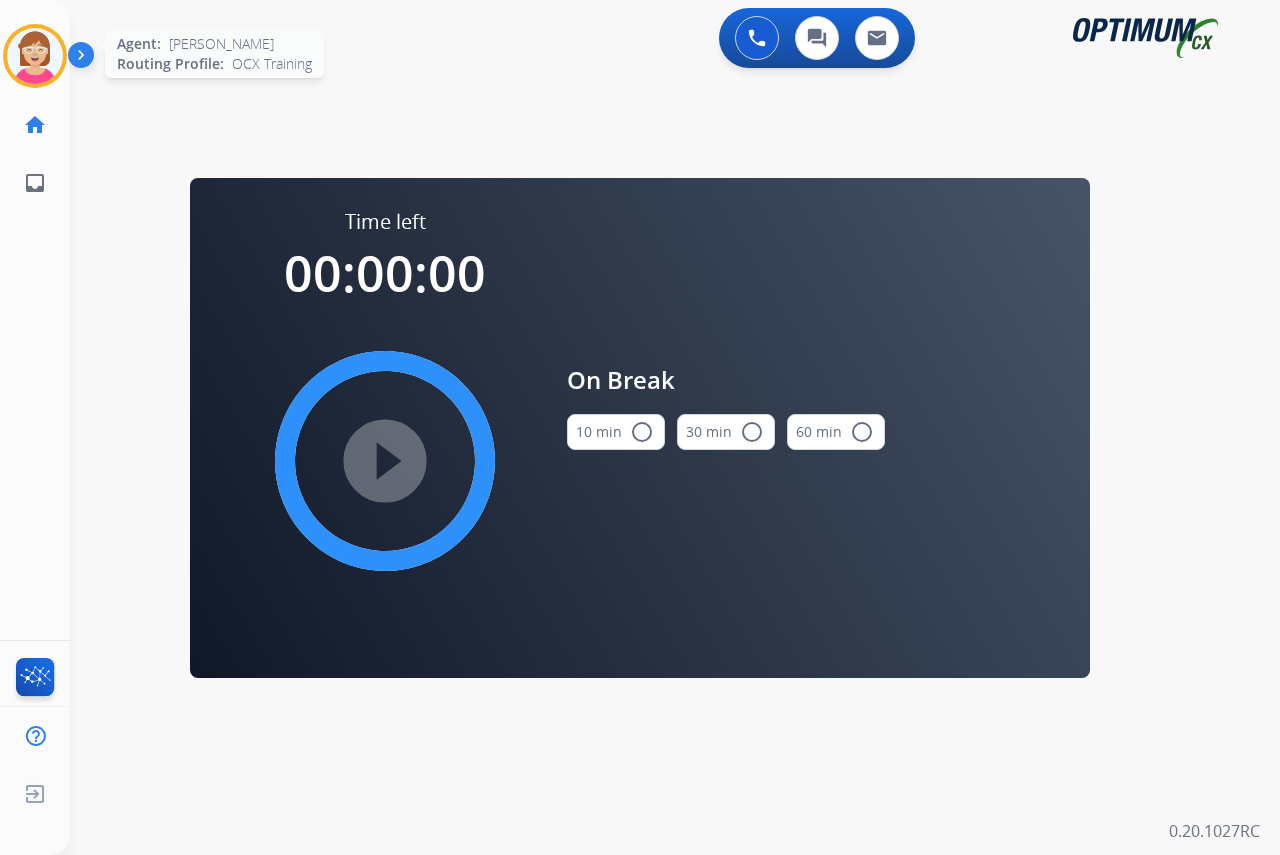 click at bounding box center (35, 56) 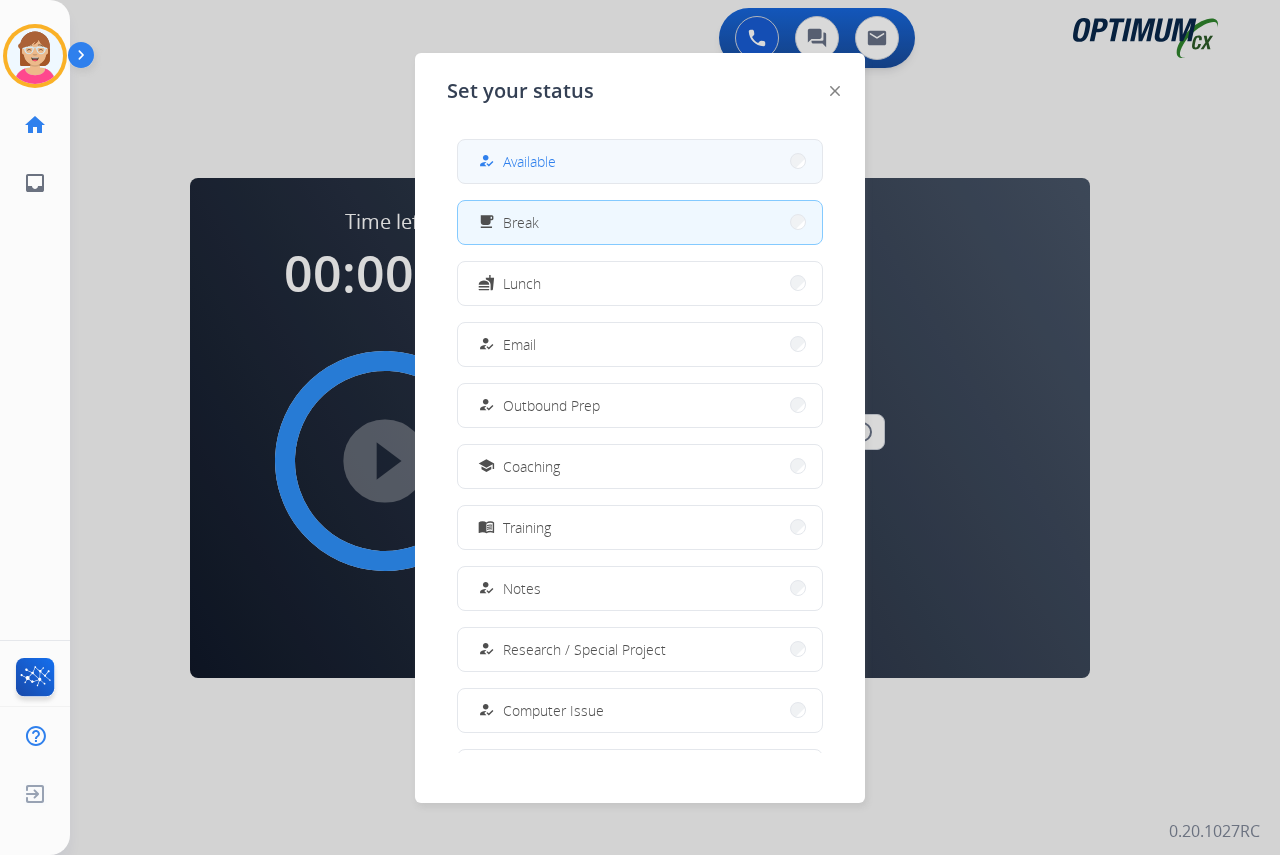click on "Available" at bounding box center (529, 161) 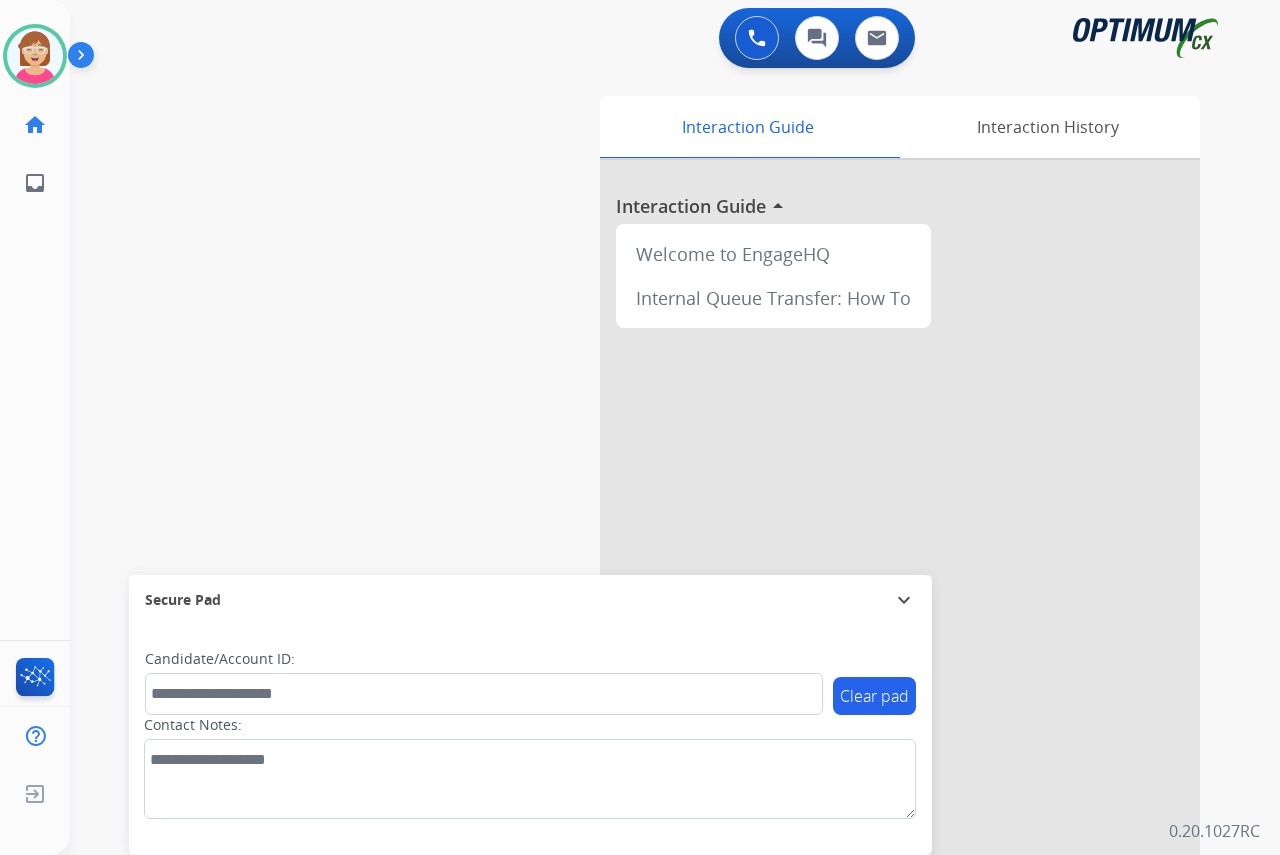 click on "[PERSON_NAME]   Available  Edit Avatar  Agent:   [PERSON_NAME] Profile:  OCX Training home  Home  Home inbox  Emails  Emails  FocalPoints  Help Center  Help Center  Log out  Log out" 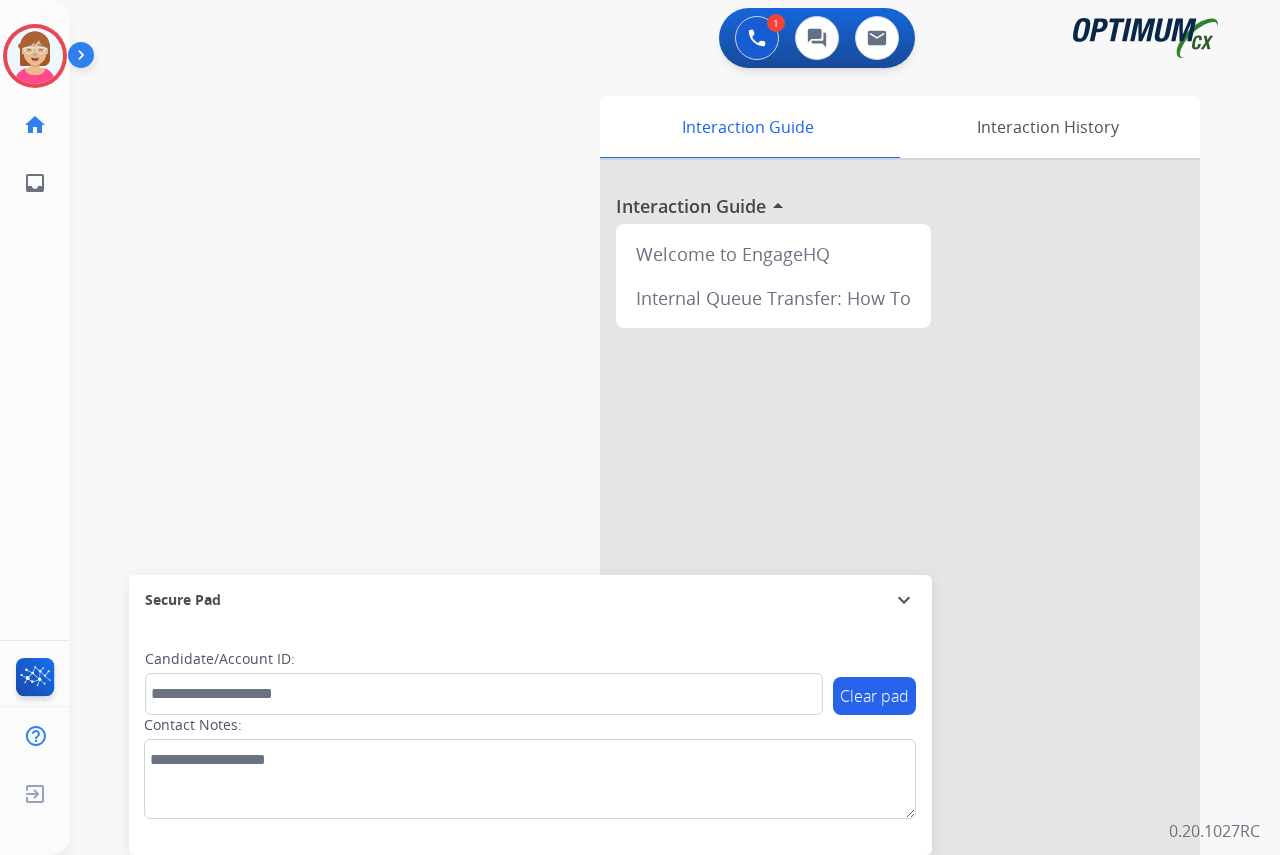 drag, startPoint x: 44, startPoint y: 266, endPoint x: 194, endPoint y: 190, distance: 168.1547 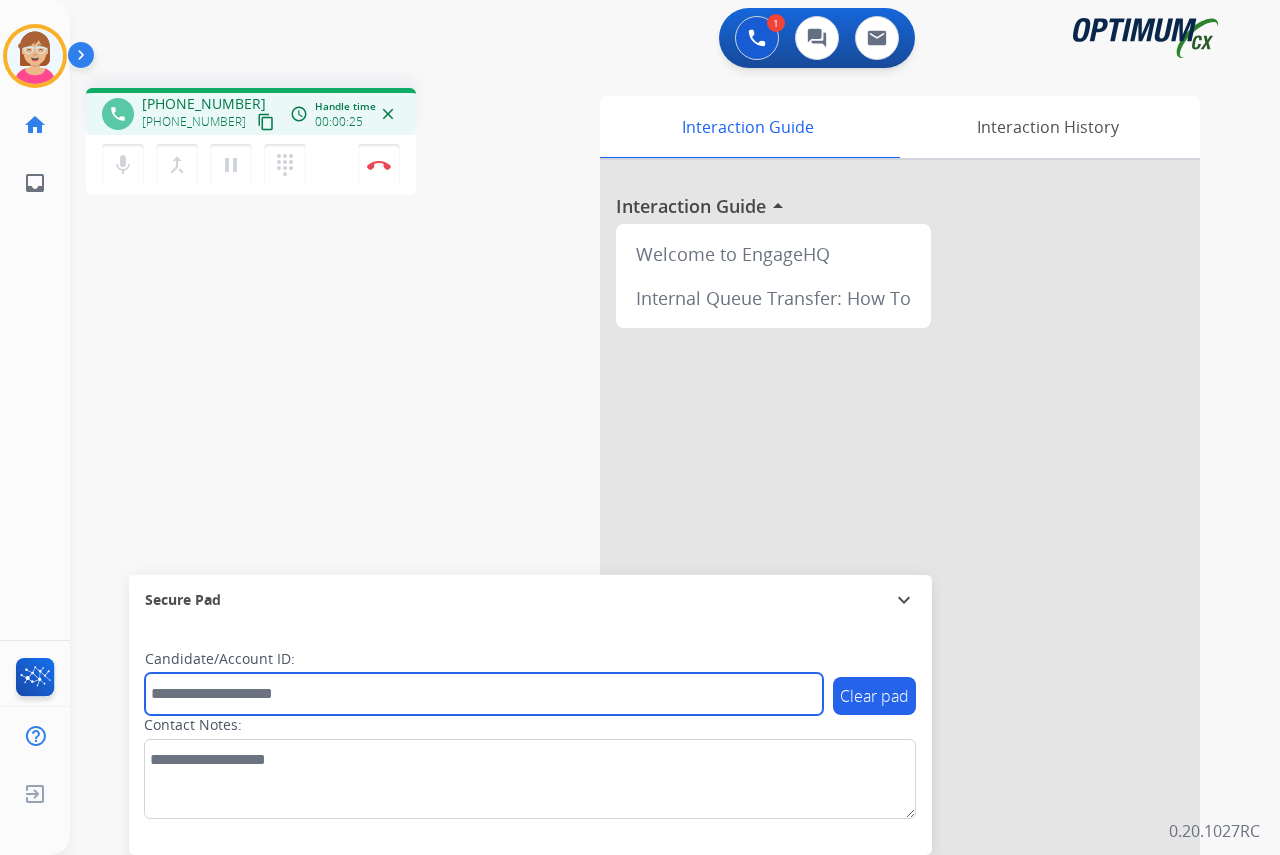 click at bounding box center [484, 694] 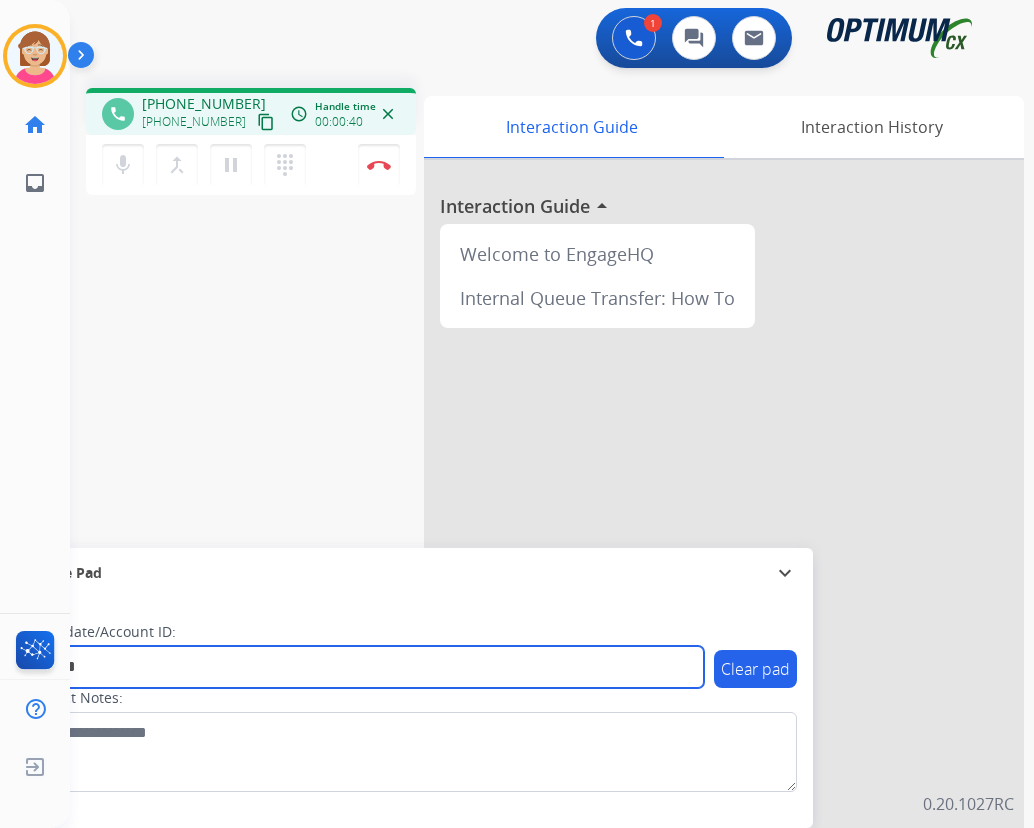 type on "*******" 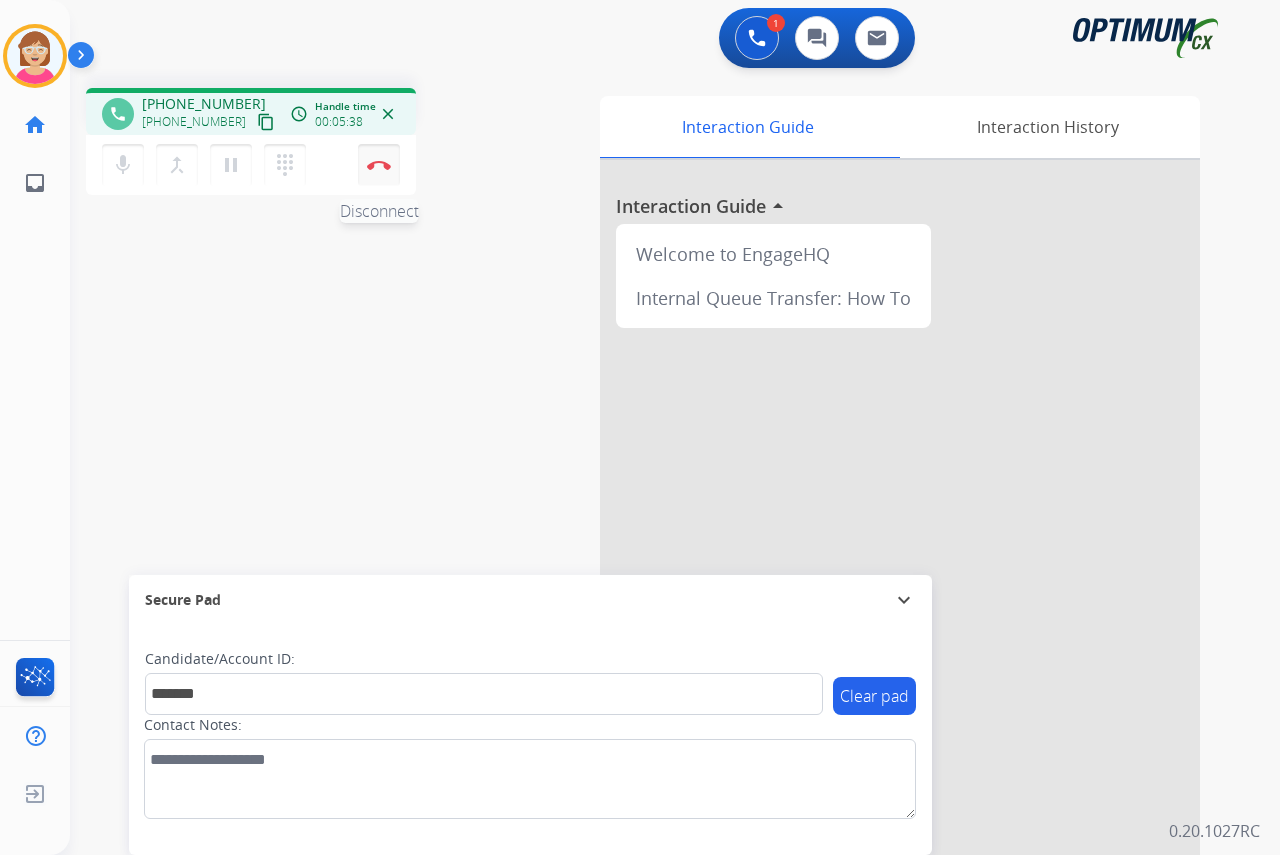 drag, startPoint x: 380, startPoint y: 161, endPoint x: 368, endPoint y: 169, distance: 14.422205 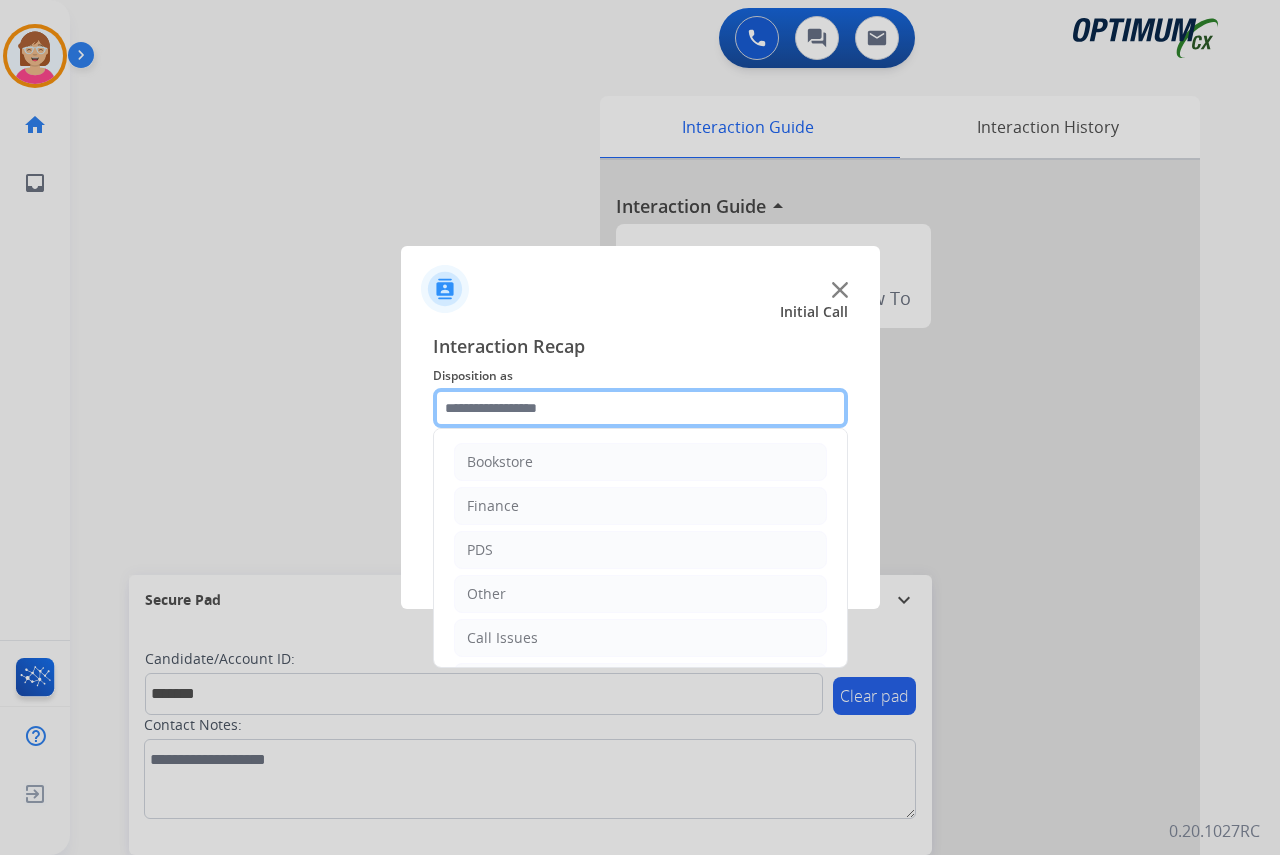 click 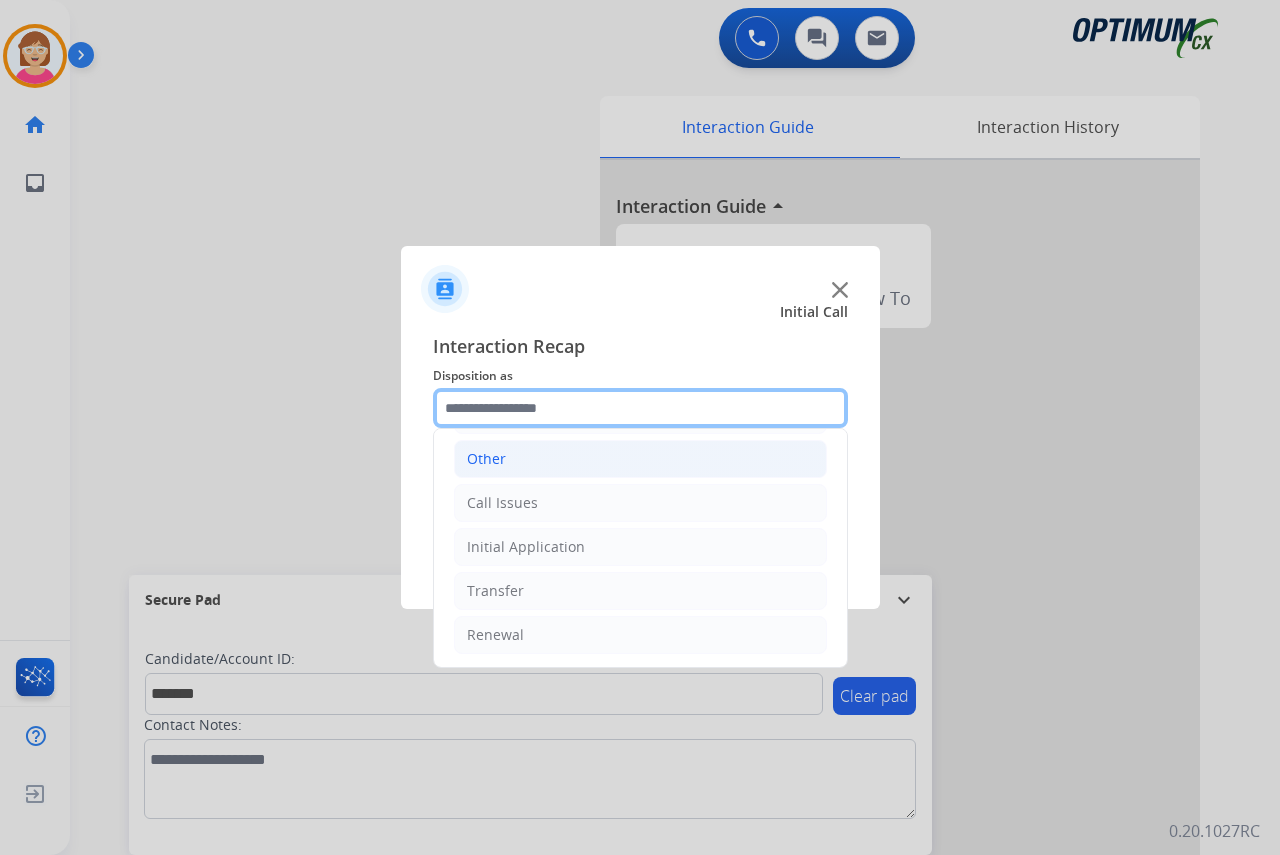 scroll, scrollTop: 136, scrollLeft: 0, axis: vertical 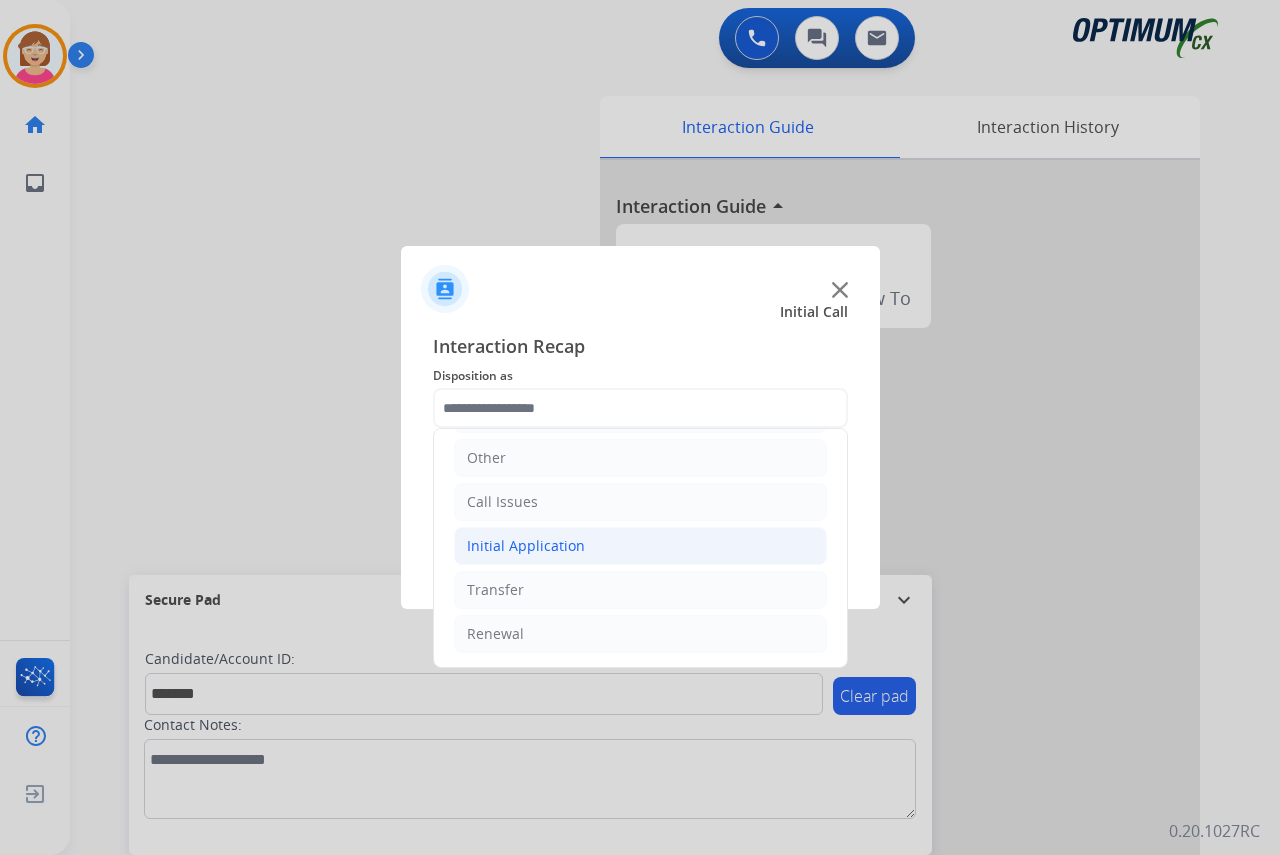 click on "Initial Application" 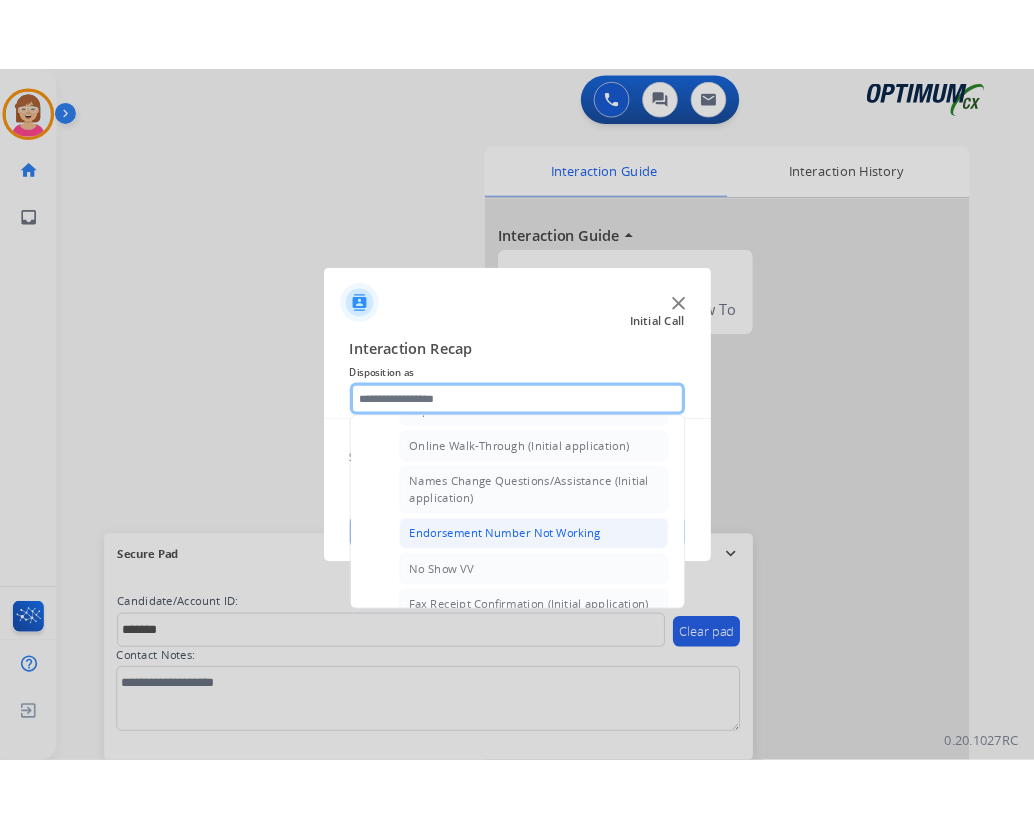 scroll, scrollTop: 236, scrollLeft: 0, axis: vertical 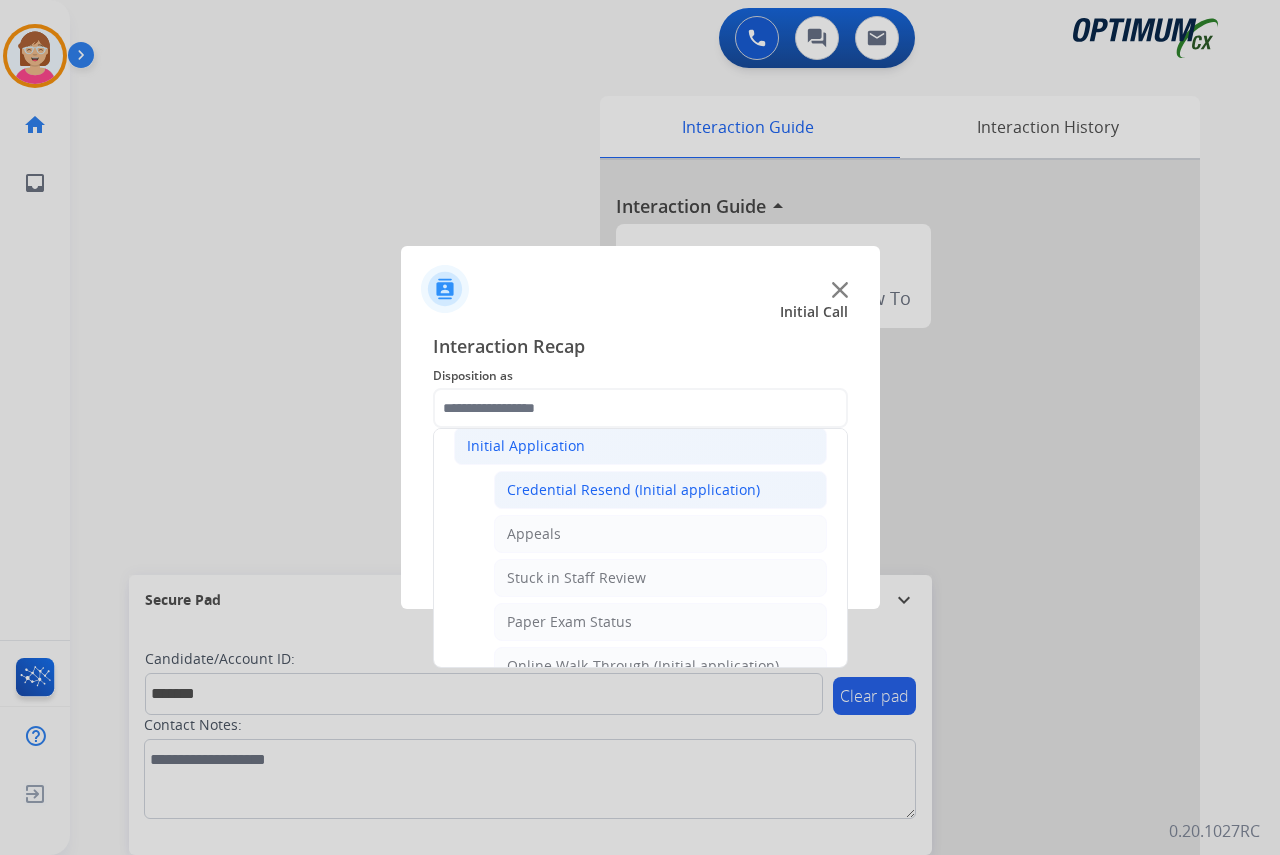 click on "Credential Resend (Initial application)" 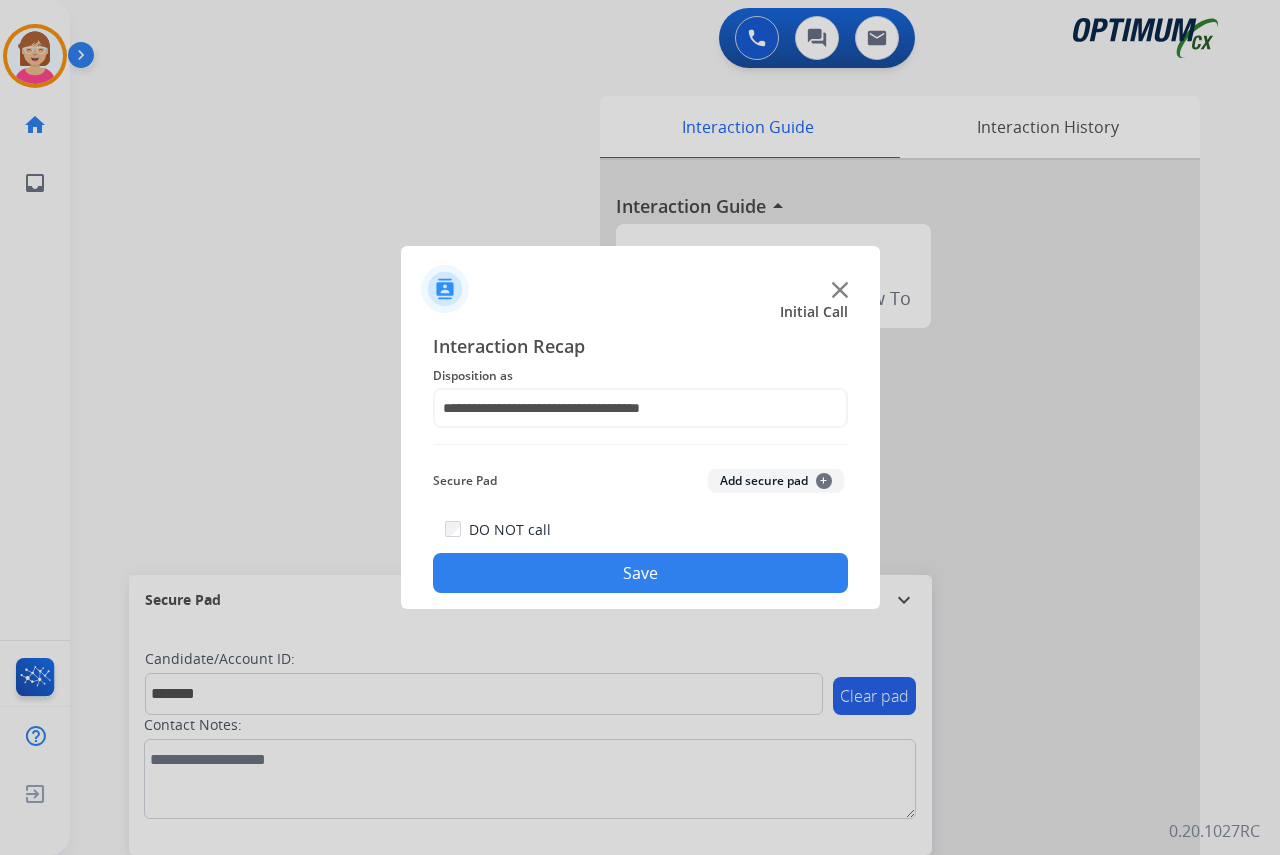 click on "+" 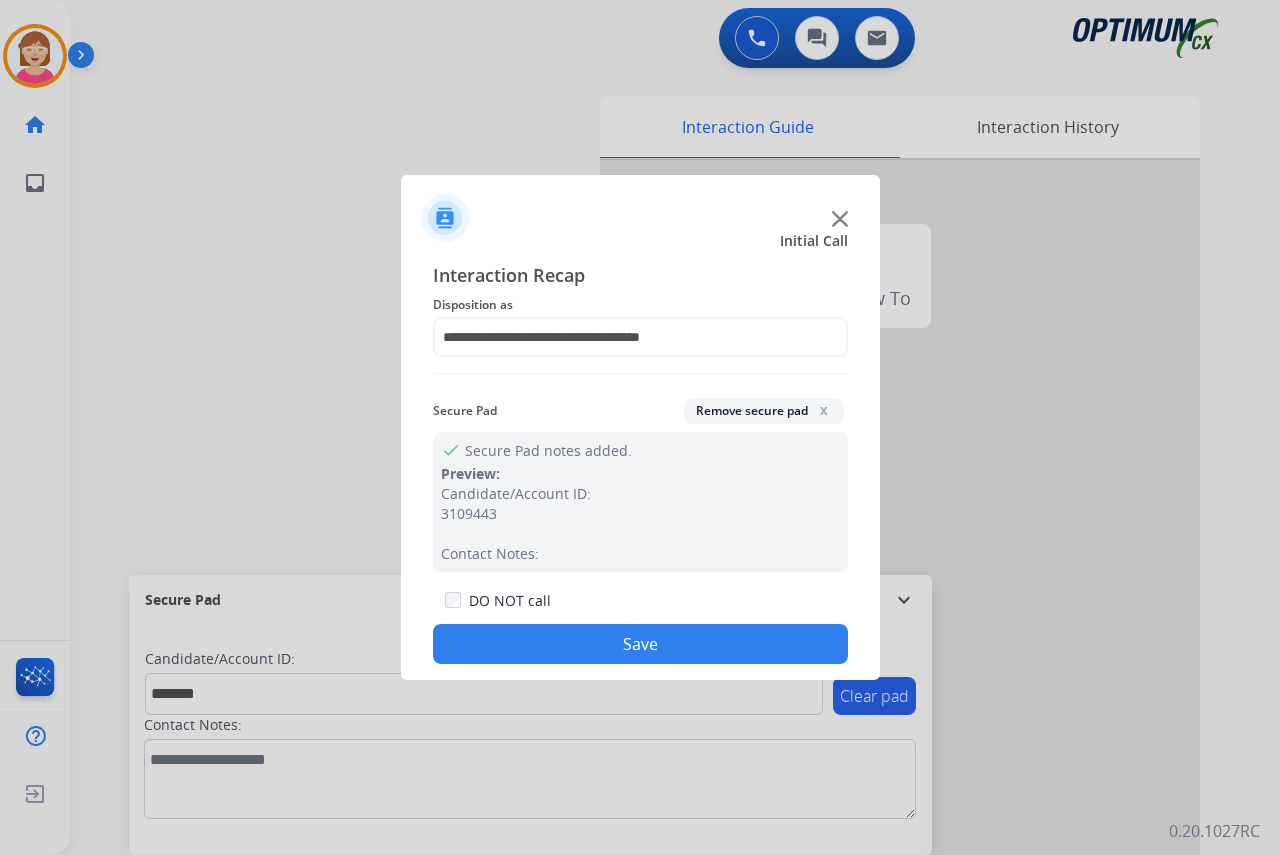 click on "Save" 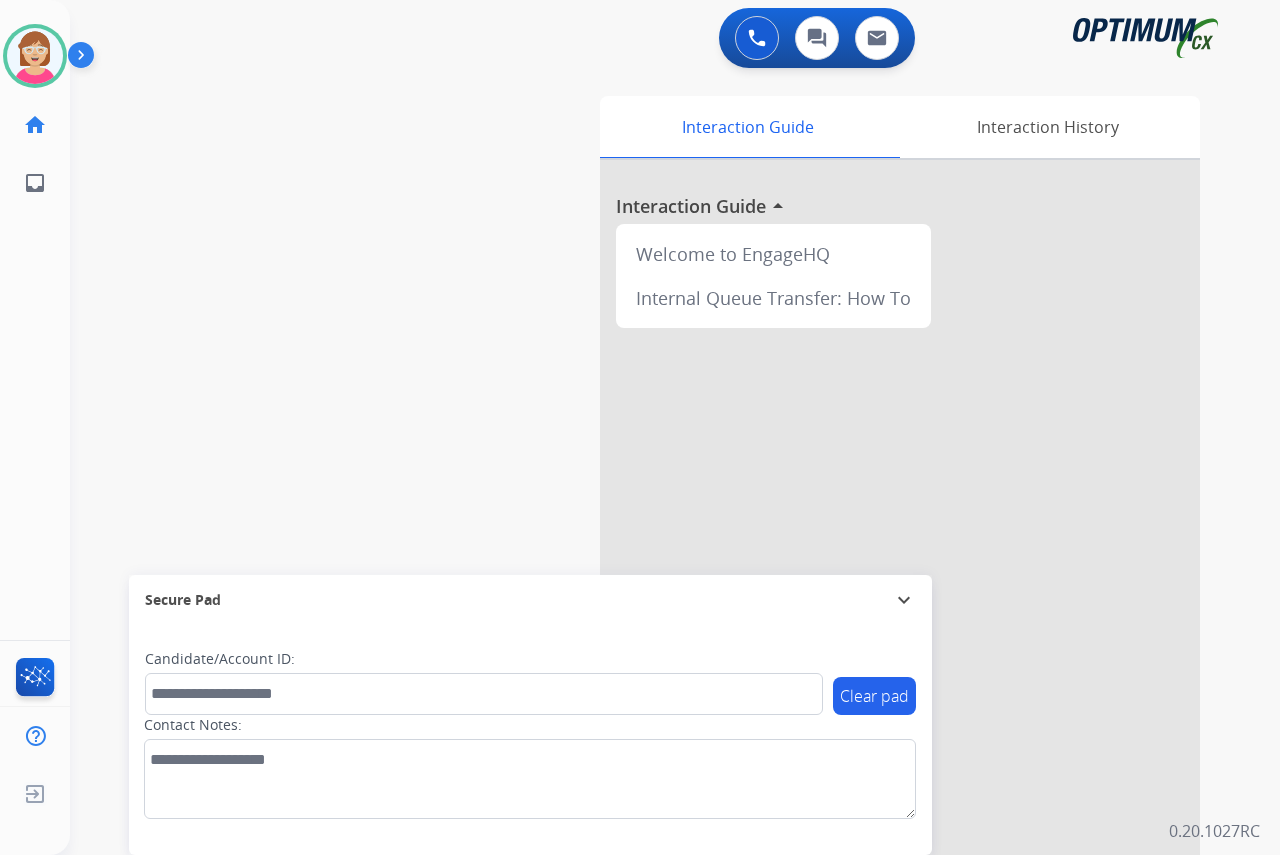 click on "[PERSON_NAME]   Available  Edit Avatar  Agent:   [PERSON_NAME] Profile:  OCX Training home  Home  Home inbox  Emails  Emails  FocalPoints  Help Center  Help Center  Log out  Log out" 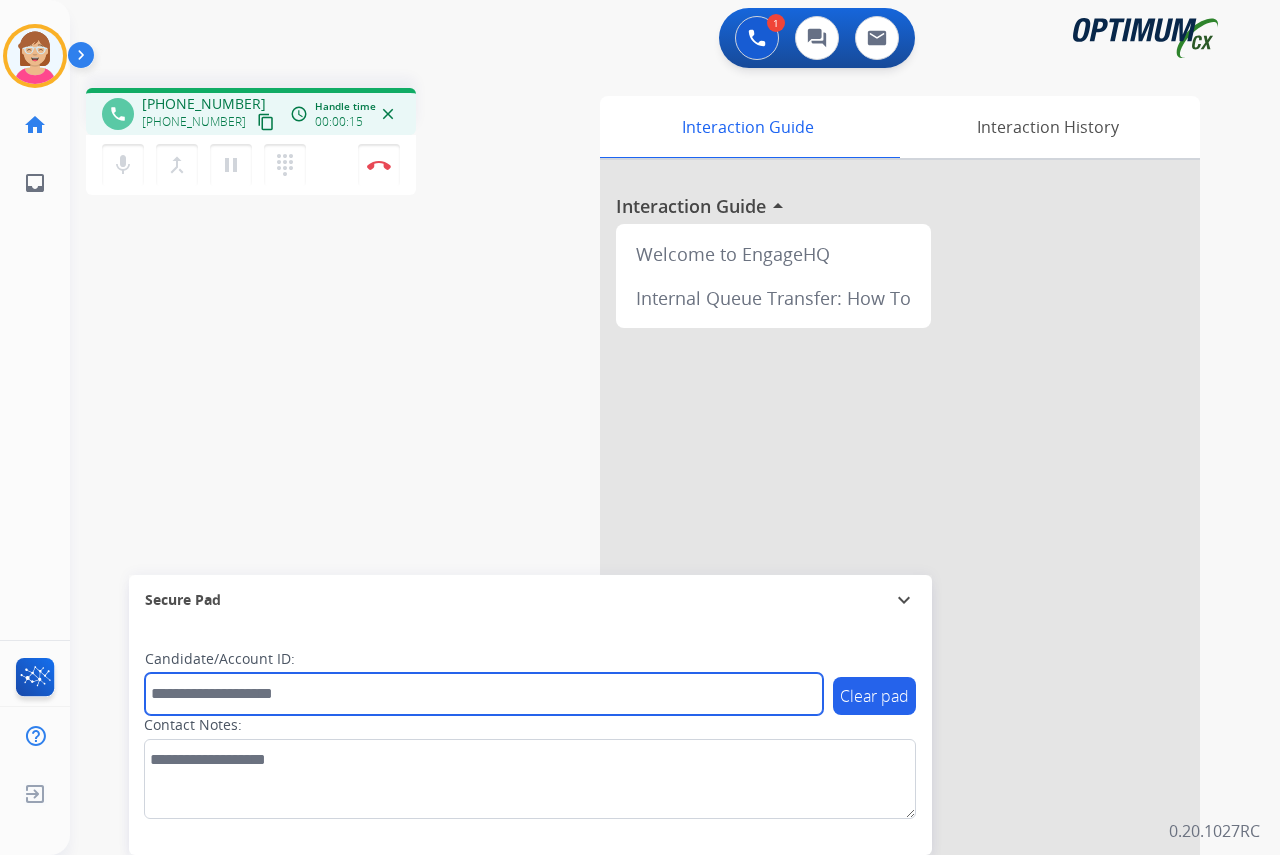 click at bounding box center [484, 694] 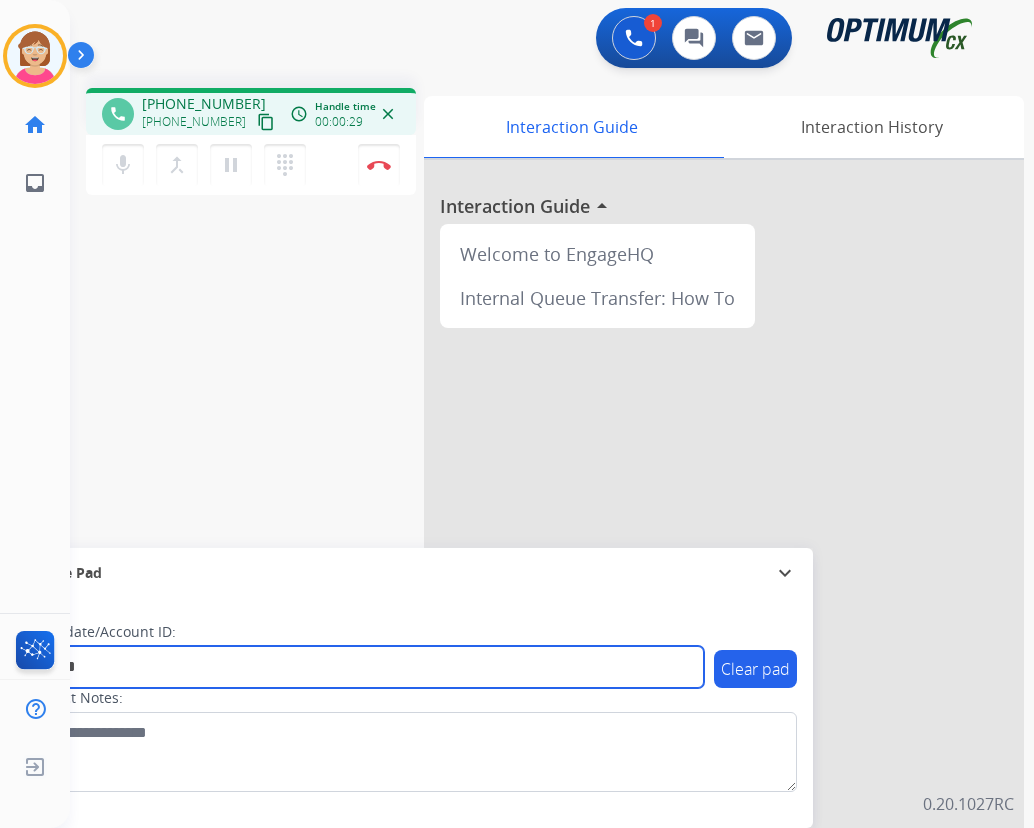 type on "*******" 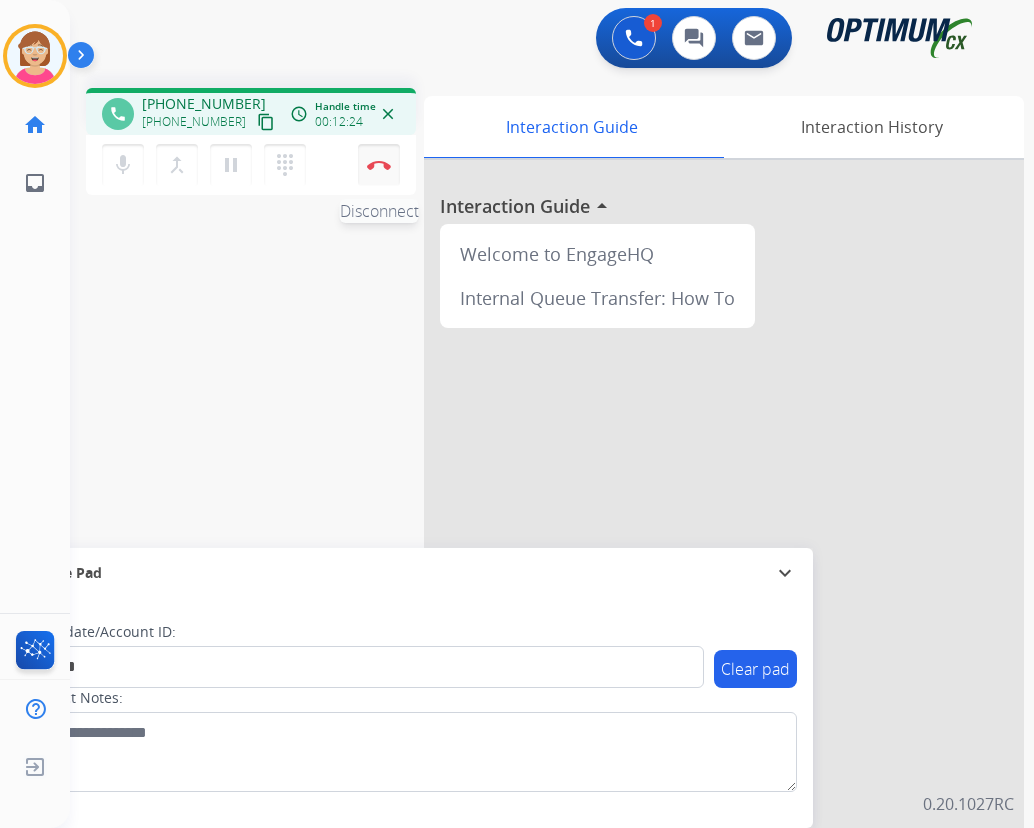 click on "Disconnect" at bounding box center (379, 165) 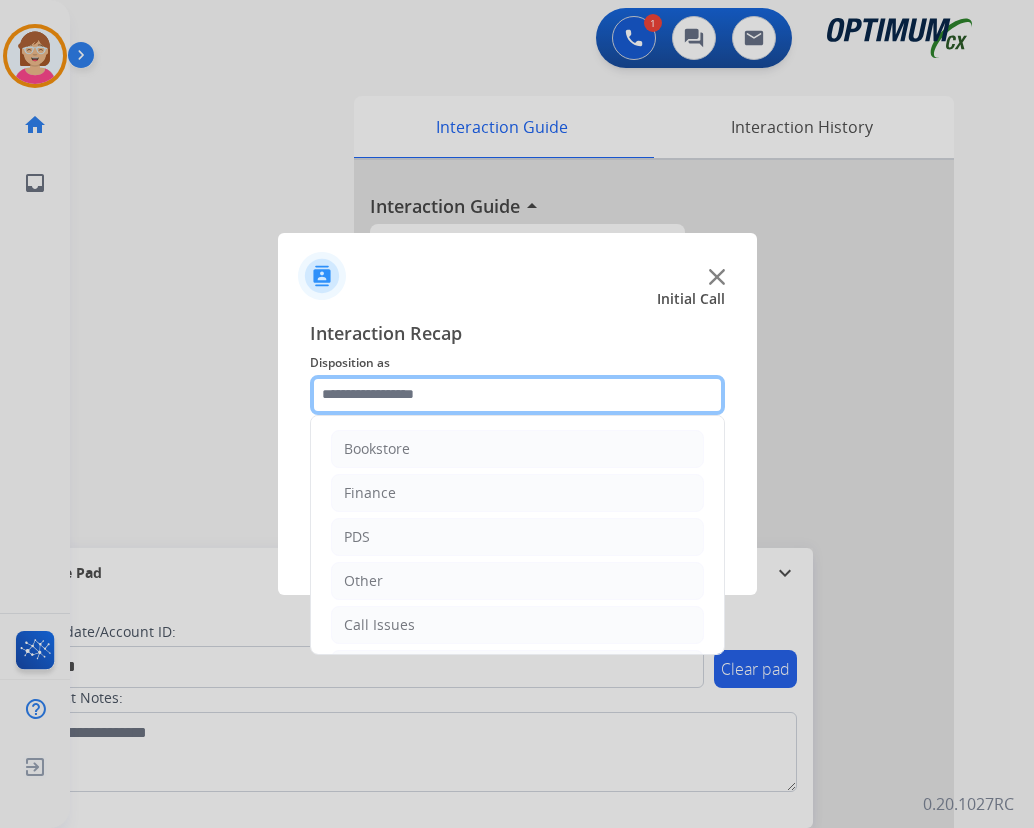 click 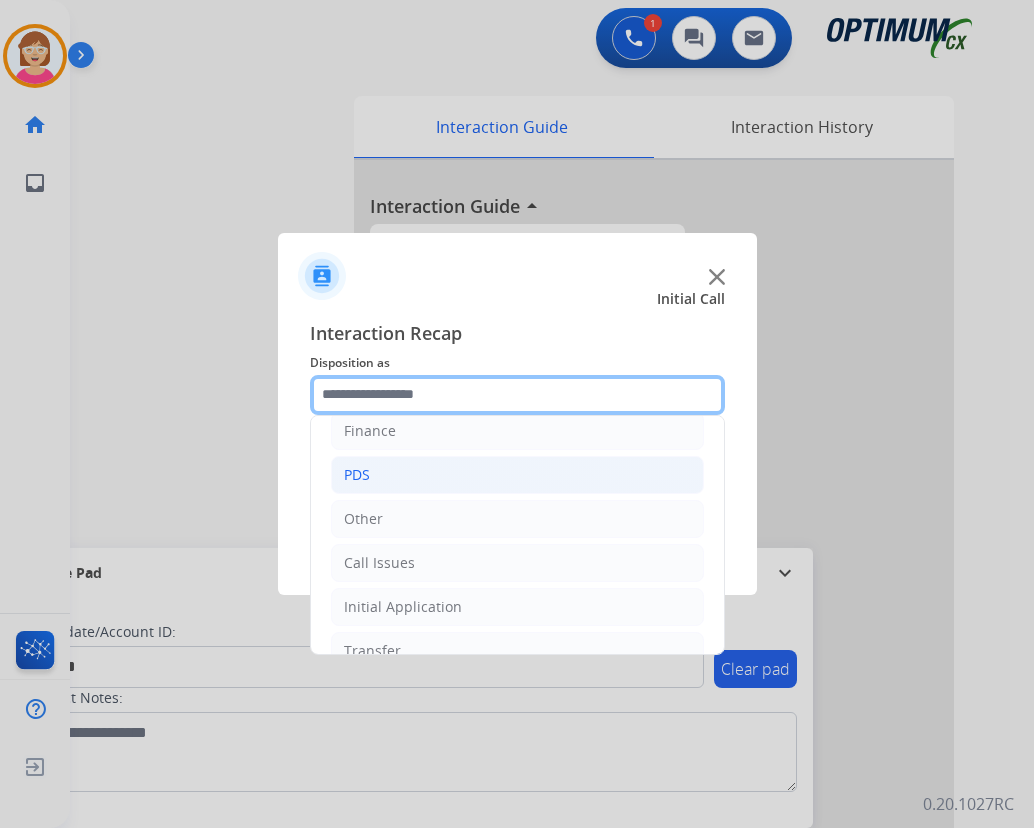 scroll, scrollTop: 136, scrollLeft: 0, axis: vertical 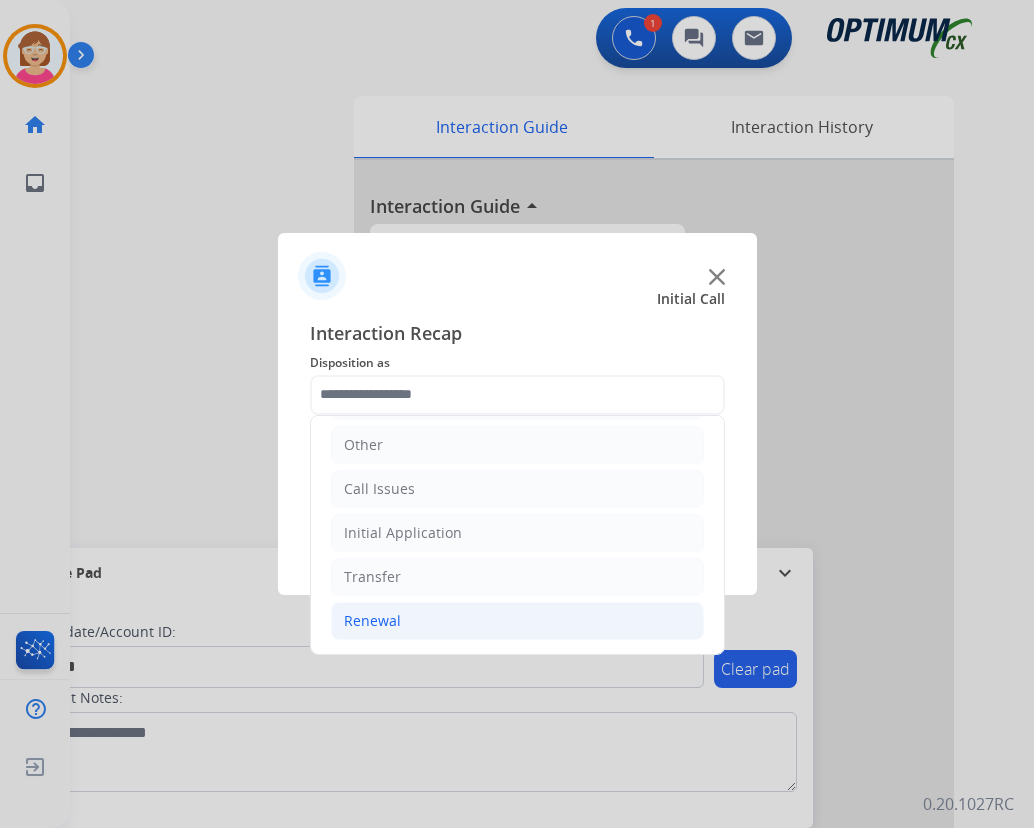 click on "Renewal" 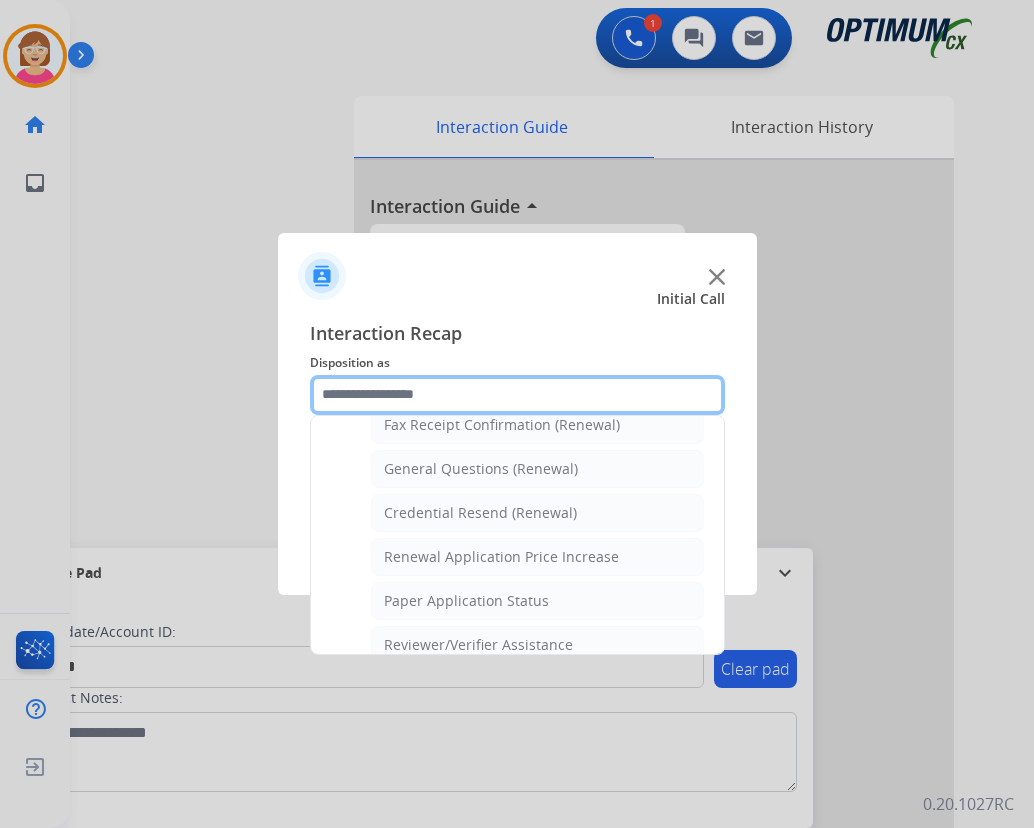 scroll, scrollTop: 536, scrollLeft: 0, axis: vertical 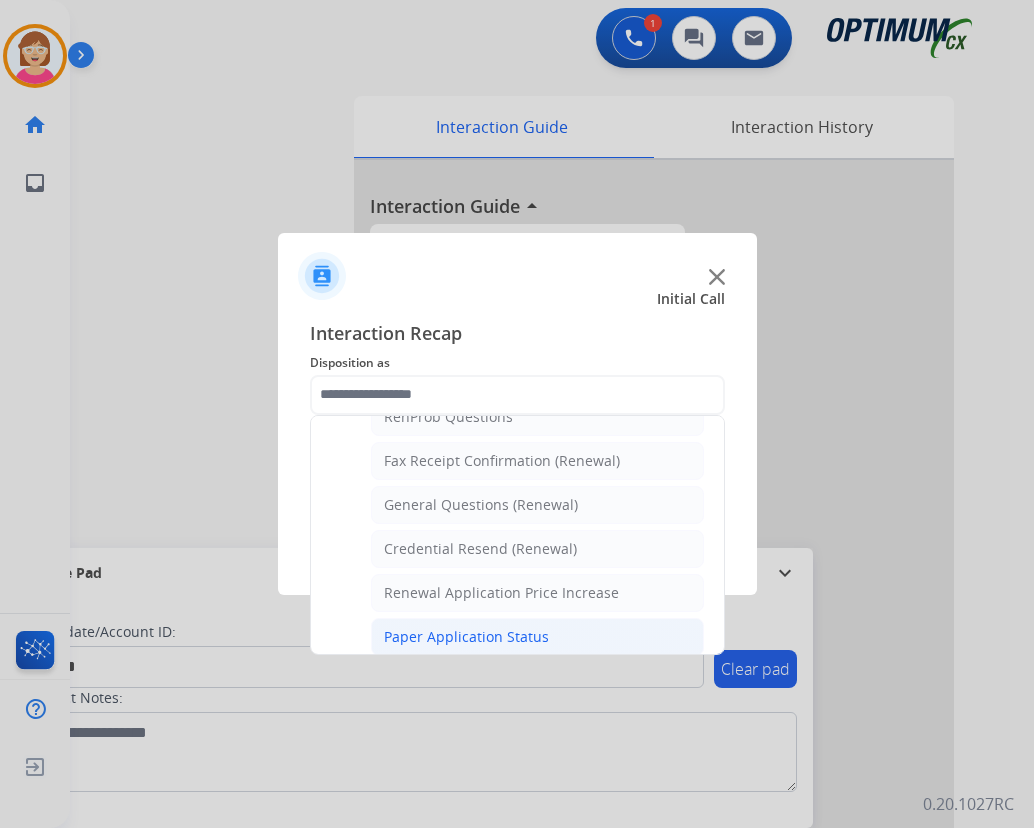 click on "Paper Application Status" 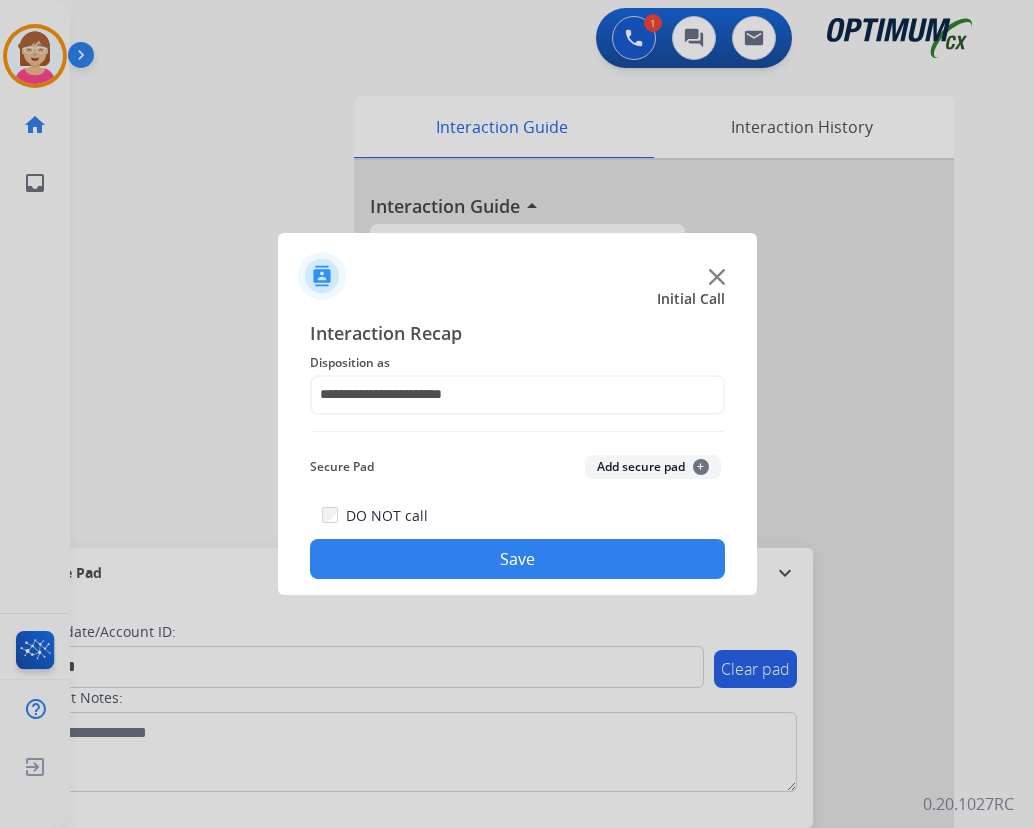 click on "+" 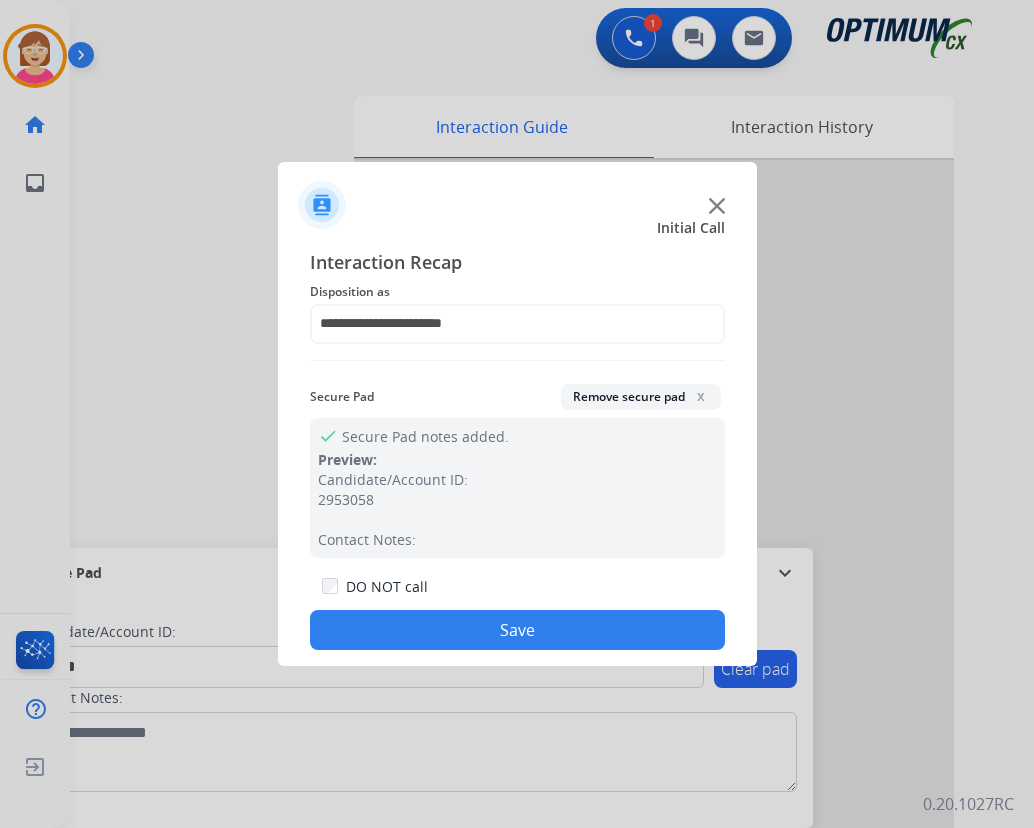 drag, startPoint x: 696, startPoint y: 468, endPoint x: 403, endPoint y: 622, distance: 331.00604 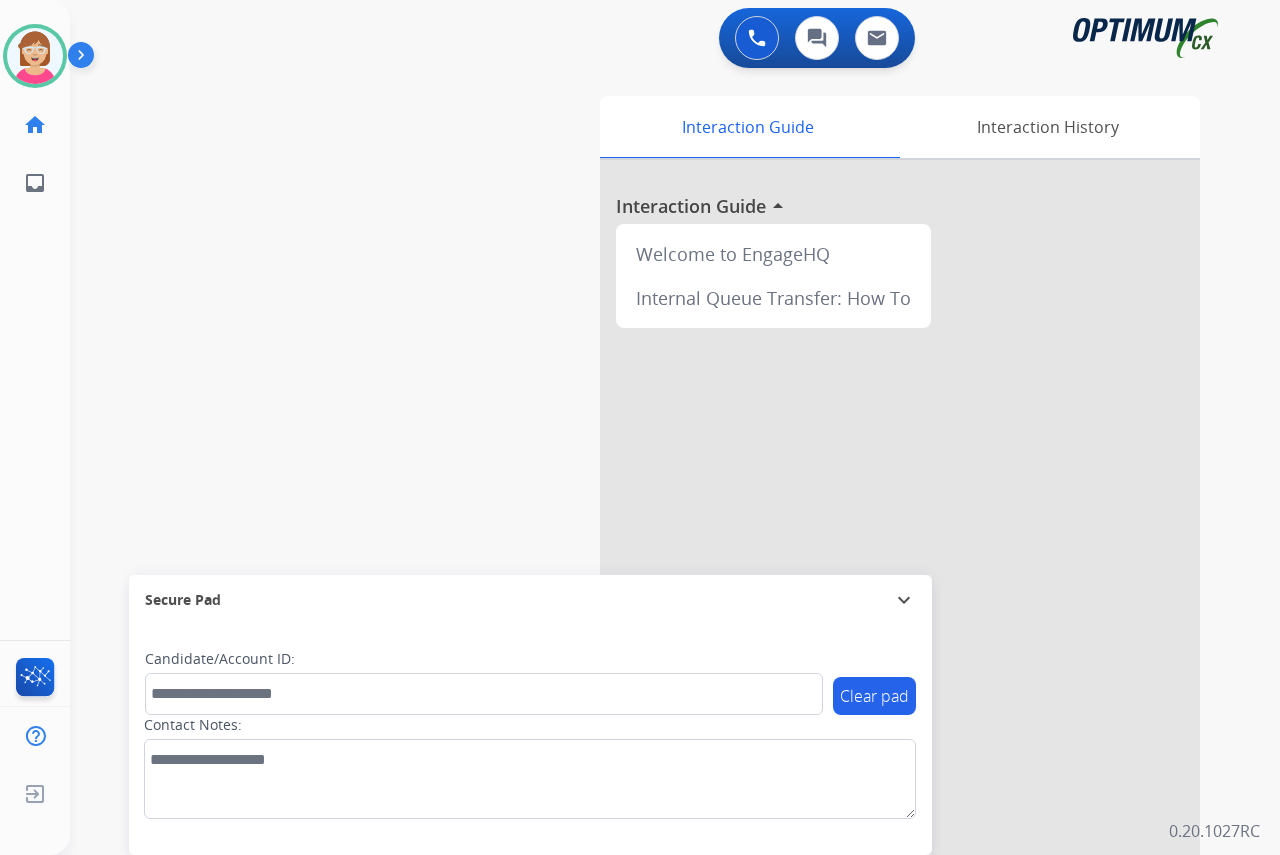 click on "[PERSON_NAME]   Available  Edit Avatar  Agent:   [PERSON_NAME] Profile:  OCX Training home  Home  Home inbox  Emails  Emails  FocalPoints  Help Center  Help Center  Log out  Log out" 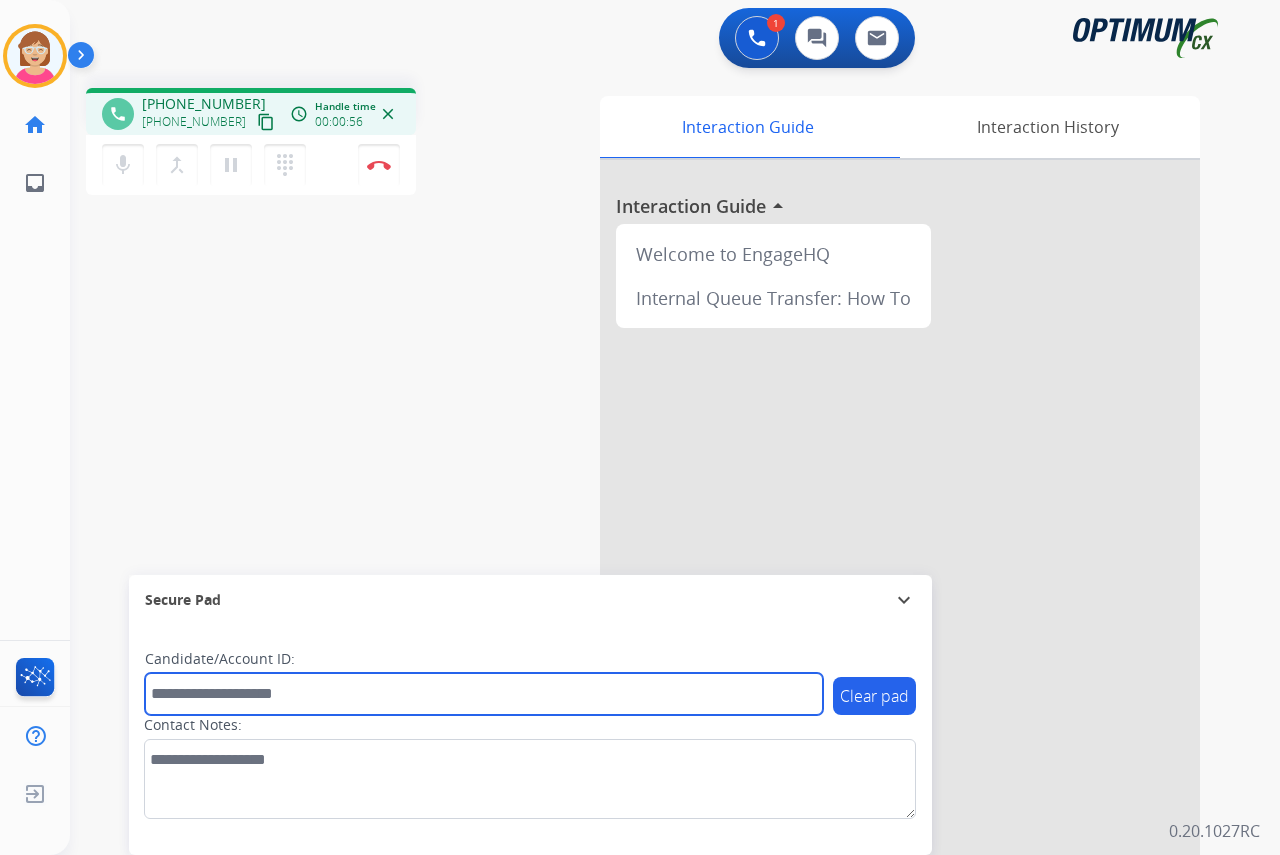 click at bounding box center (484, 694) 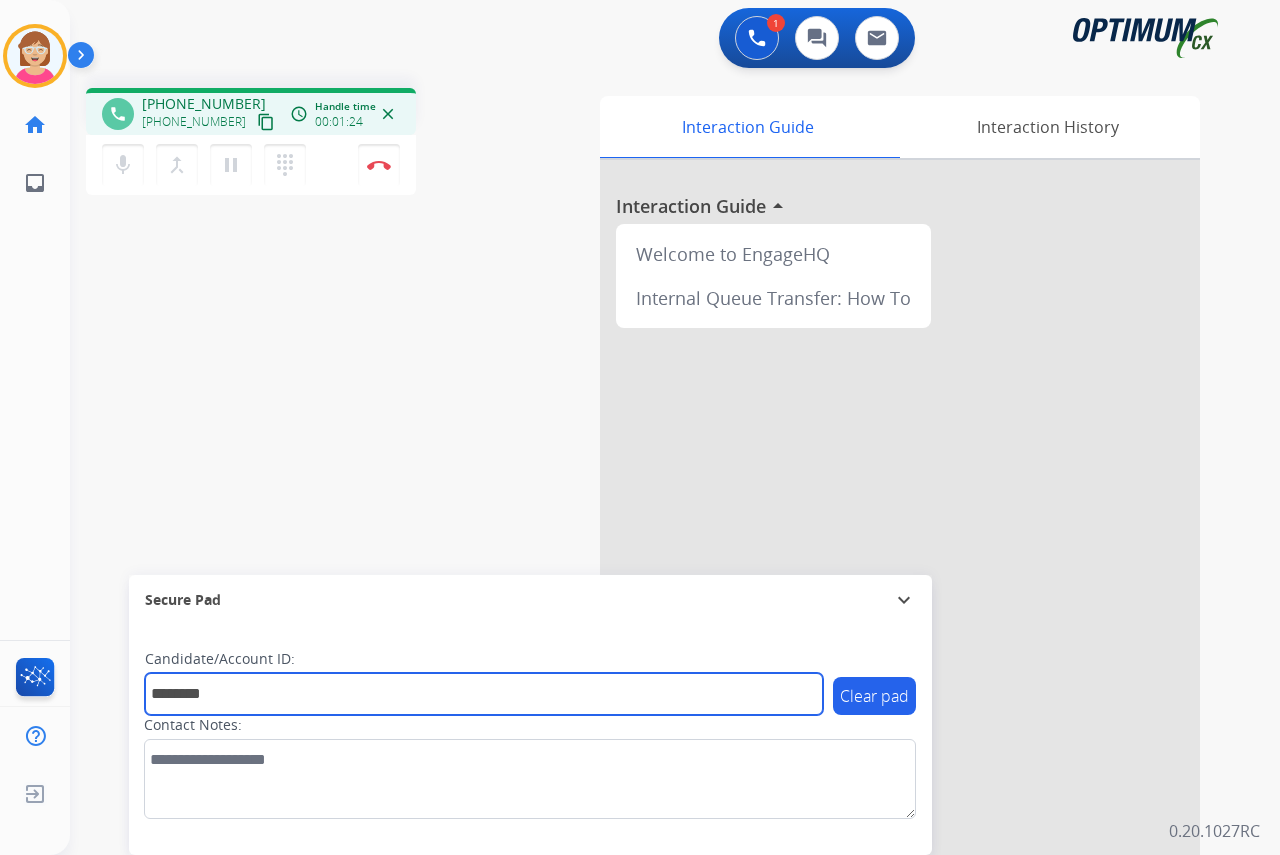 type on "********" 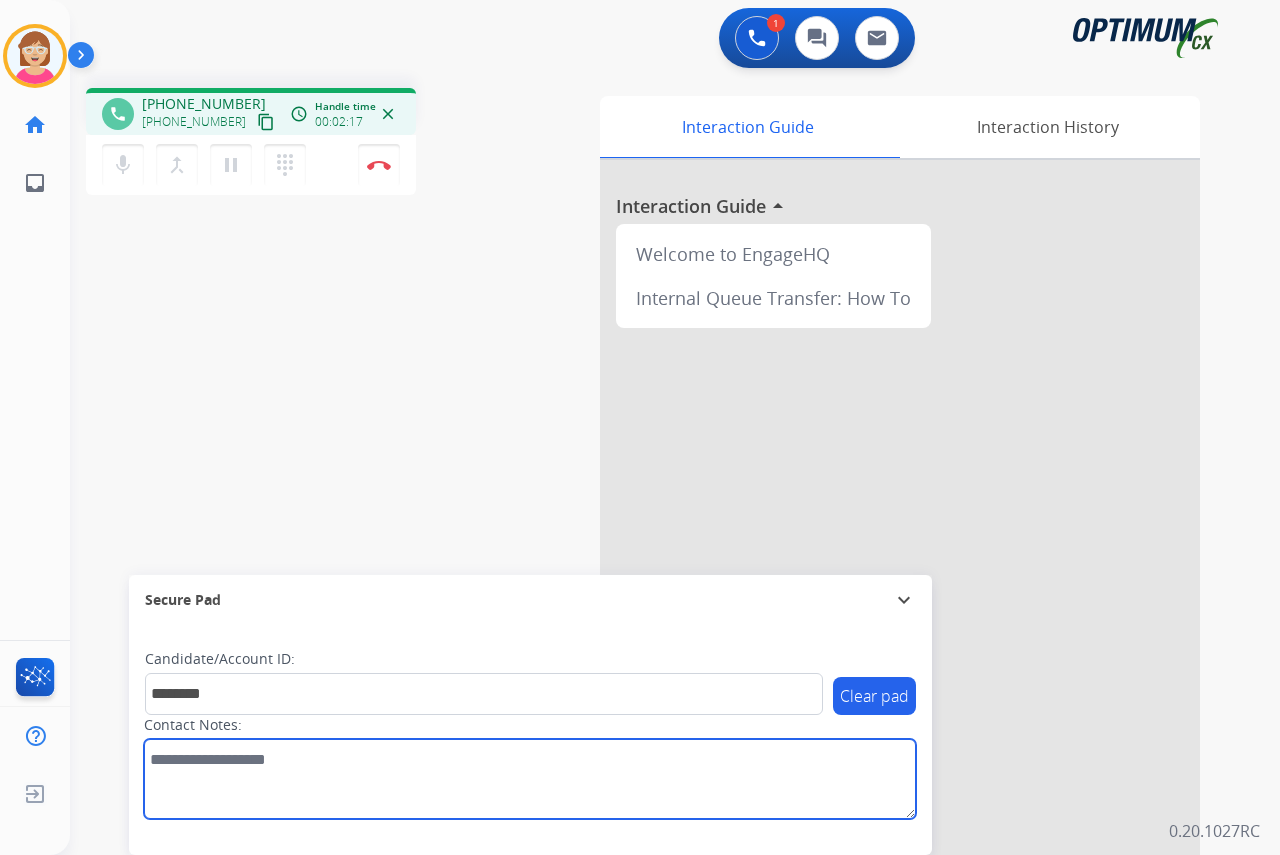click at bounding box center (530, 779) 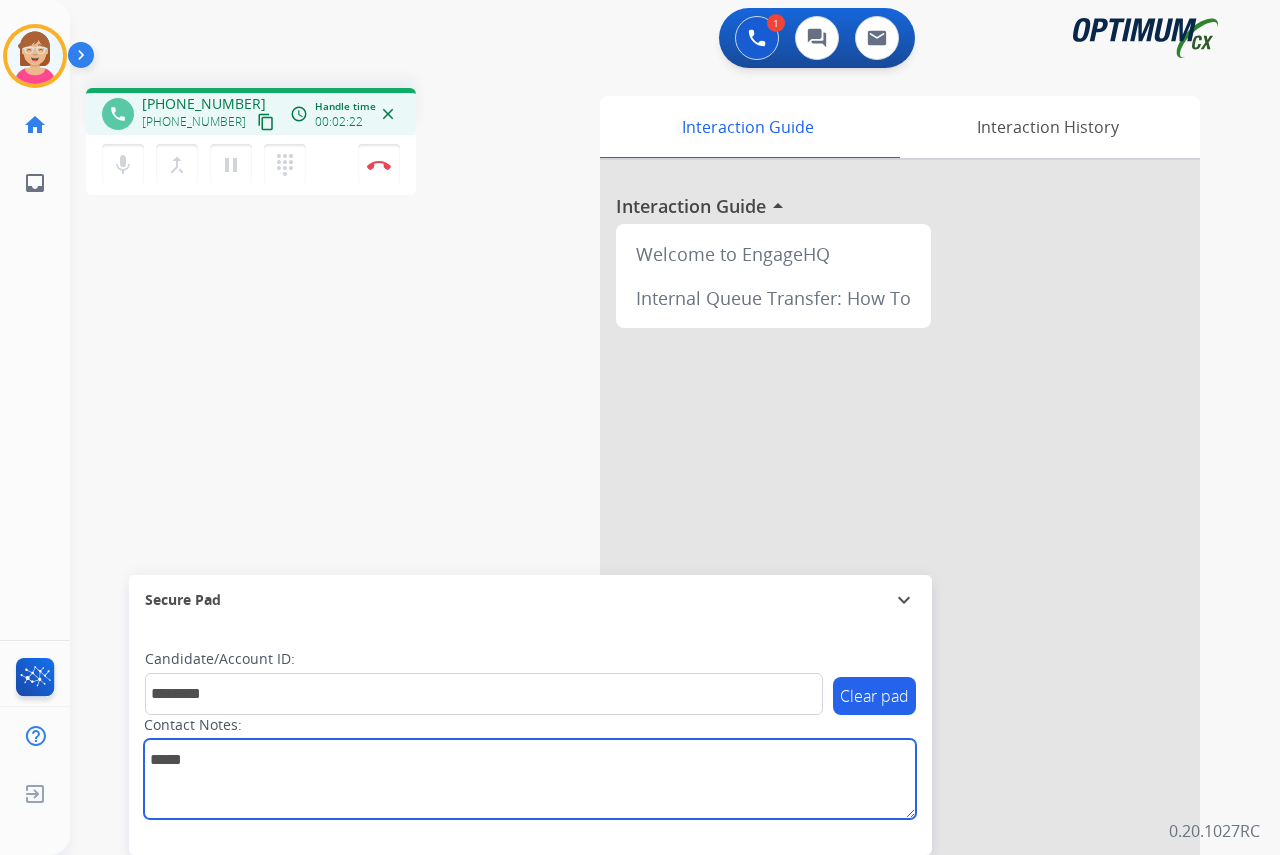 type on "*****" 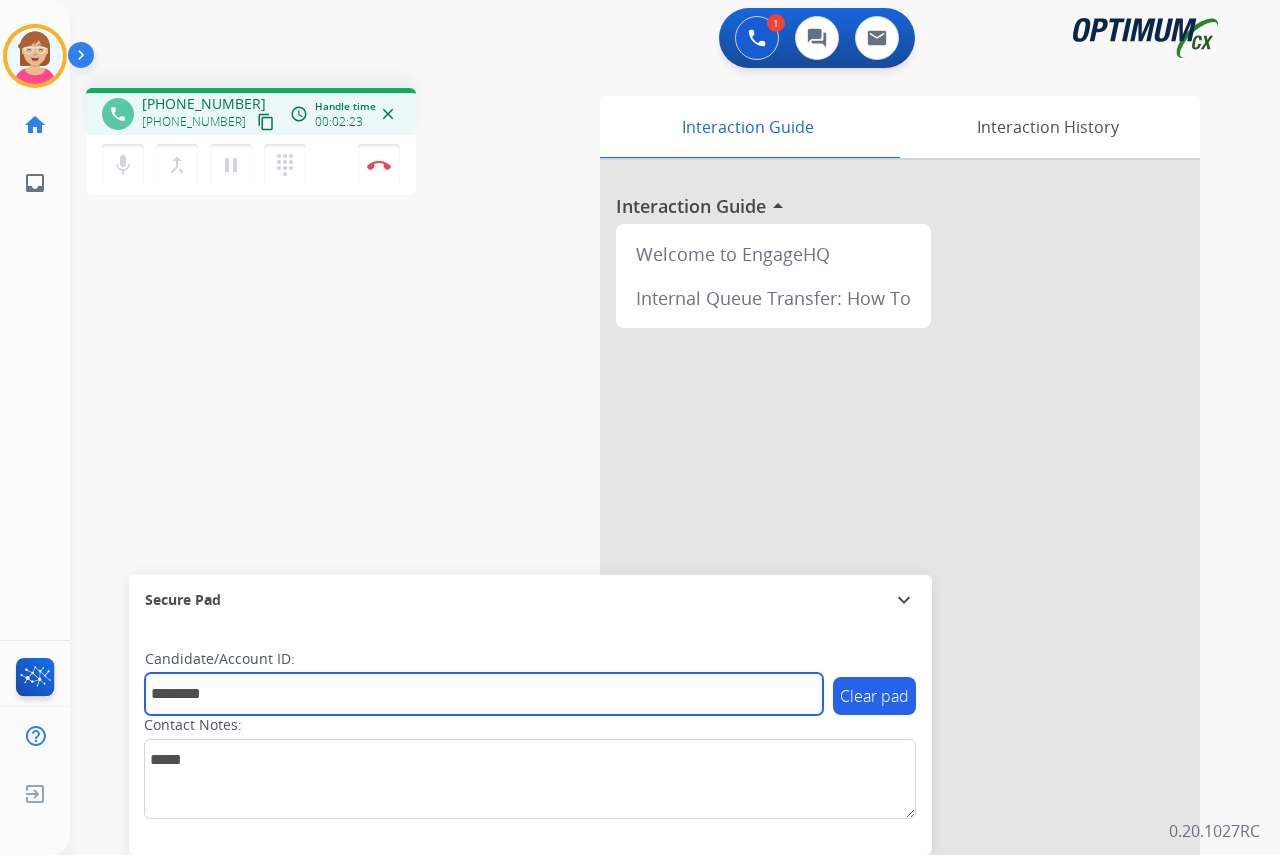 drag, startPoint x: 247, startPoint y: 692, endPoint x: 142, endPoint y: 693, distance: 105.00476 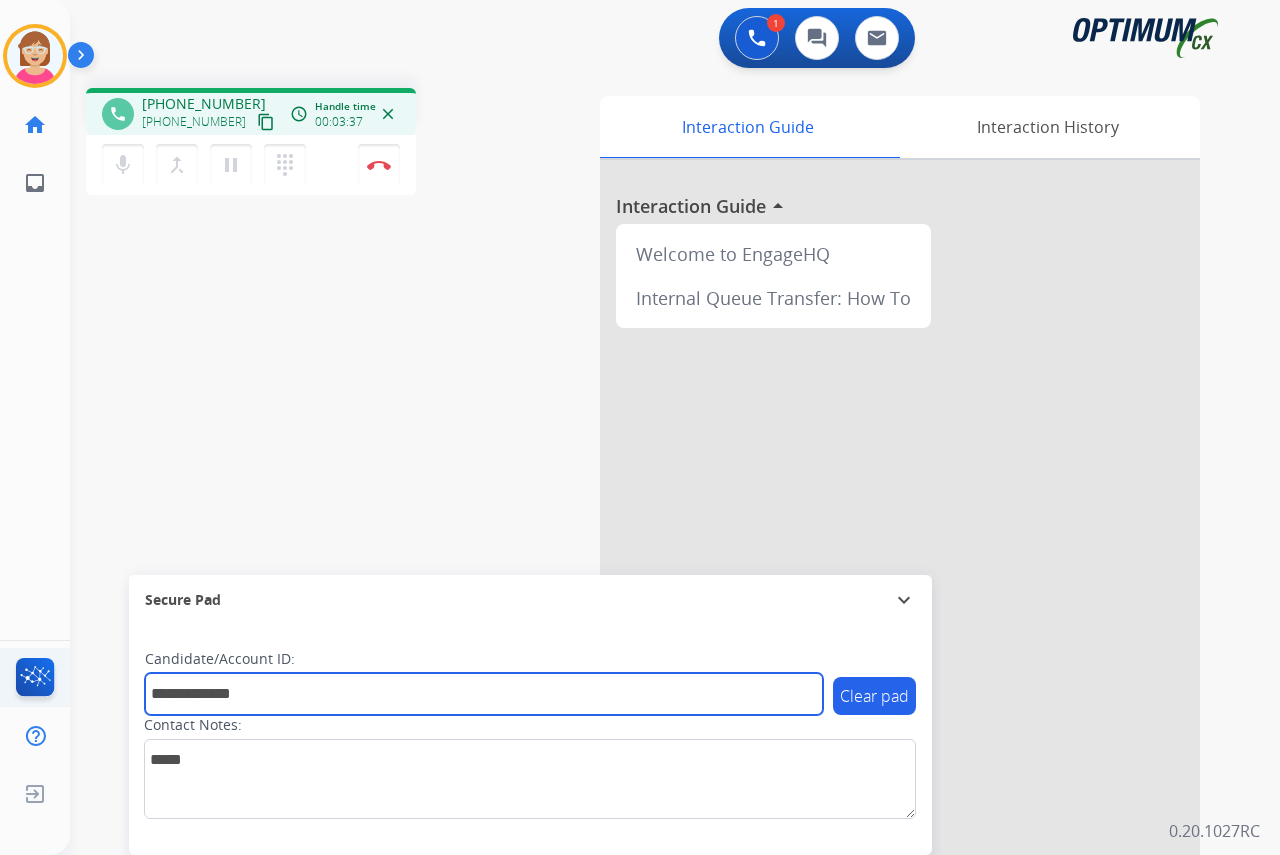 type on "**********" 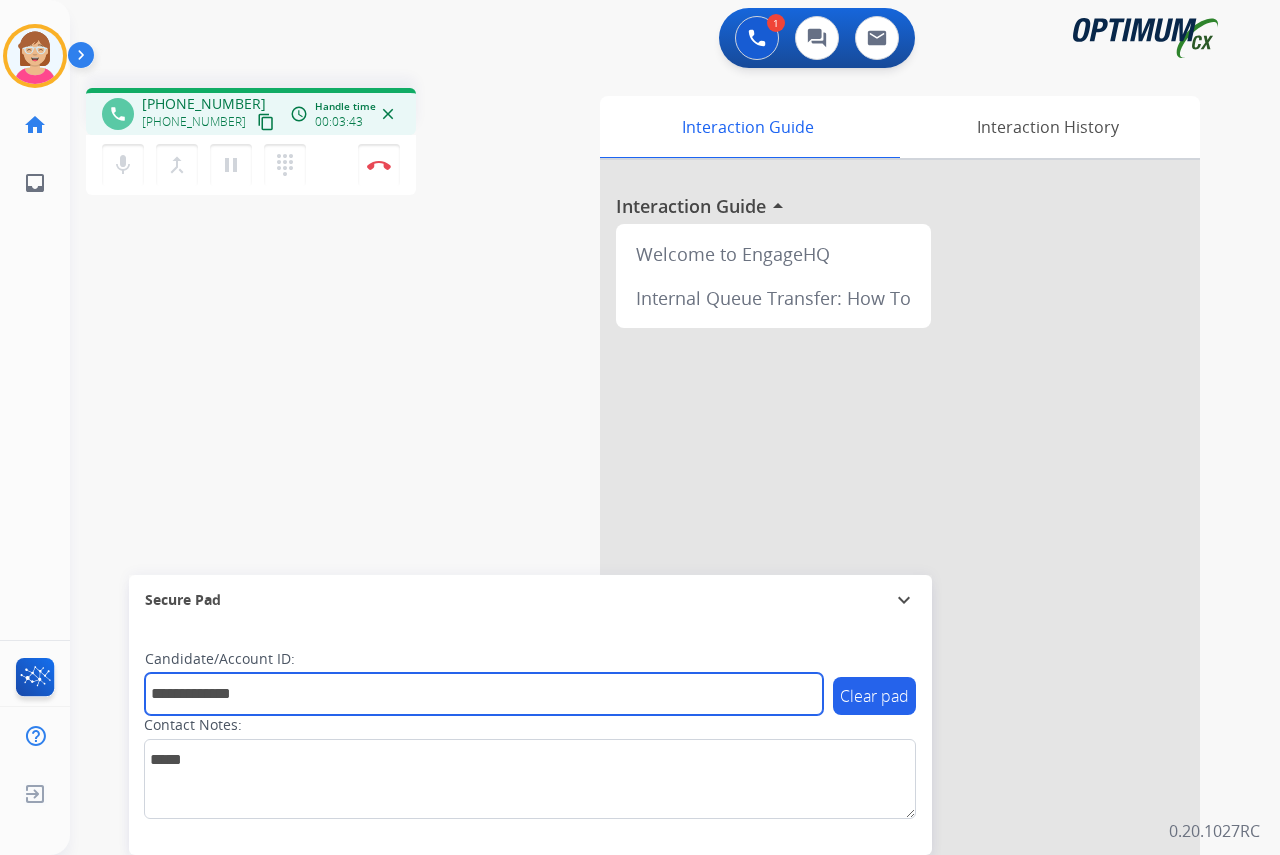 drag, startPoint x: 151, startPoint y: 694, endPoint x: 273, endPoint y: 694, distance: 122 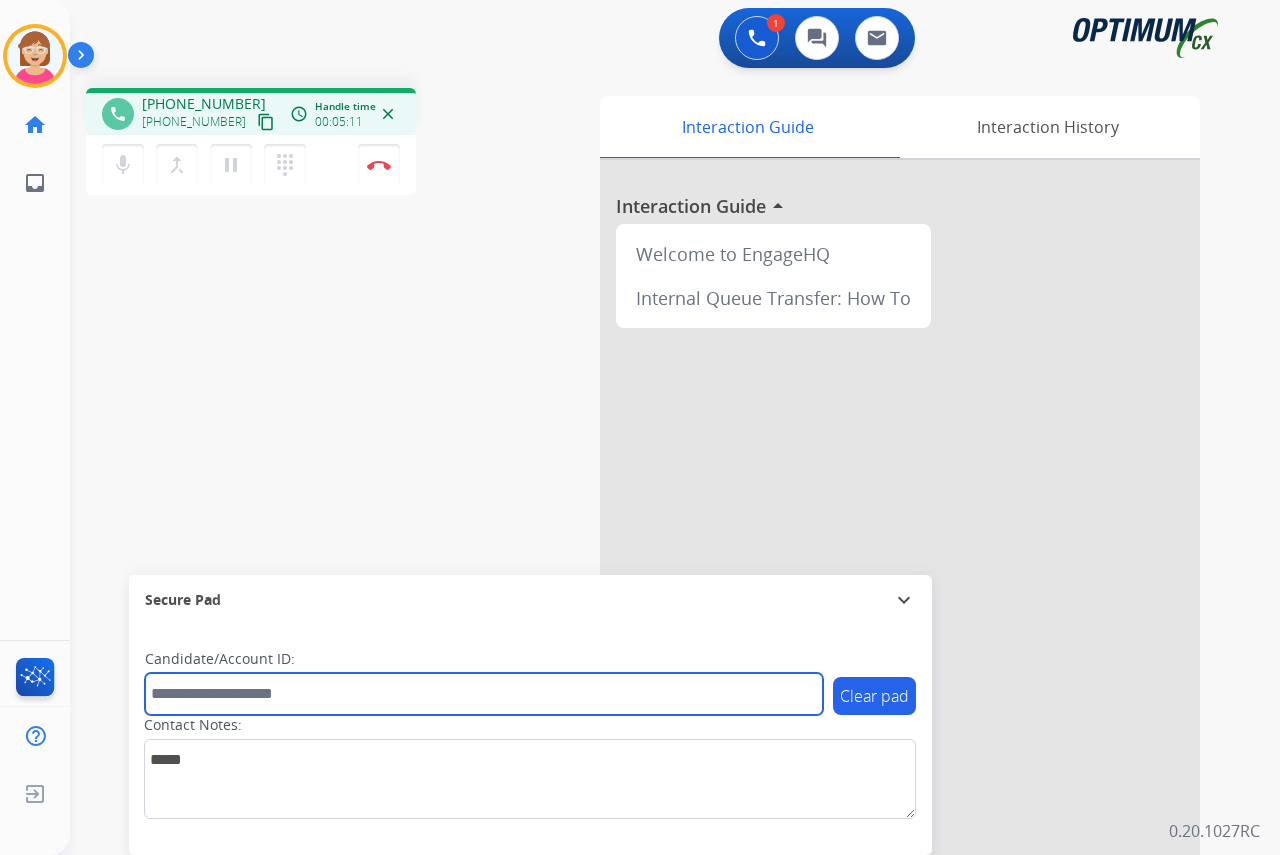 click at bounding box center [484, 694] 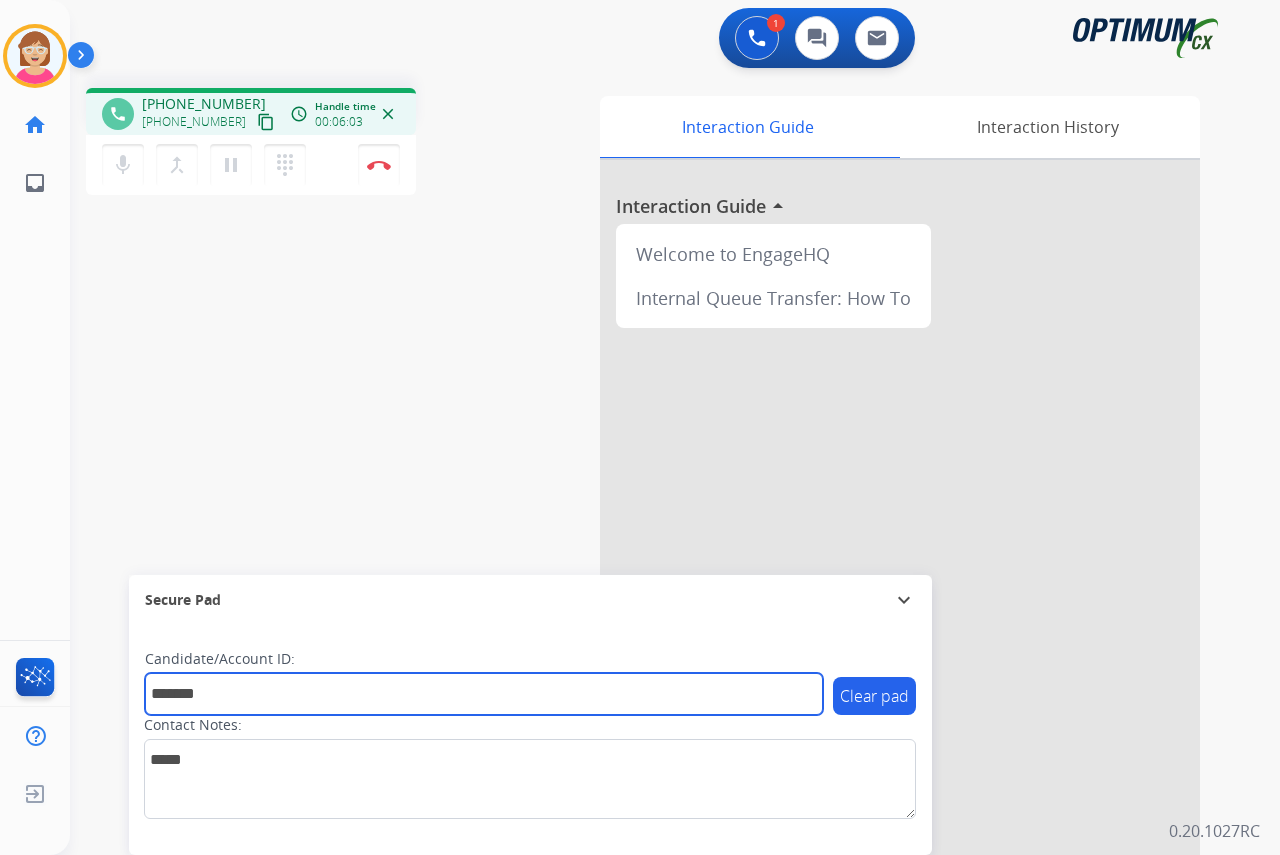 type on "*******" 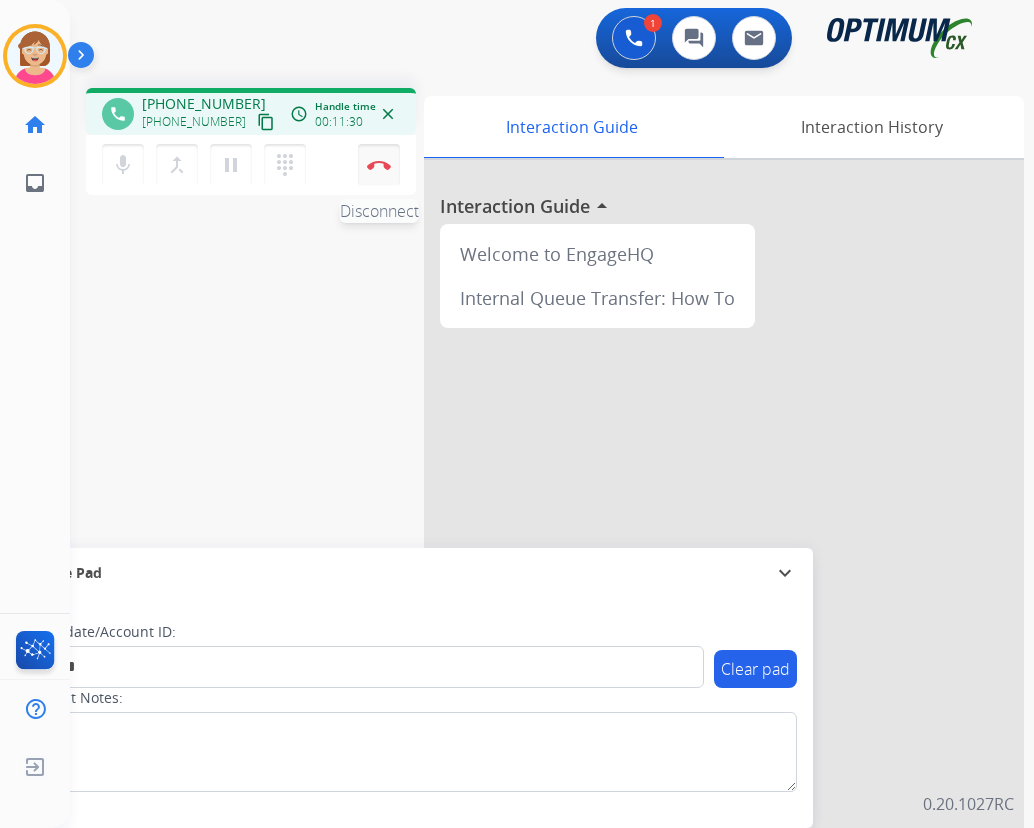 click at bounding box center [379, 165] 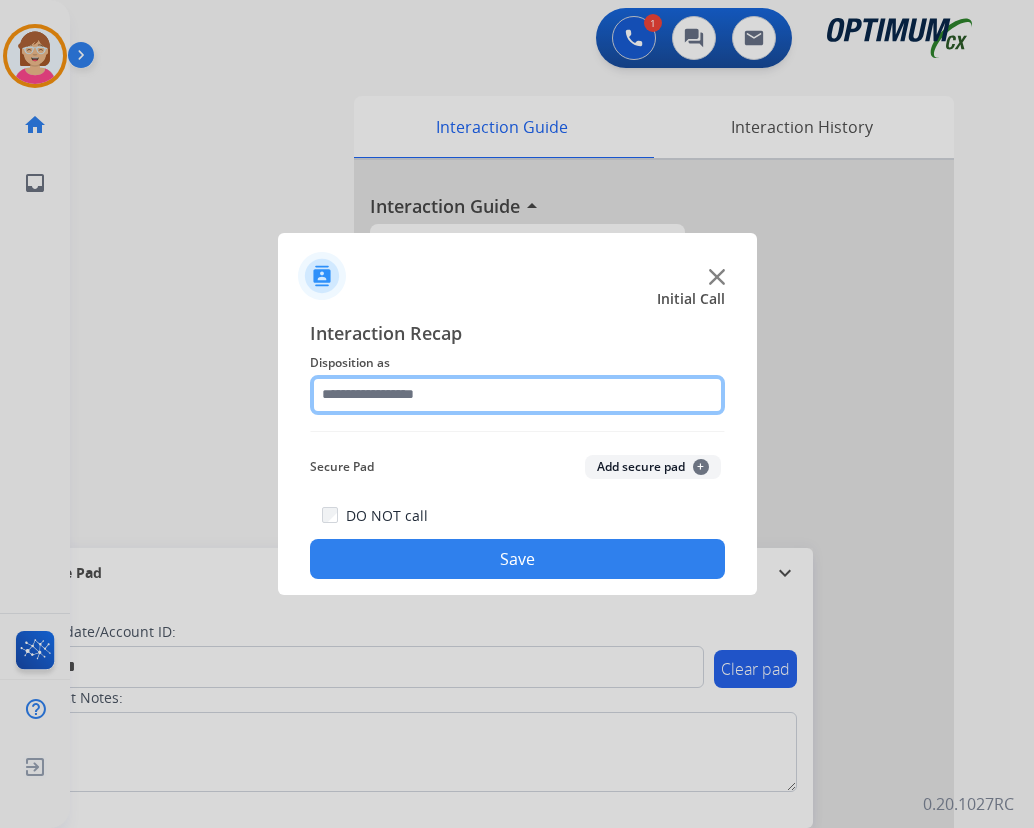 drag, startPoint x: 348, startPoint y: 395, endPoint x: 361, endPoint y: 404, distance: 15.811388 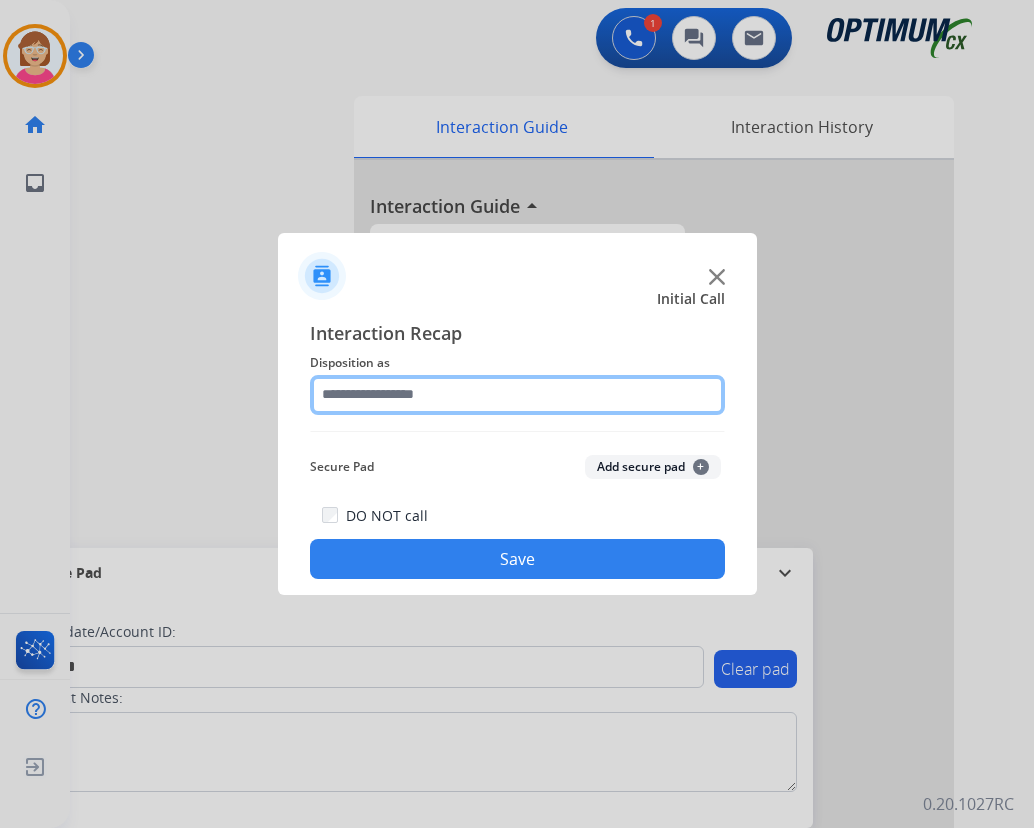 click 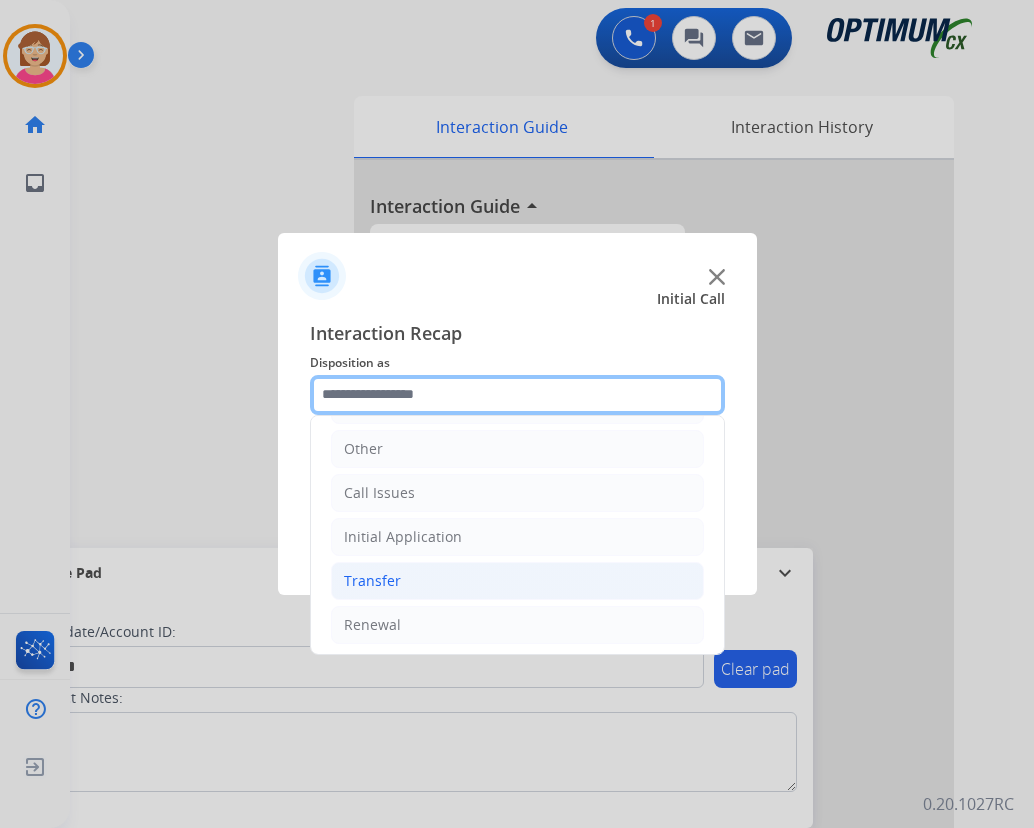 scroll, scrollTop: 136, scrollLeft: 0, axis: vertical 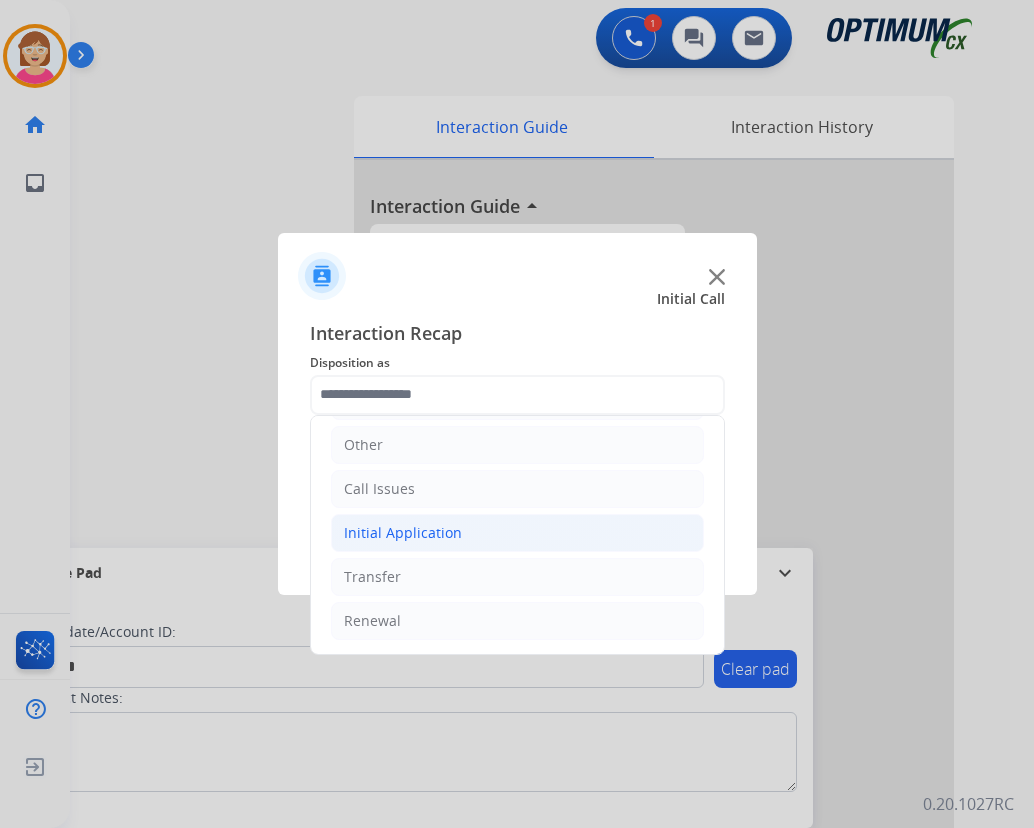 click on "Initial Application" 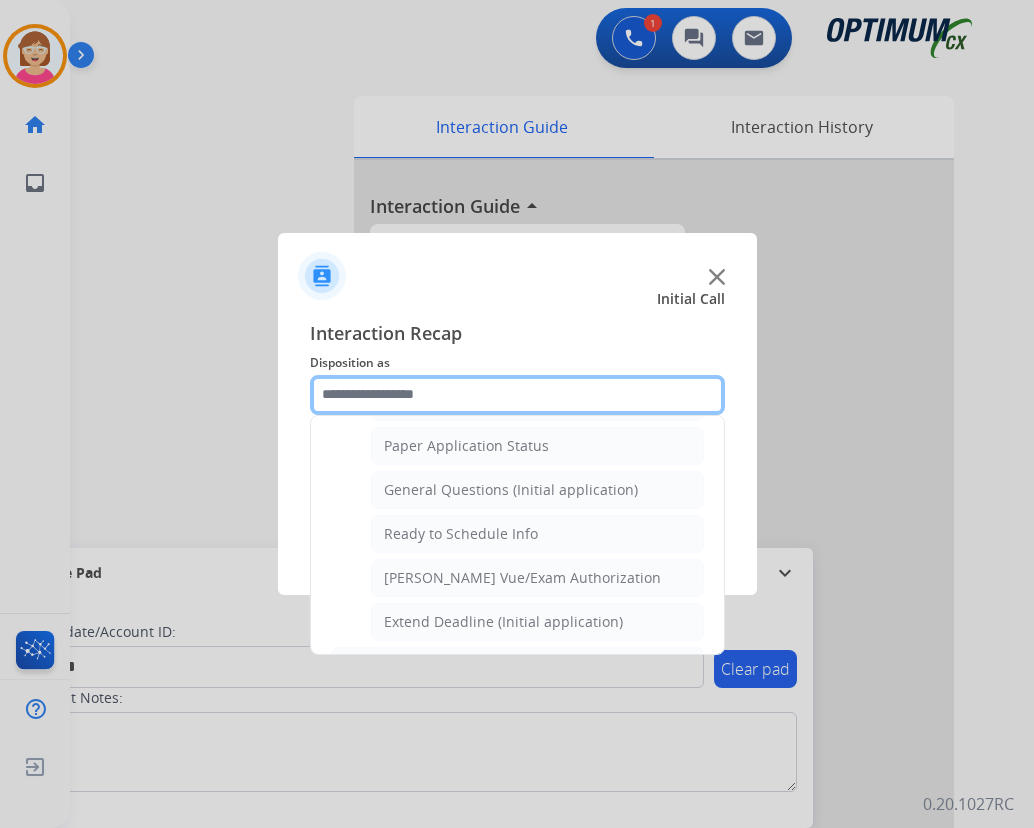 scroll, scrollTop: 1136, scrollLeft: 0, axis: vertical 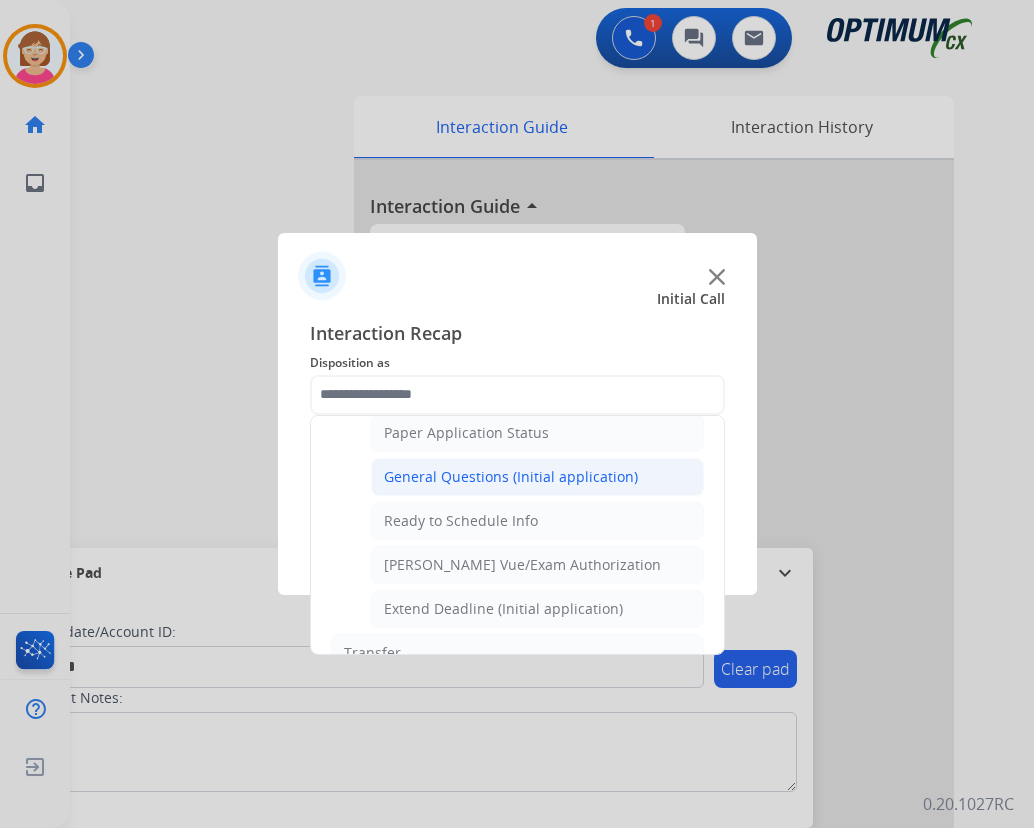 click on "General Questions (Initial application)" 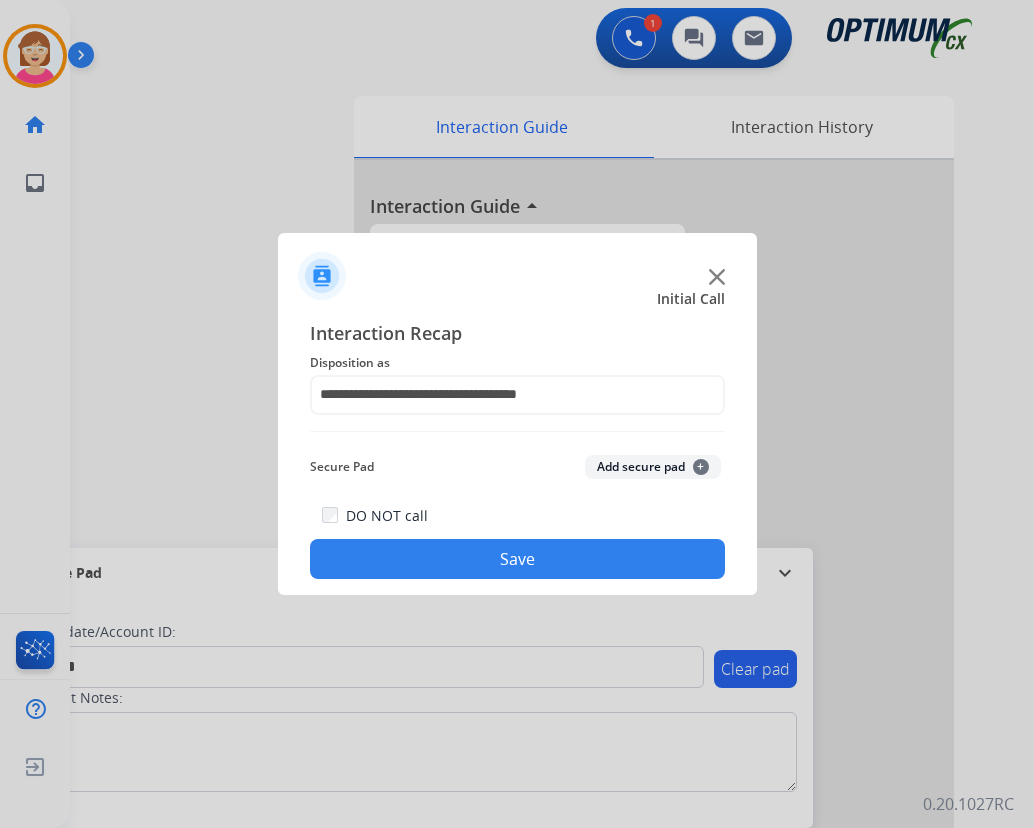 click on "+" 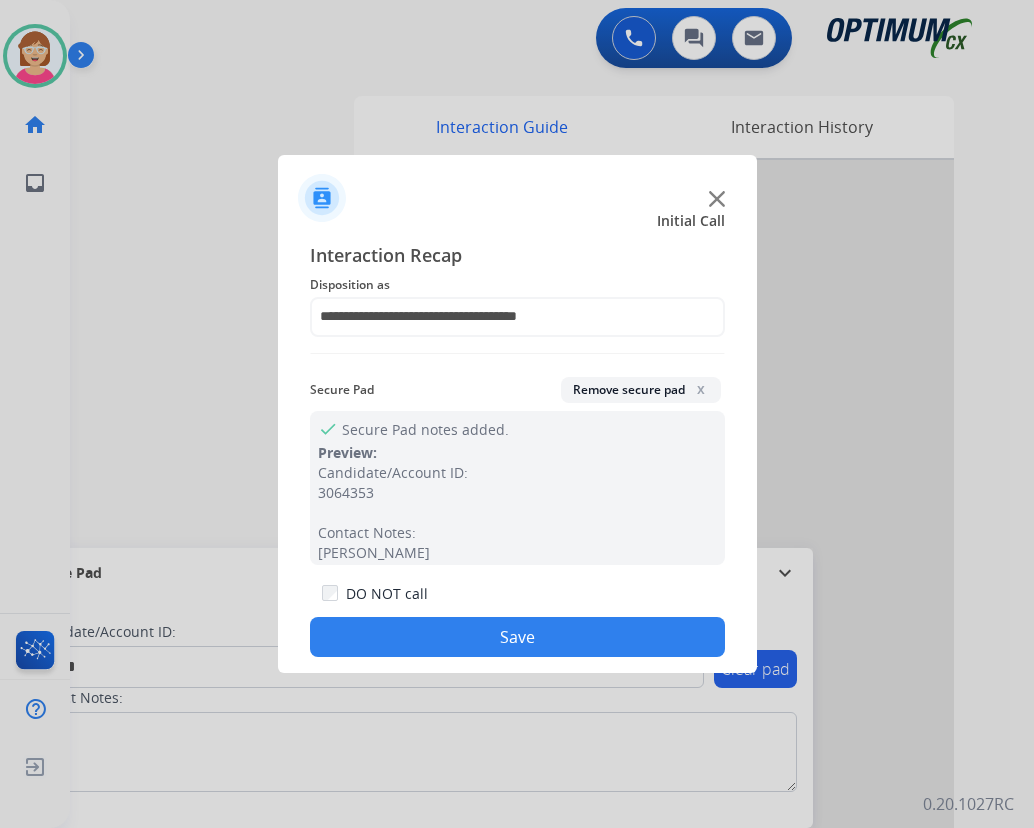 click on "Save" 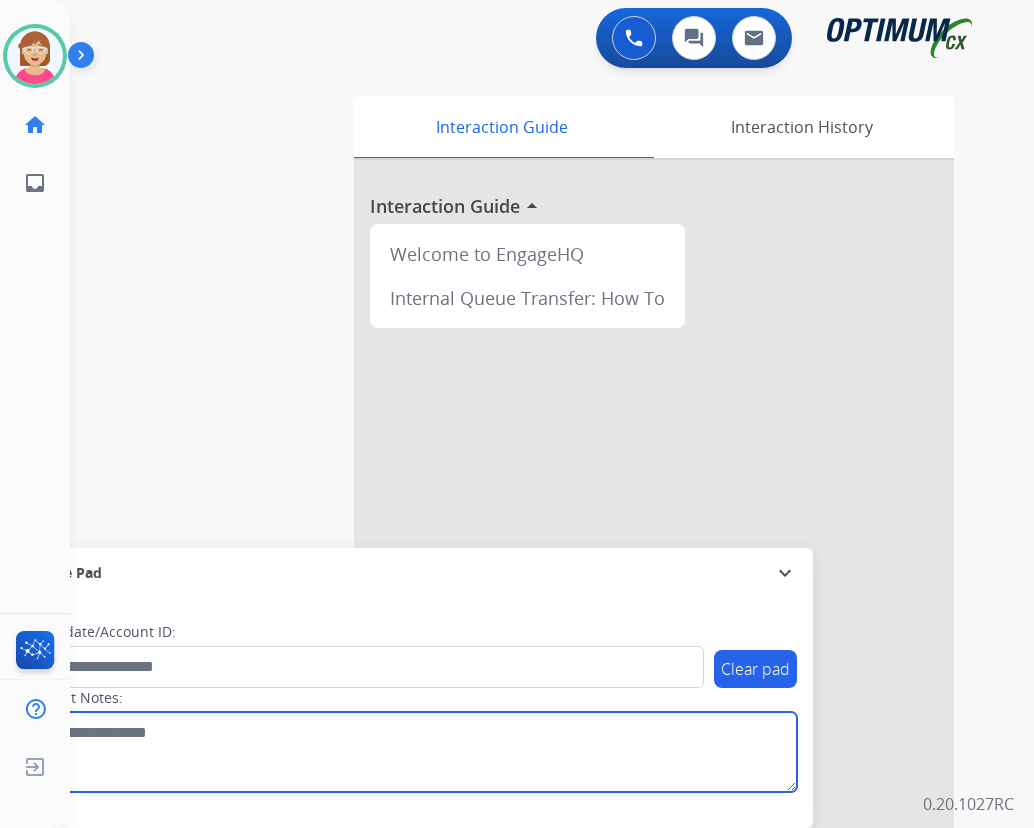 click at bounding box center [411, 752] 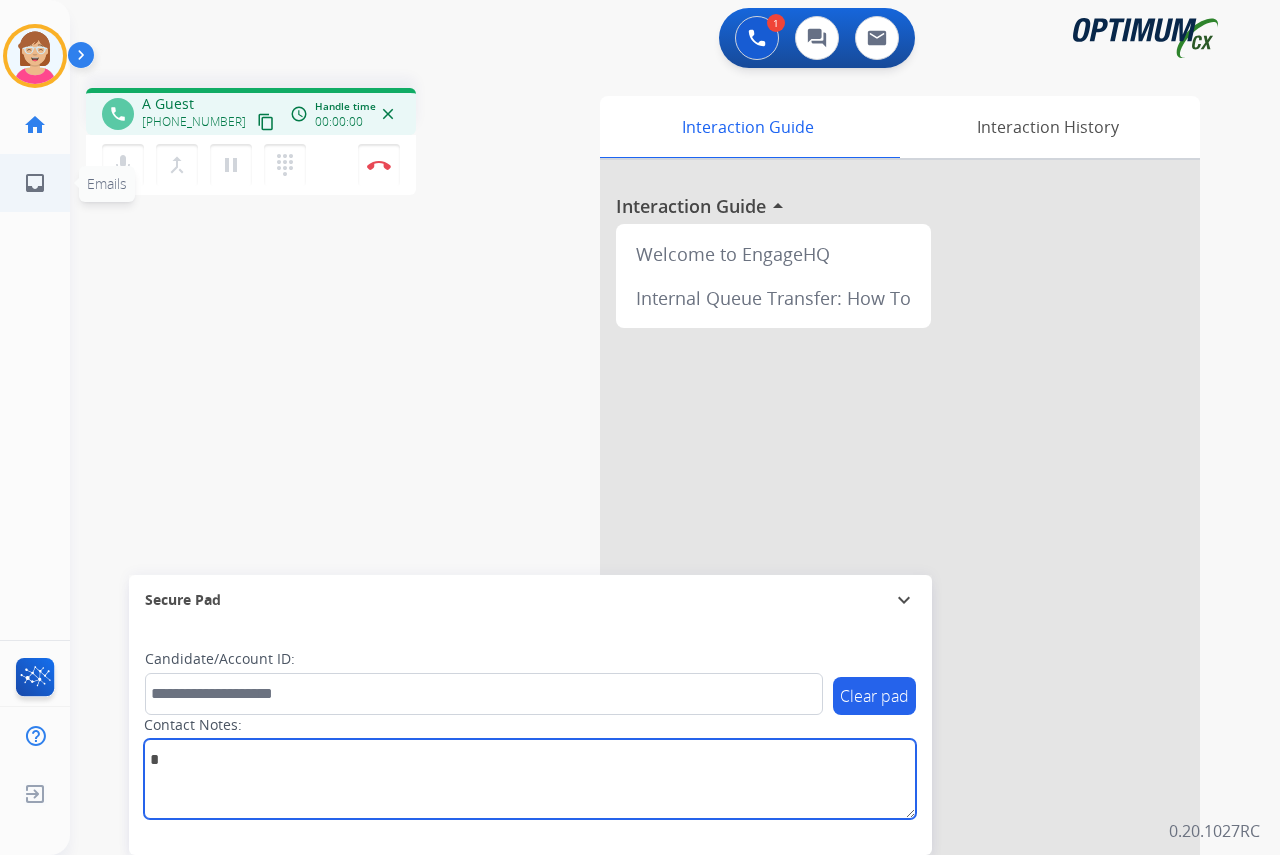 type 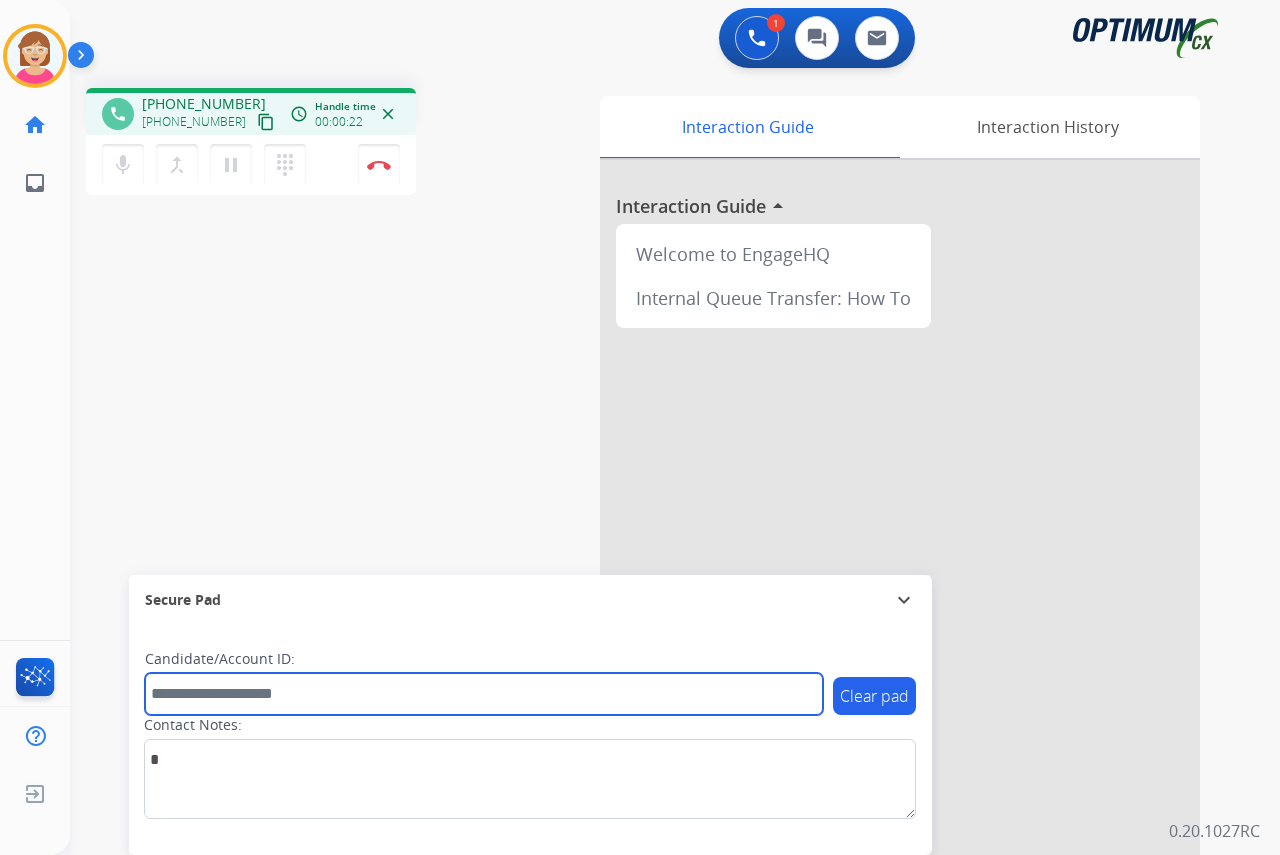 click at bounding box center (484, 694) 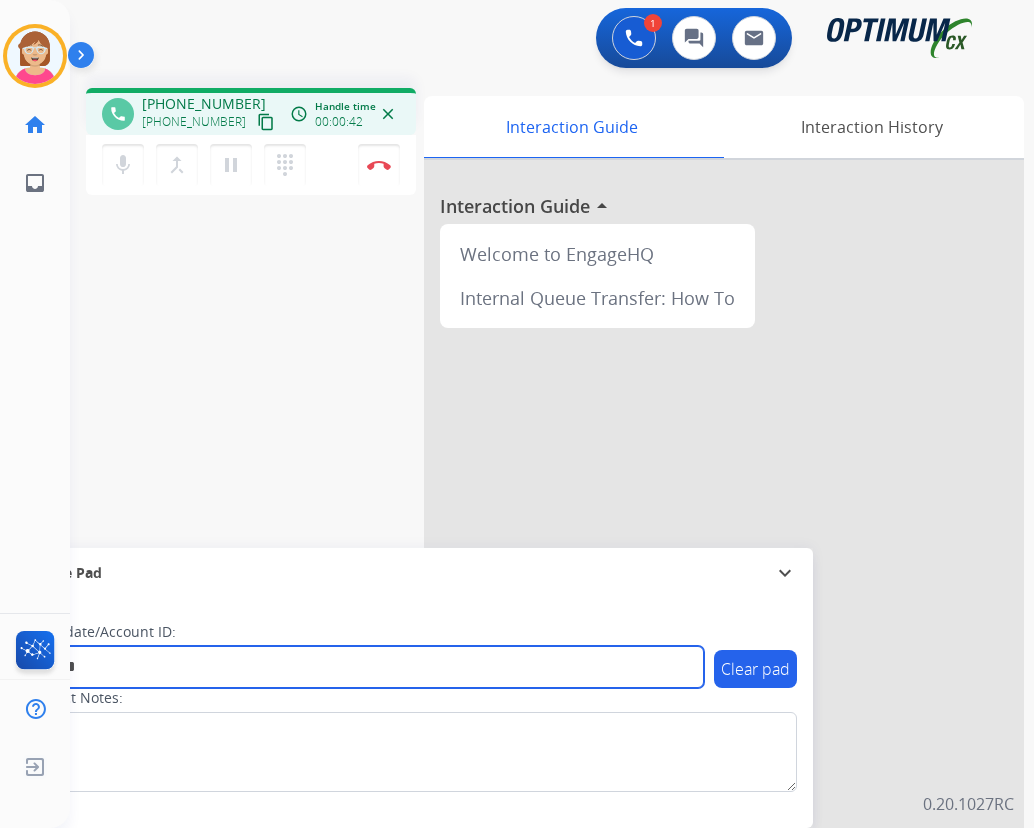 type on "*******" 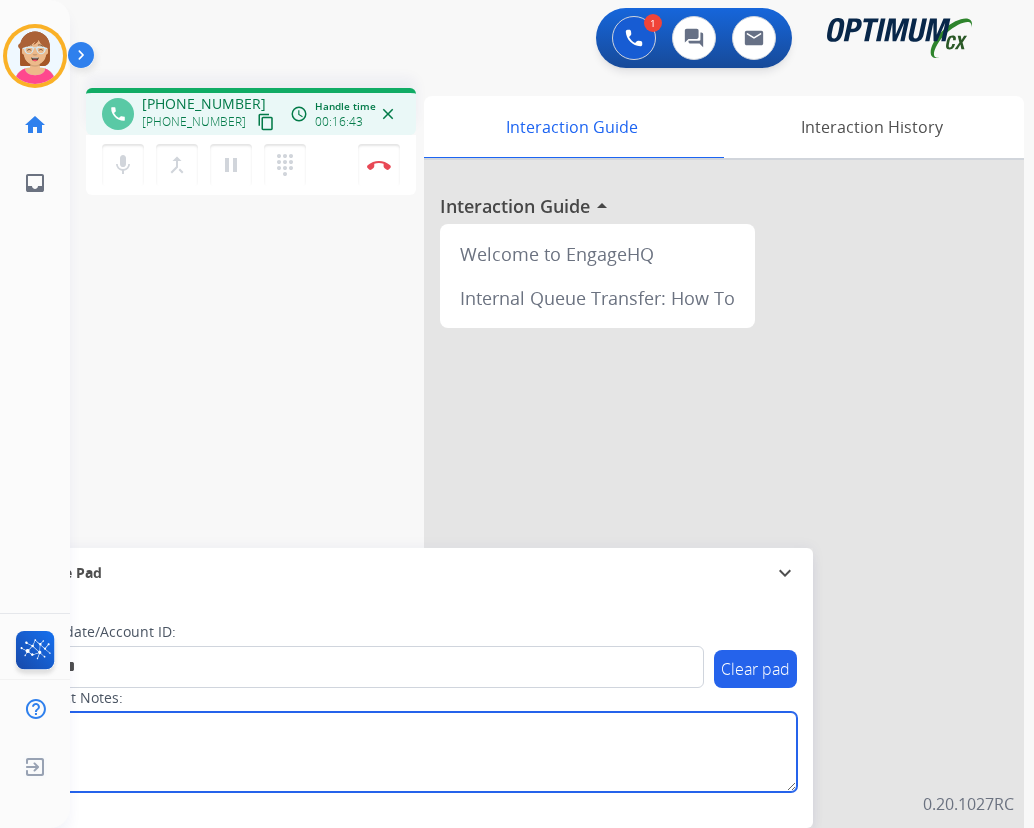 drag, startPoint x: 252, startPoint y: 753, endPoint x: 194, endPoint y: 712, distance: 71.02816 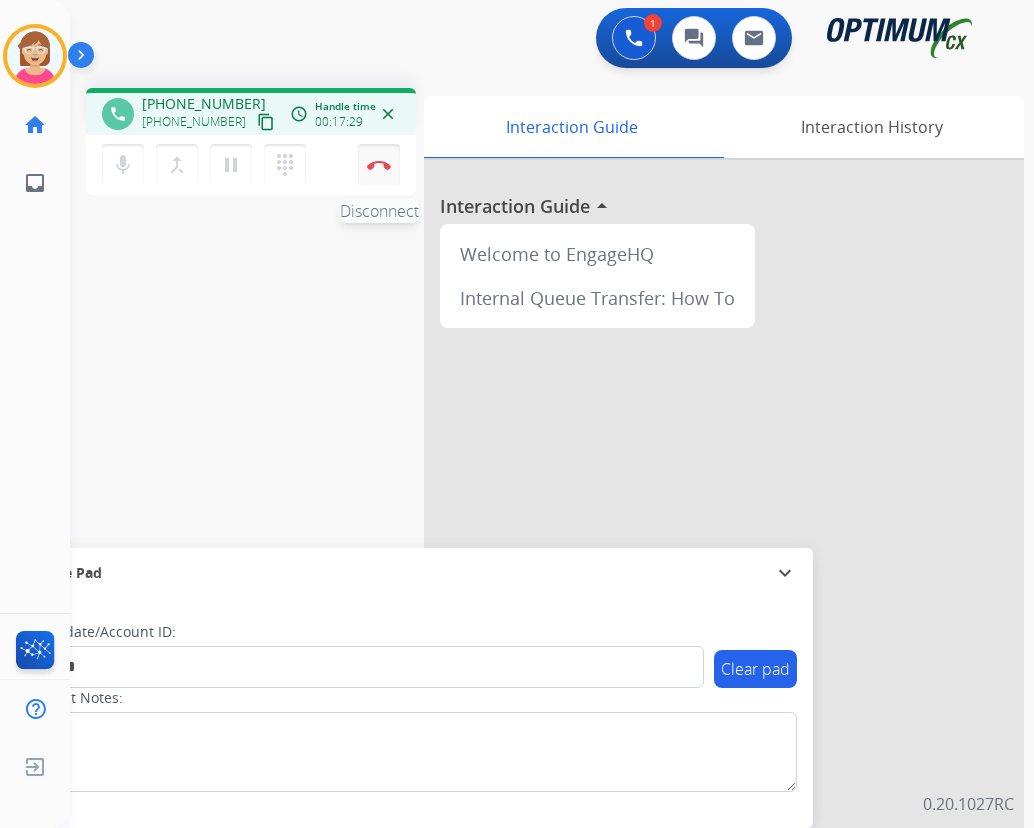 click at bounding box center (379, 165) 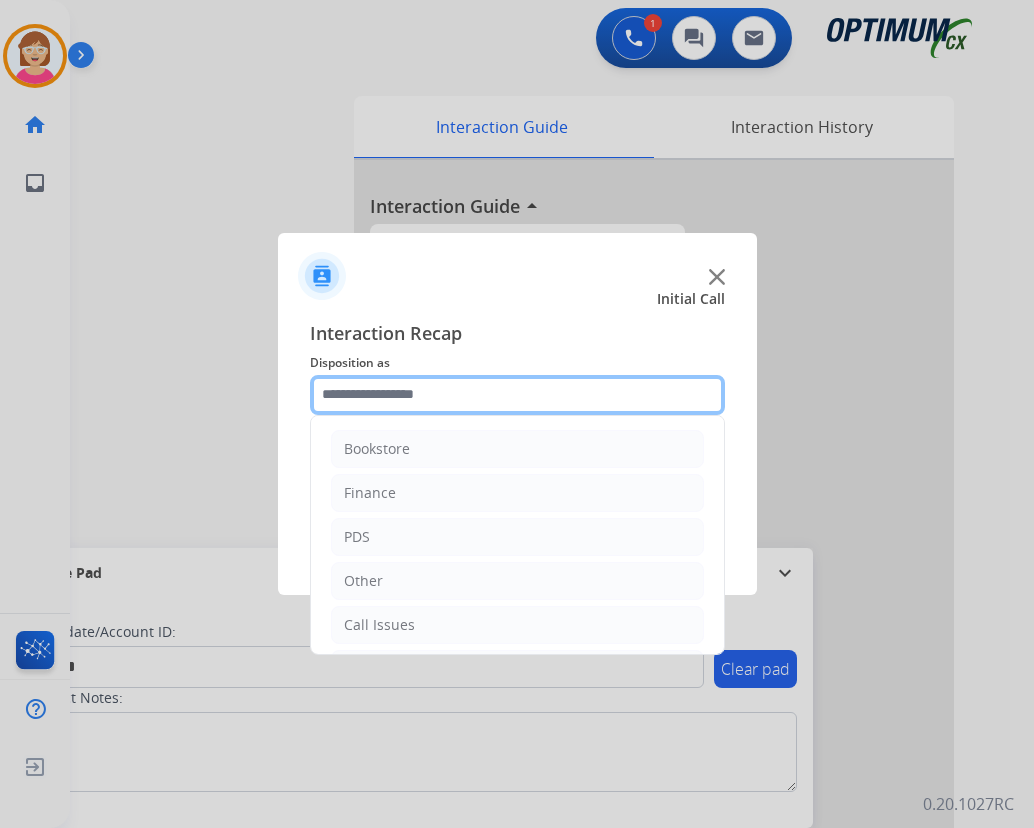 click 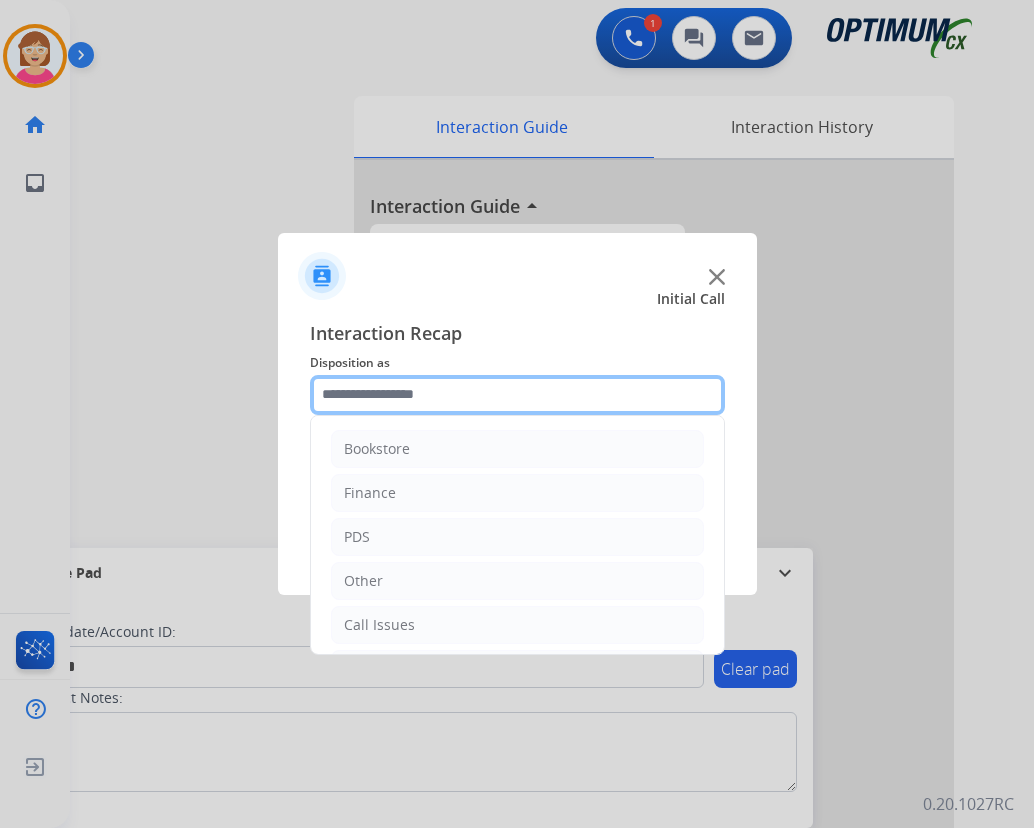 scroll, scrollTop: 136, scrollLeft: 0, axis: vertical 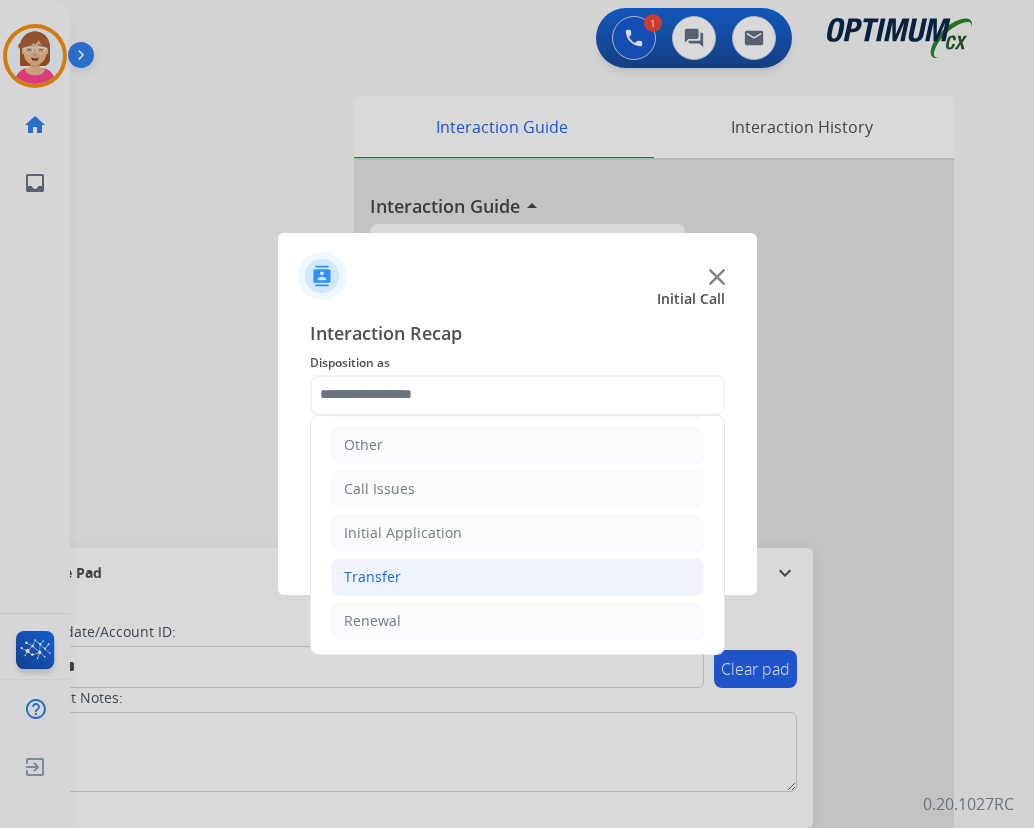 drag, startPoint x: 372, startPoint y: 627, endPoint x: 447, endPoint y: 581, distance: 87.982956 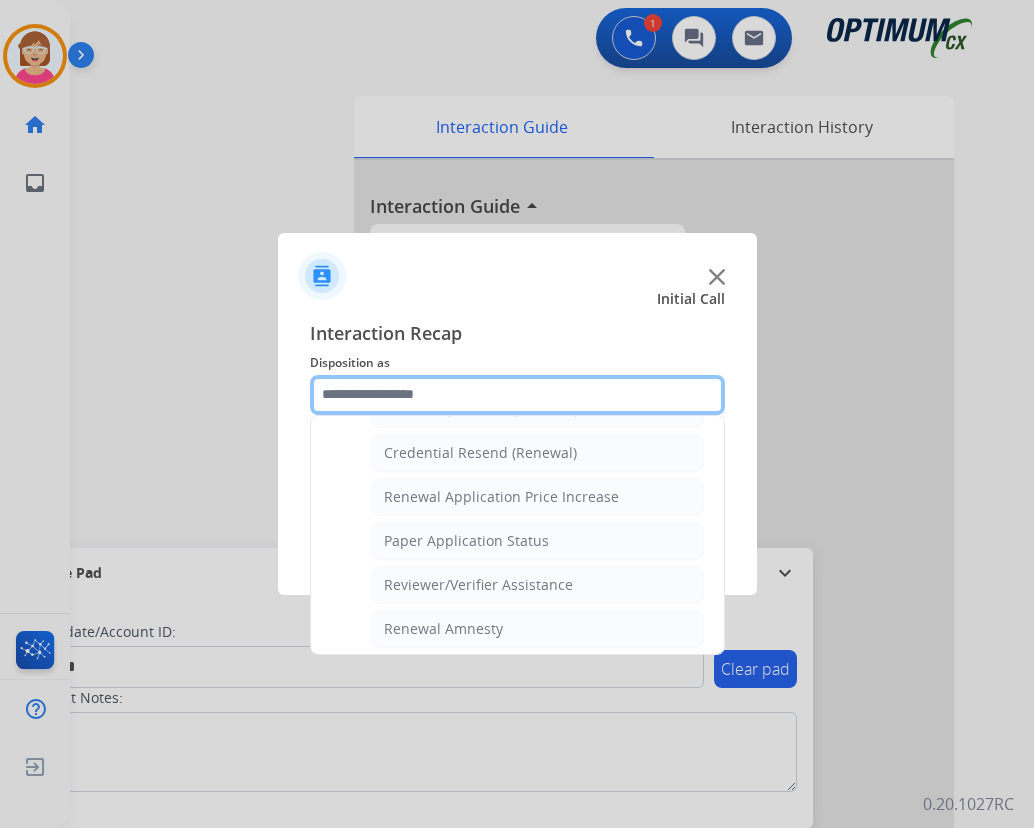 scroll, scrollTop: 636, scrollLeft: 0, axis: vertical 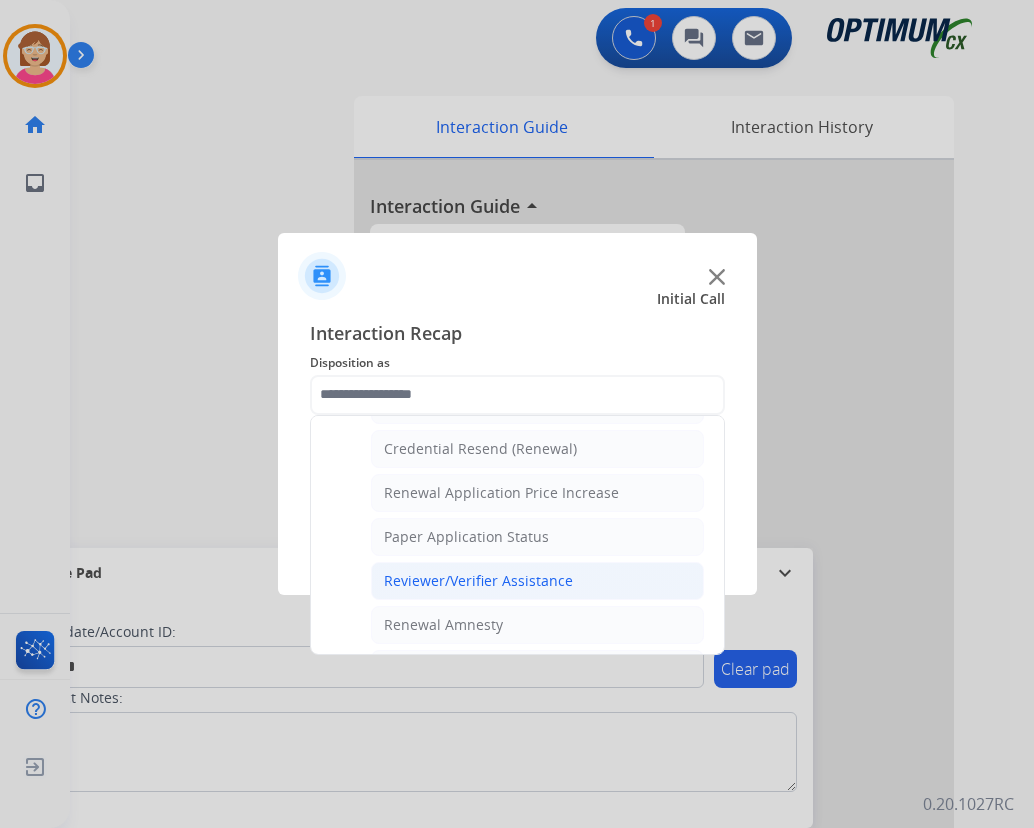click on "Reviewer/Verifier Assistance" 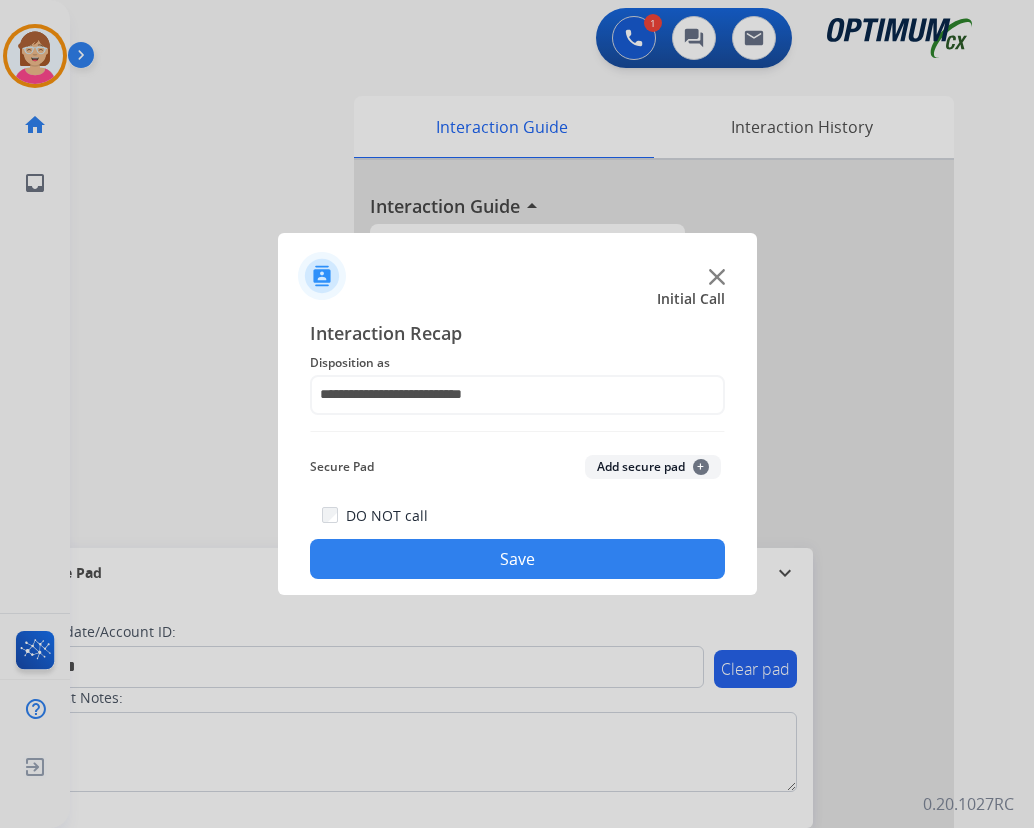 click on "+" 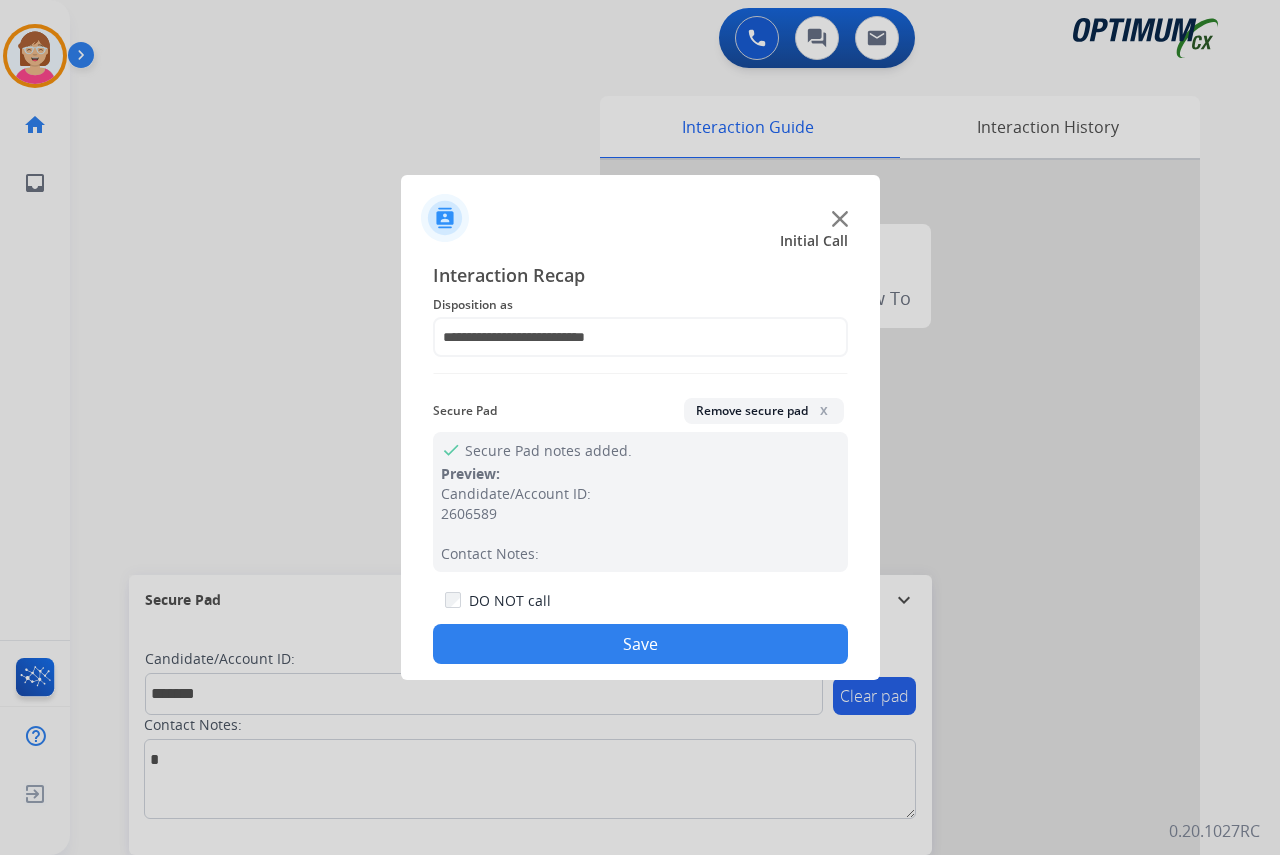 click on "Save" 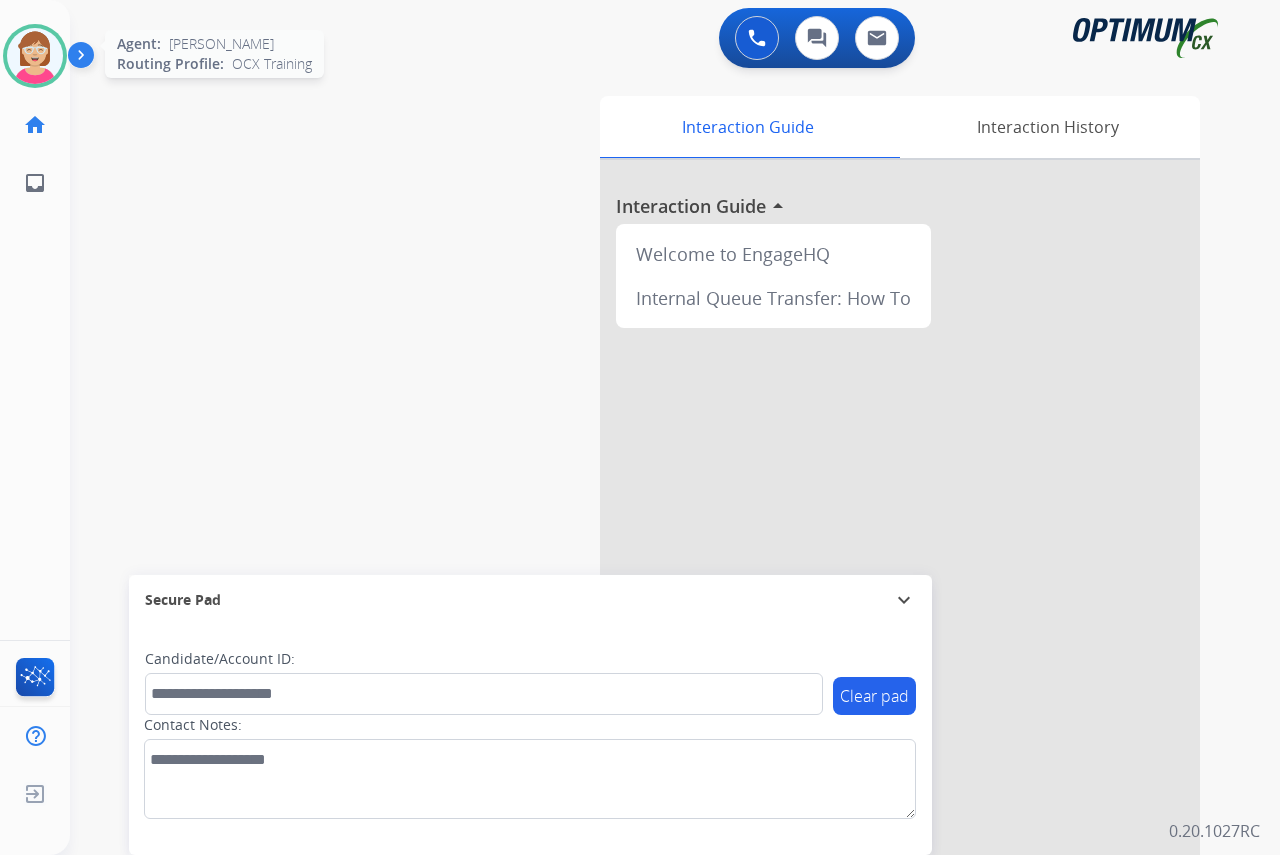 click at bounding box center (35, 56) 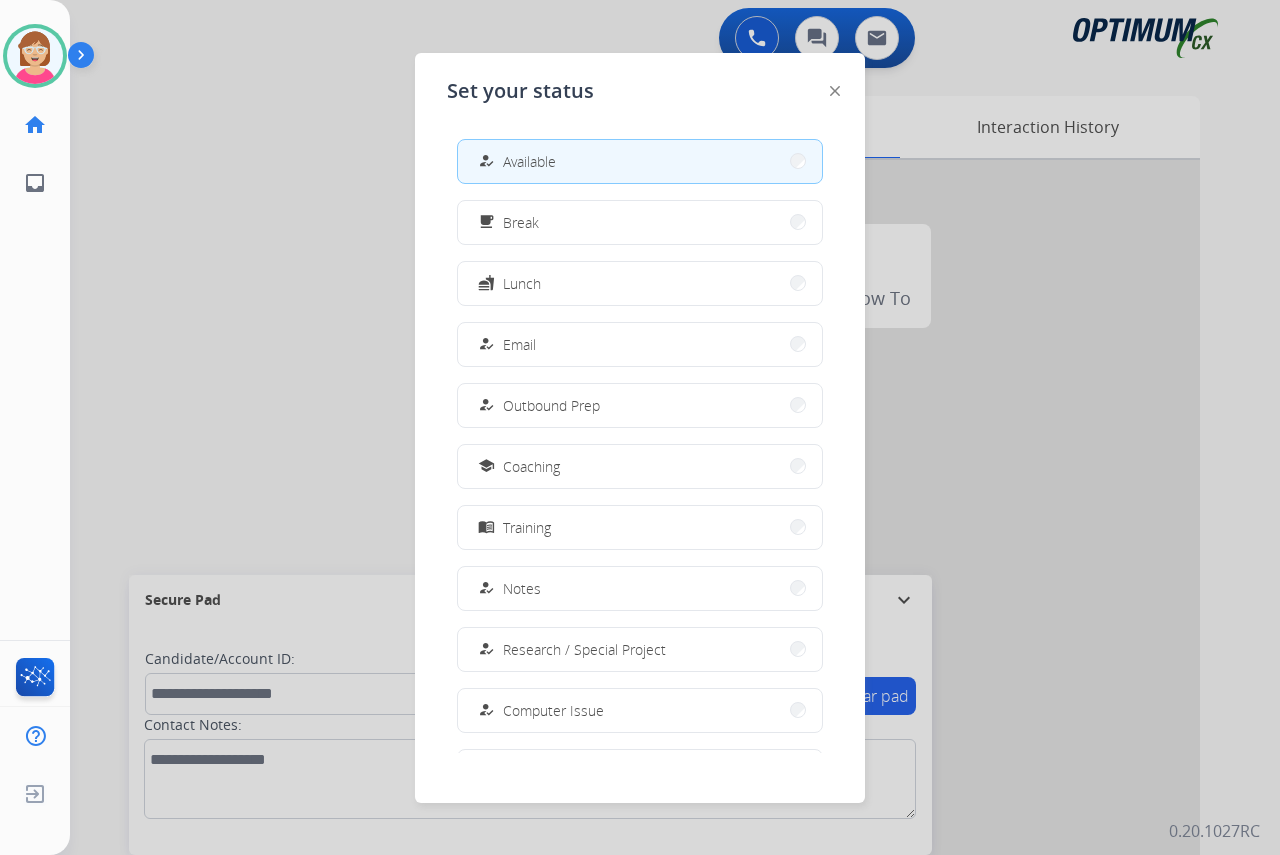 drag, startPoint x: 521, startPoint y: 218, endPoint x: 583, endPoint y: 209, distance: 62.649822 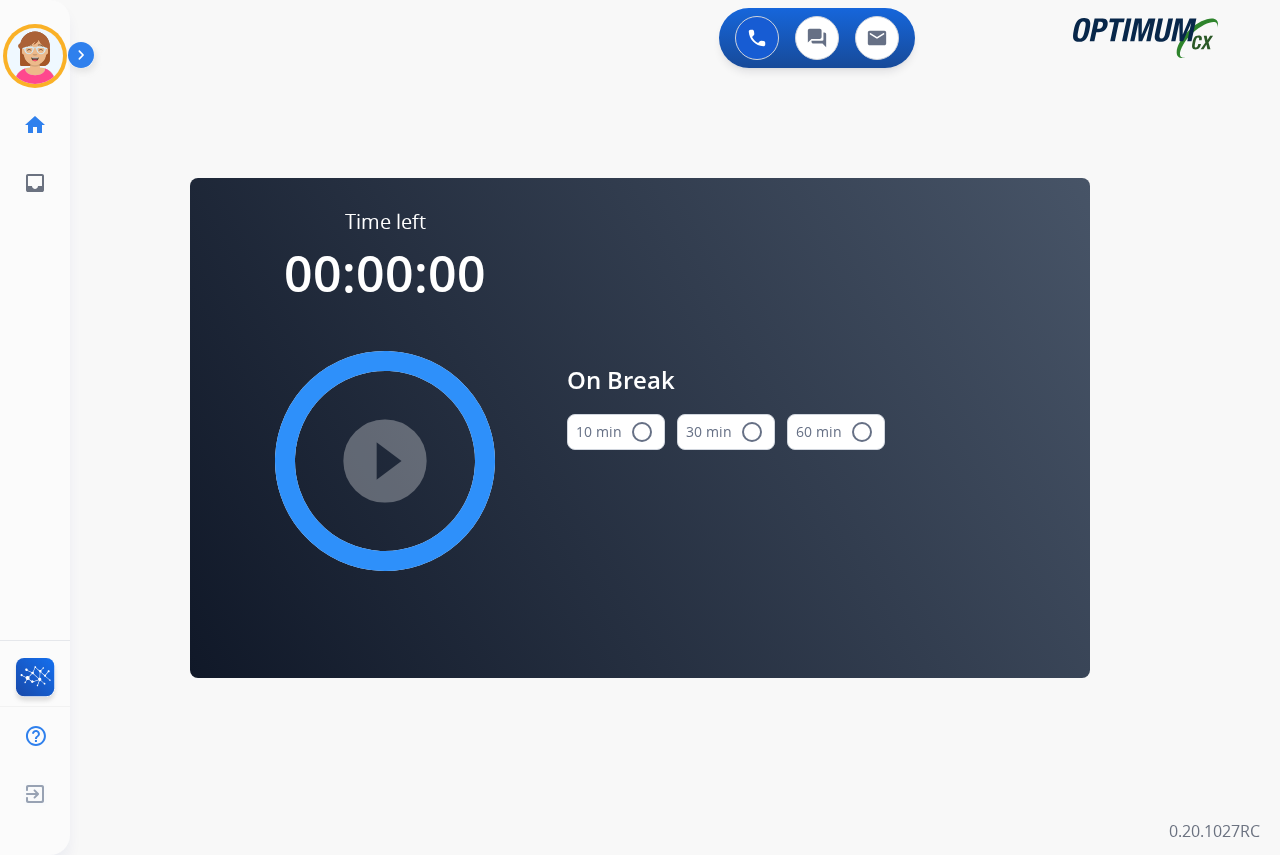 click on "radio_button_unchecked" at bounding box center [642, 432] 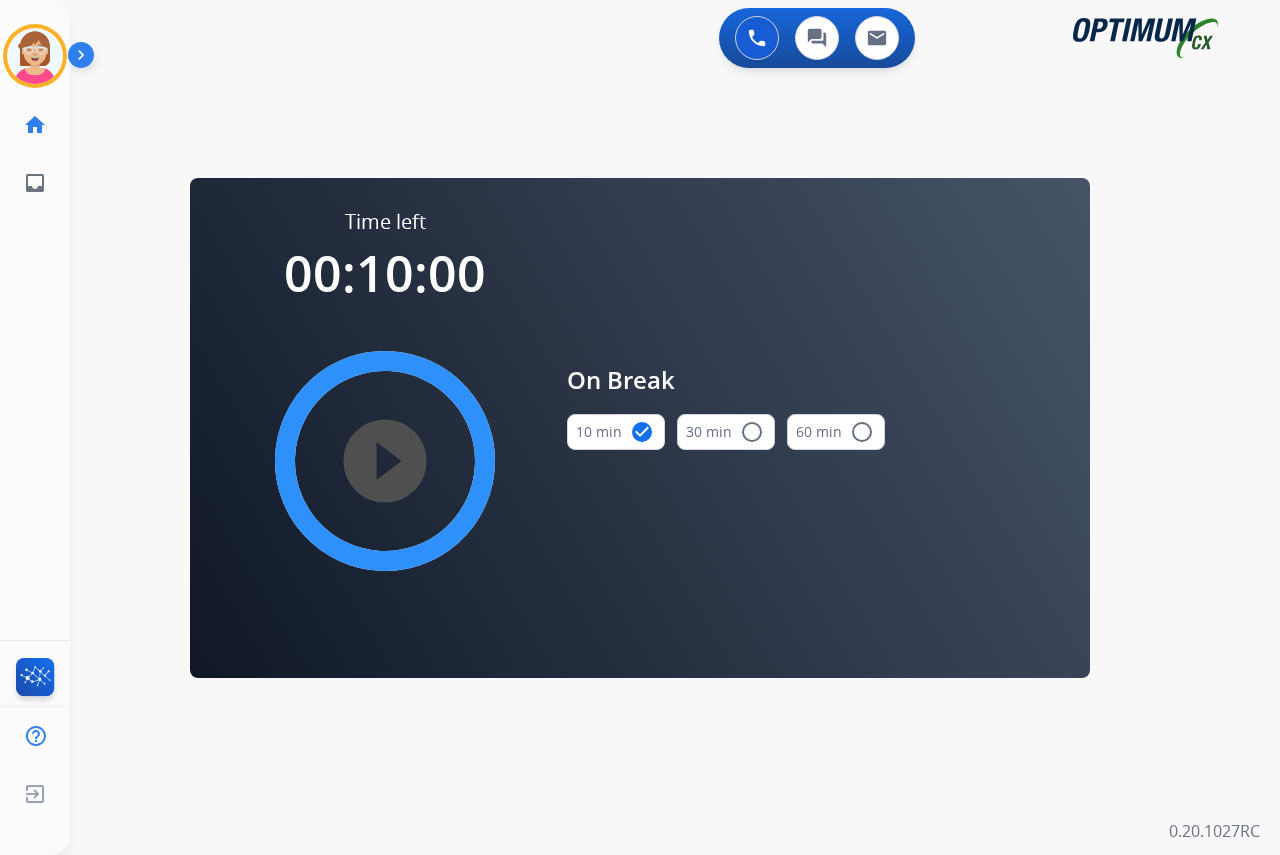 click on "play_circle_filled" at bounding box center (385, 461) 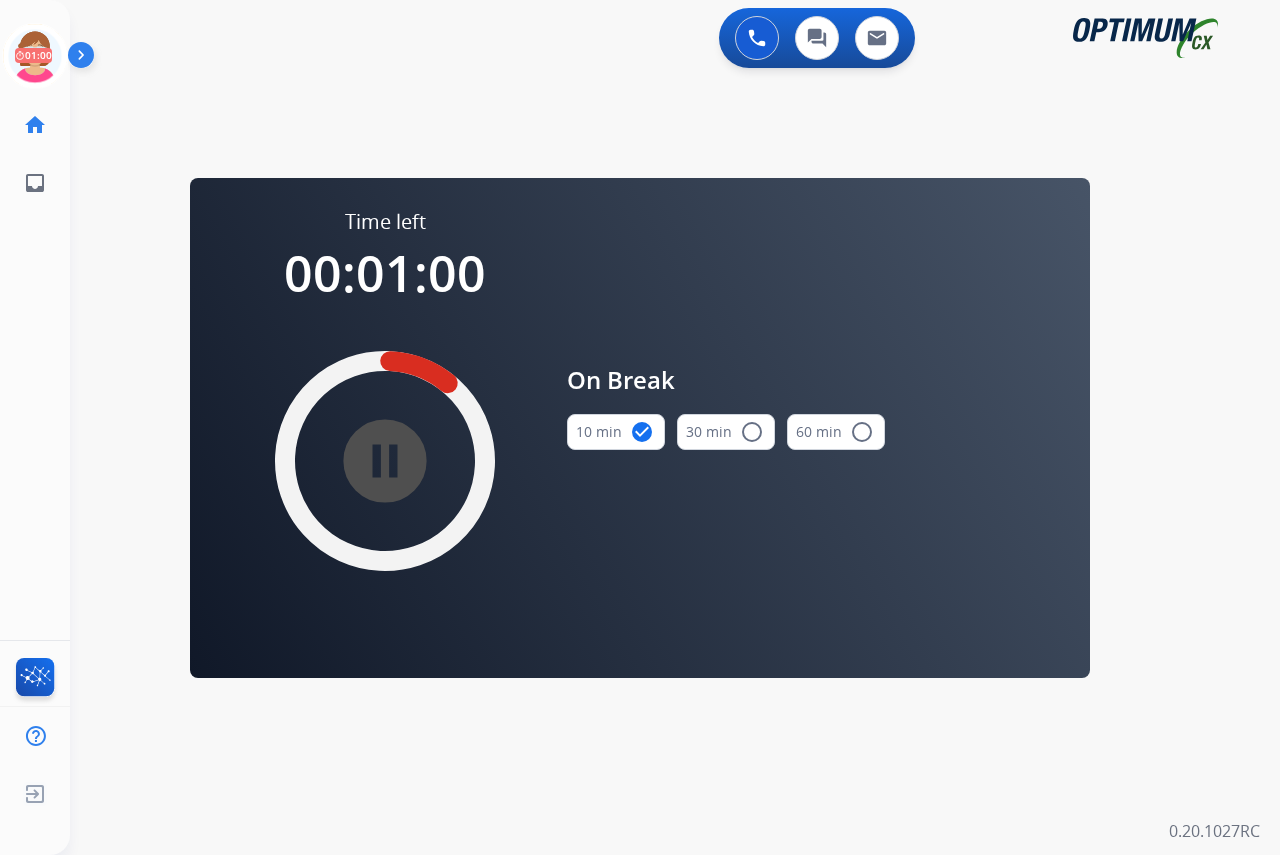 click on "[PERSON_NAME]   Break  Edit Avatar  01:00   Agent:   [PERSON_NAME] Profile:  OCX Training home  Home  Home inbox  Emails  Emails  FocalPoints  Help Center  Help Center  Log out  Log out" 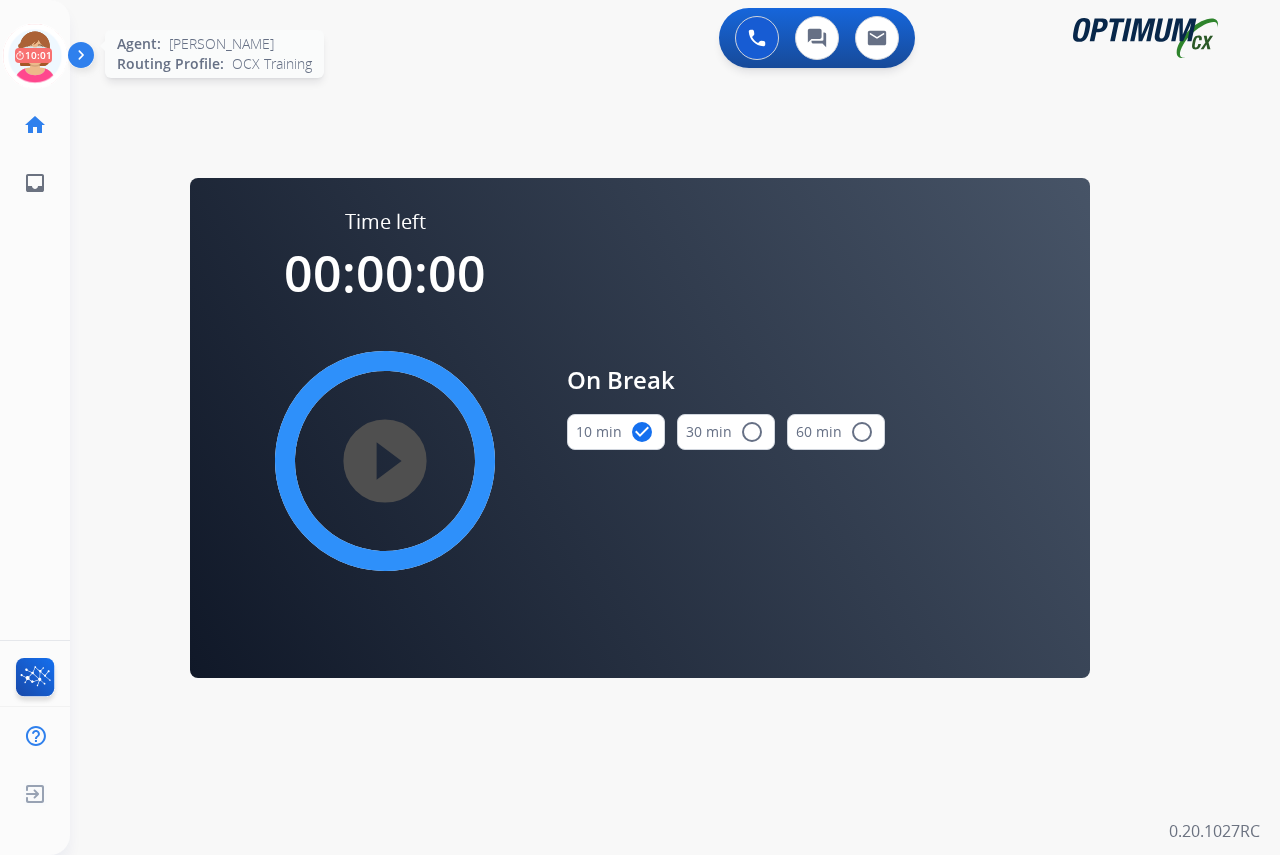 click 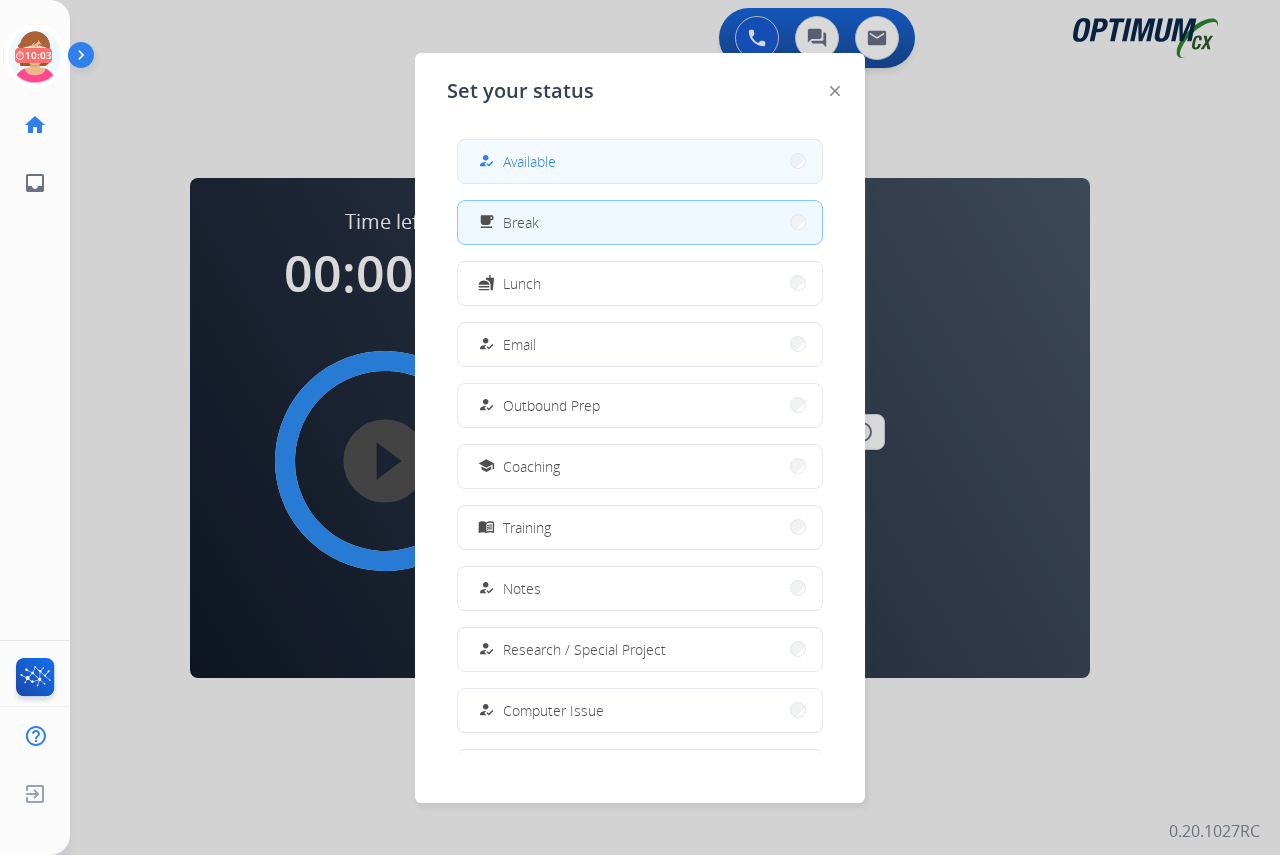 click on "how_to_reg Available" at bounding box center (515, 161) 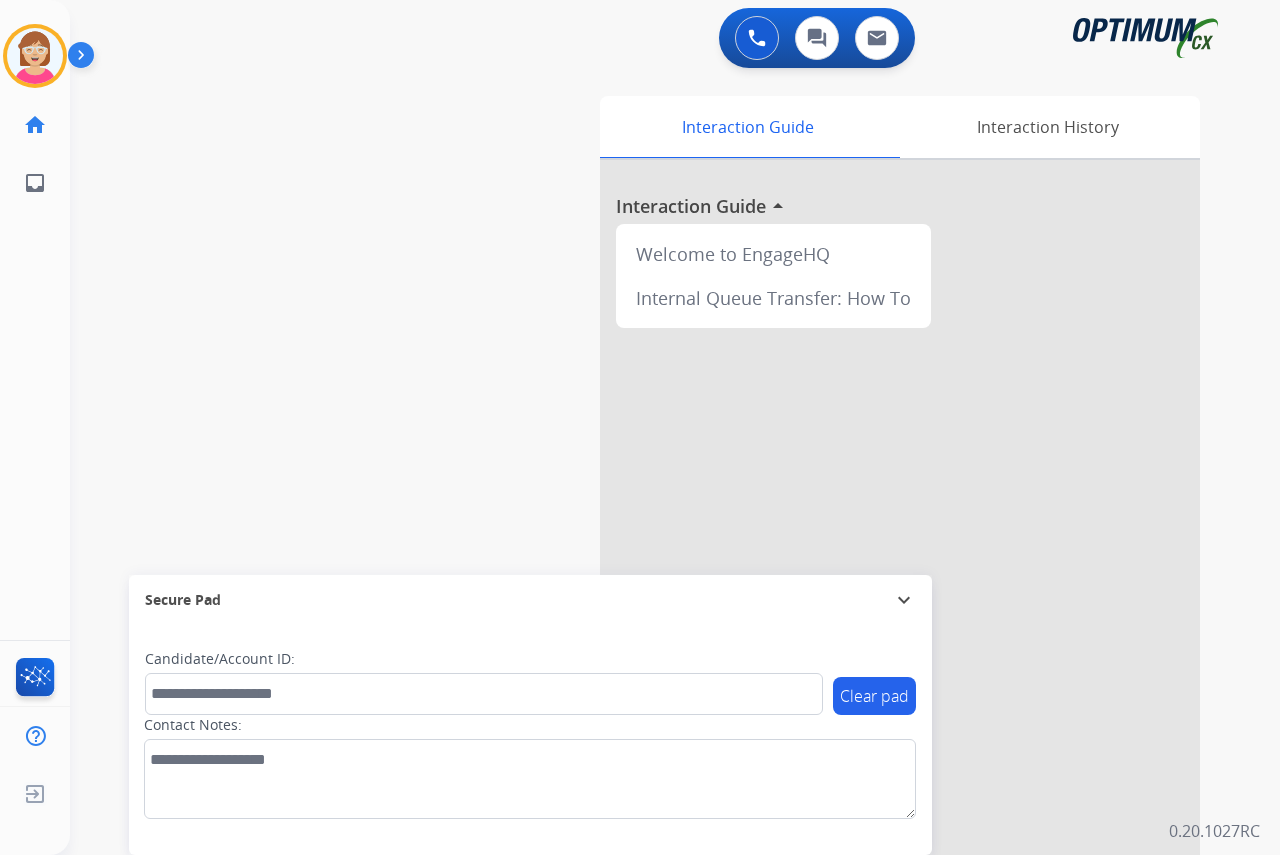 click on "[PERSON_NAME]   Available  Edit Avatar  Agent:   [PERSON_NAME] Profile:  OCX Training home  Home  Home inbox  Emails  Emails  FocalPoints  Help Center  Help Center  Log out  Log out" 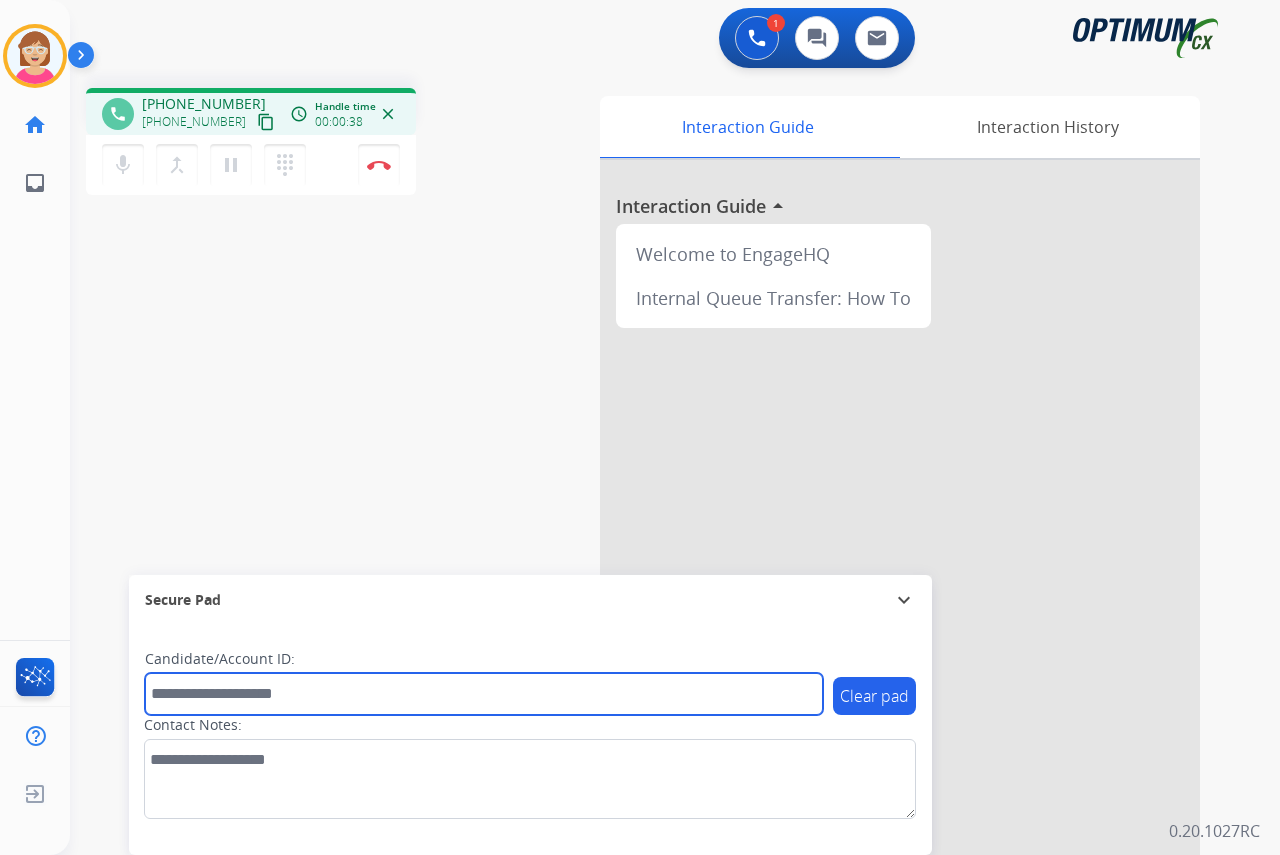 click at bounding box center [484, 694] 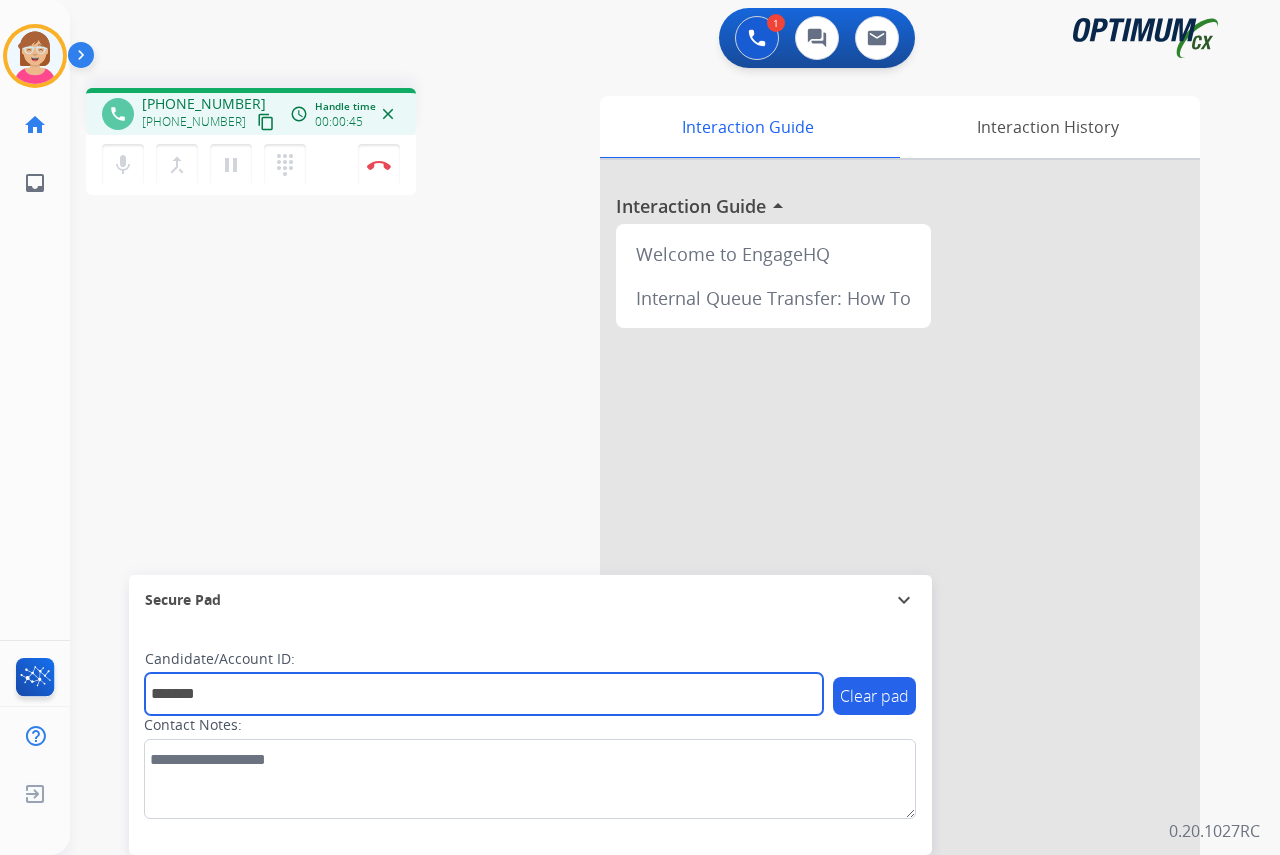 type on "*******" 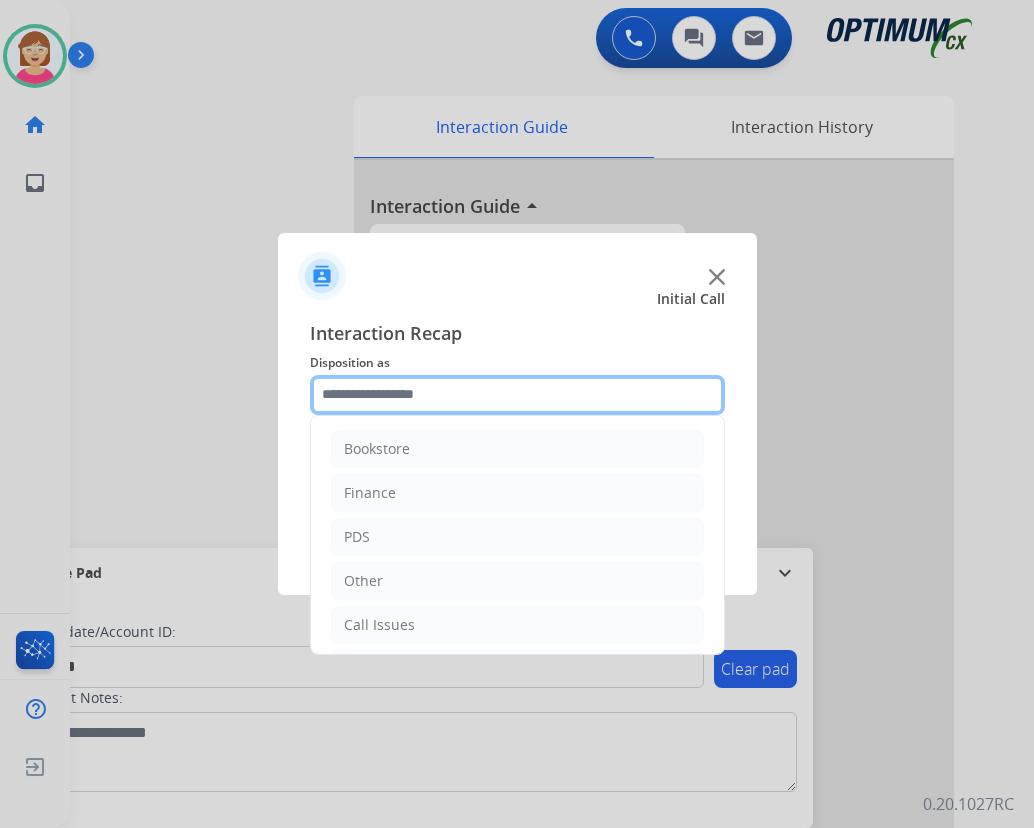 click 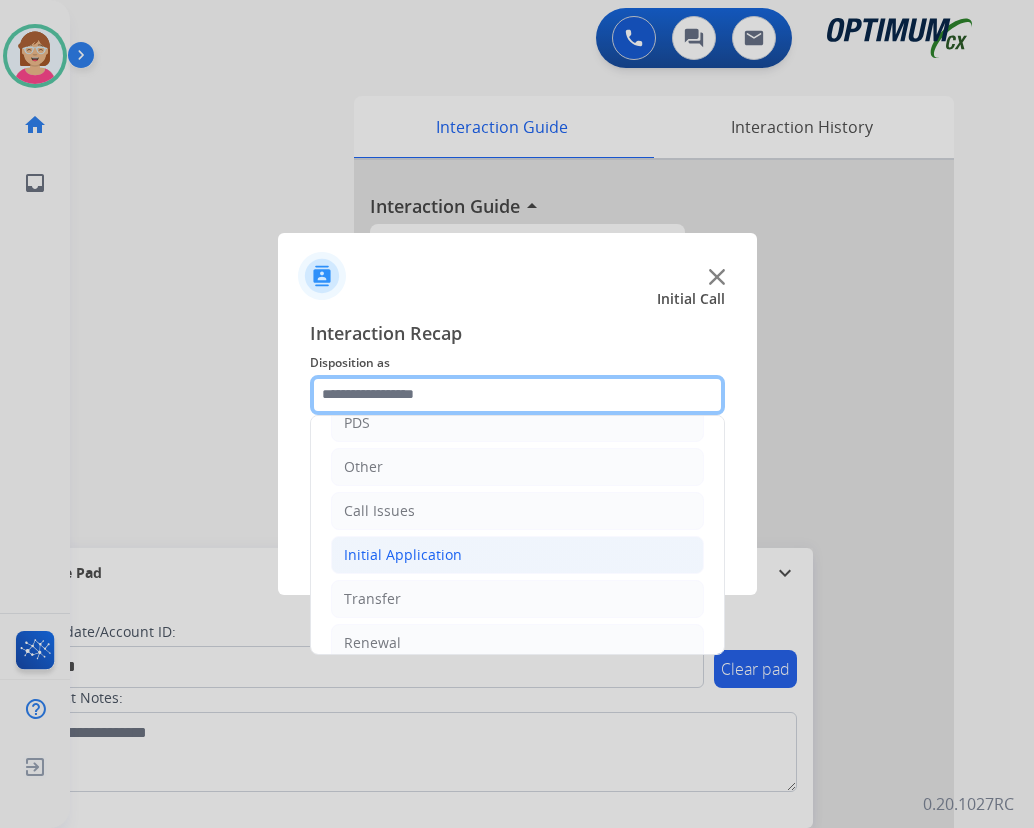 scroll, scrollTop: 136, scrollLeft: 0, axis: vertical 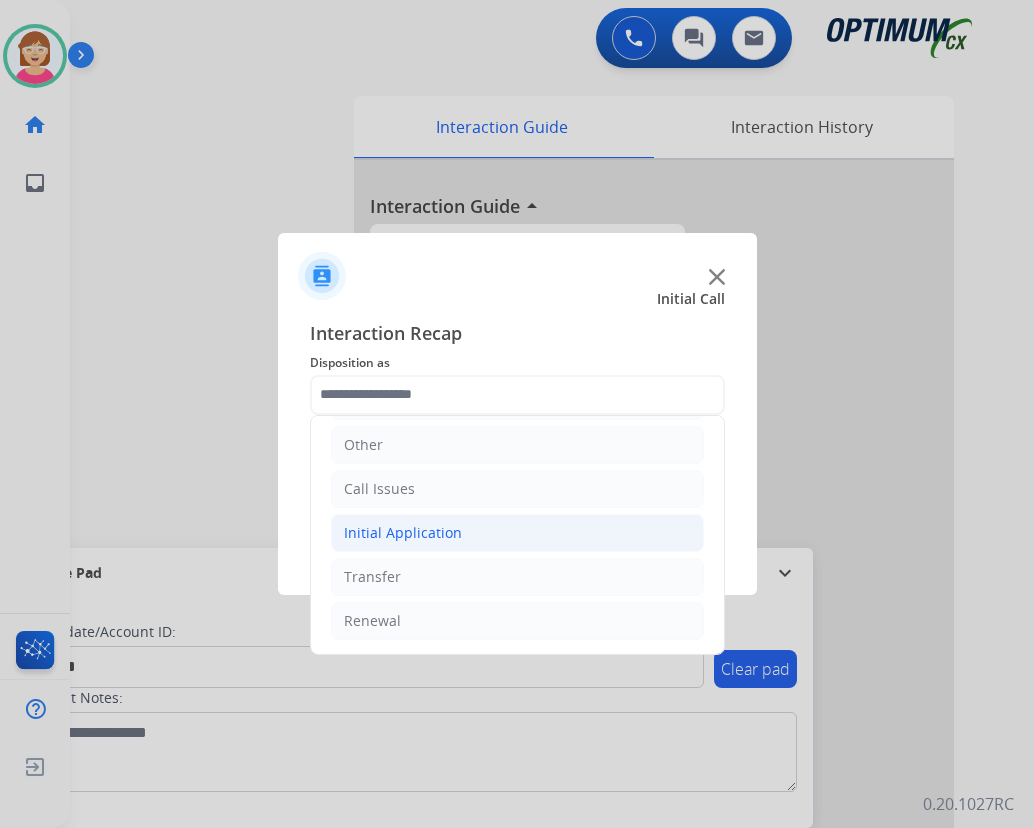 click on "Initial Application" 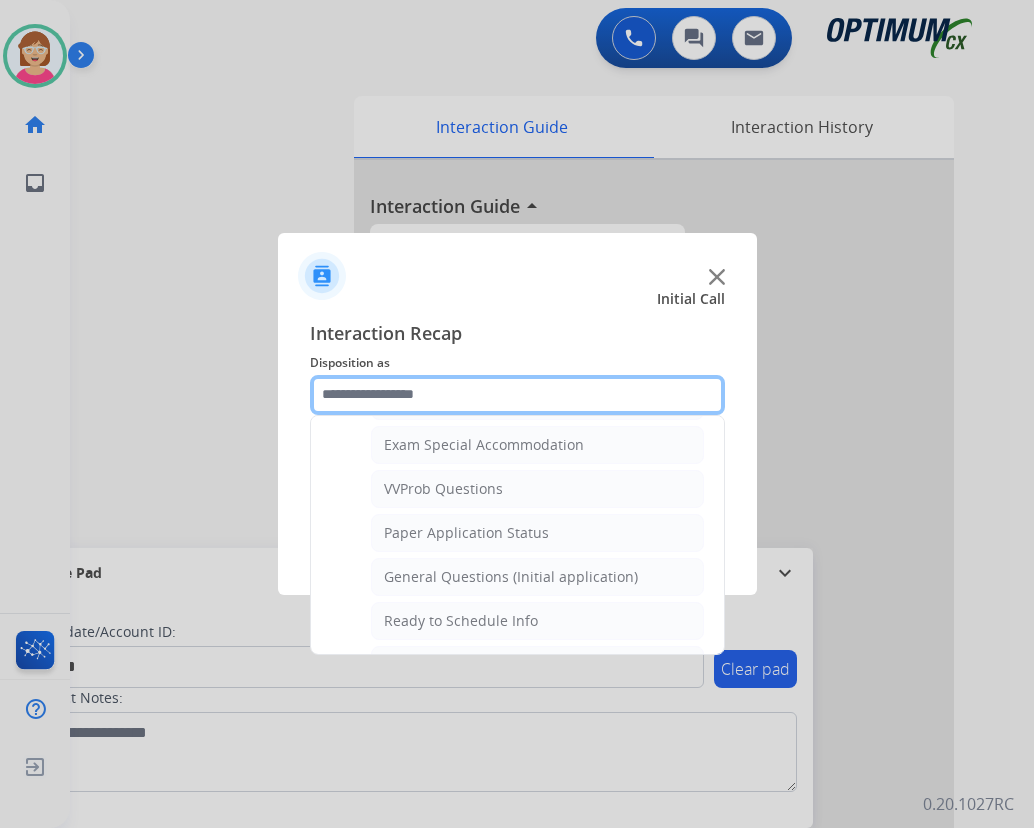 scroll, scrollTop: 1136, scrollLeft: 0, axis: vertical 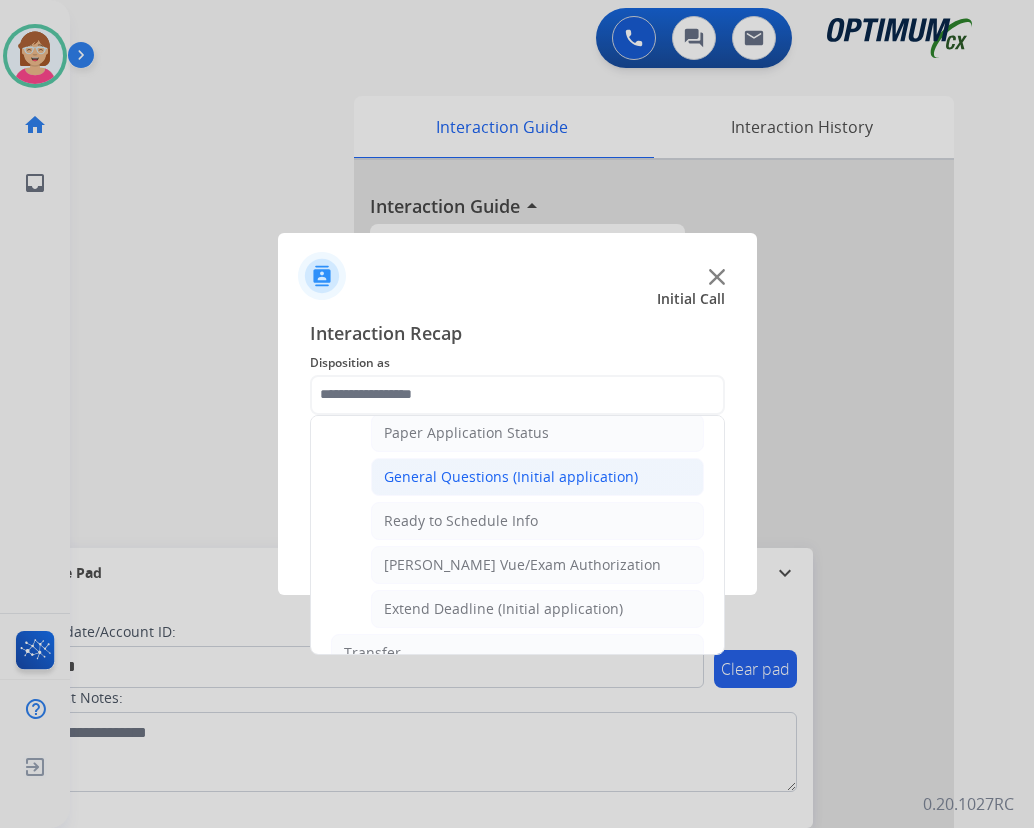 click on "General Questions (Initial application)" 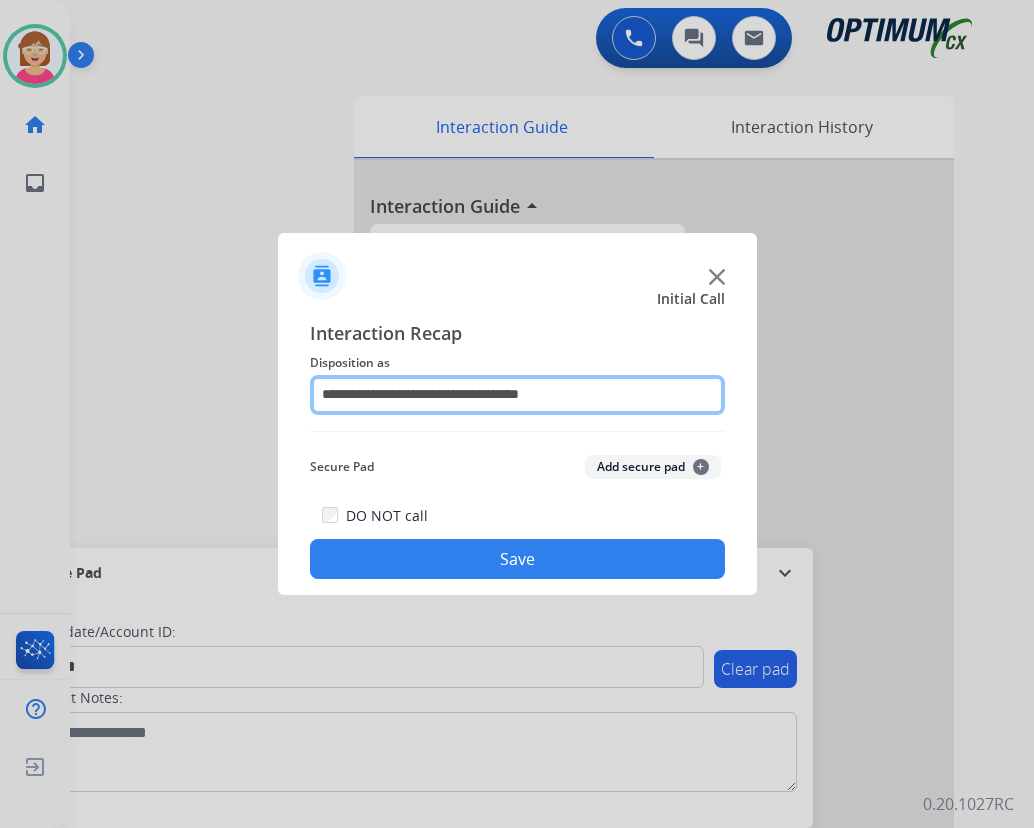 click on "**********" 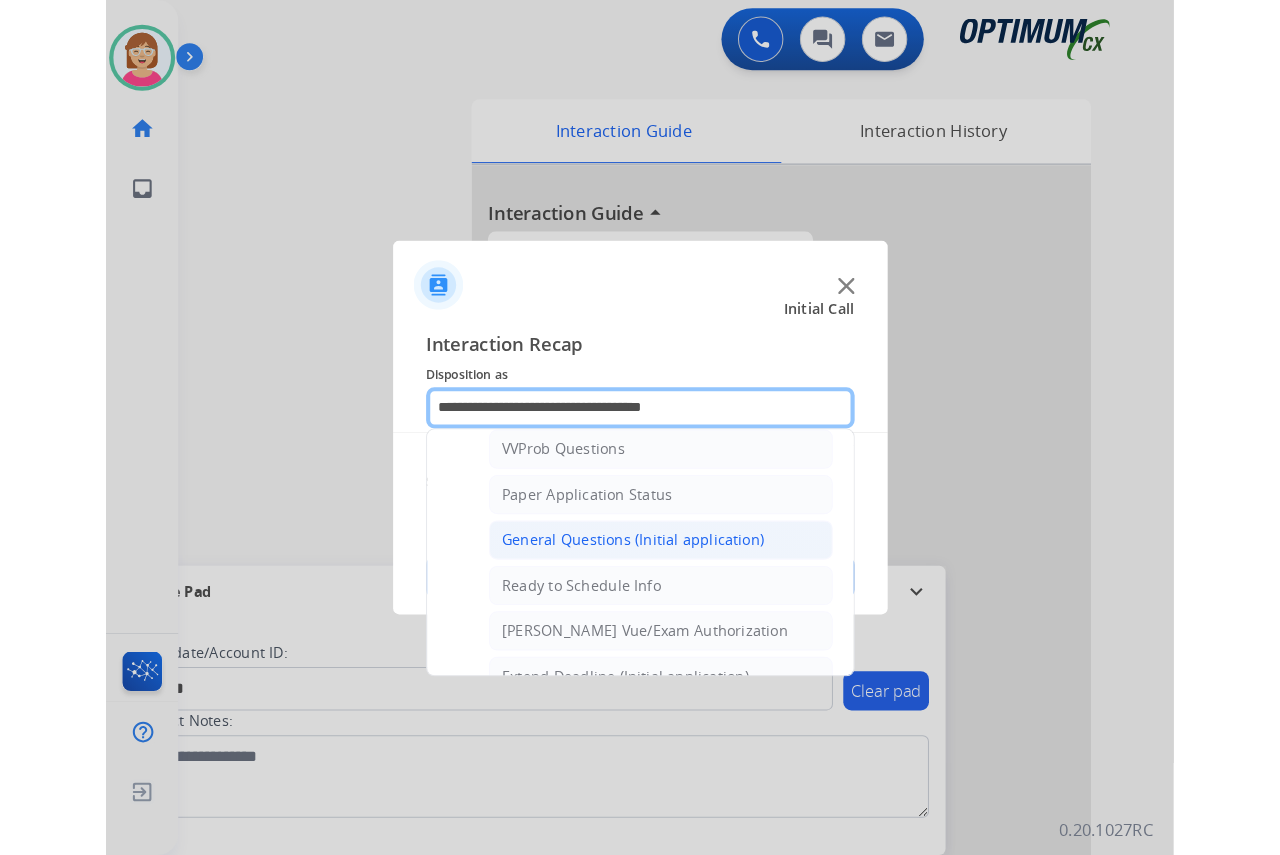 scroll, scrollTop: 1100, scrollLeft: 0, axis: vertical 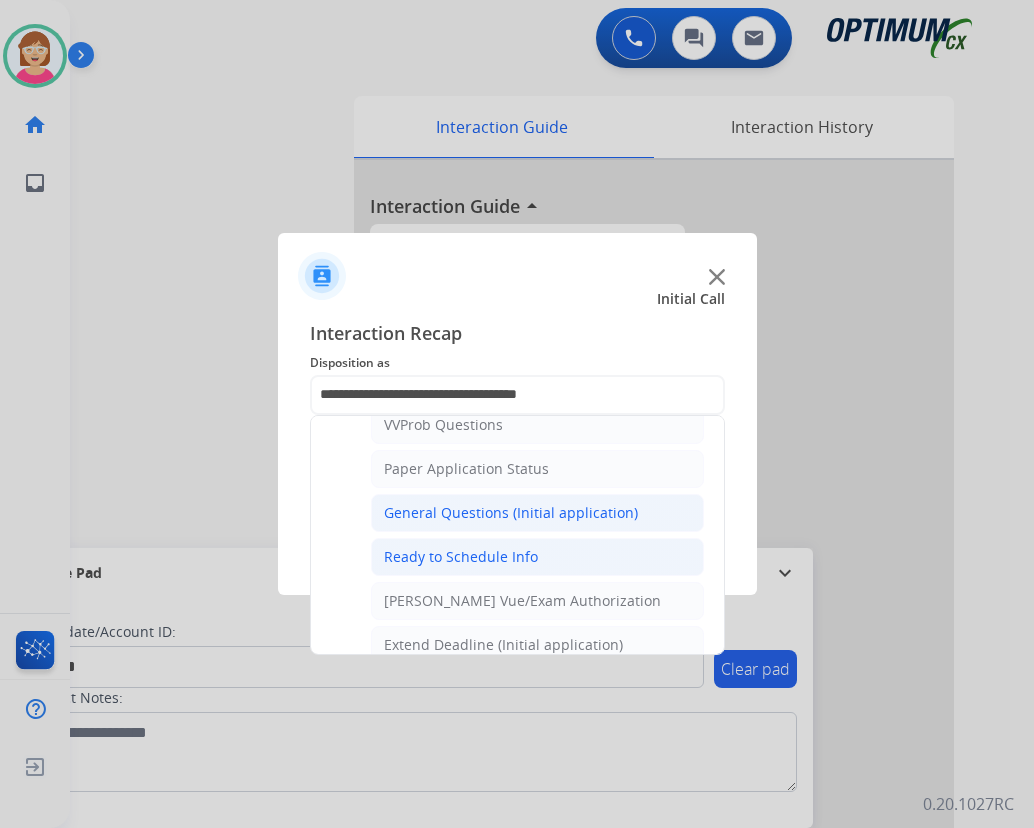 click on "Ready to Schedule Info" 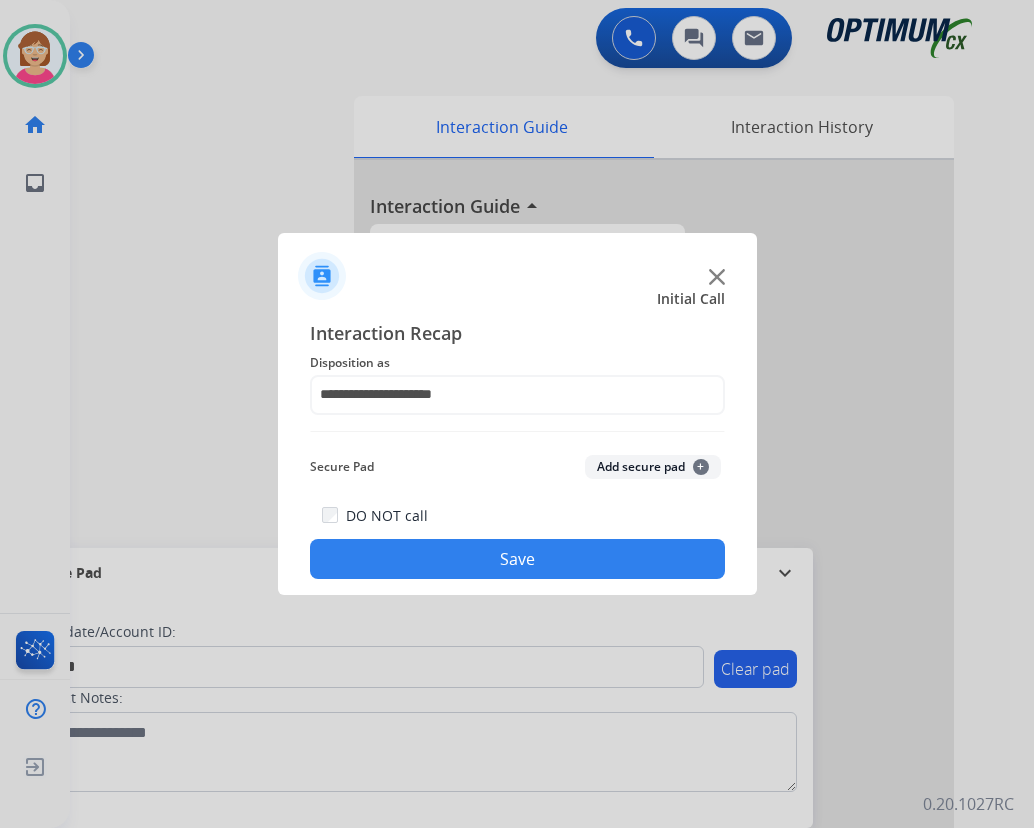 click on "+" 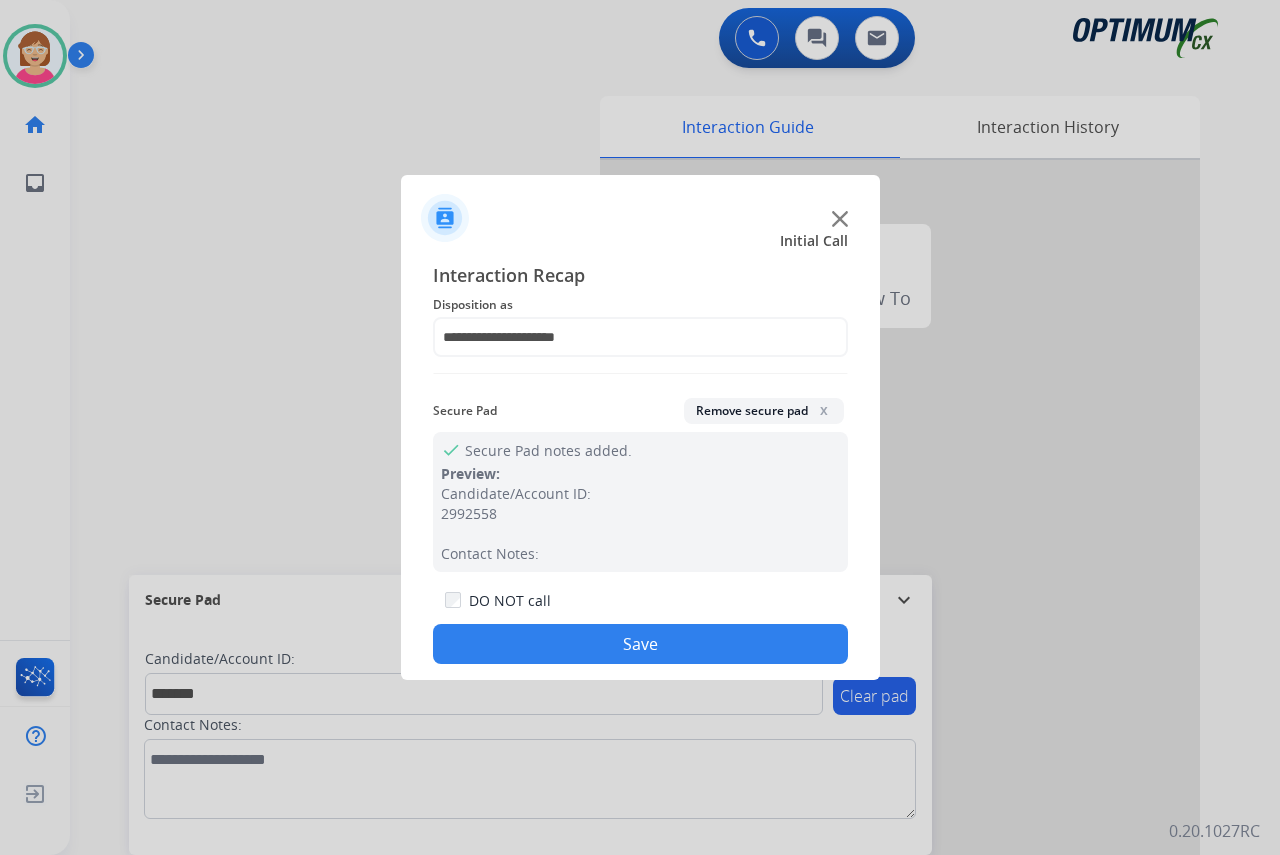 click on "Save" 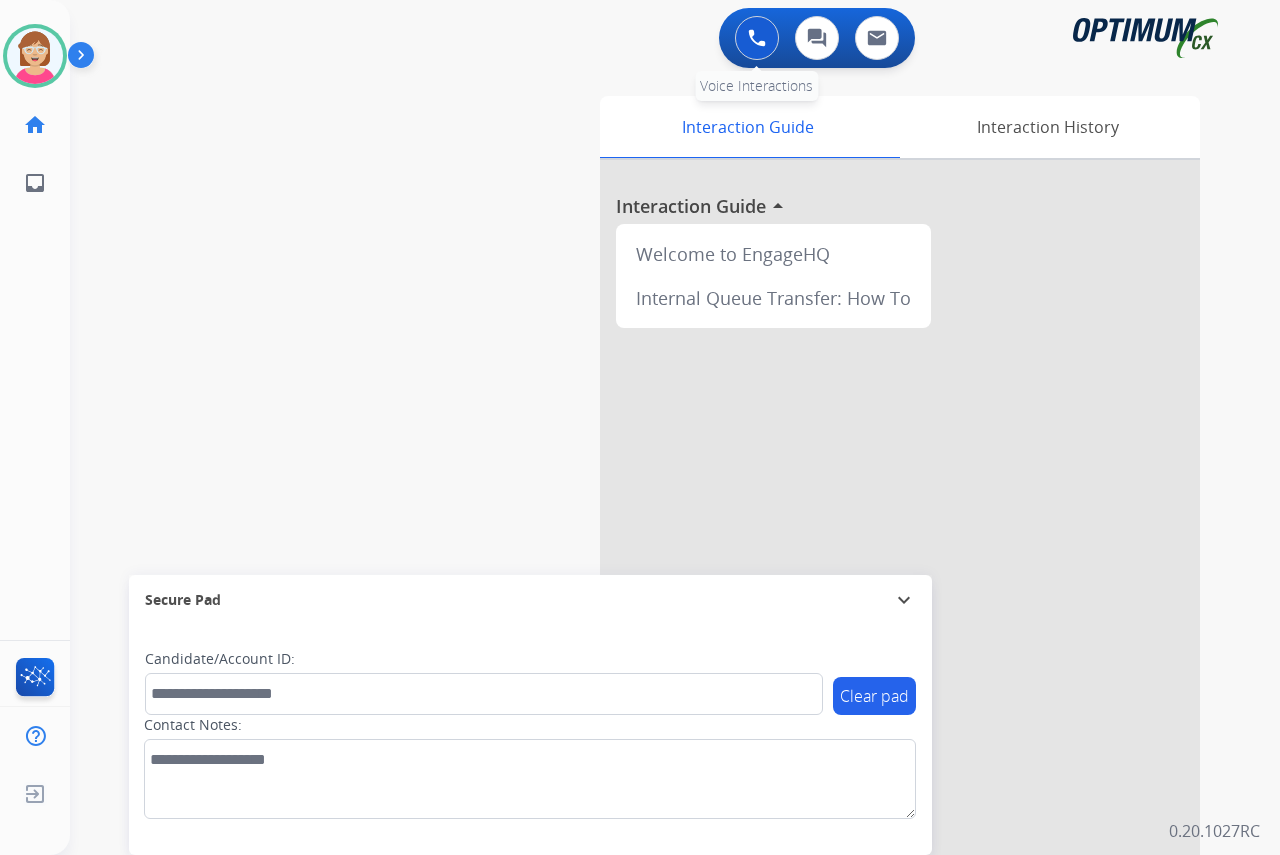 click at bounding box center [757, 38] 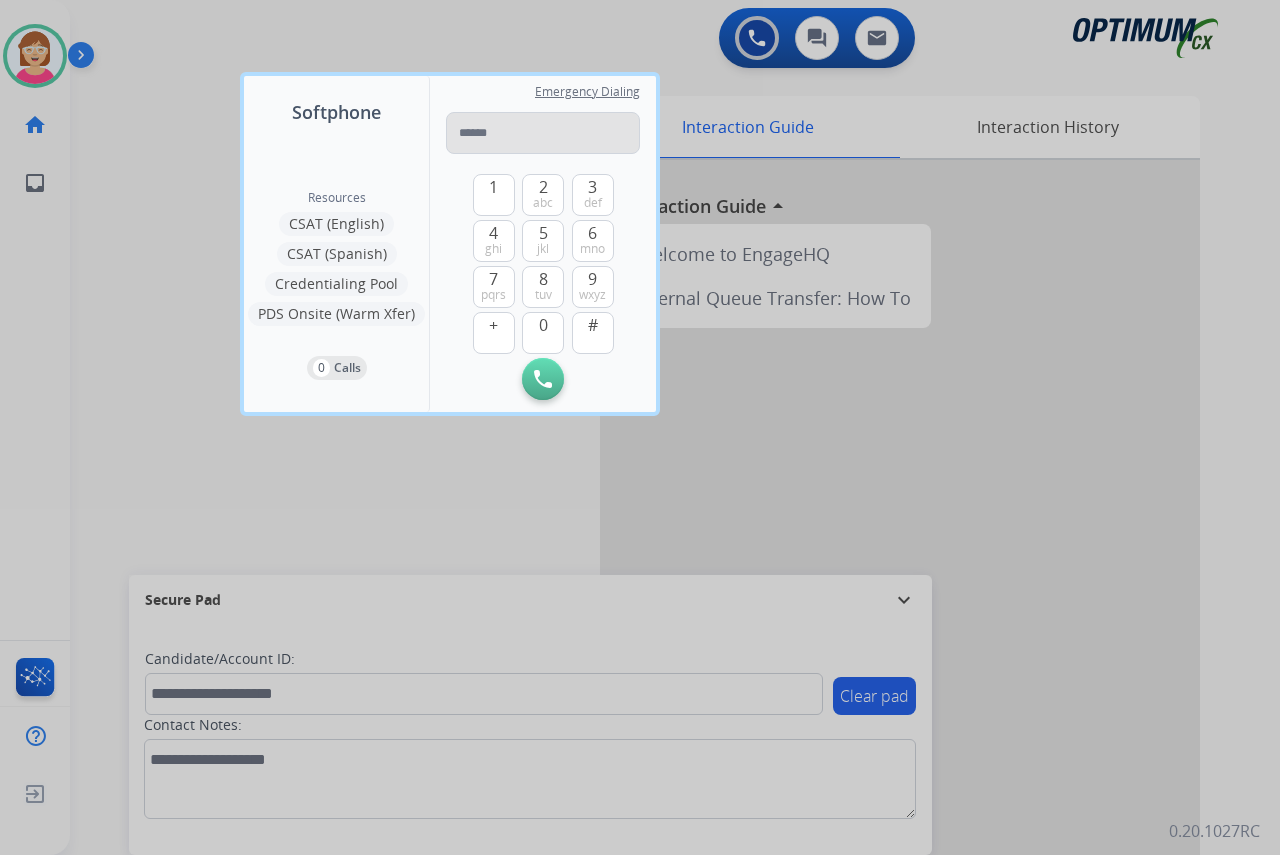 click at bounding box center [543, 133] 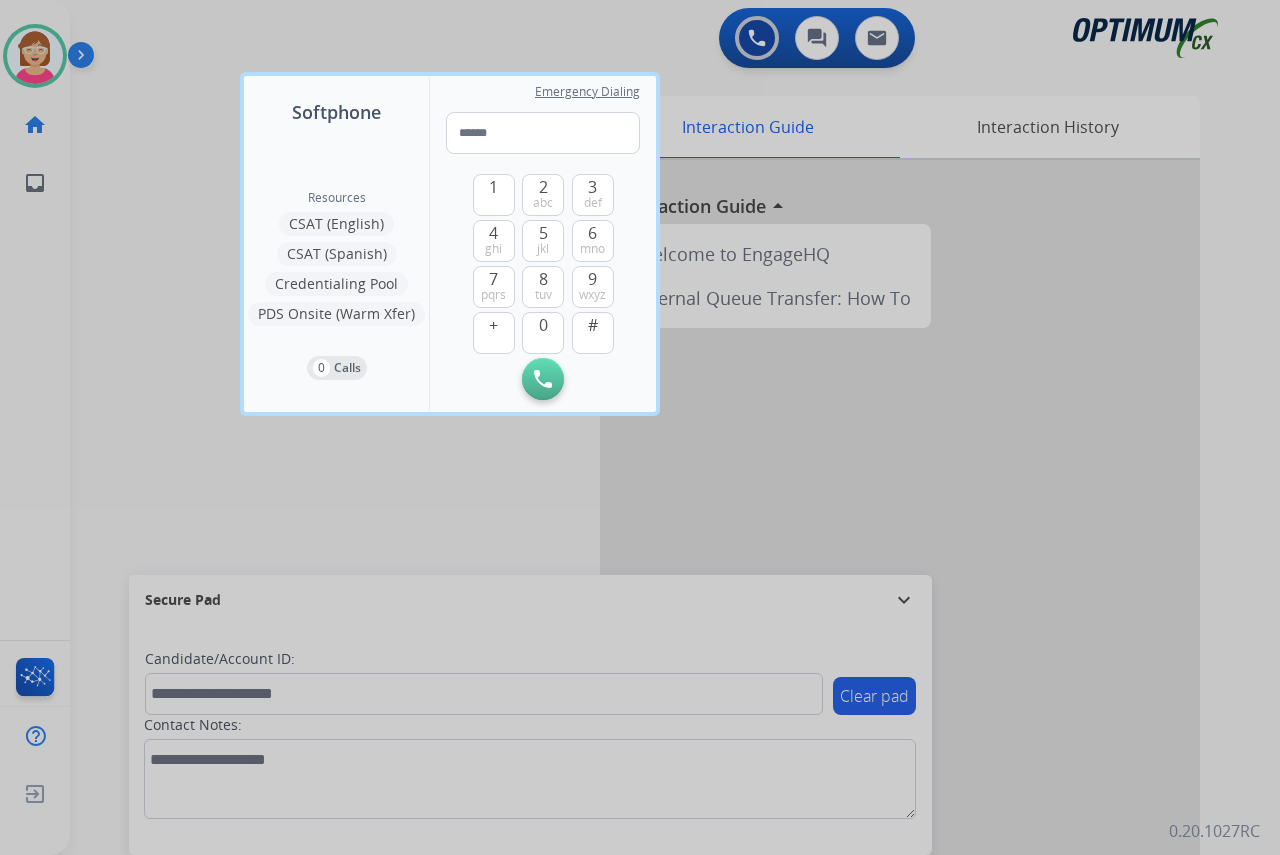 type on "*" 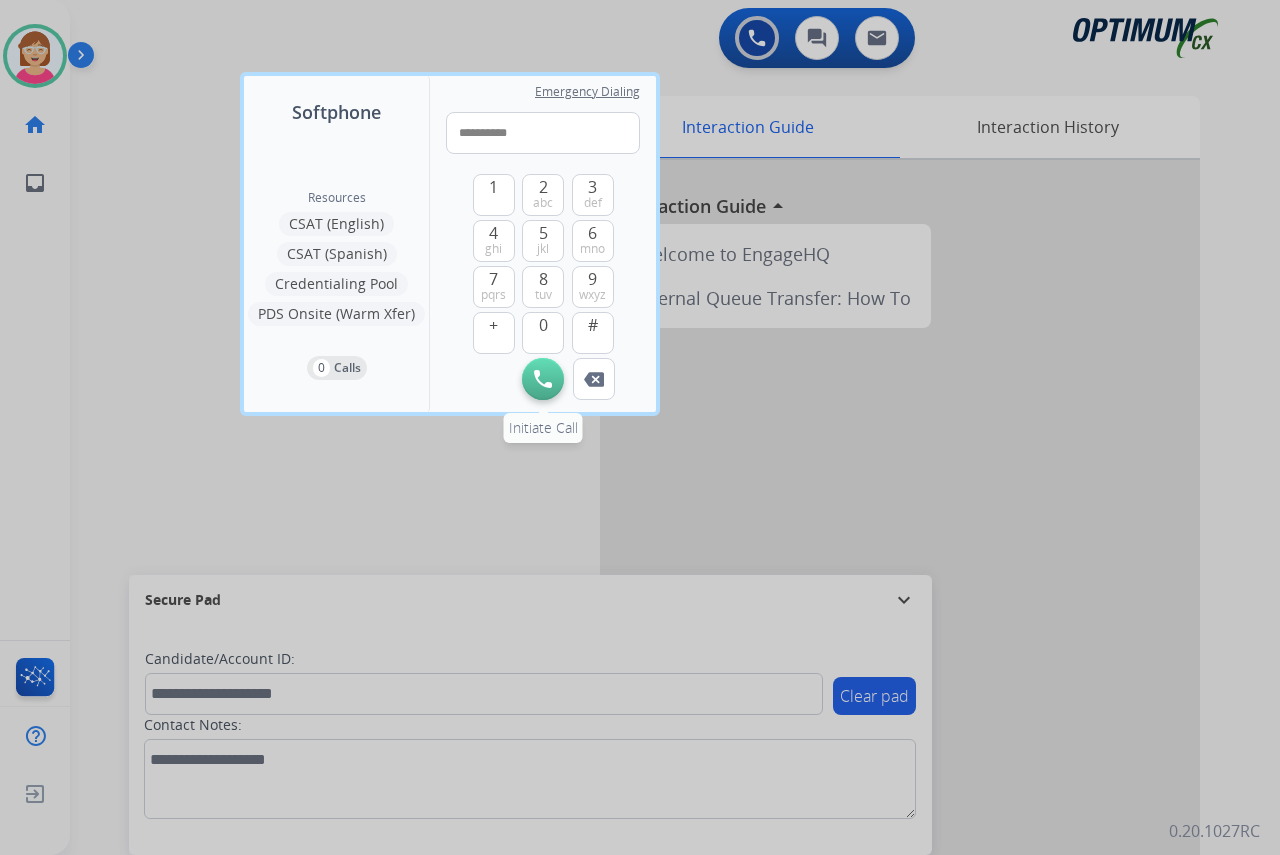 type on "**********" 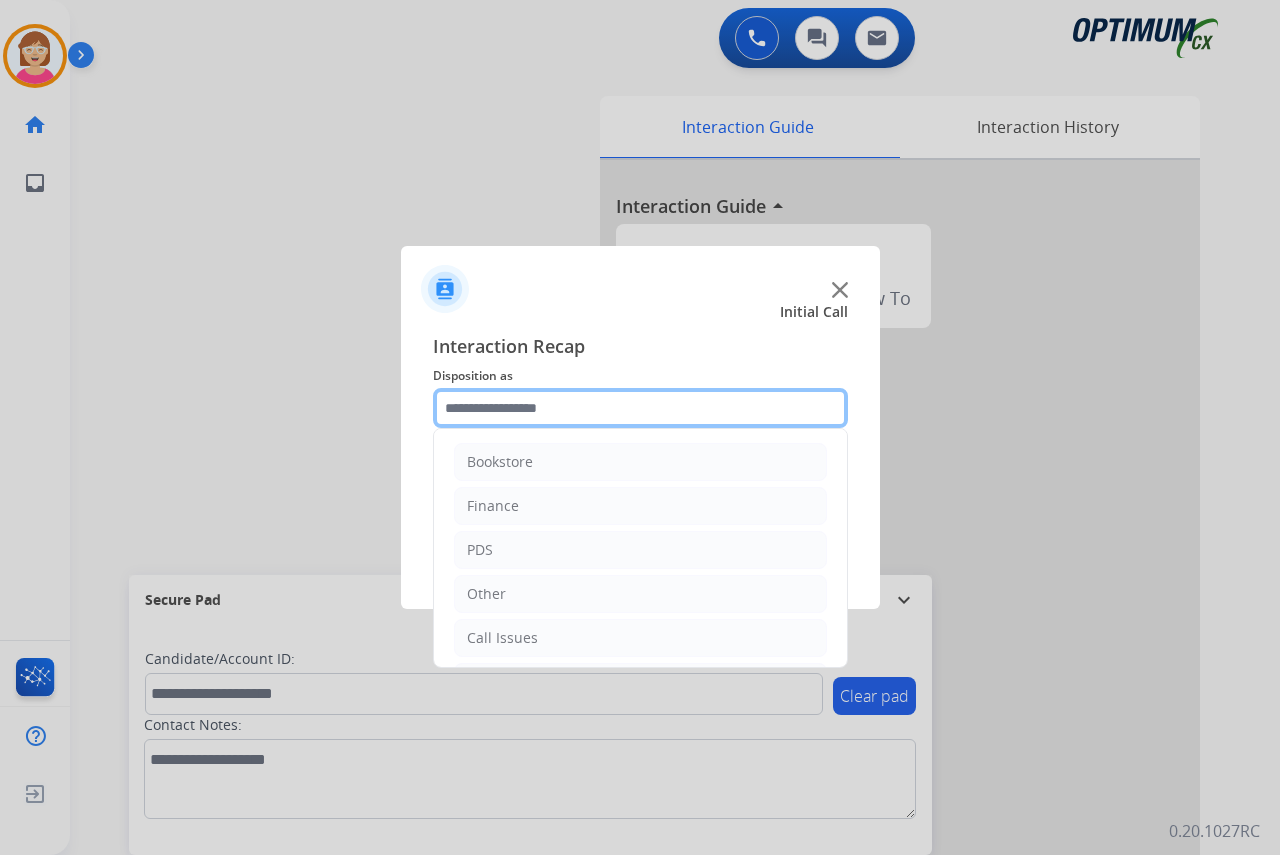 click 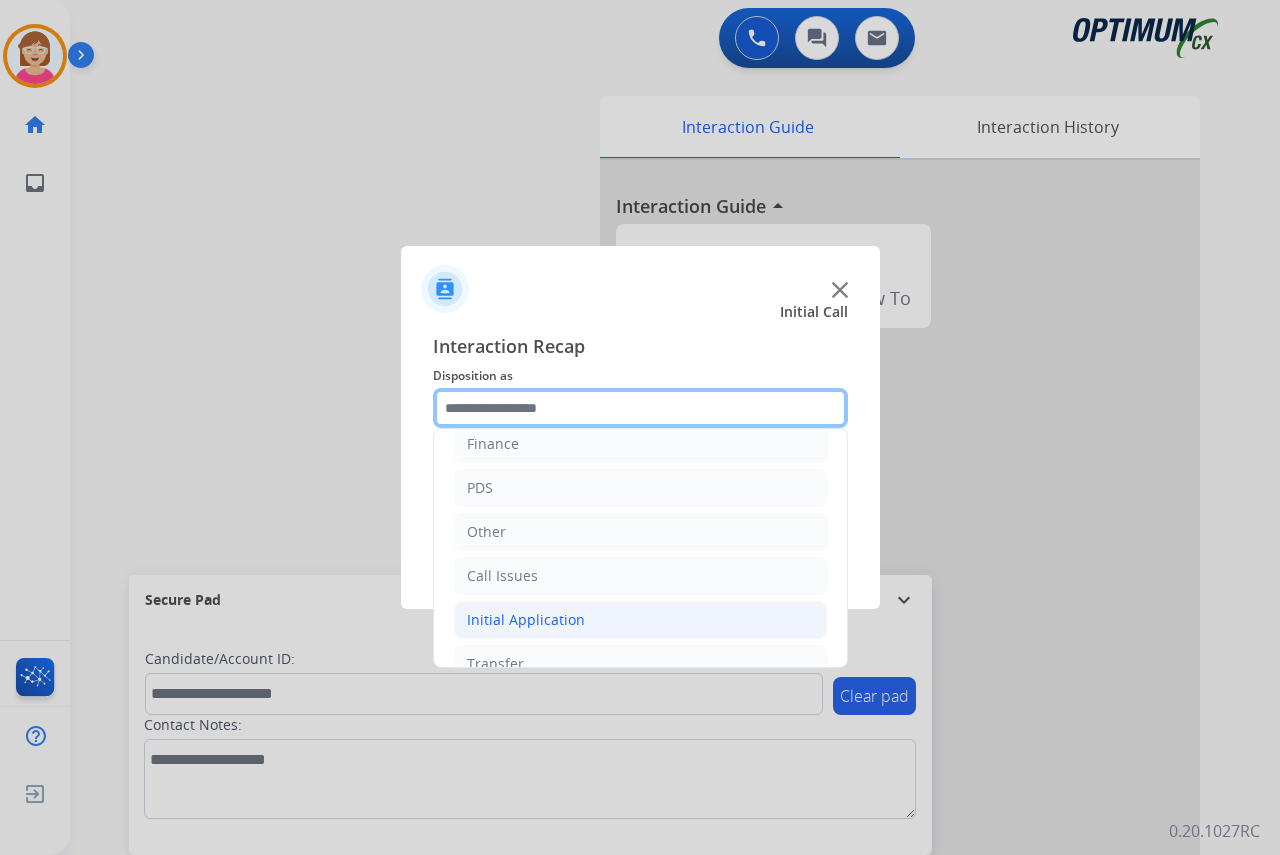 scroll, scrollTop: 136, scrollLeft: 0, axis: vertical 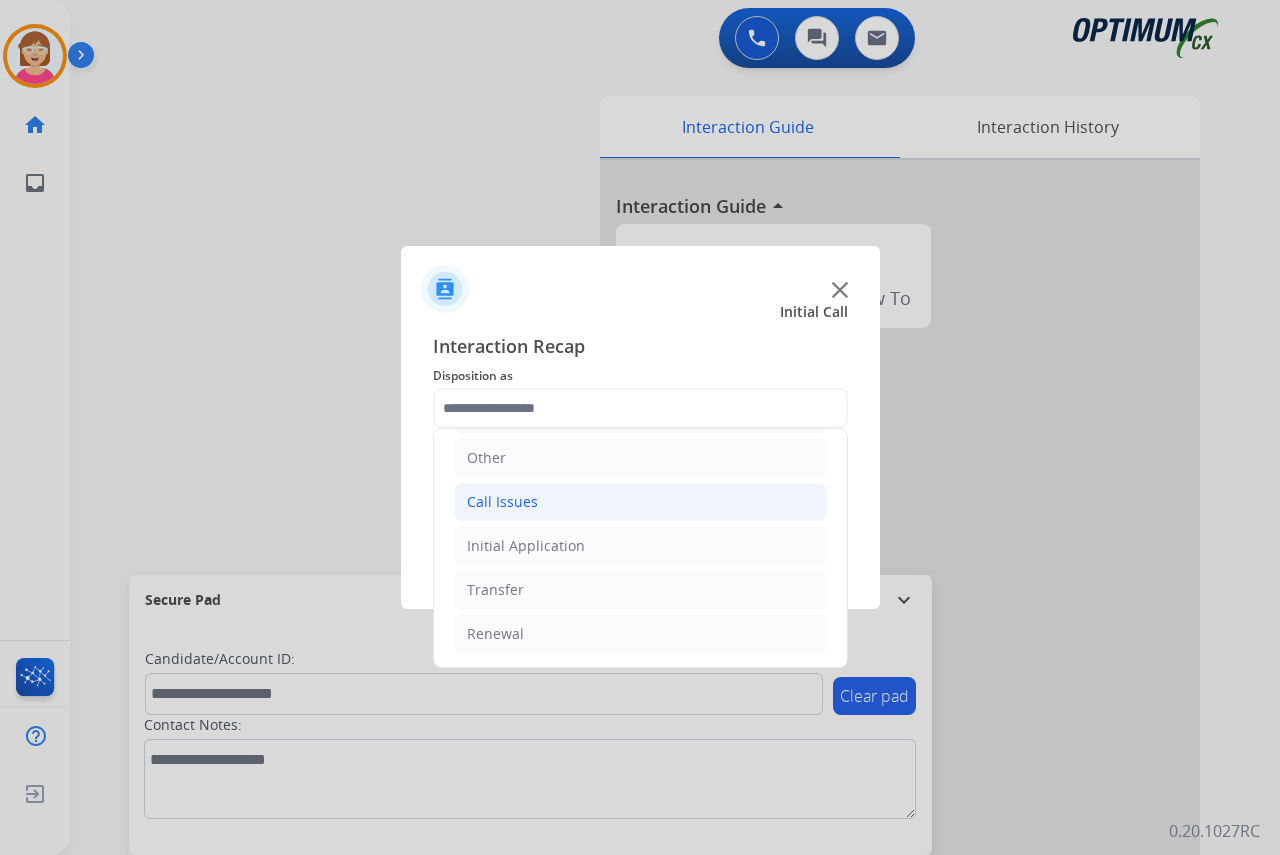 click on "Call Issues" 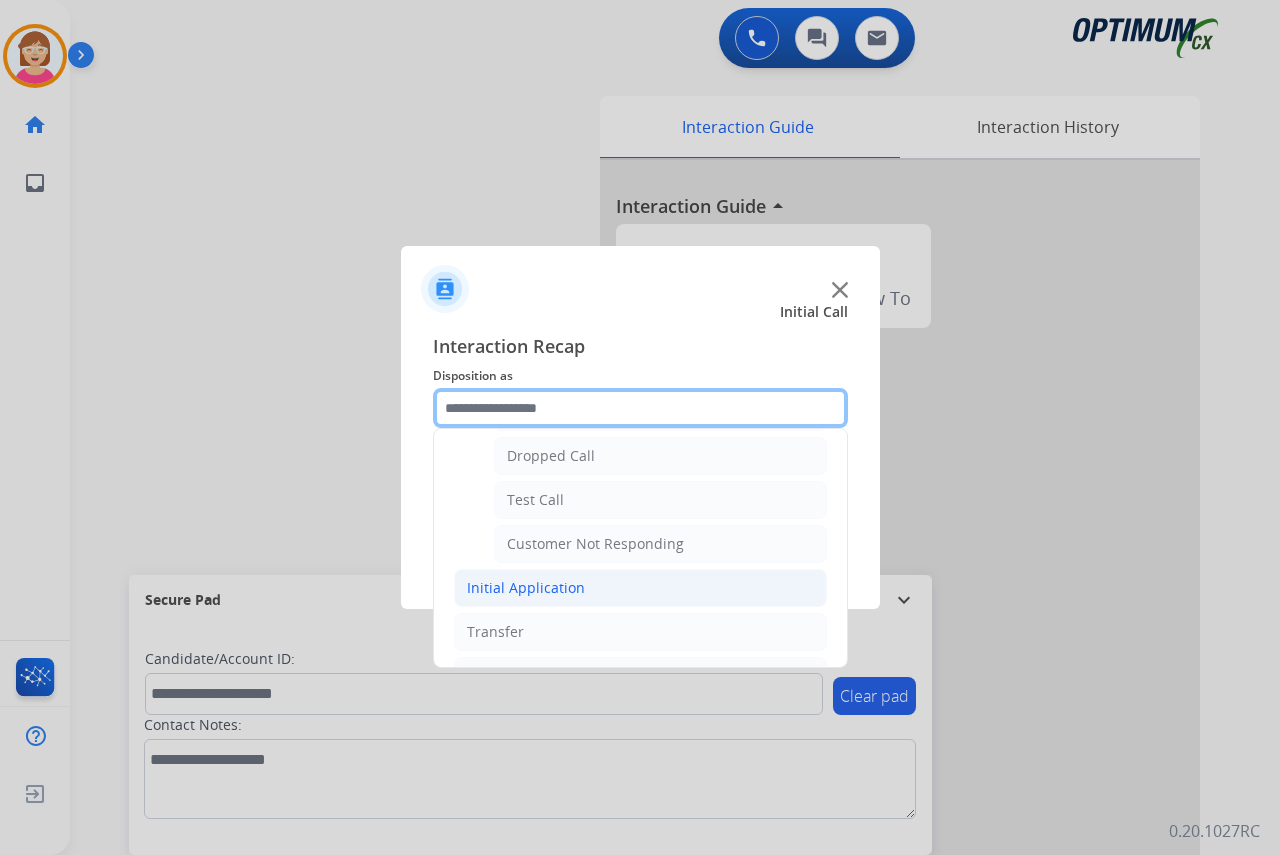 scroll, scrollTop: 356, scrollLeft: 0, axis: vertical 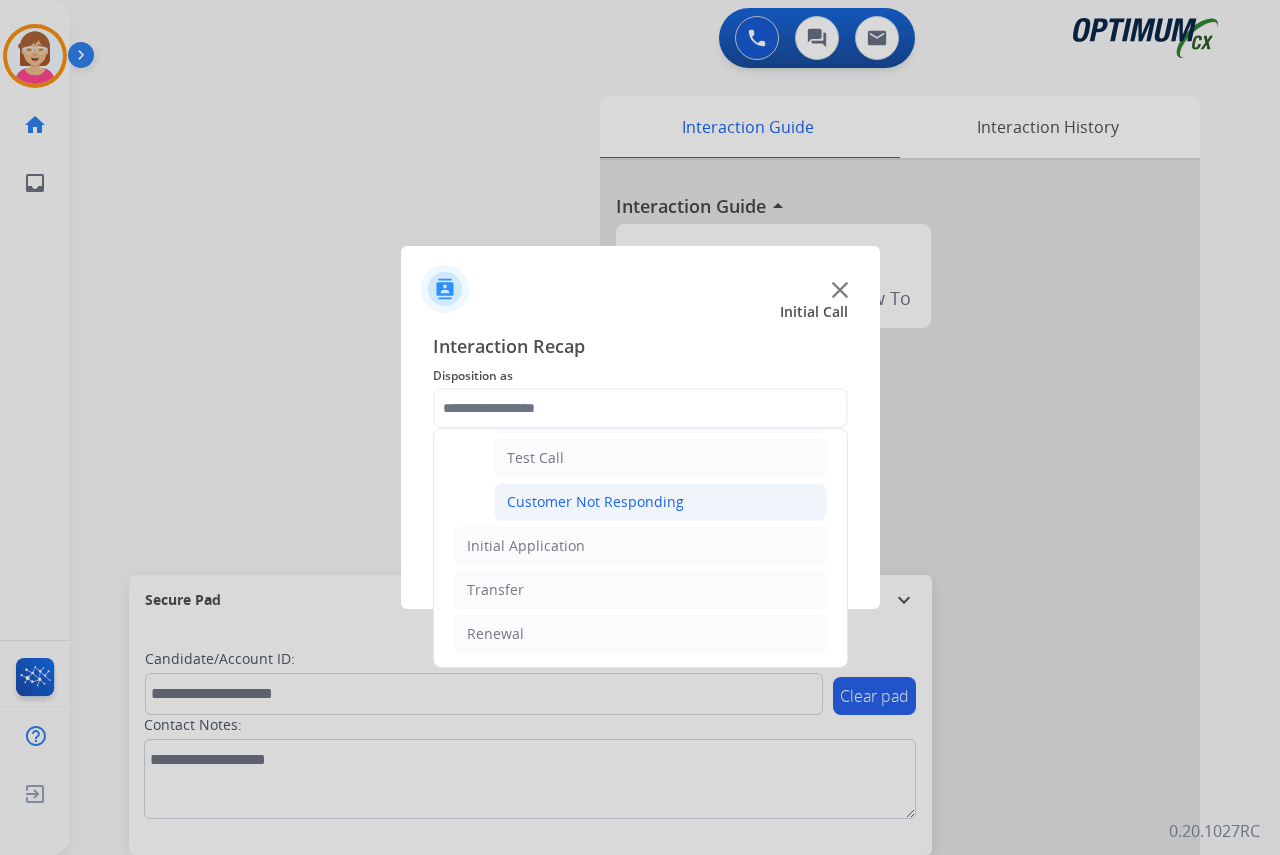 click on "Customer Not Responding" 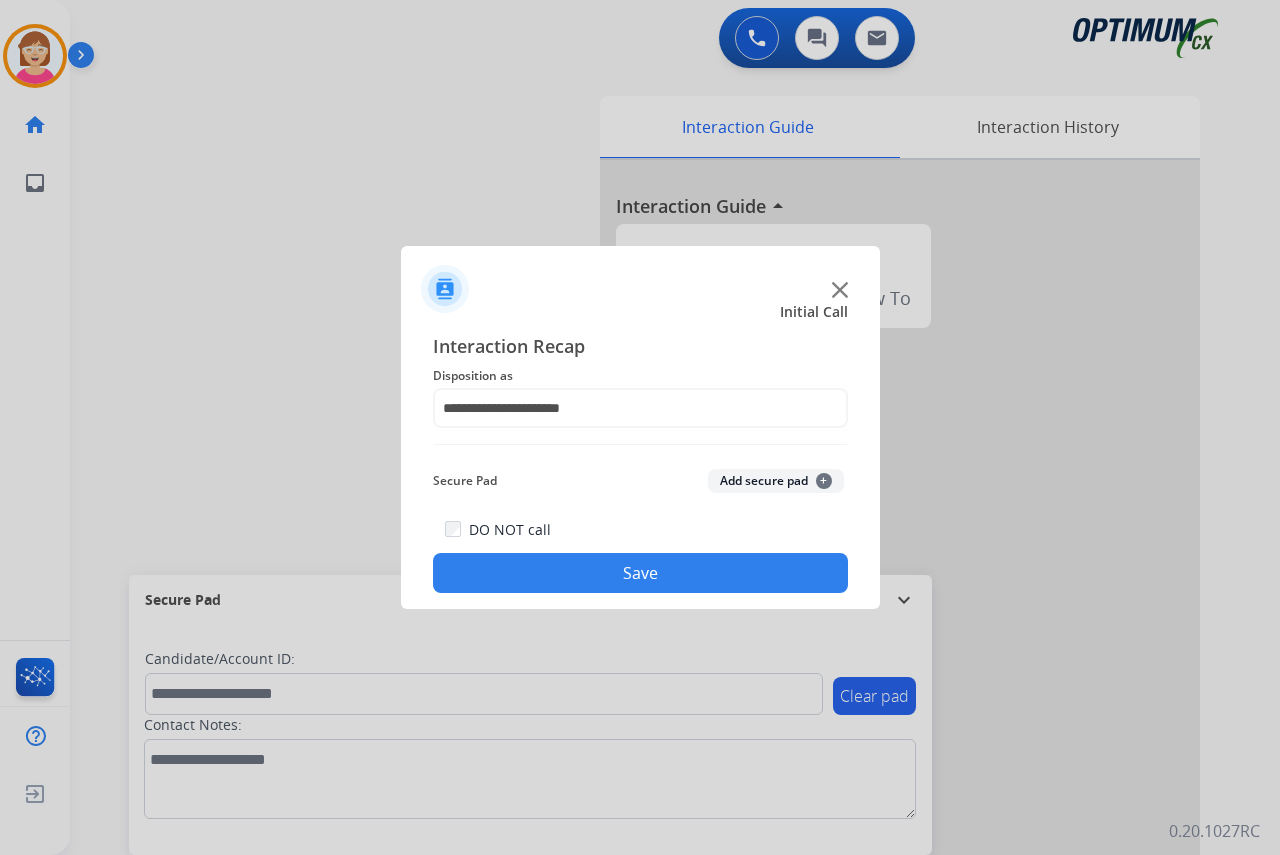 click on "Save" 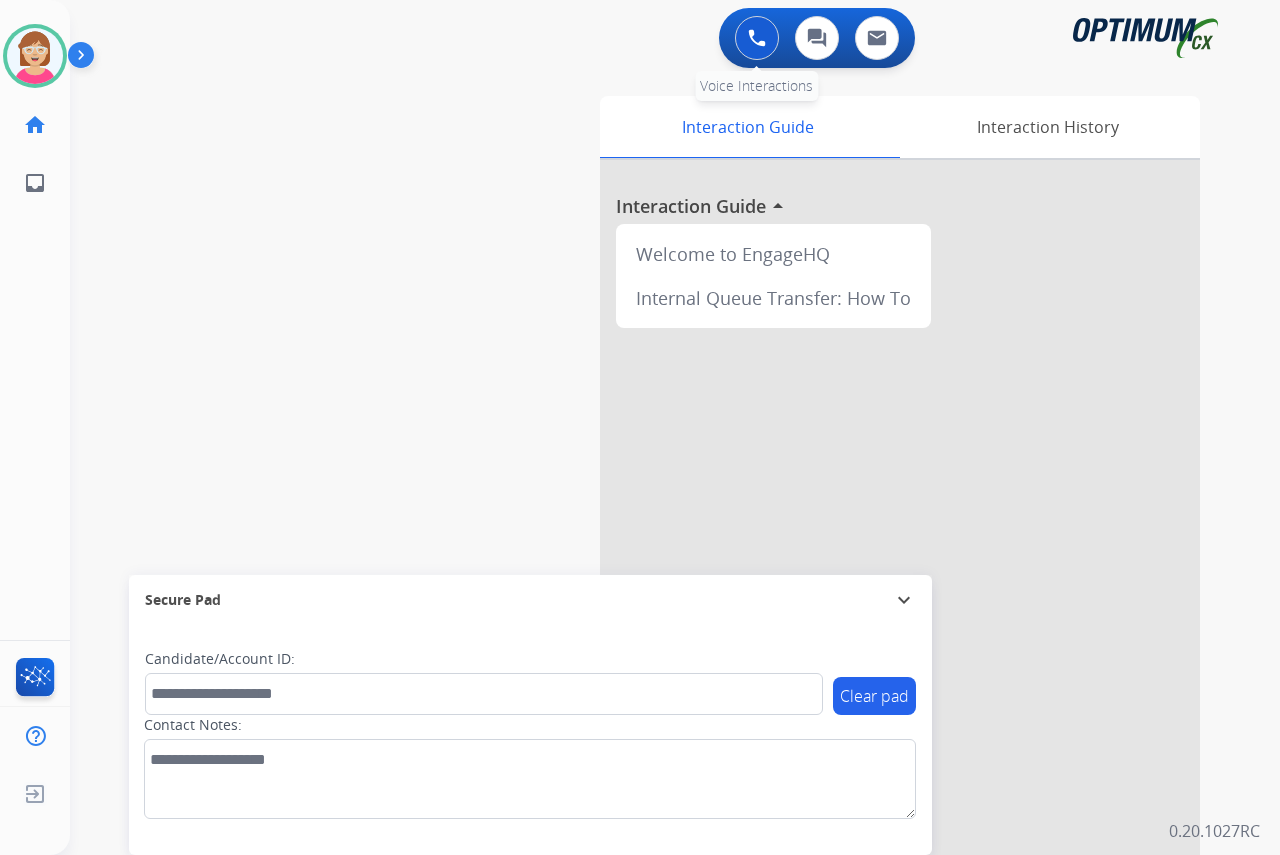 click at bounding box center [757, 38] 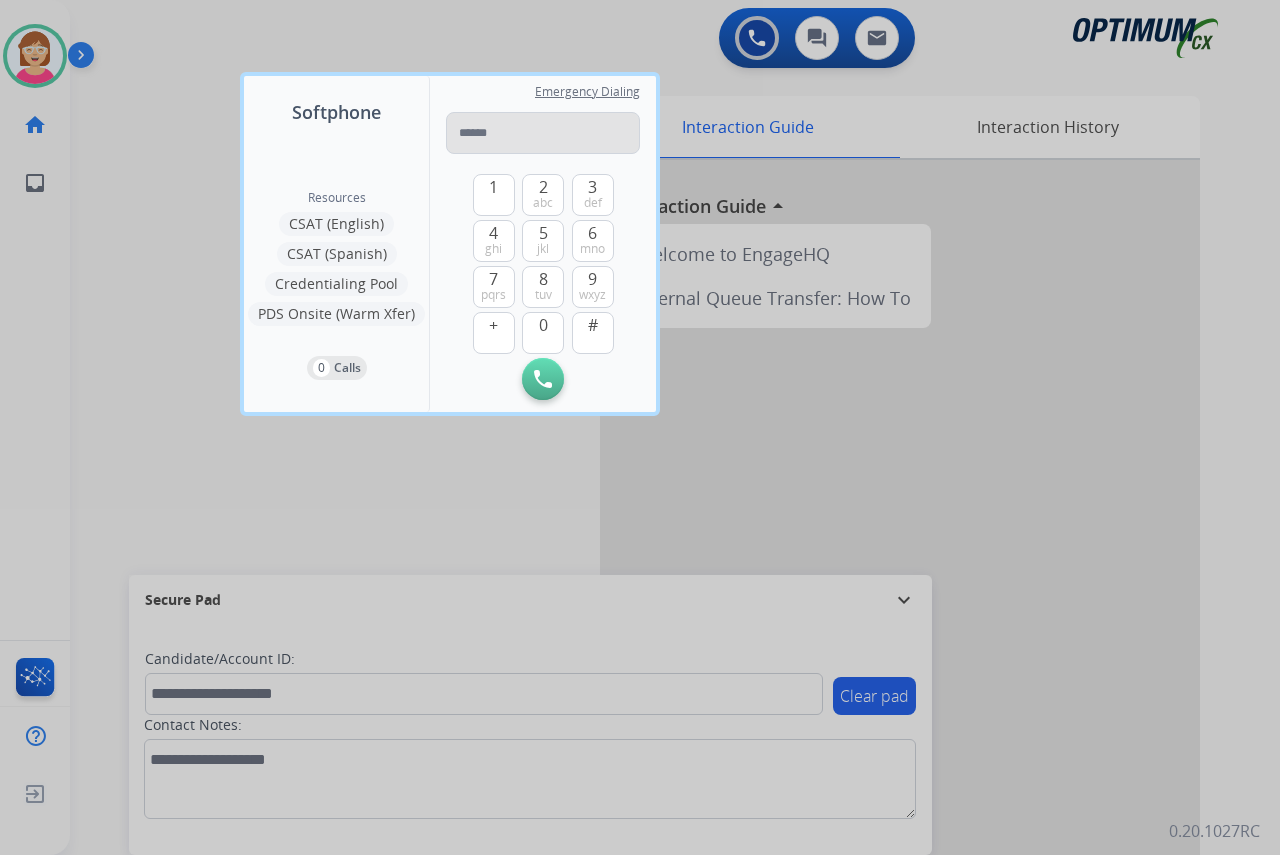 click at bounding box center [543, 133] 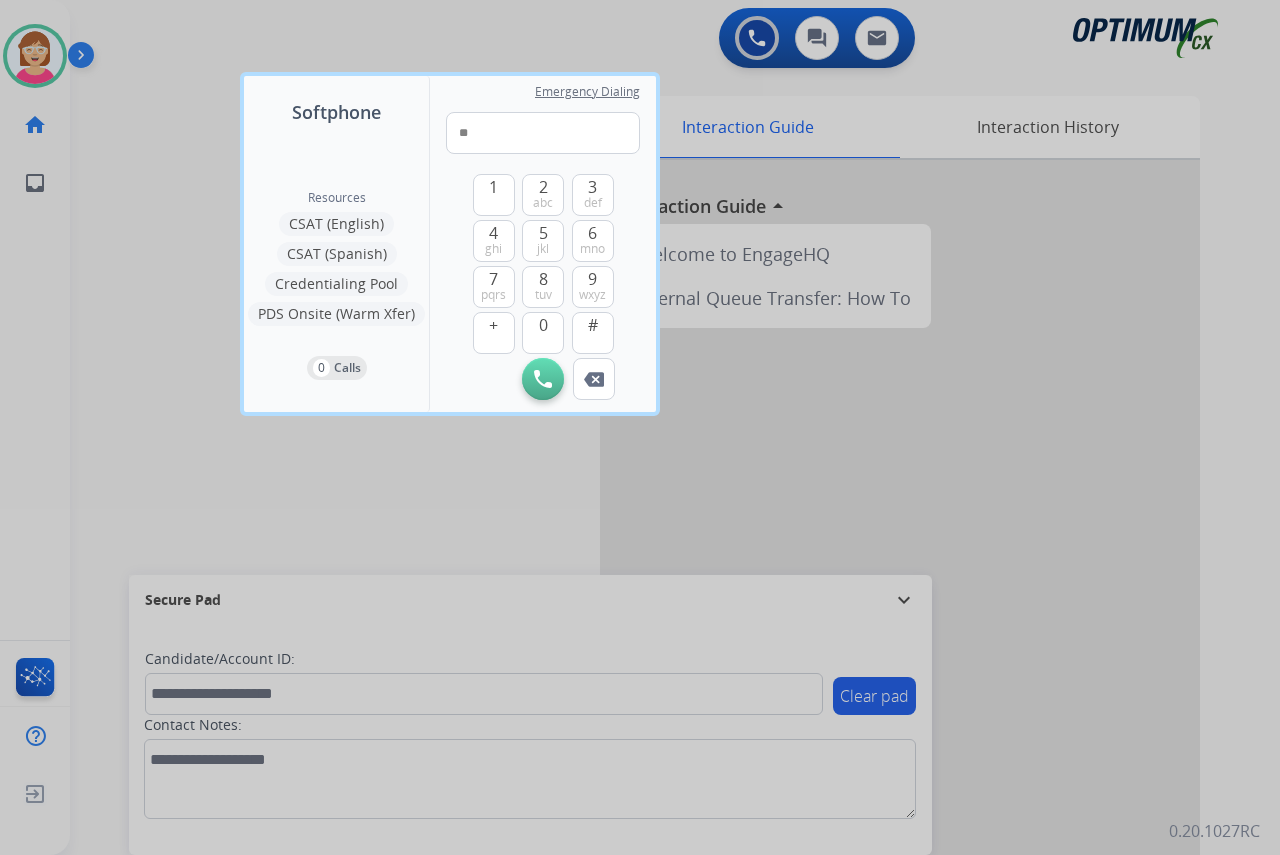 type on "*" 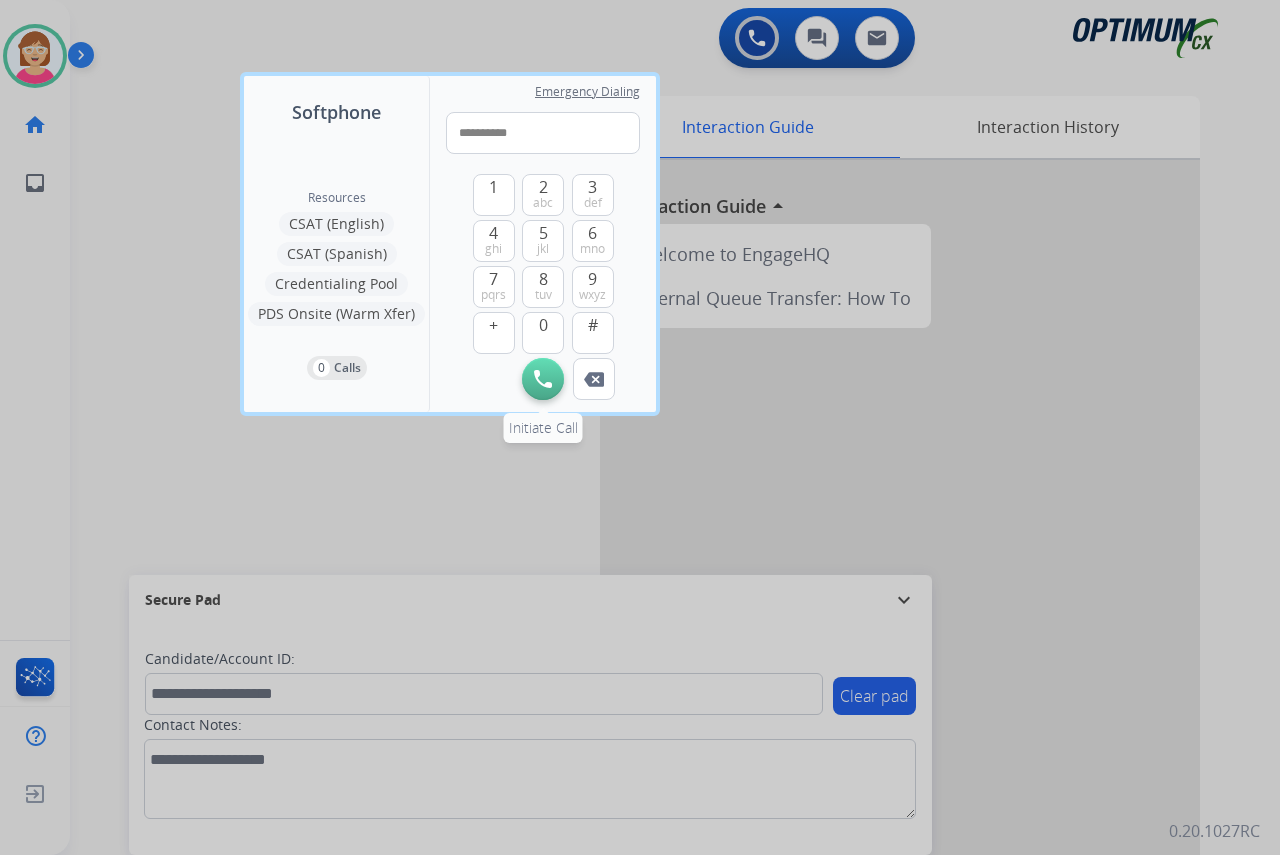 type on "**********" 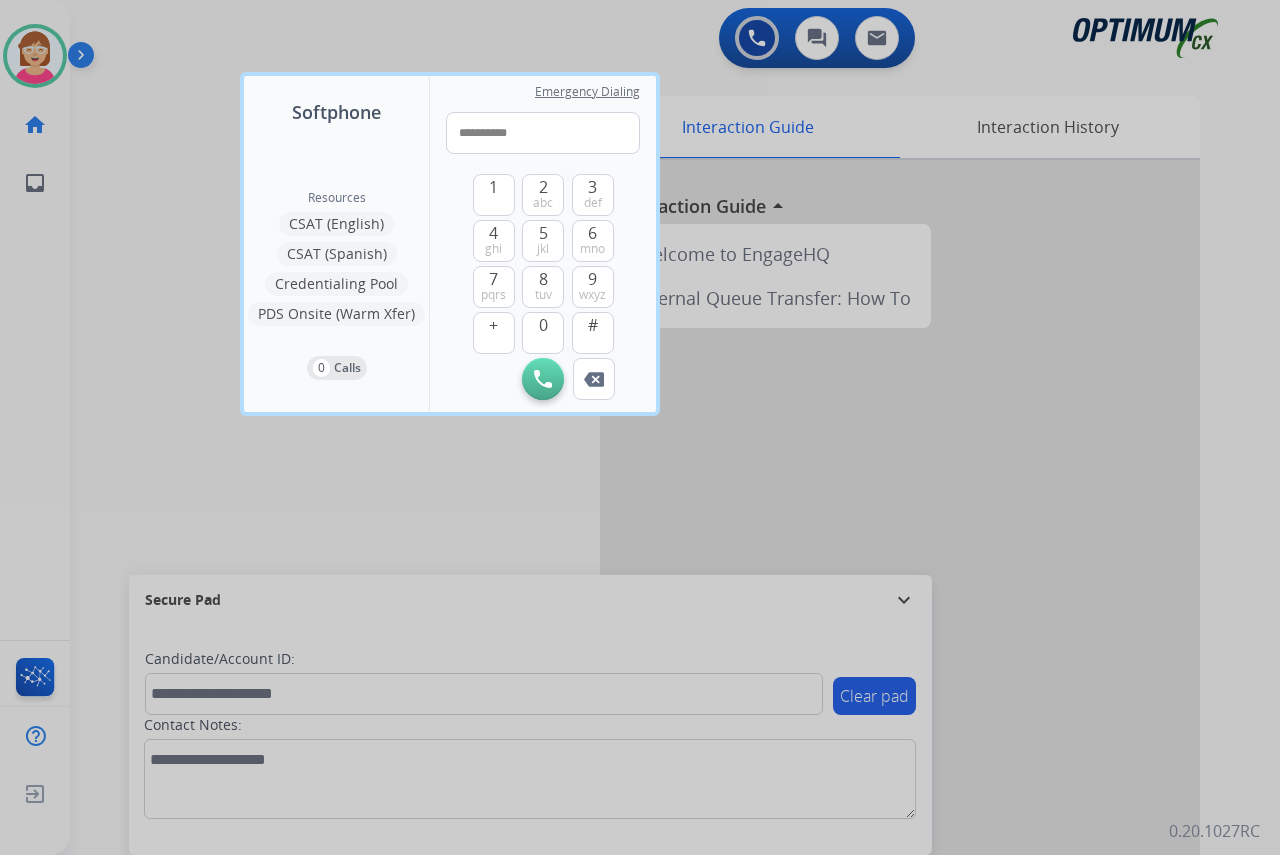 click at bounding box center (543, 379) 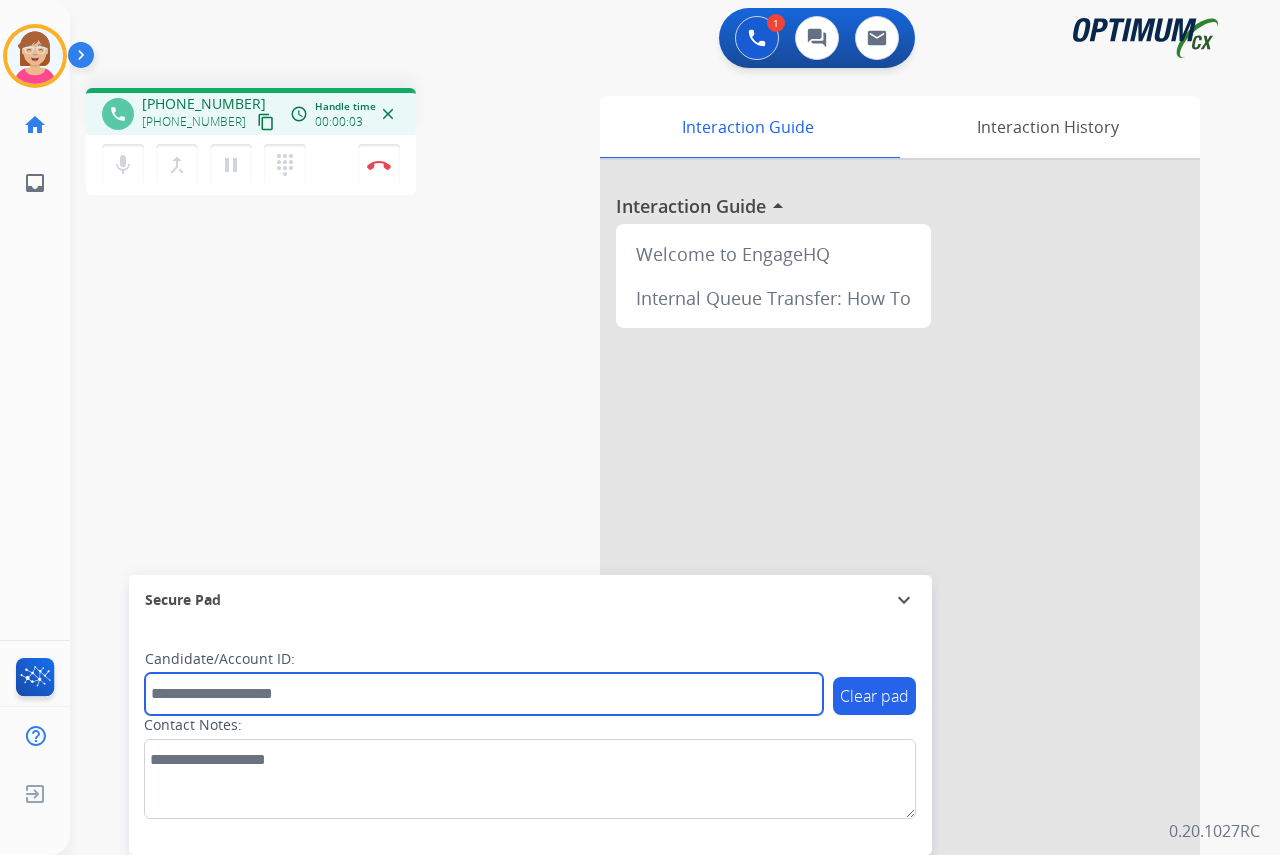 click at bounding box center [484, 694] 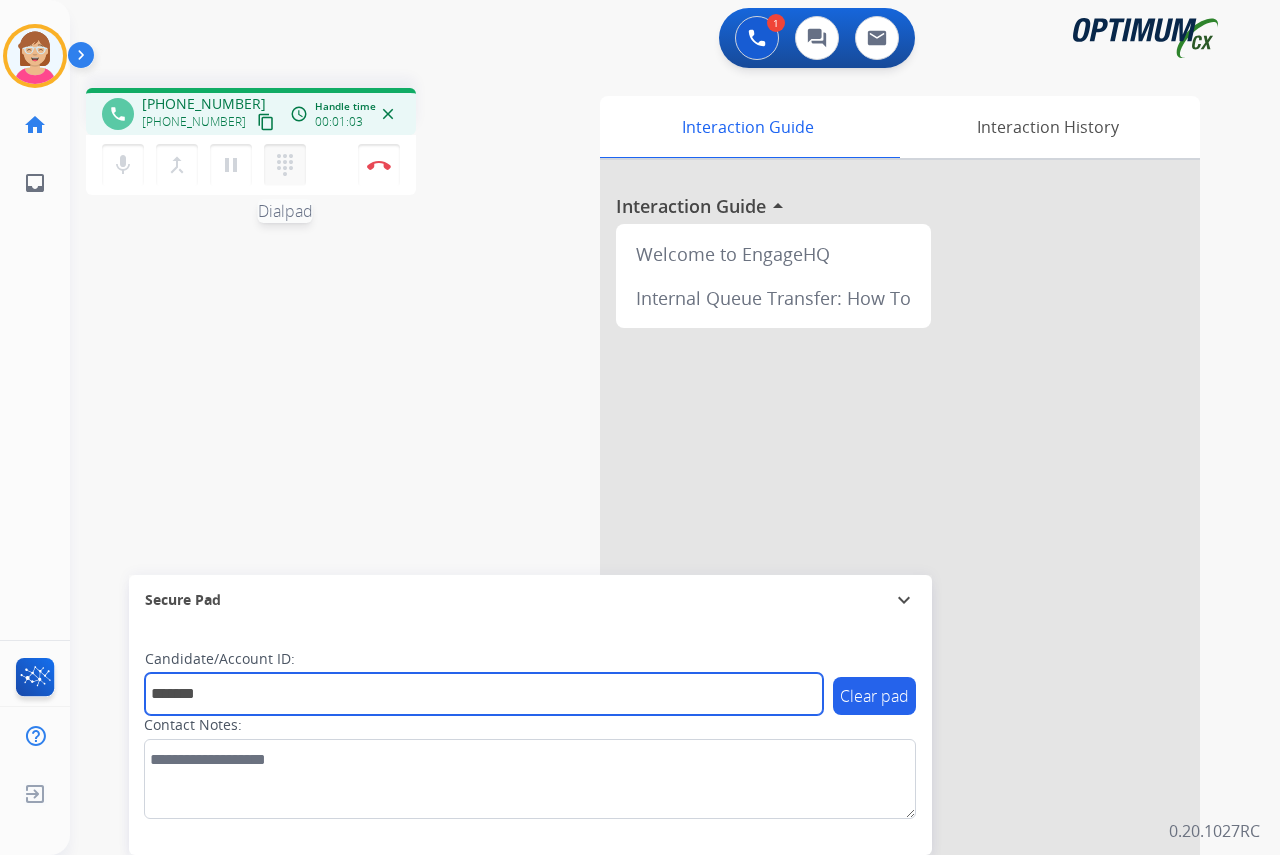 type on "*******" 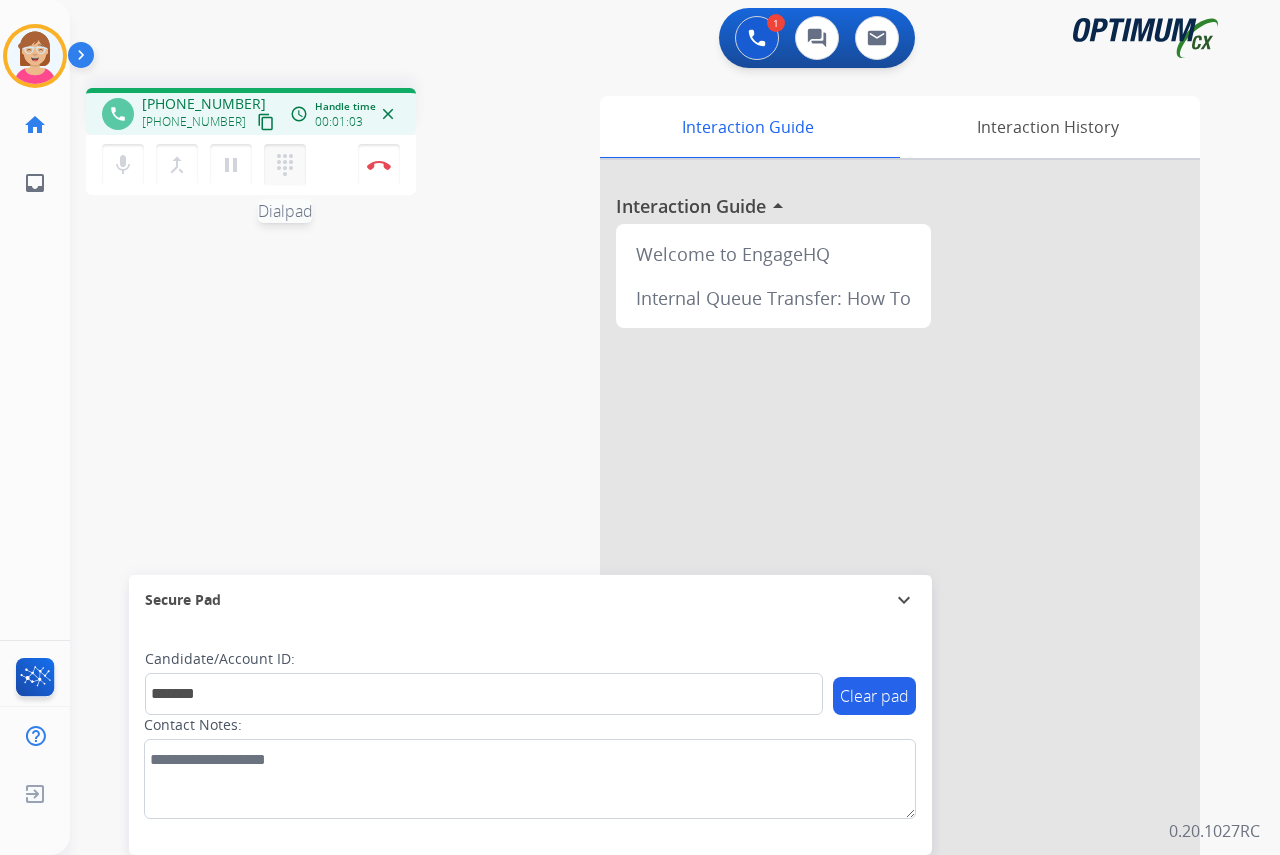 click on "dialpad" at bounding box center [285, 165] 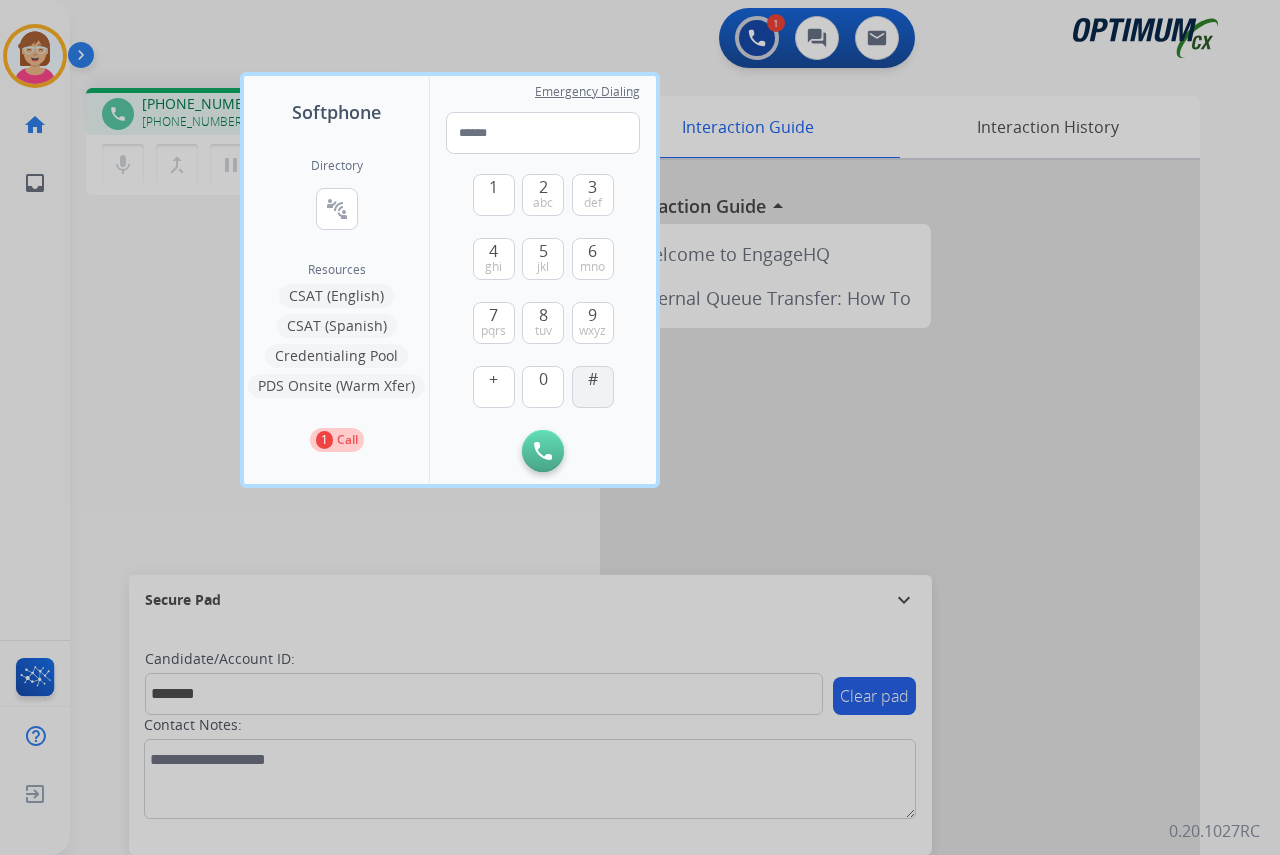 click on "#" at bounding box center (593, 387) 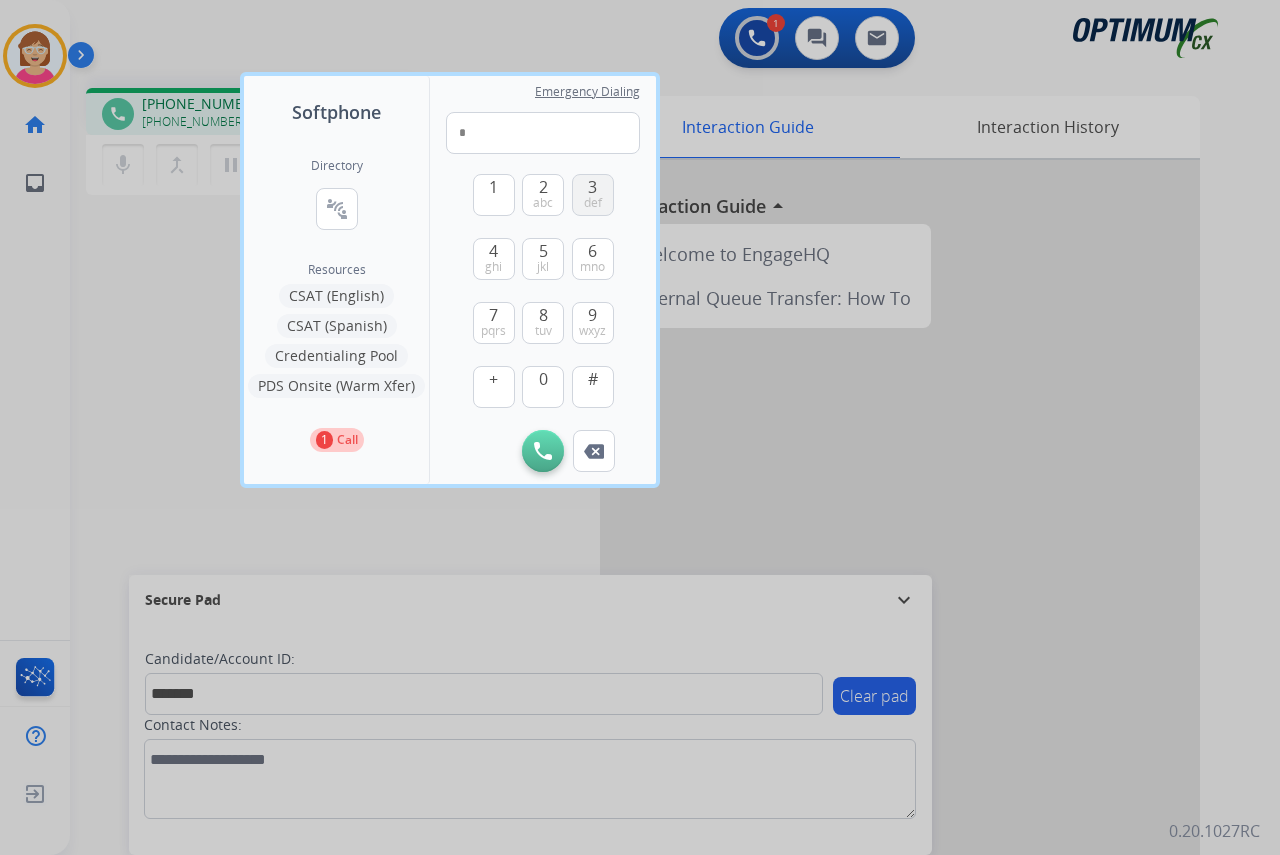 click on "3" at bounding box center (592, 187) 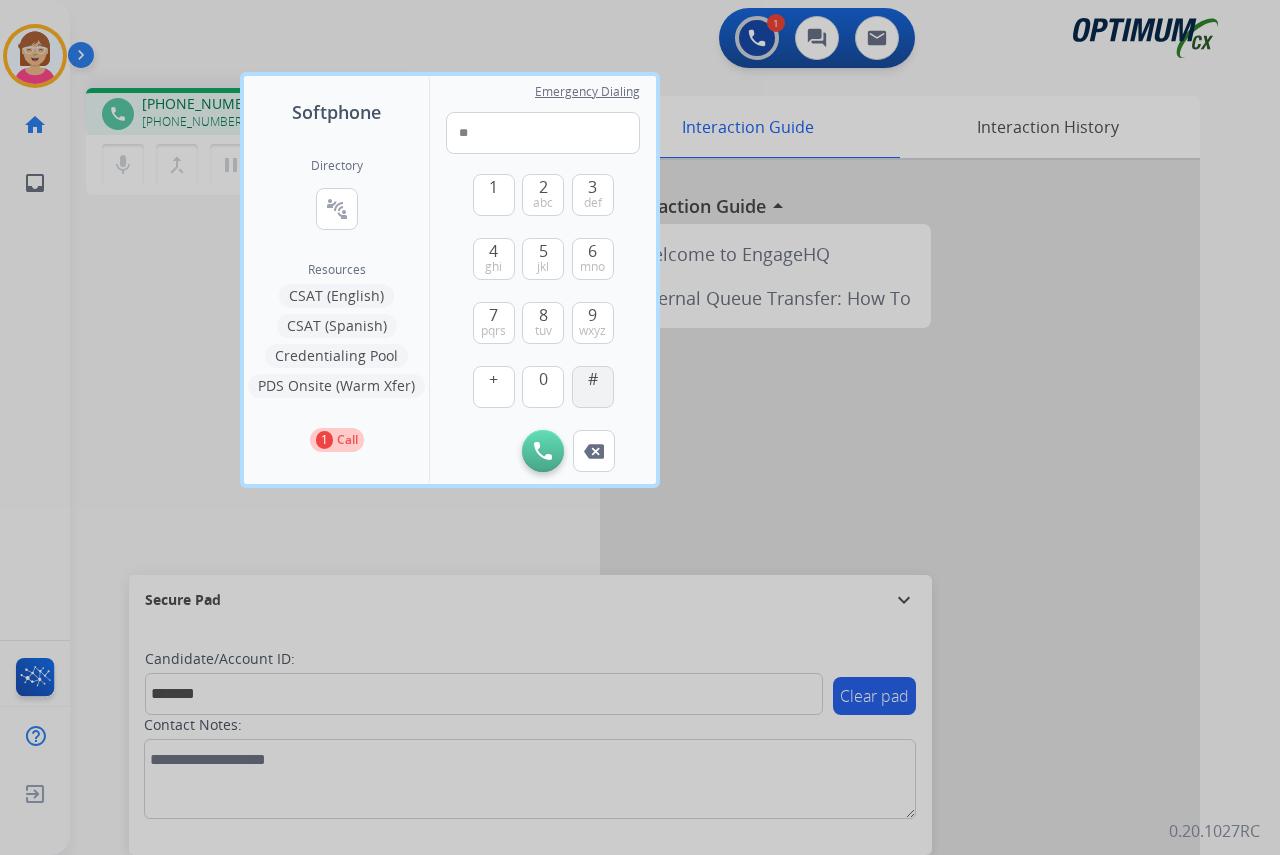 click on "#" at bounding box center (593, 379) 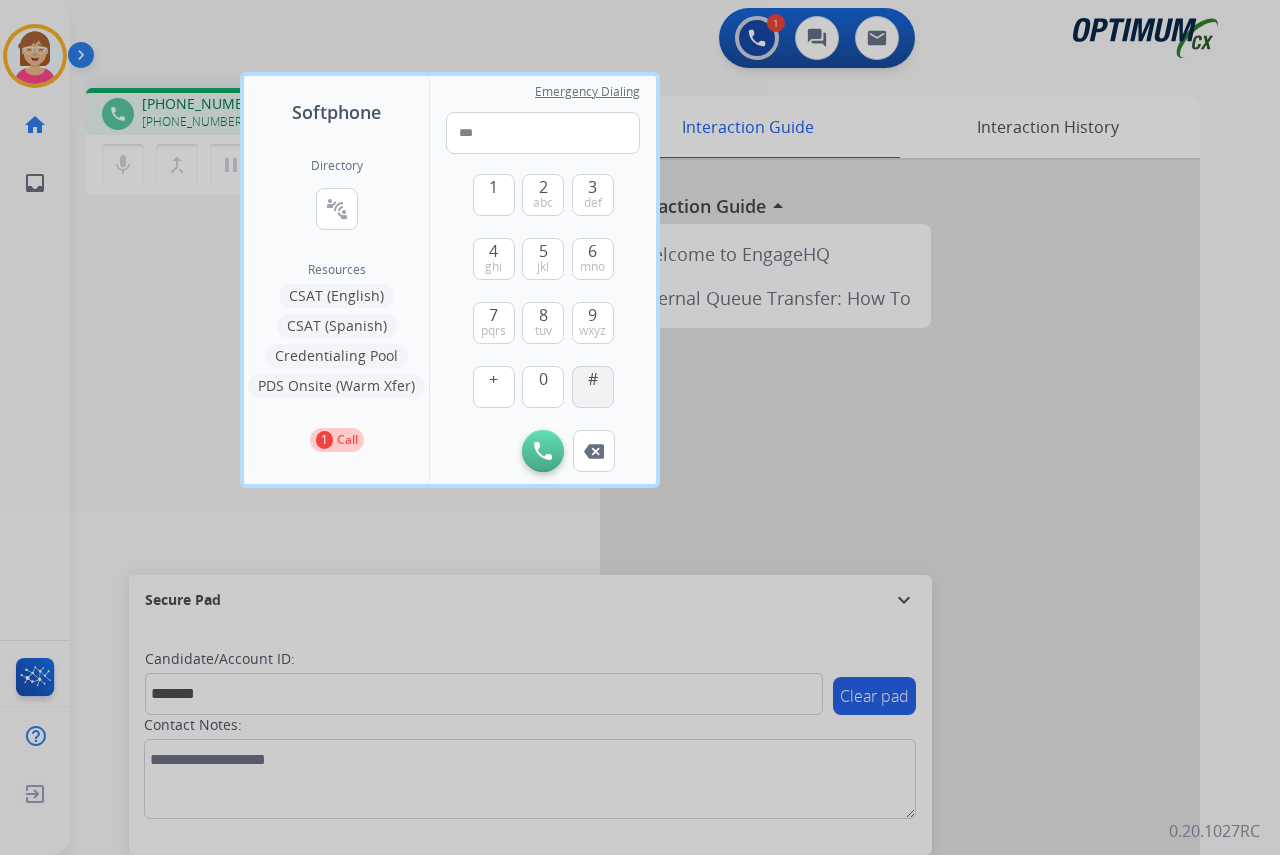 click on "#" at bounding box center (593, 379) 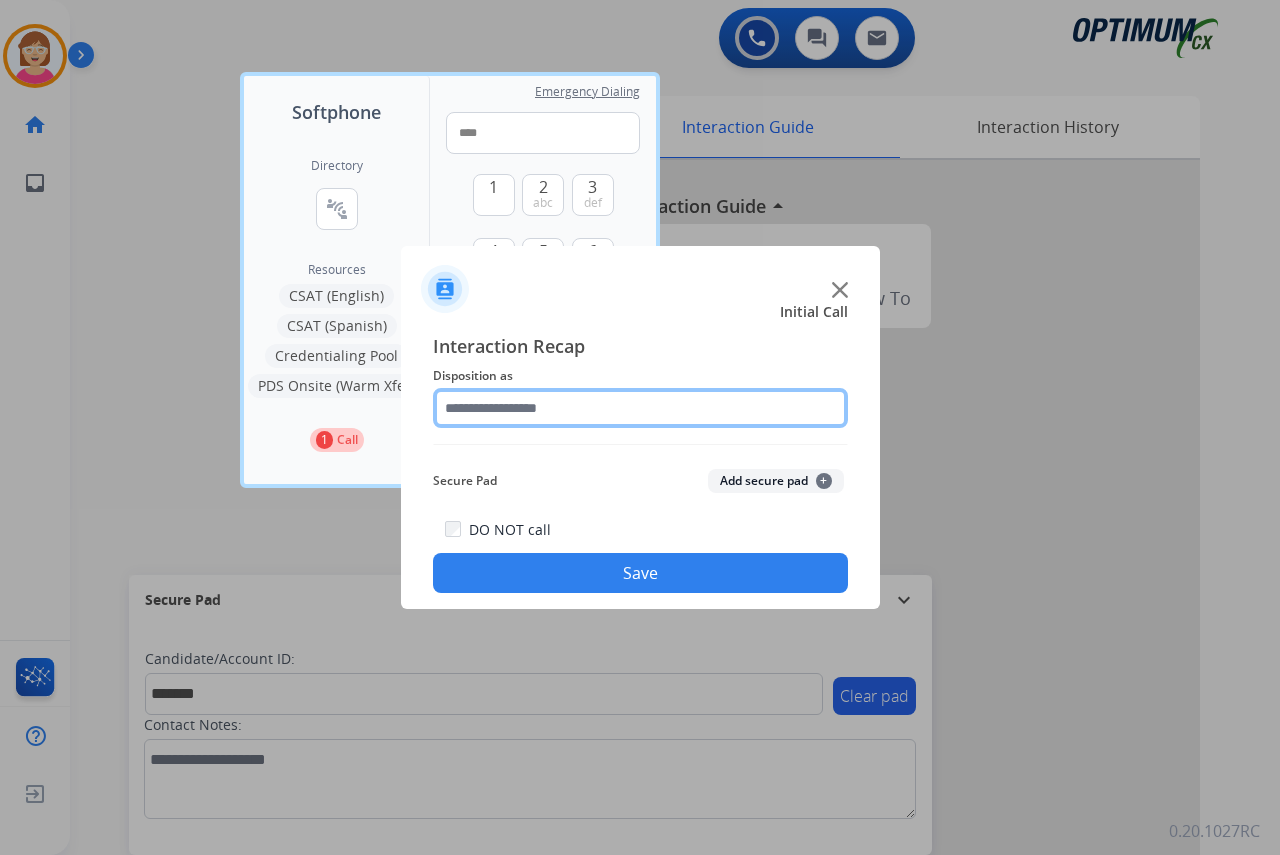 click 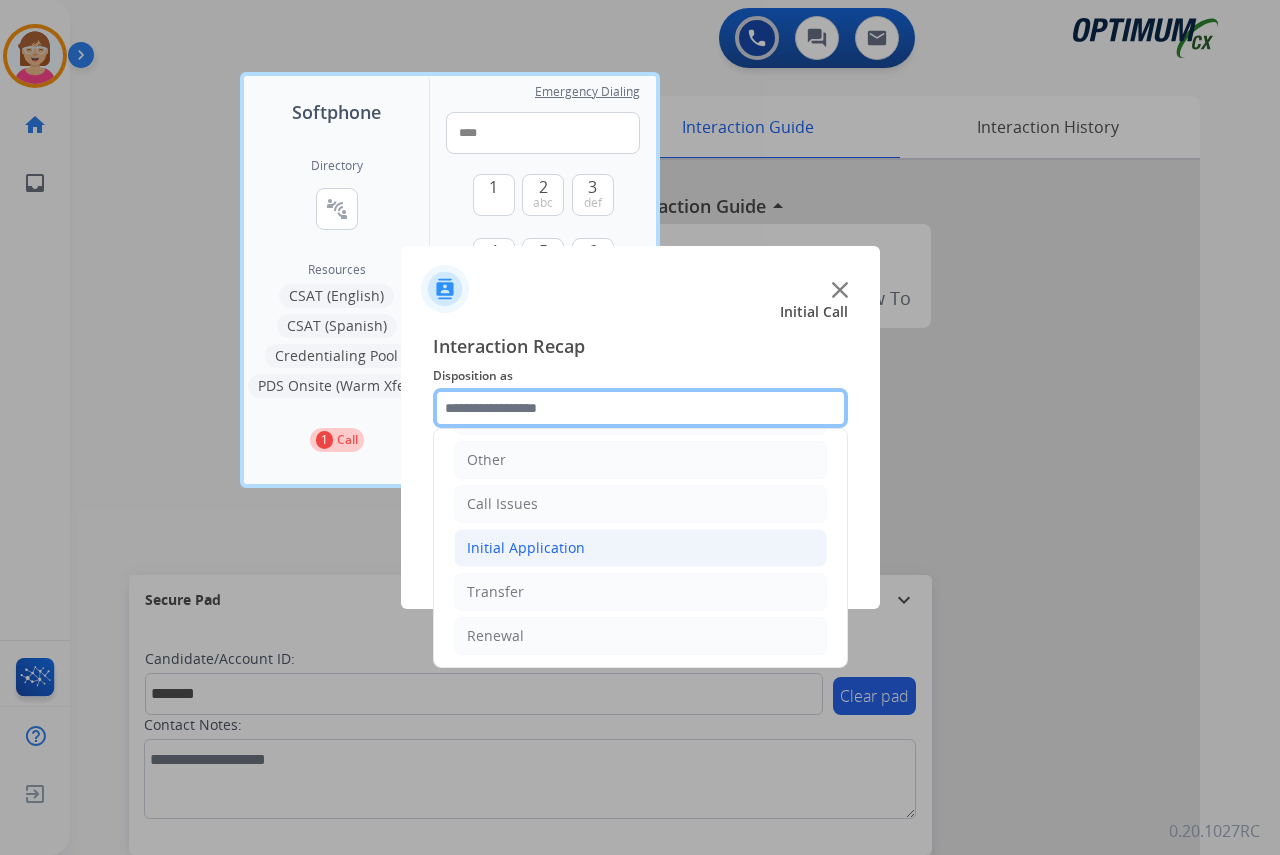 scroll, scrollTop: 136, scrollLeft: 0, axis: vertical 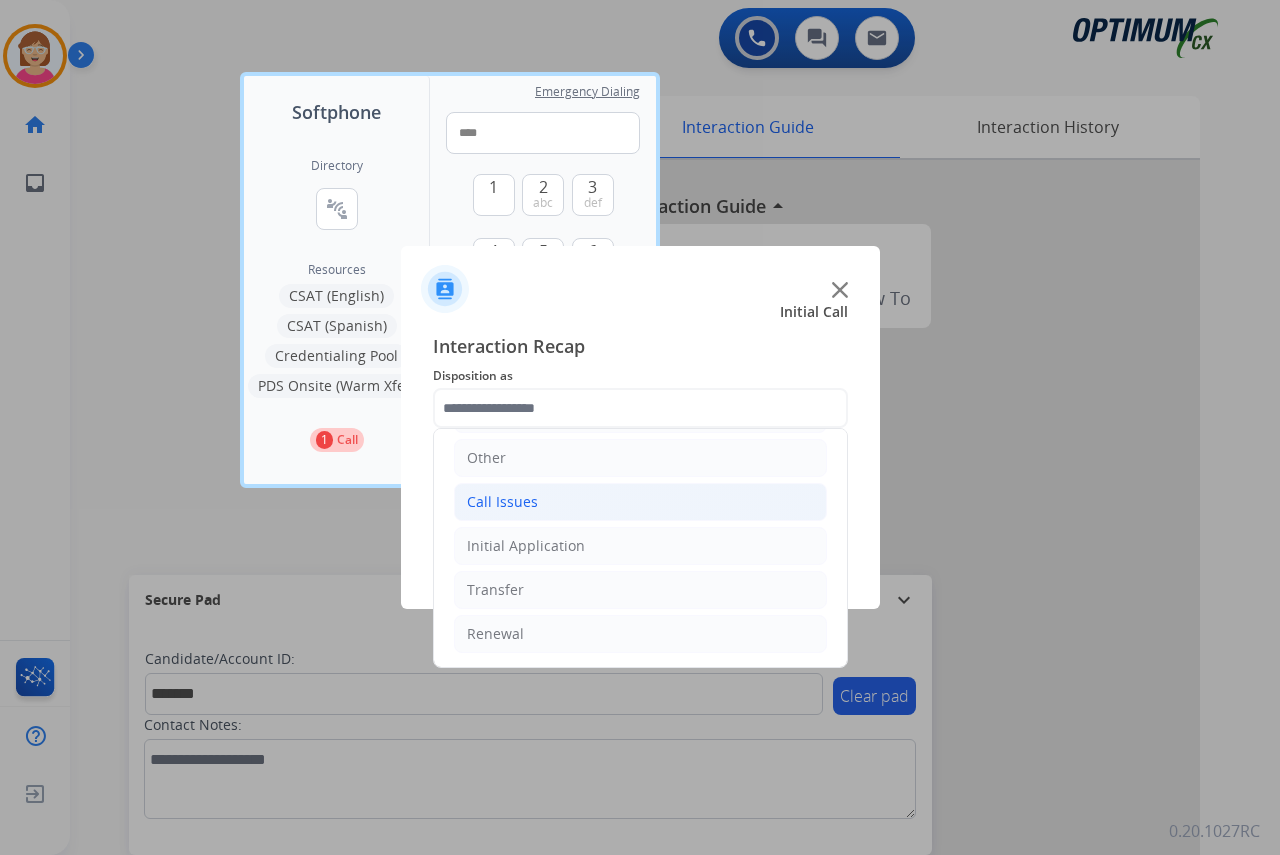 click on "Call Issues" 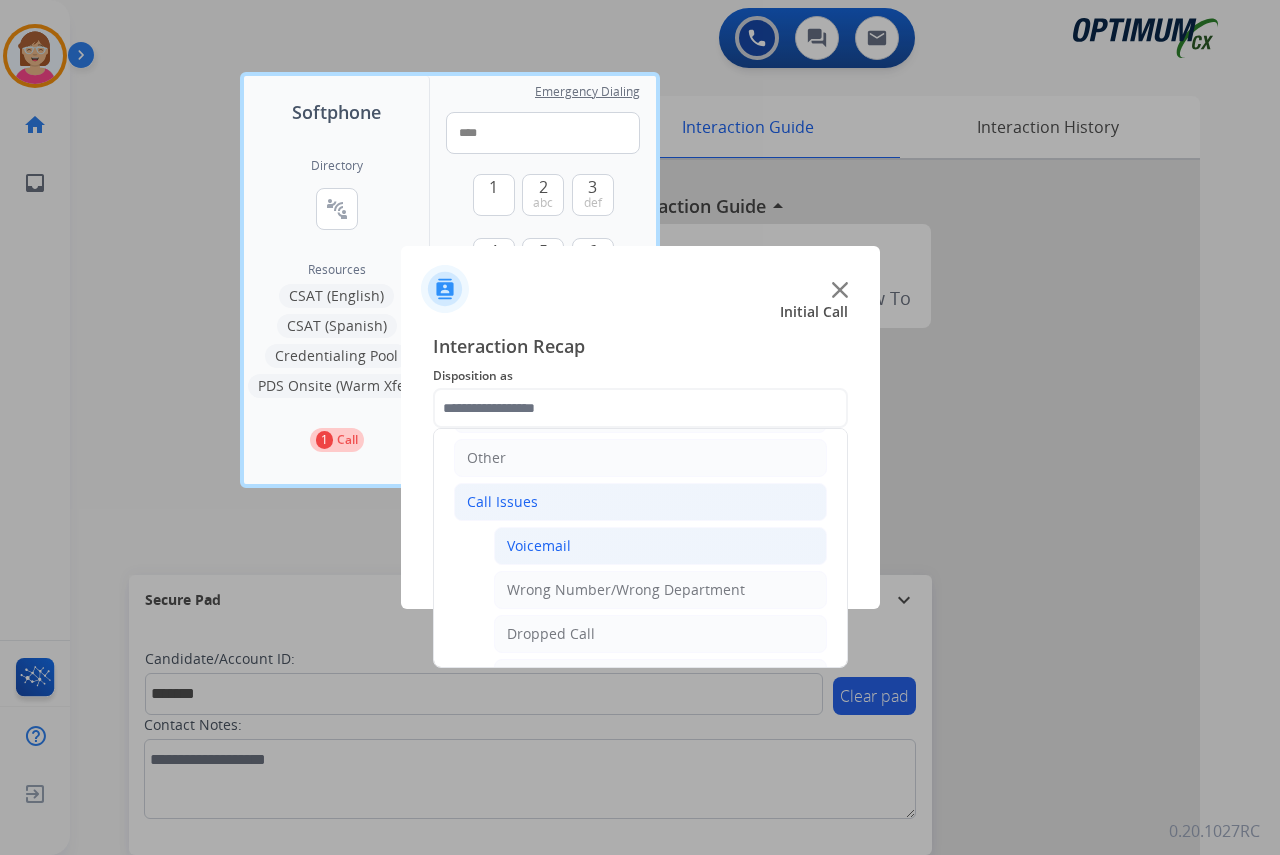 click on "Voicemail" 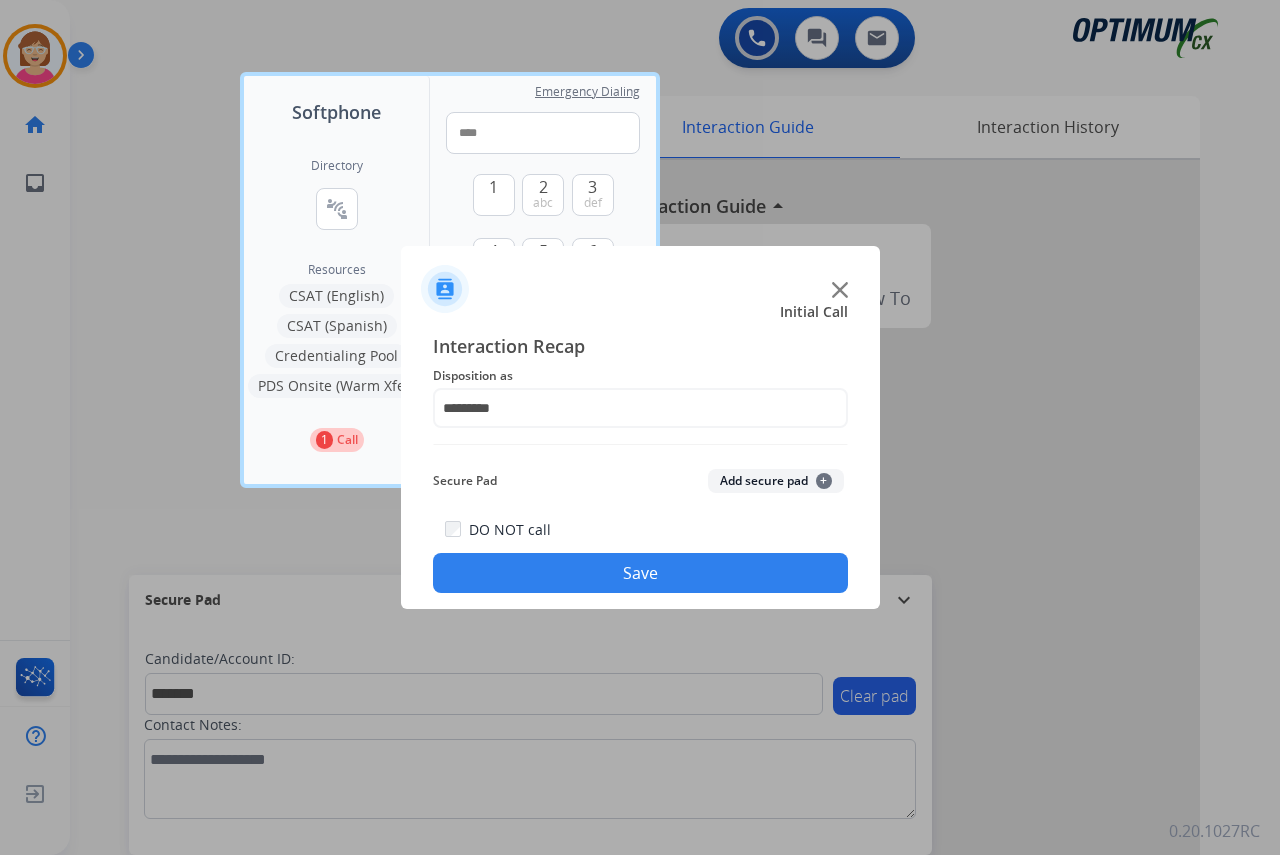 click on "+" 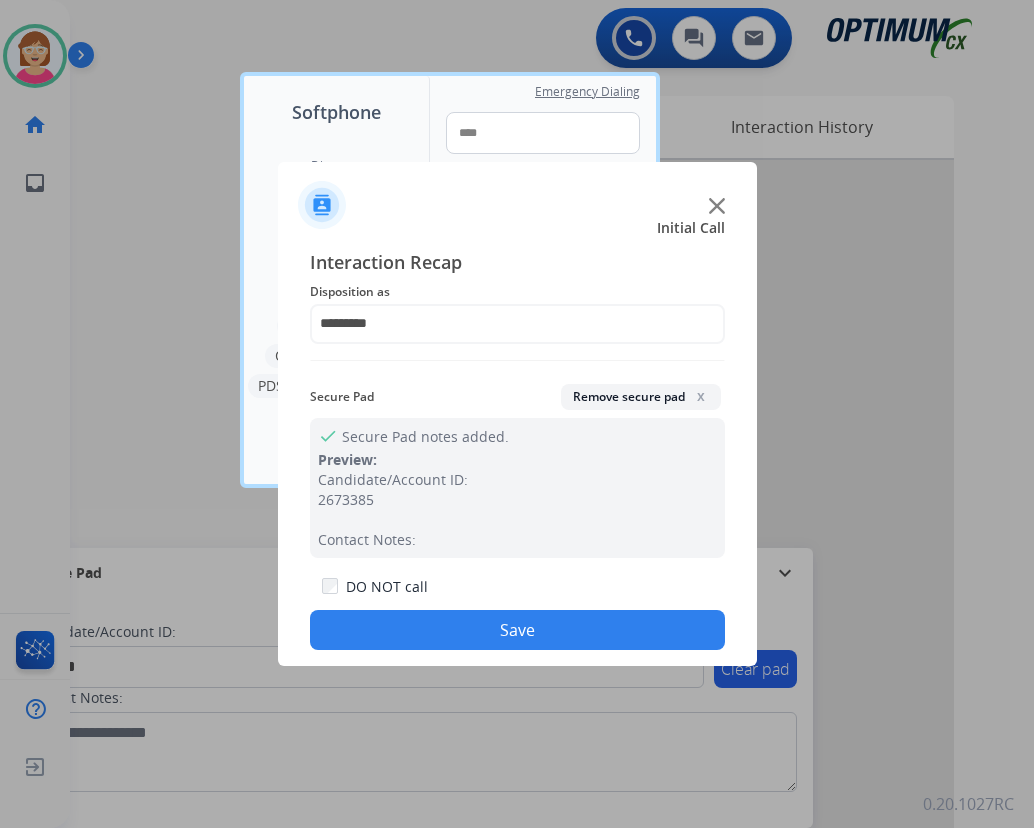 click on "Save" 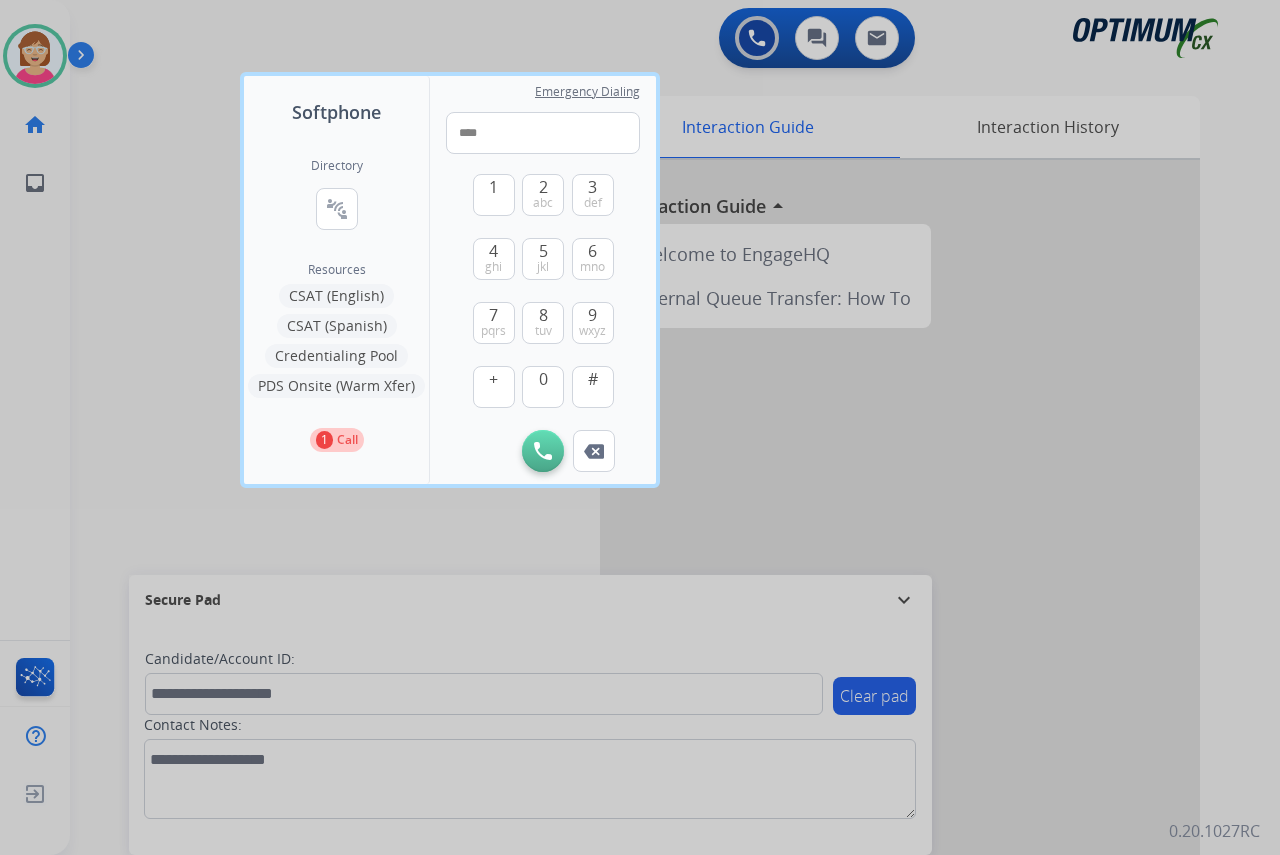 click at bounding box center (640, 427) 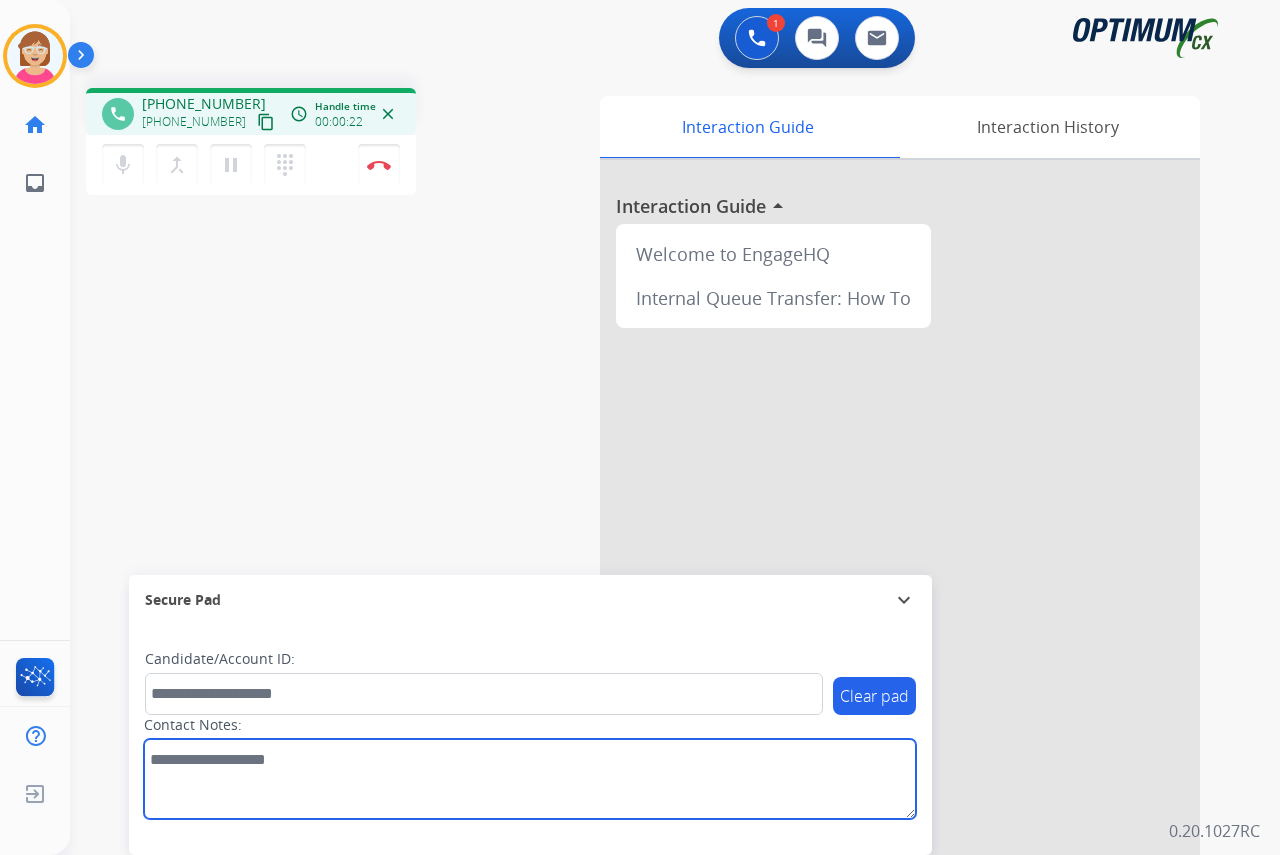 click at bounding box center [530, 779] 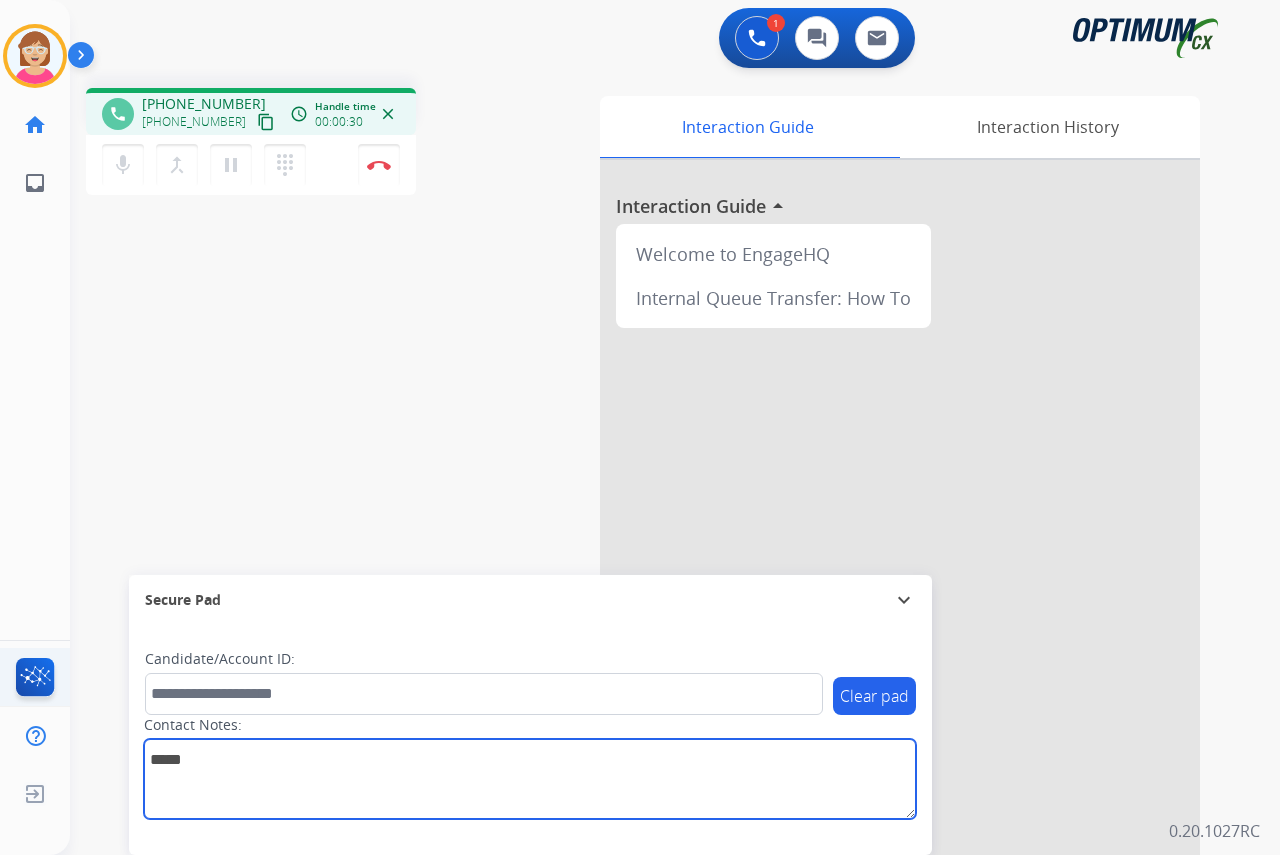 type on "*****" 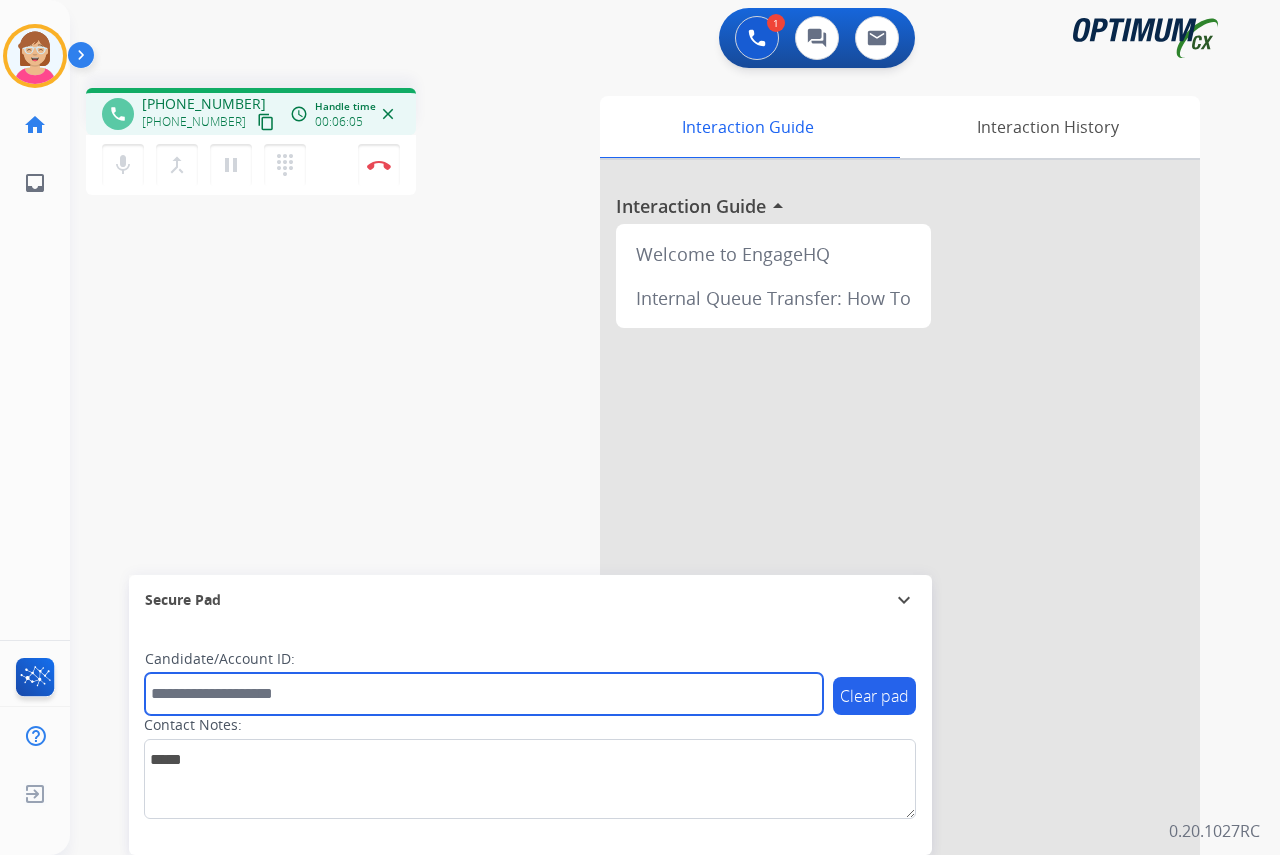 click at bounding box center [484, 694] 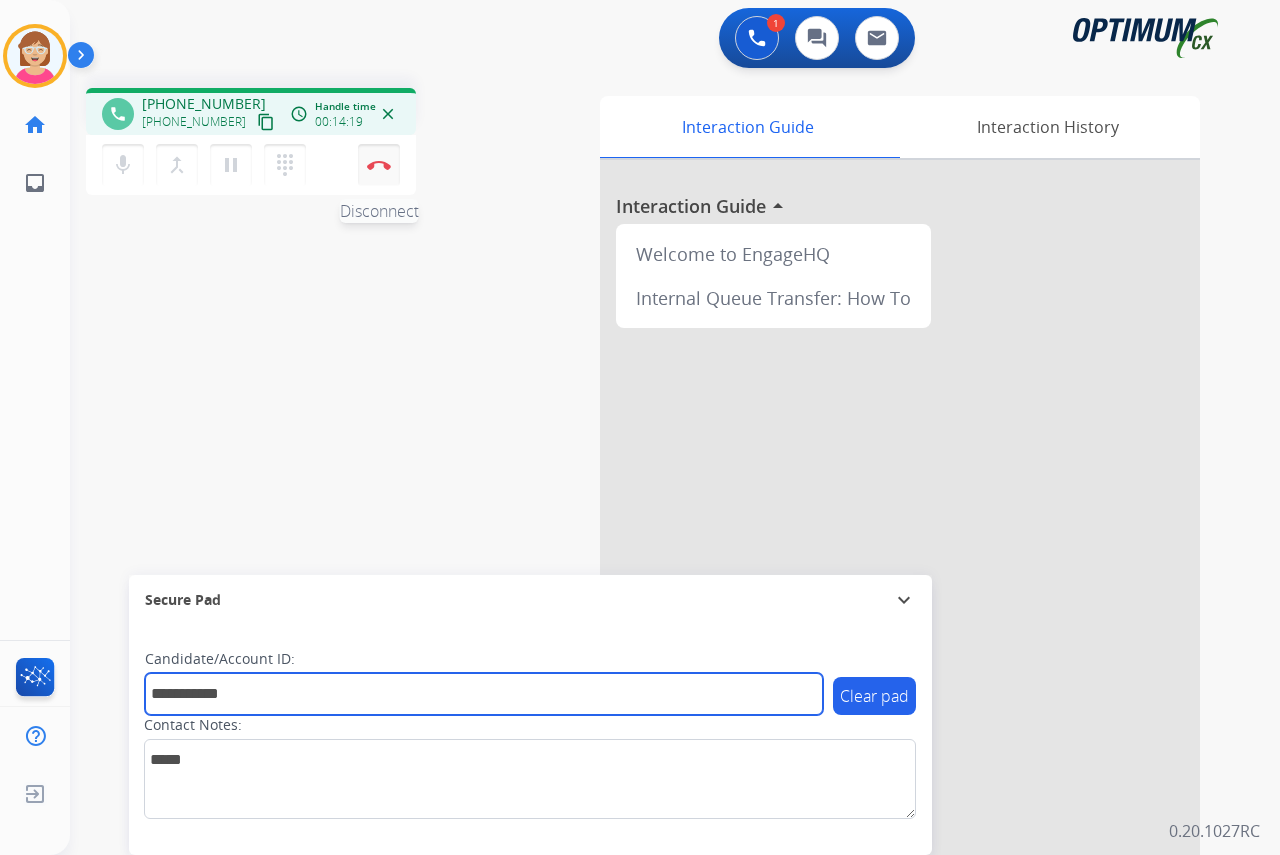 type on "**********" 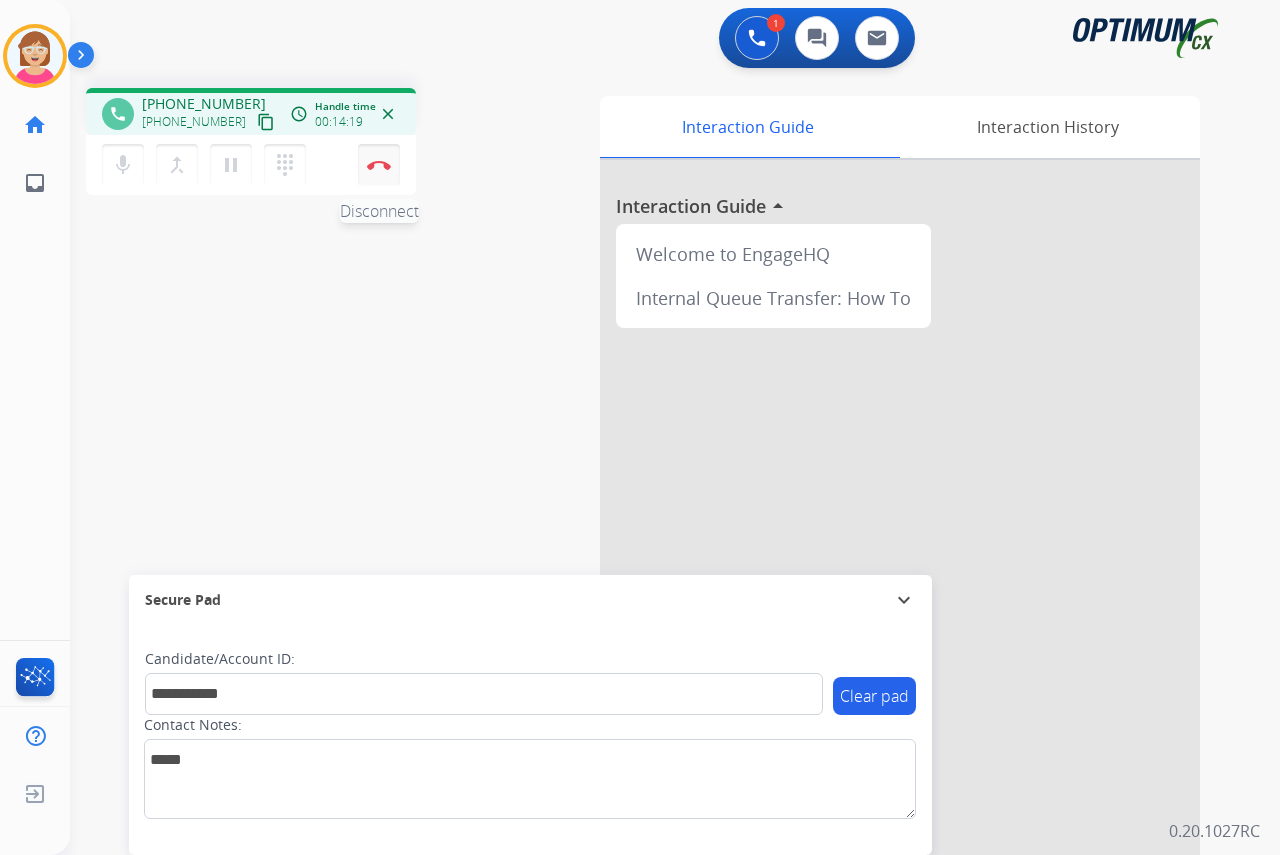 click at bounding box center [379, 165] 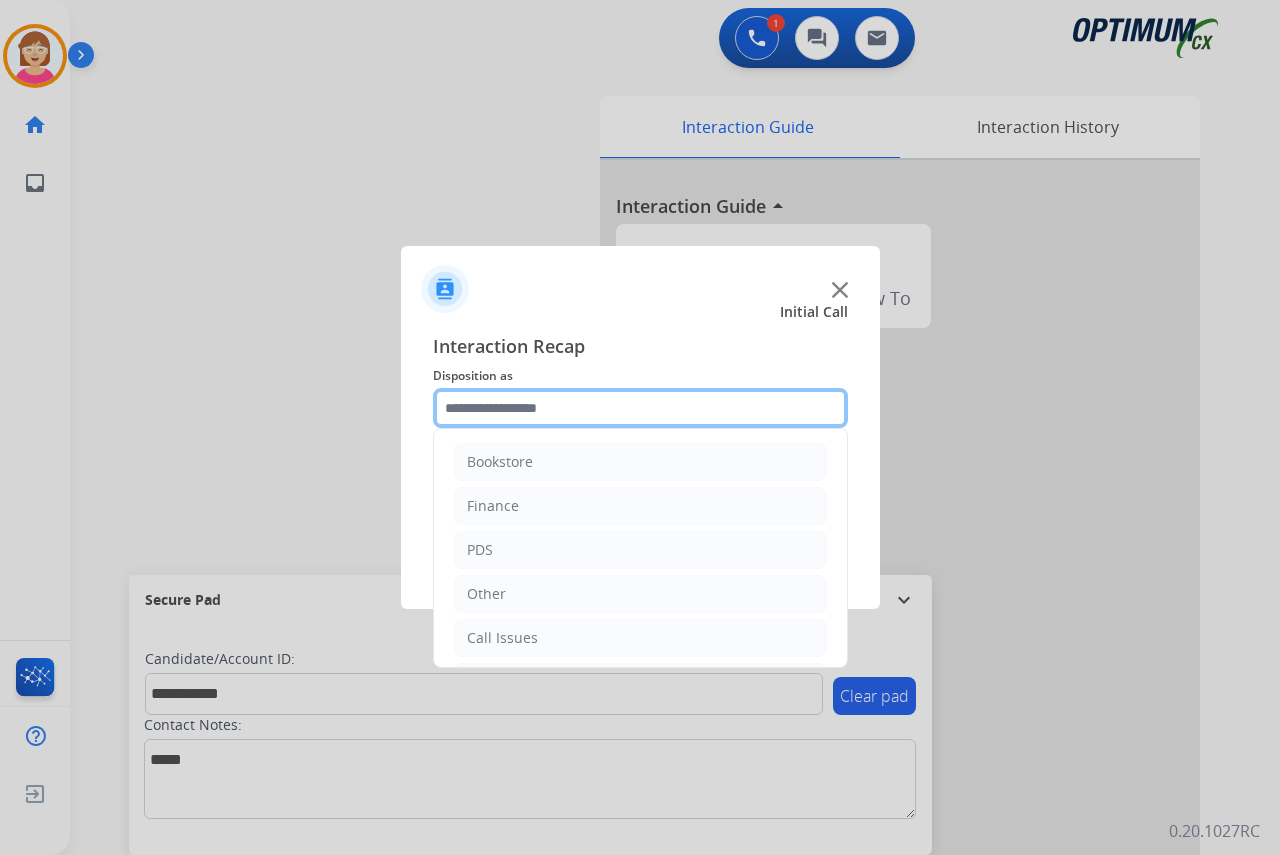 click 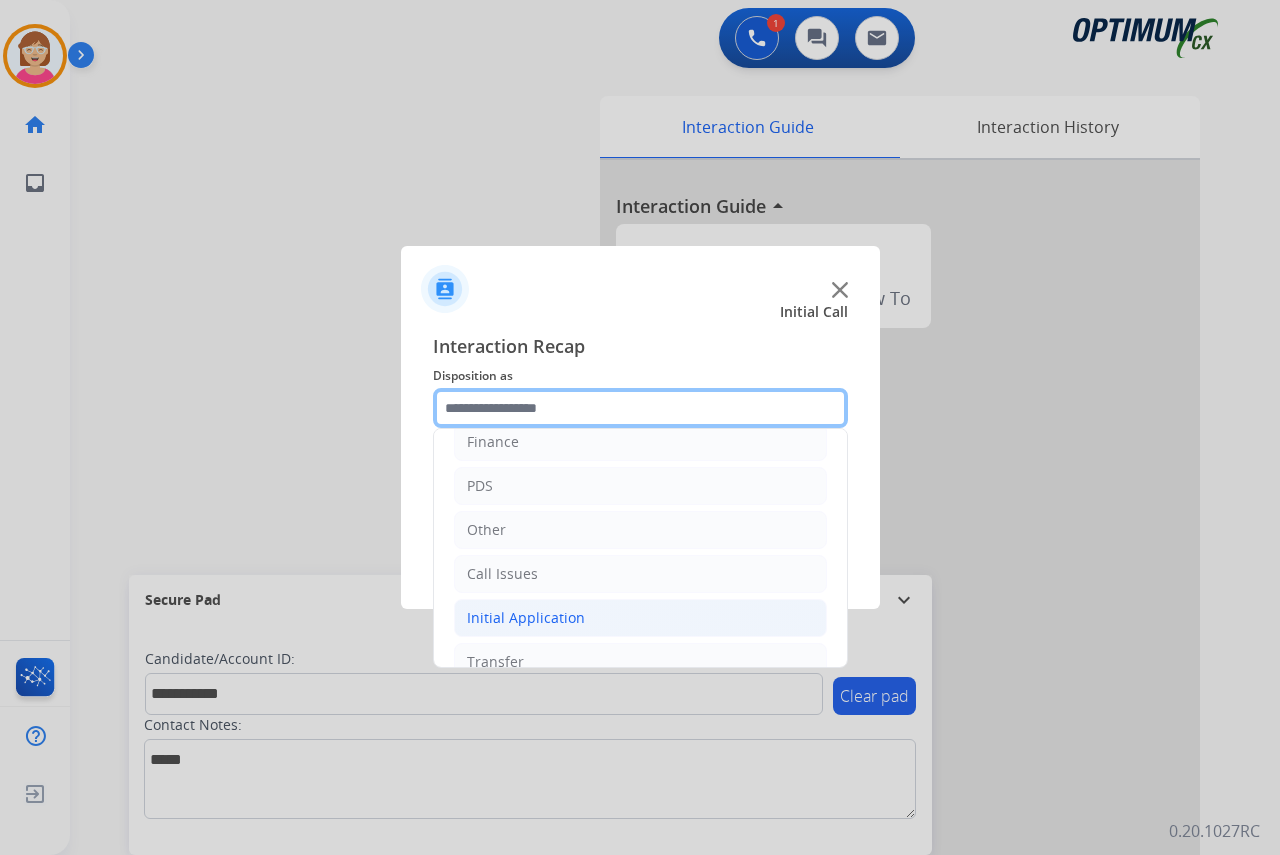 scroll, scrollTop: 136, scrollLeft: 0, axis: vertical 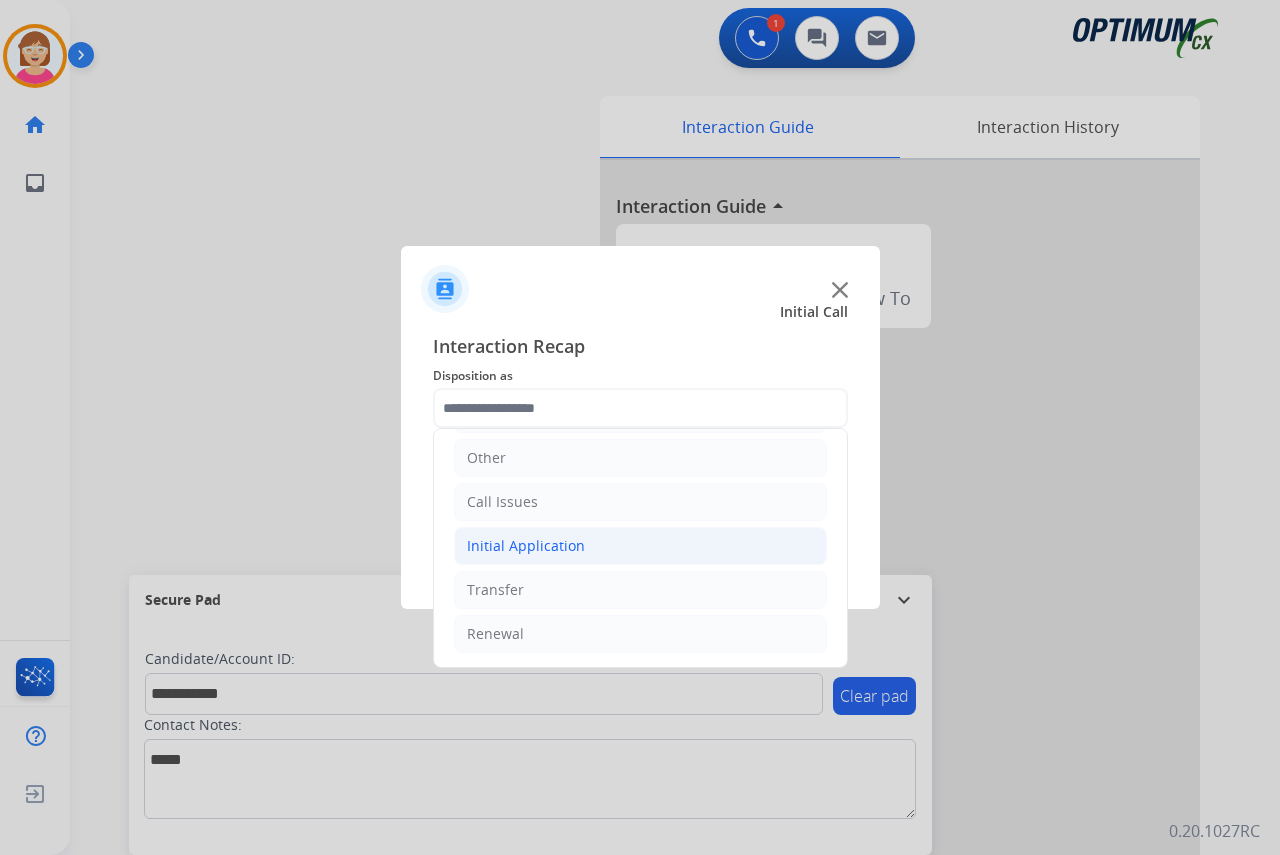 click on "Initial Application" 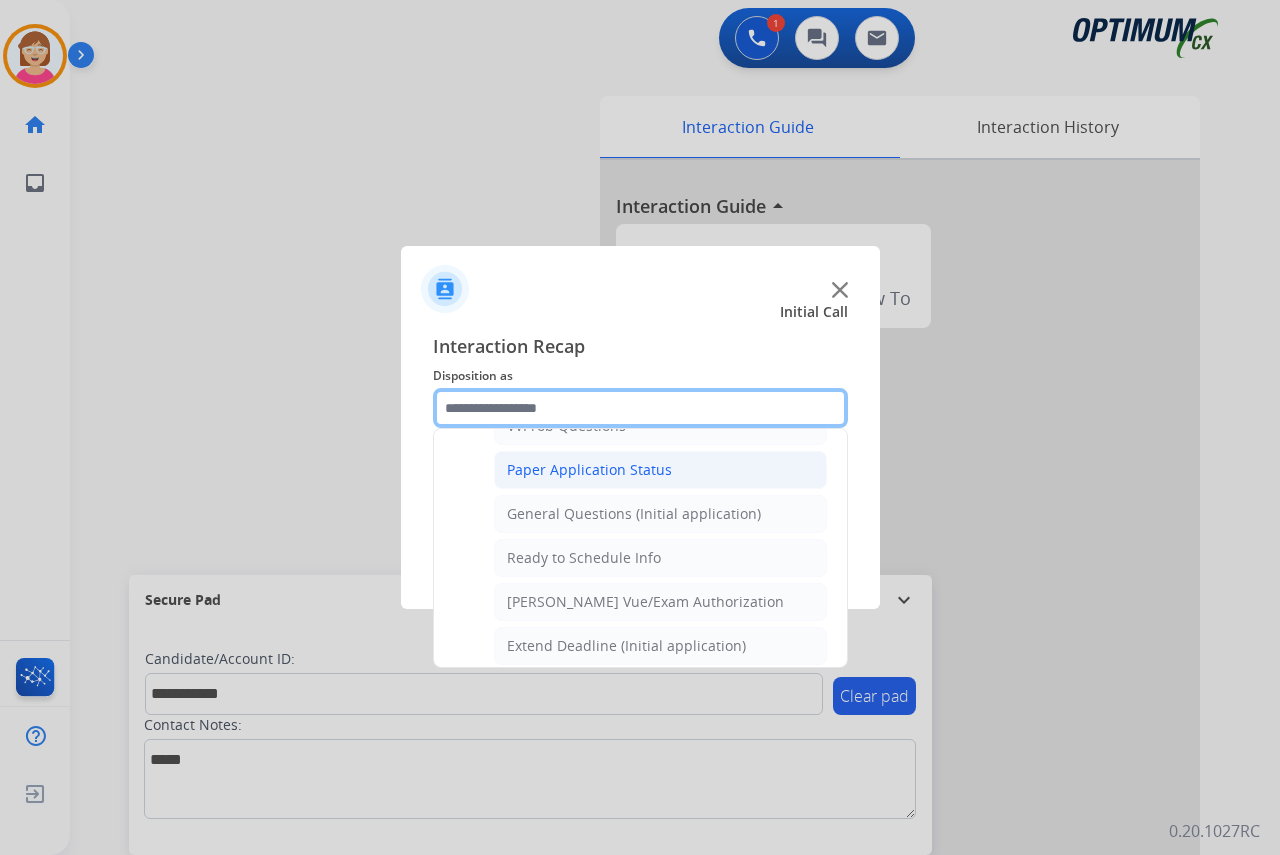 scroll, scrollTop: 1012, scrollLeft: 0, axis: vertical 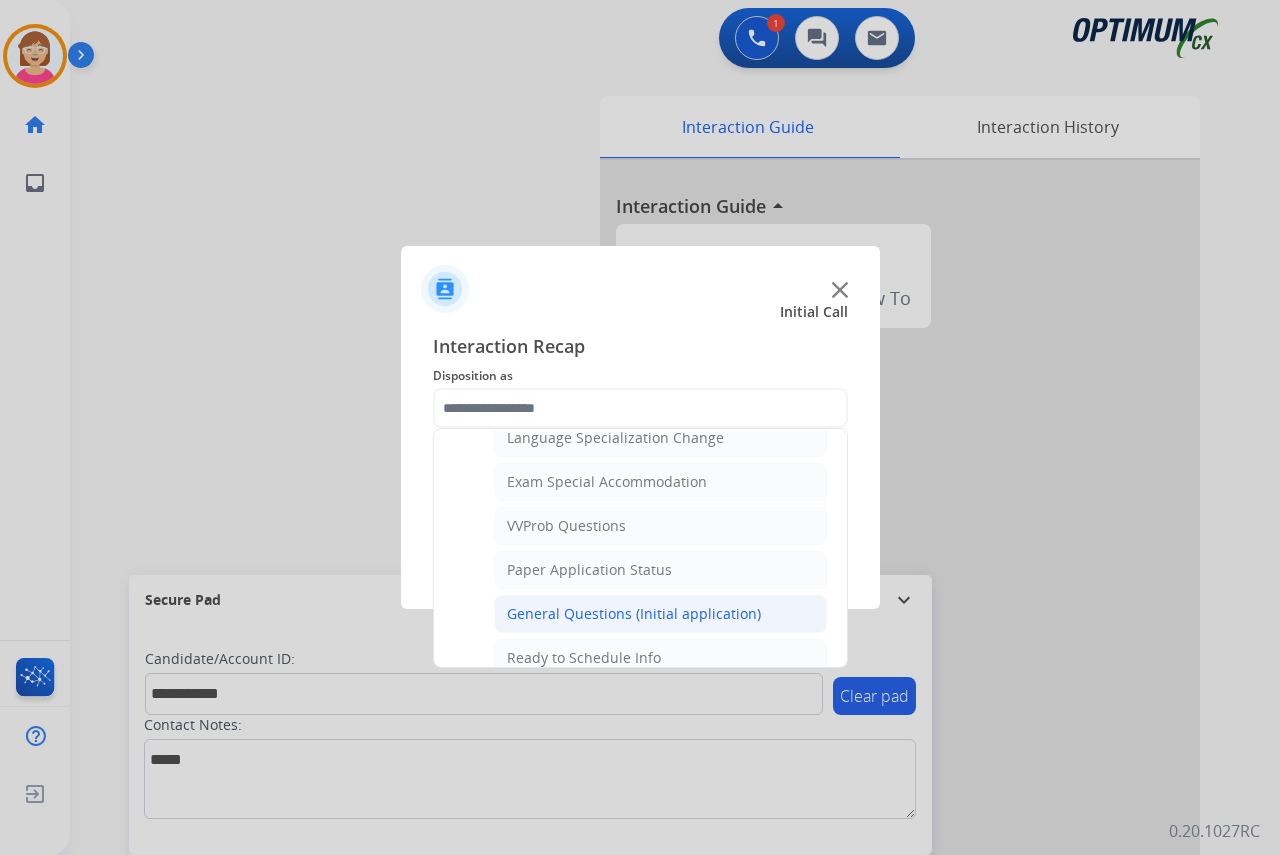 click on "General Questions (Initial application)" 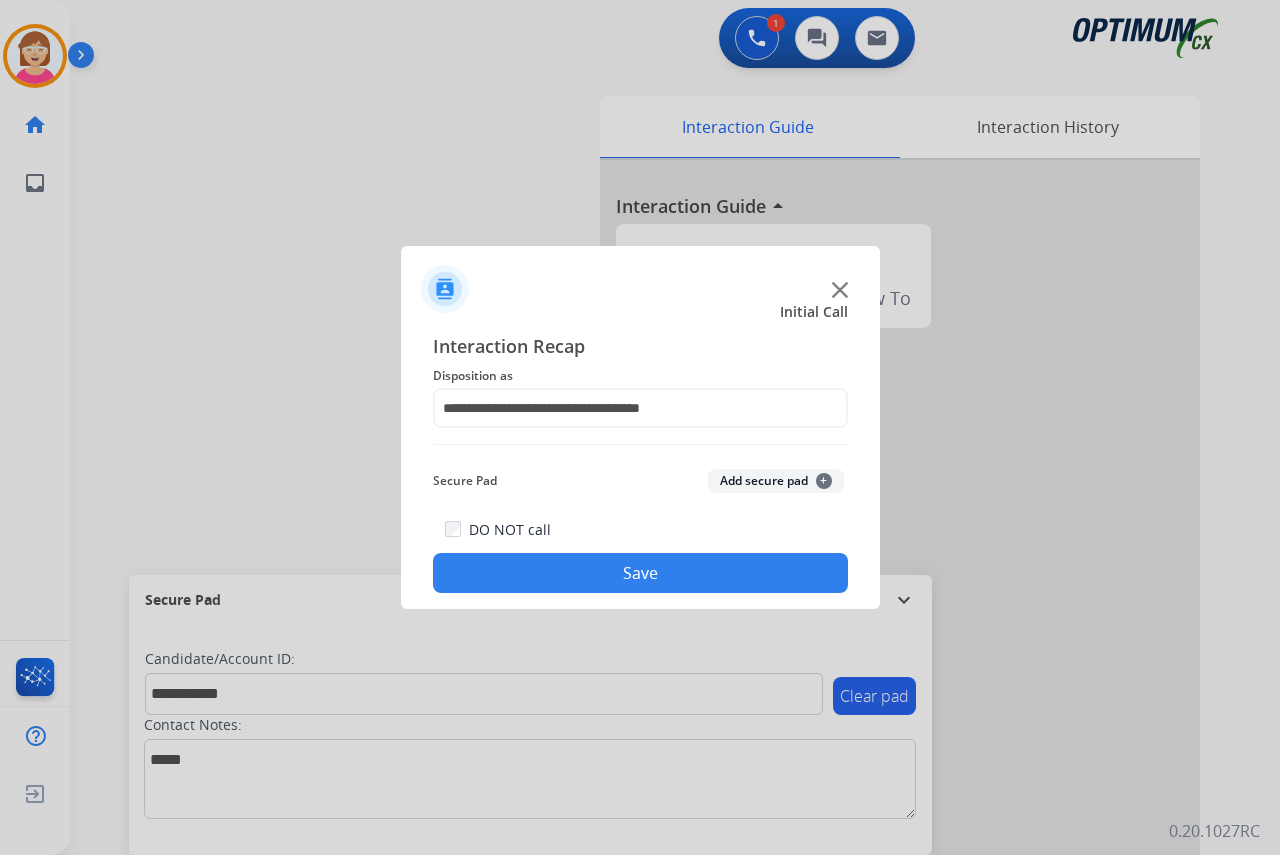 click on "+" 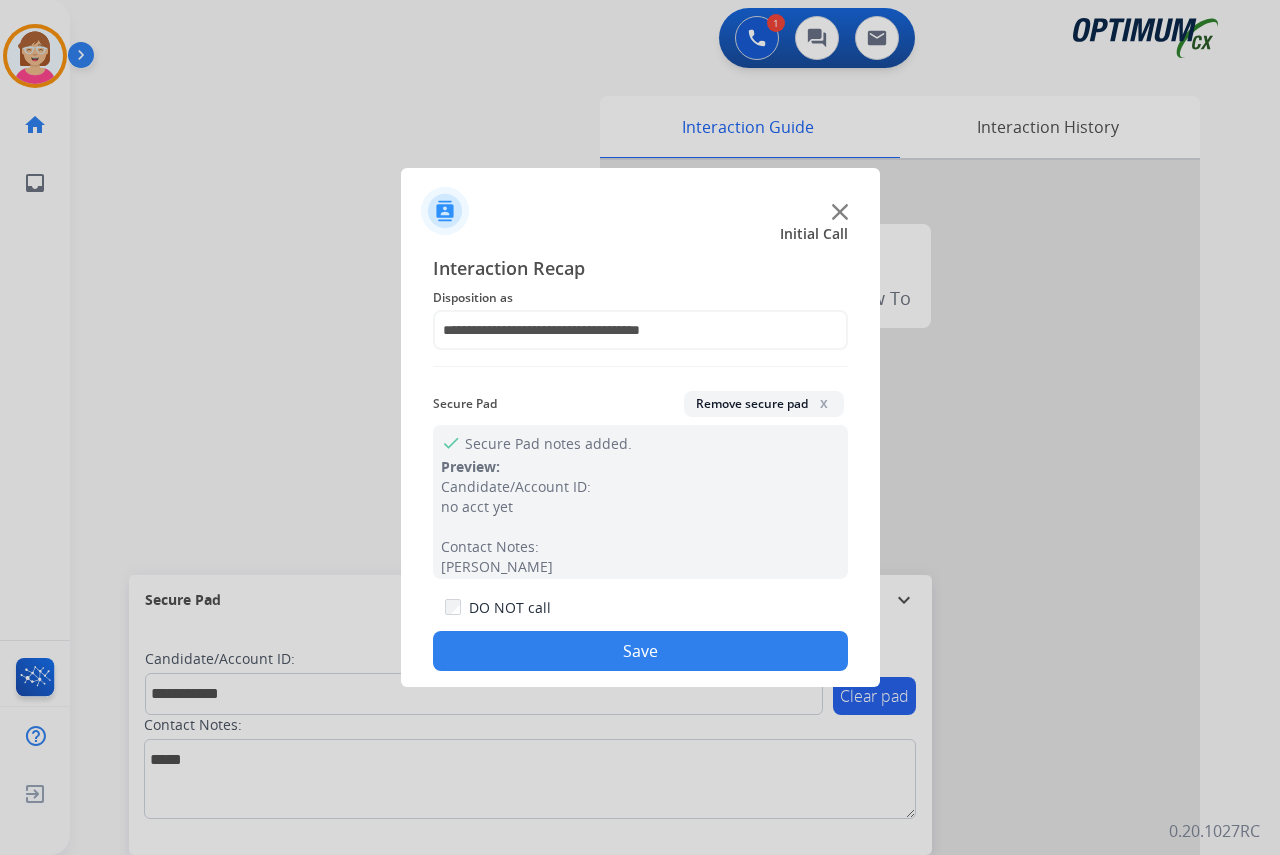 click on "Save" 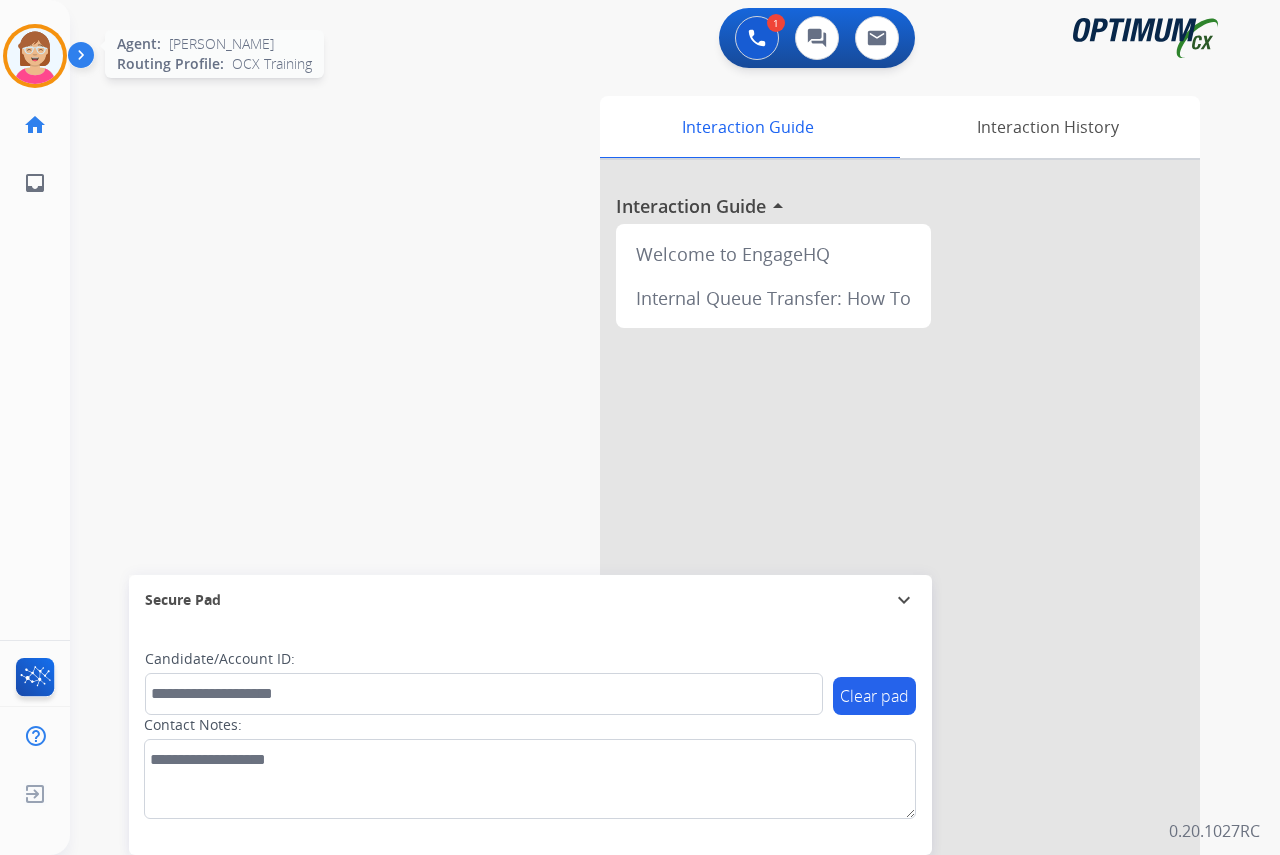 click at bounding box center [35, 56] 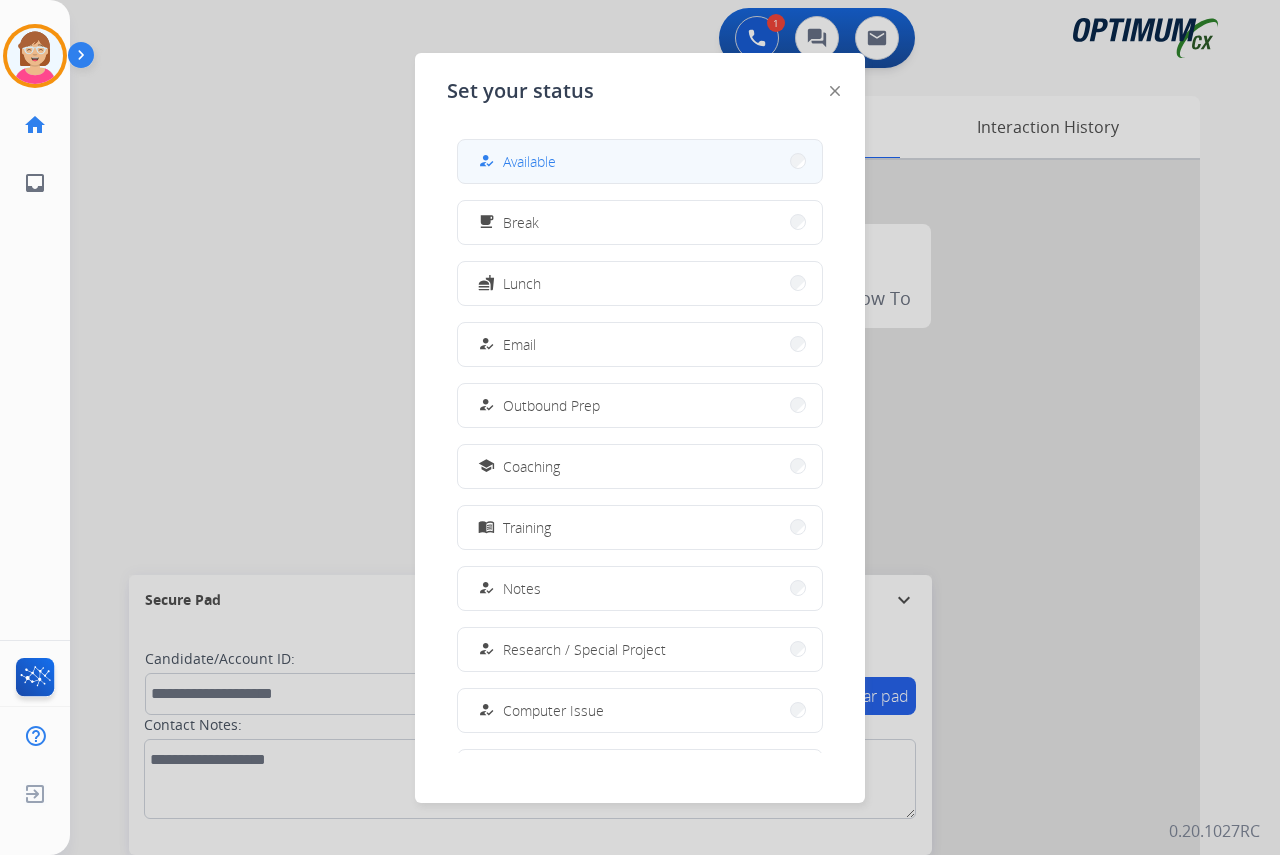 click on "how_to_reg Available" at bounding box center (640, 161) 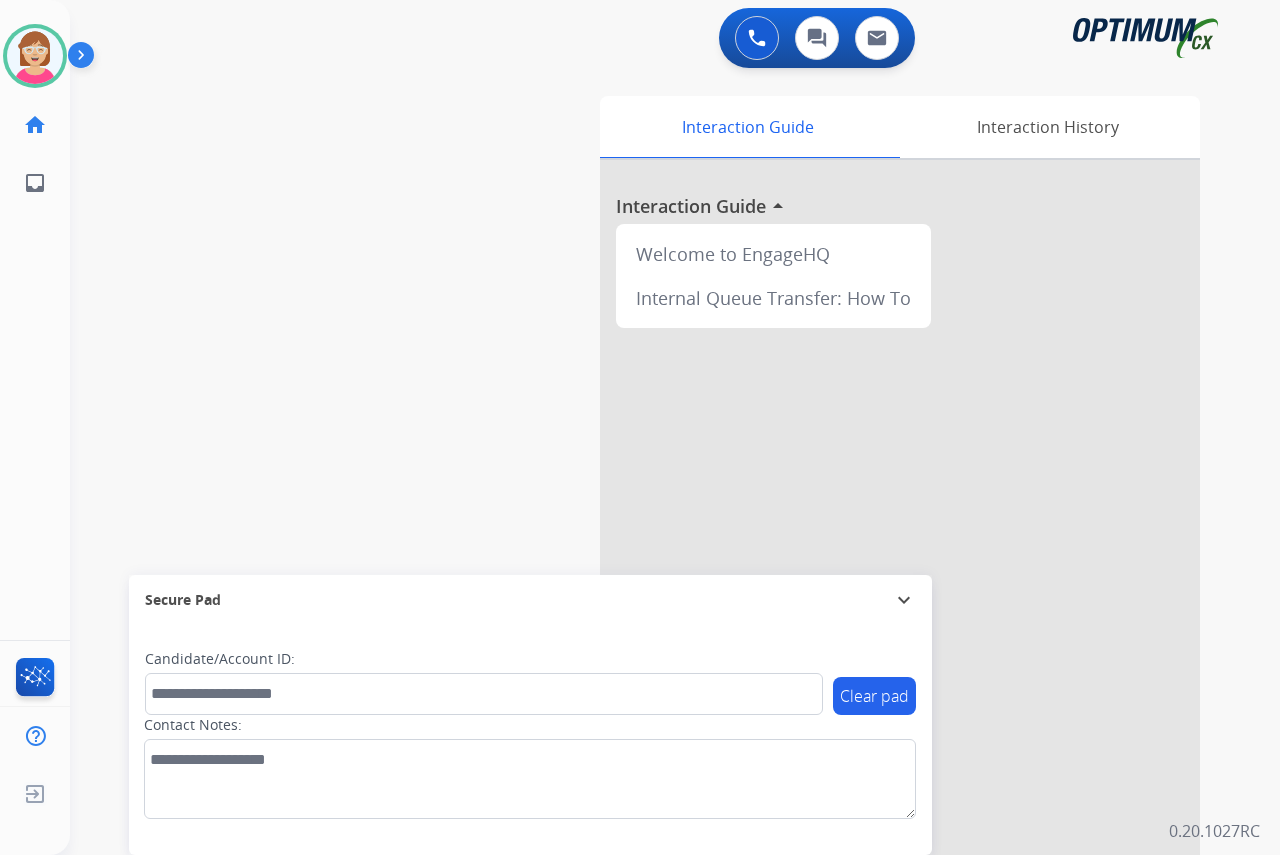 click on "[PERSON_NAME]   Available  Edit Avatar  Agent:   [PERSON_NAME] Profile:  OCX Training home  Home  Home inbox  Emails  Emails  FocalPoints  Help Center  Help Center  Log out  Log out" 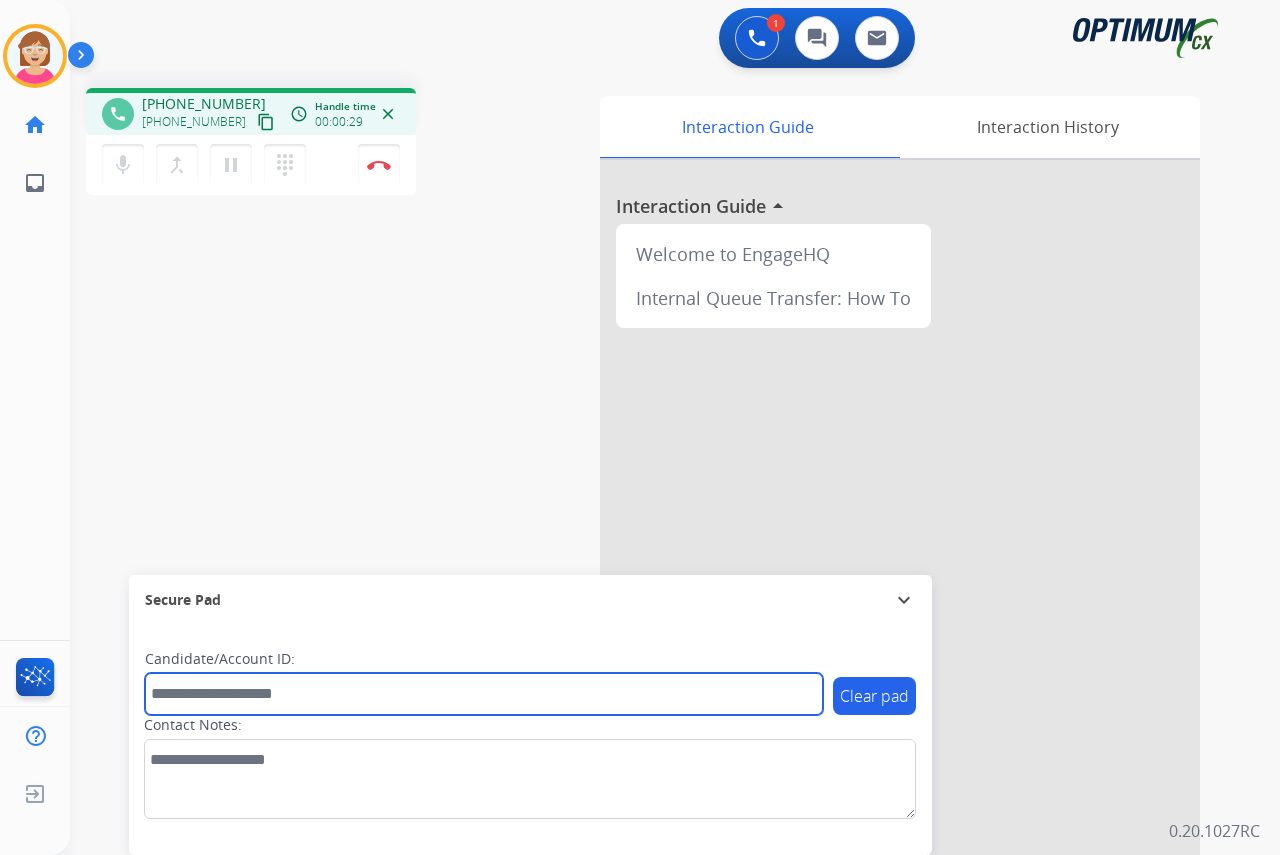 click at bounding box center (484, 694) 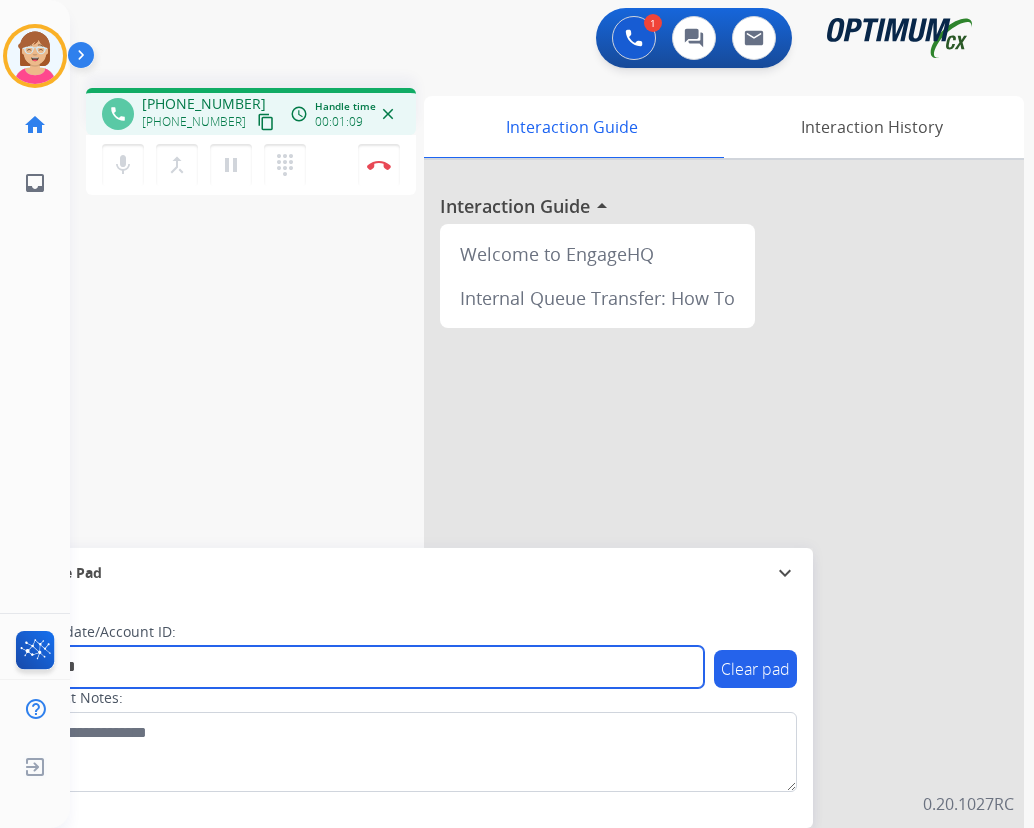 type on "*******" 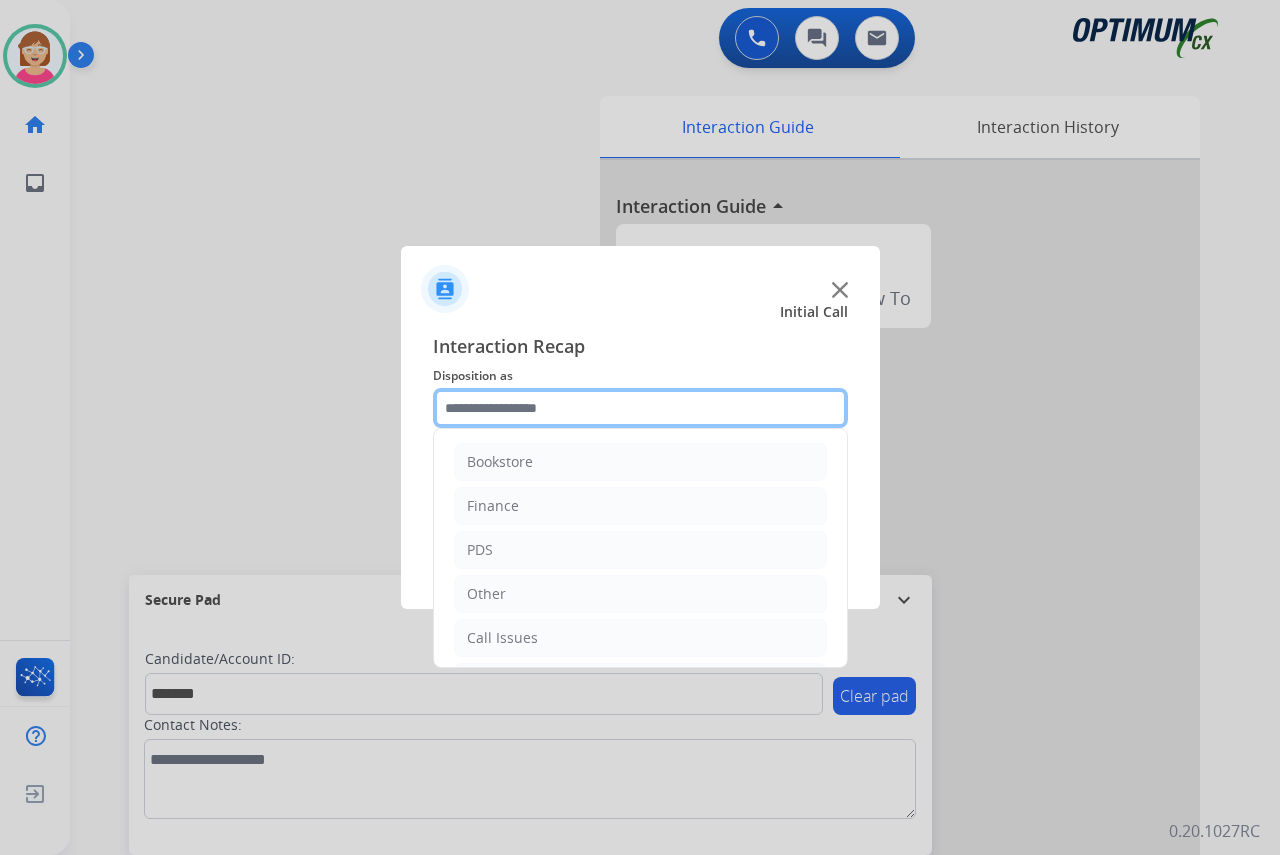 click 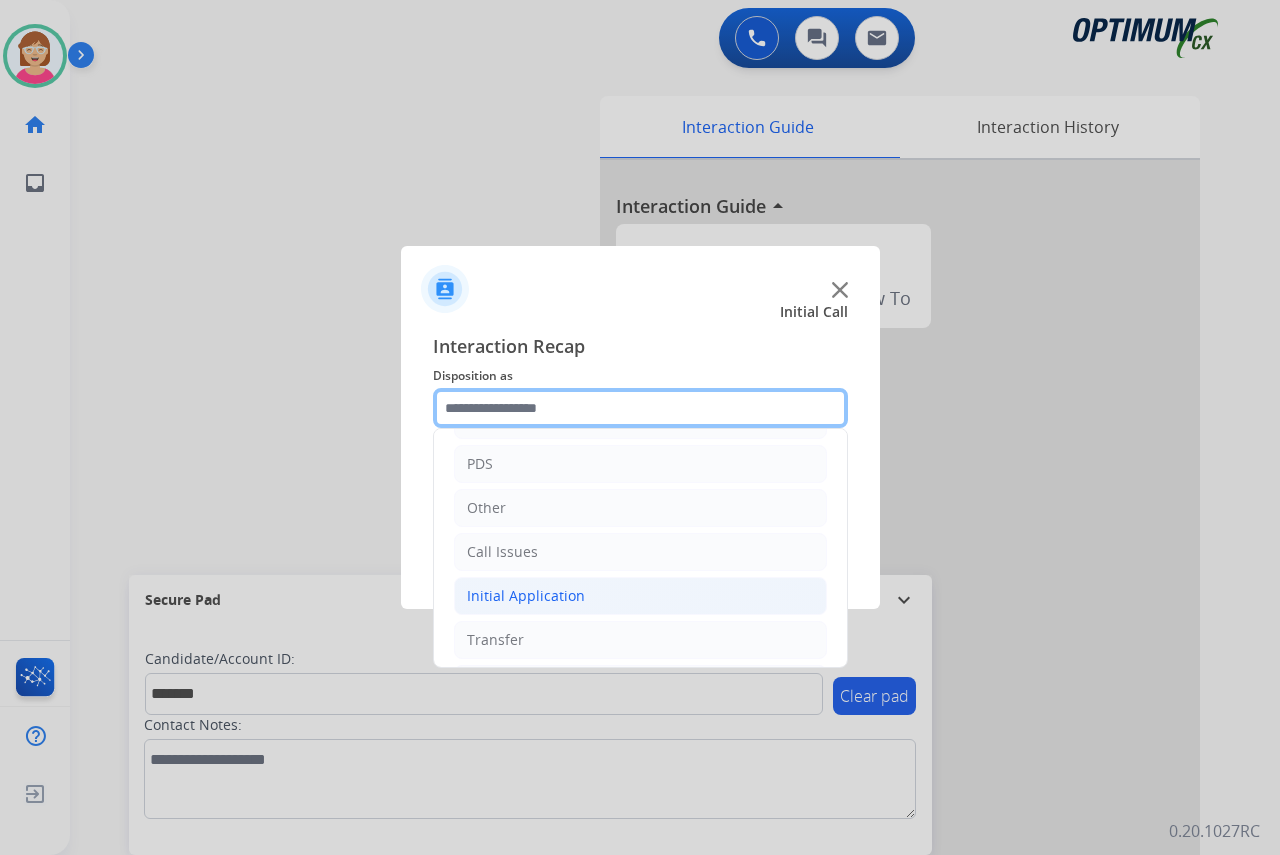 scroll, scrollTop: 136, scrollLeft: 0, axis: vertical 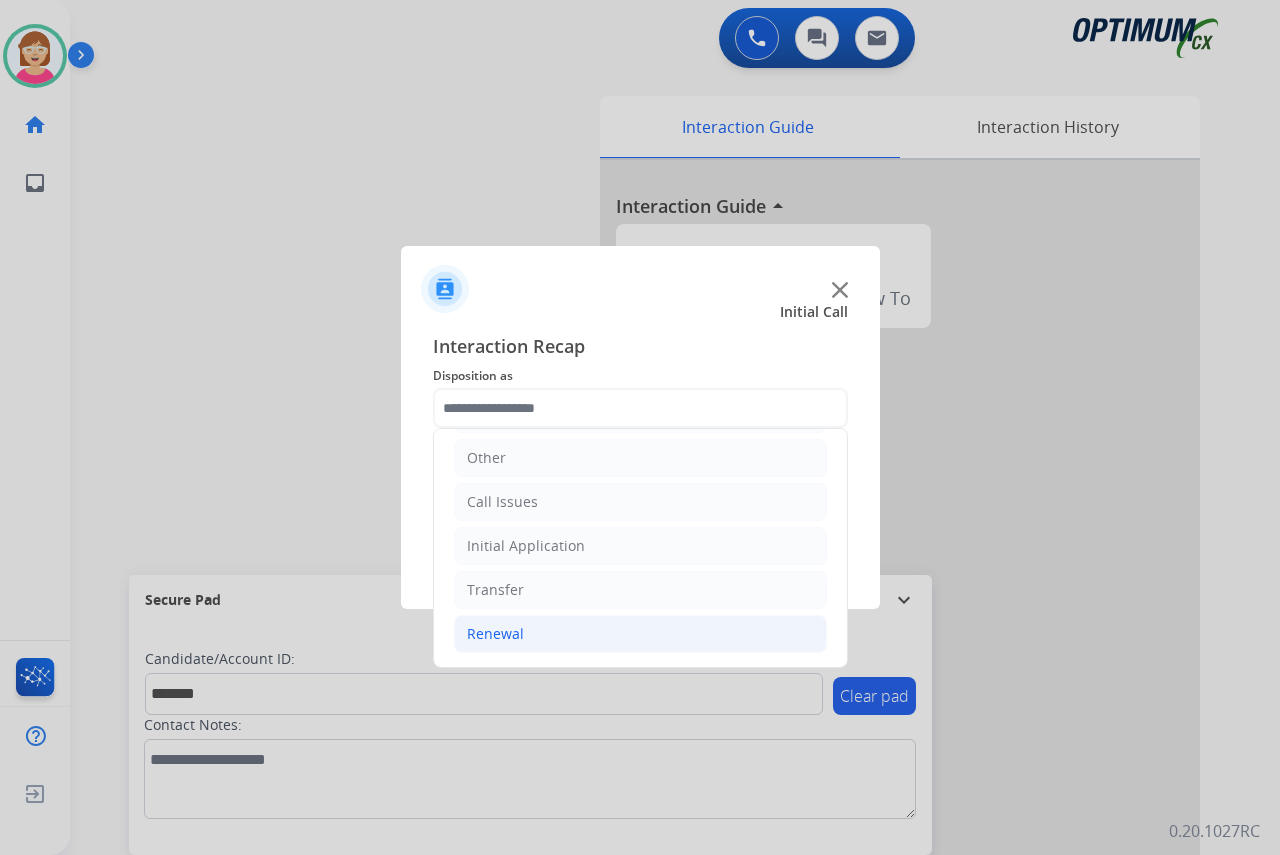 click on "Renewal" 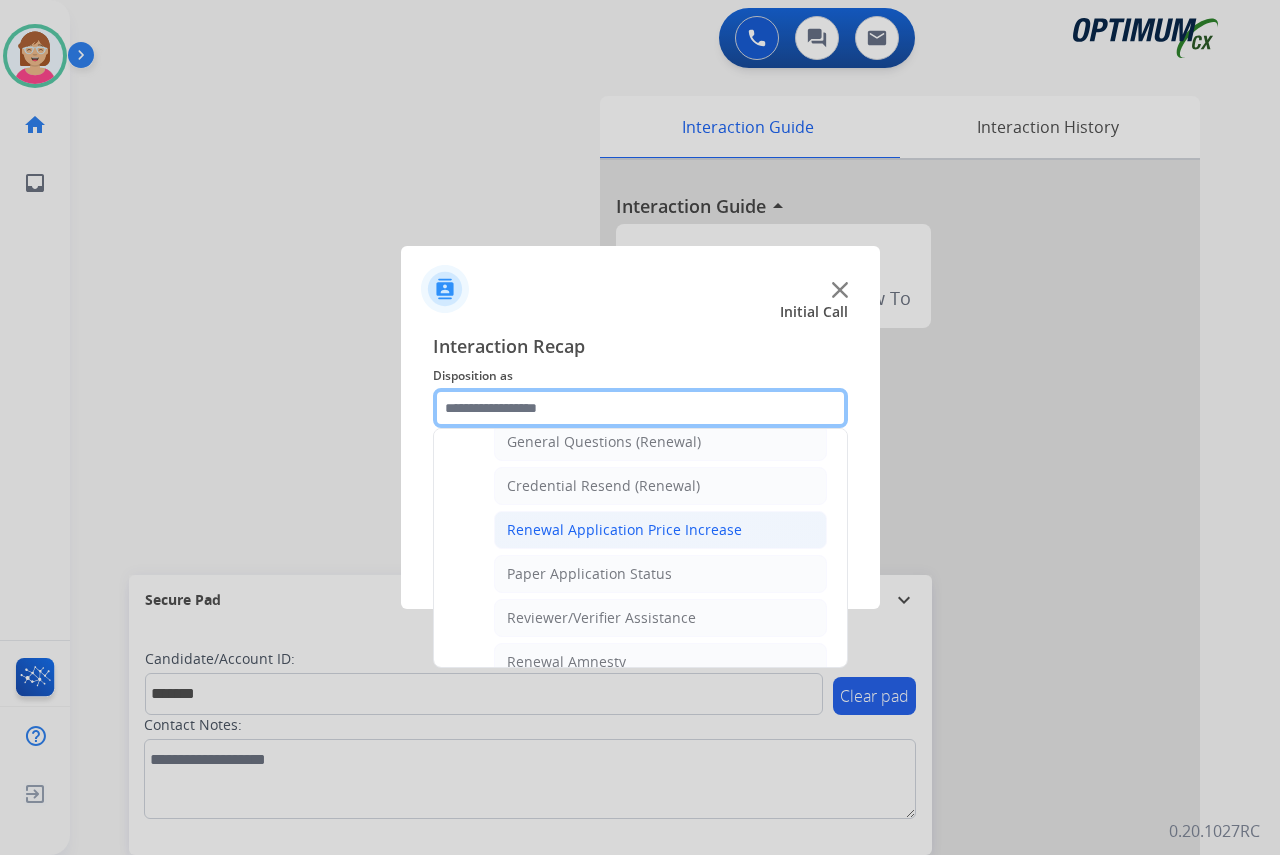 scroll, scrollTop: 636, scrollLeft: 0, axis: vertical 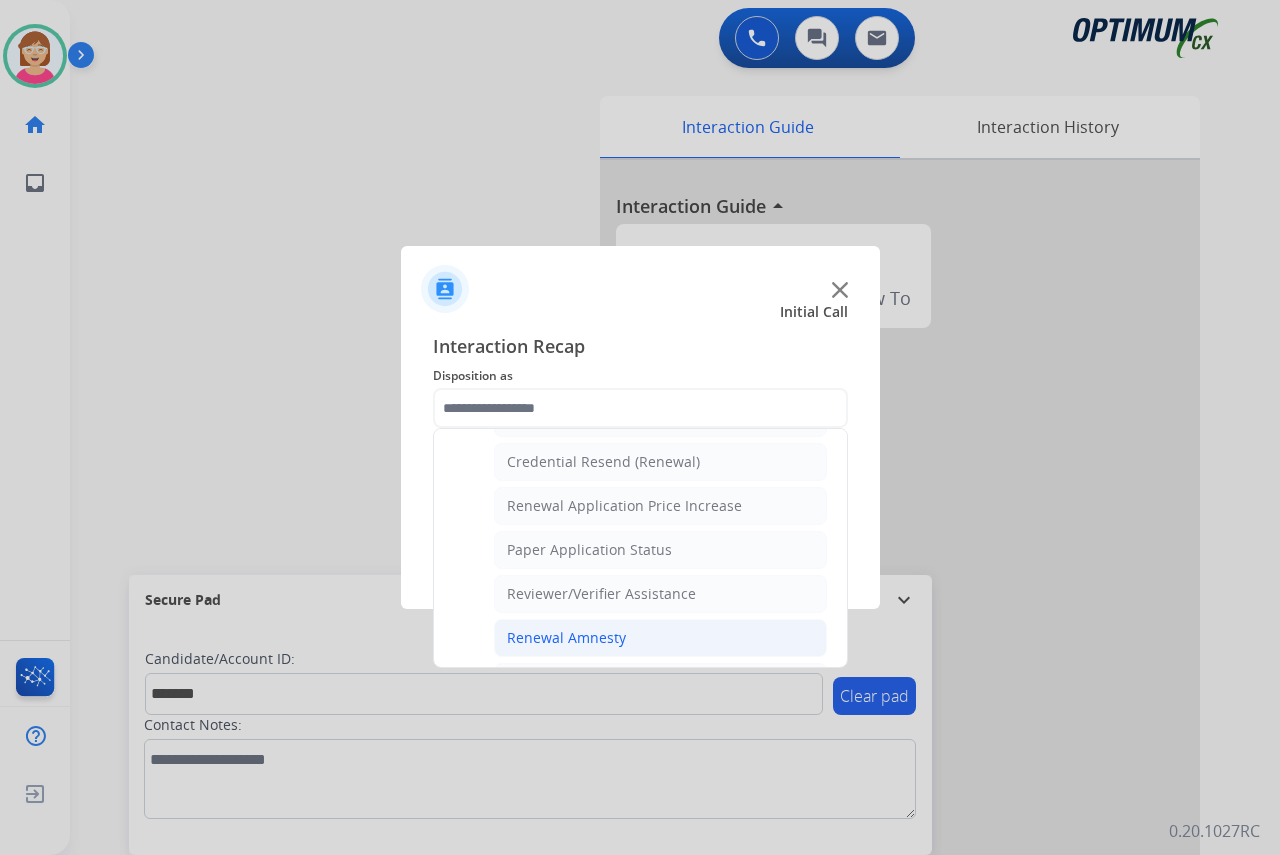 click on "Renewal Amnesty" 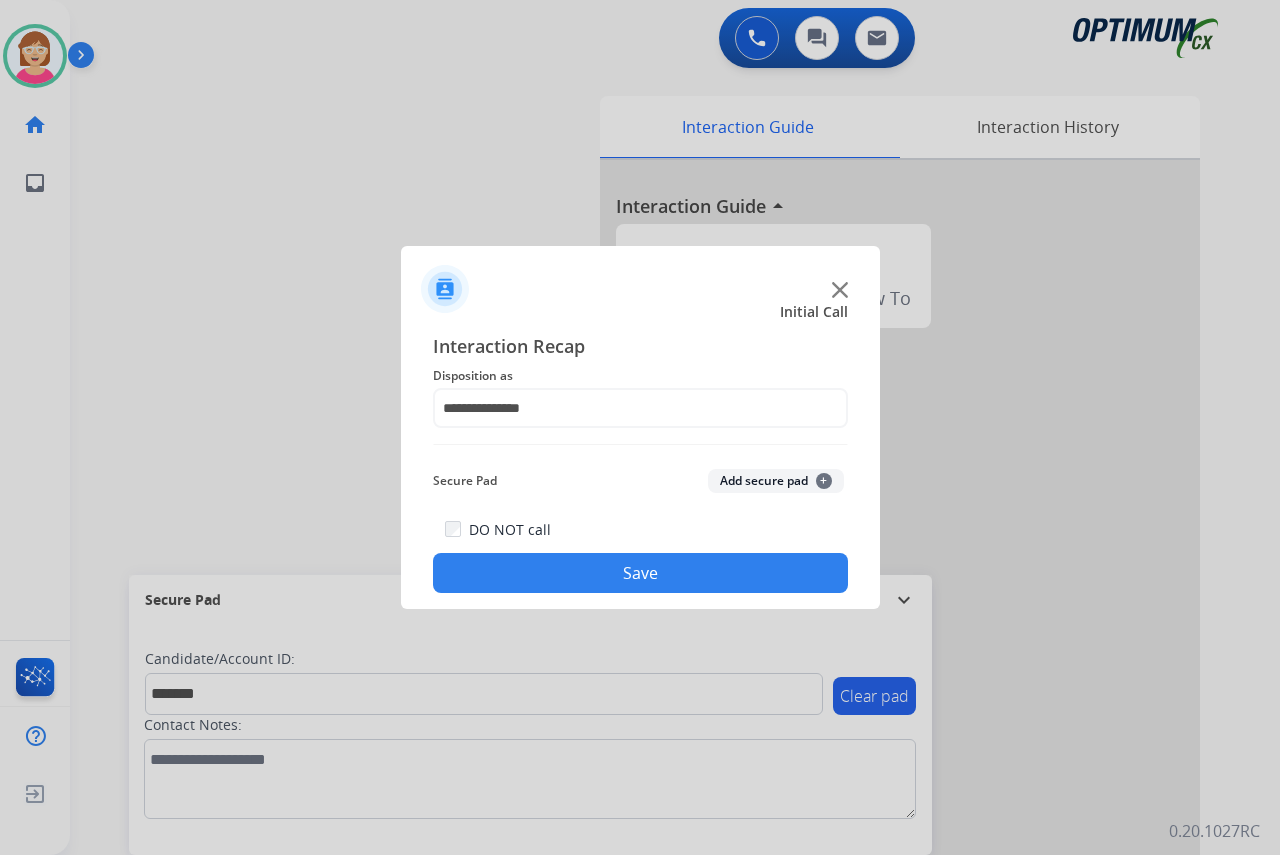 click on "+" 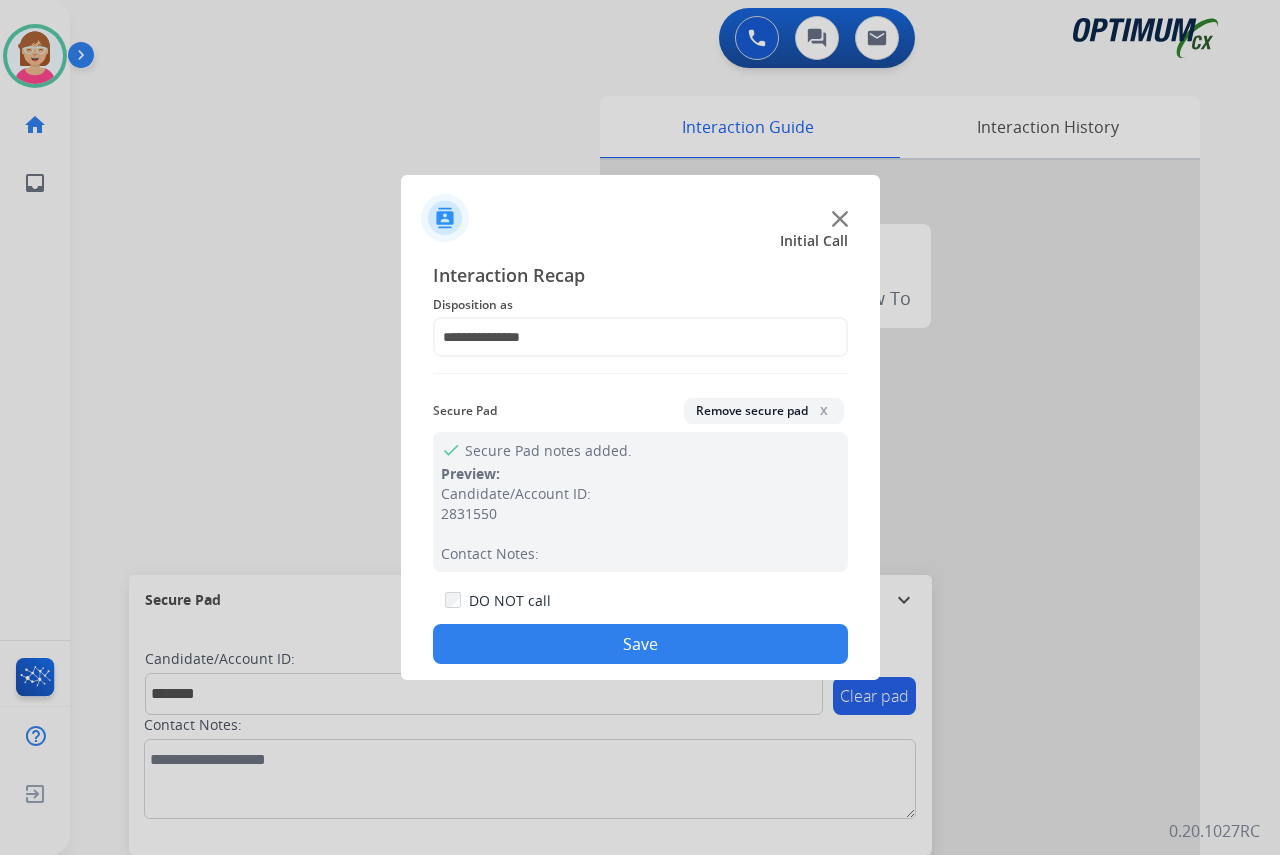 click on "Save" 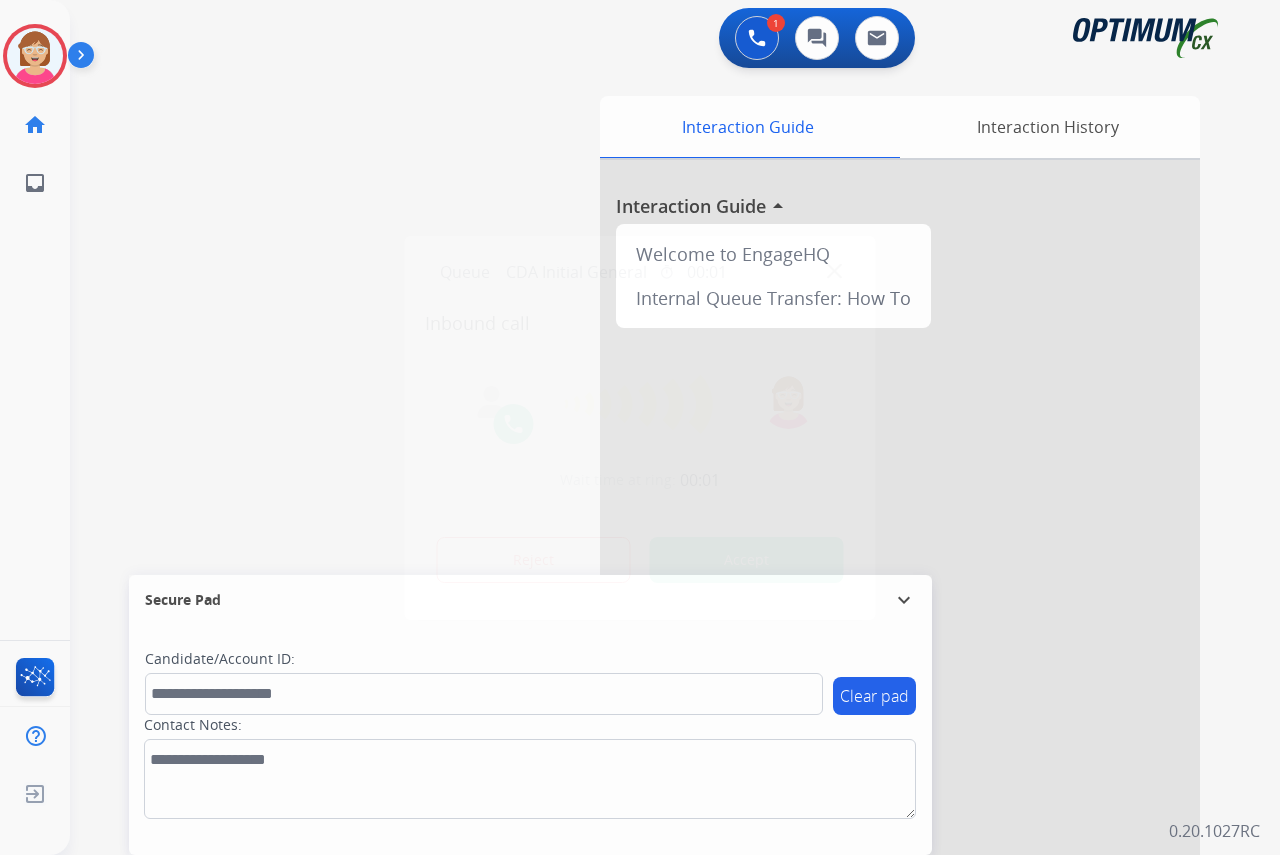 drag, startPoint x: 70, startPoint y: 348, endPoint x: 45, endPoint y: 342, distance: 25.70992 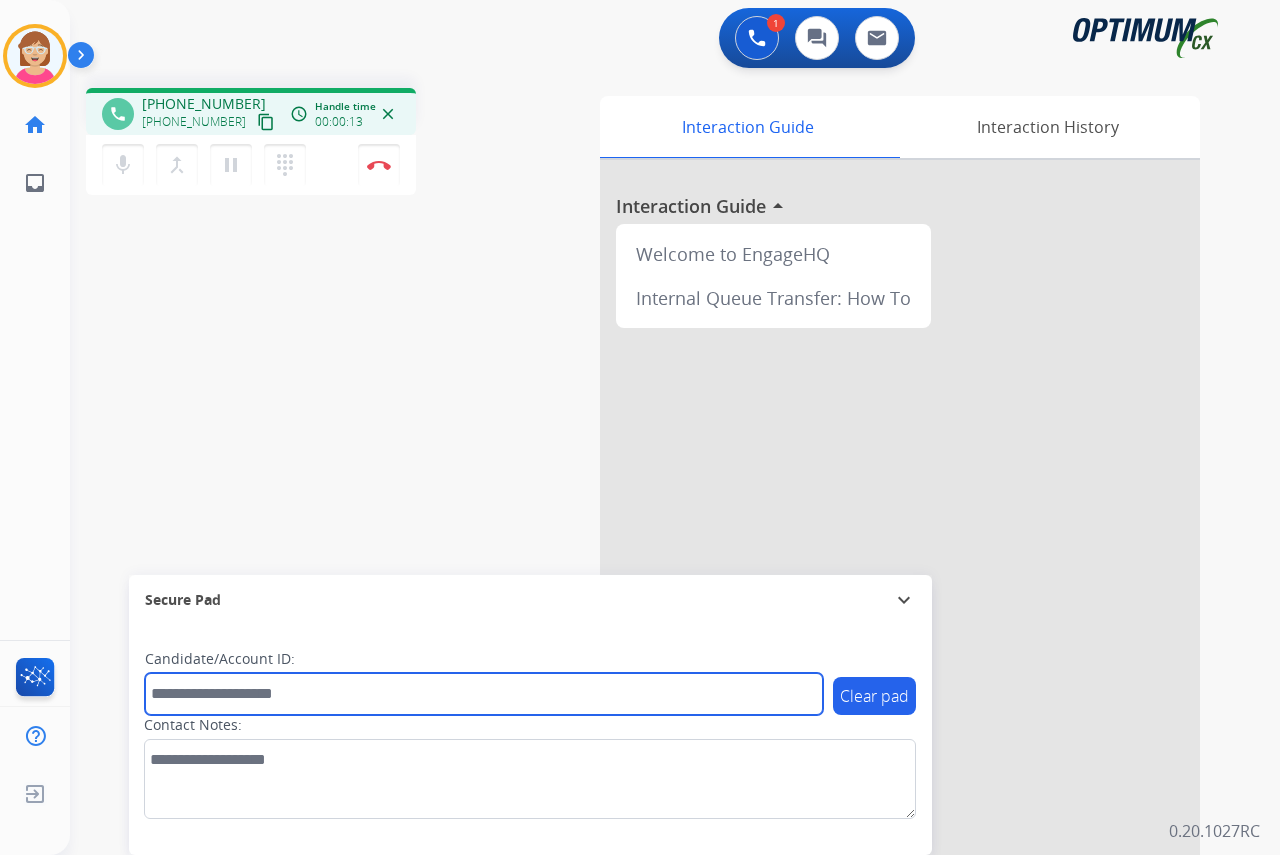 click at bounding box center (484, 694) 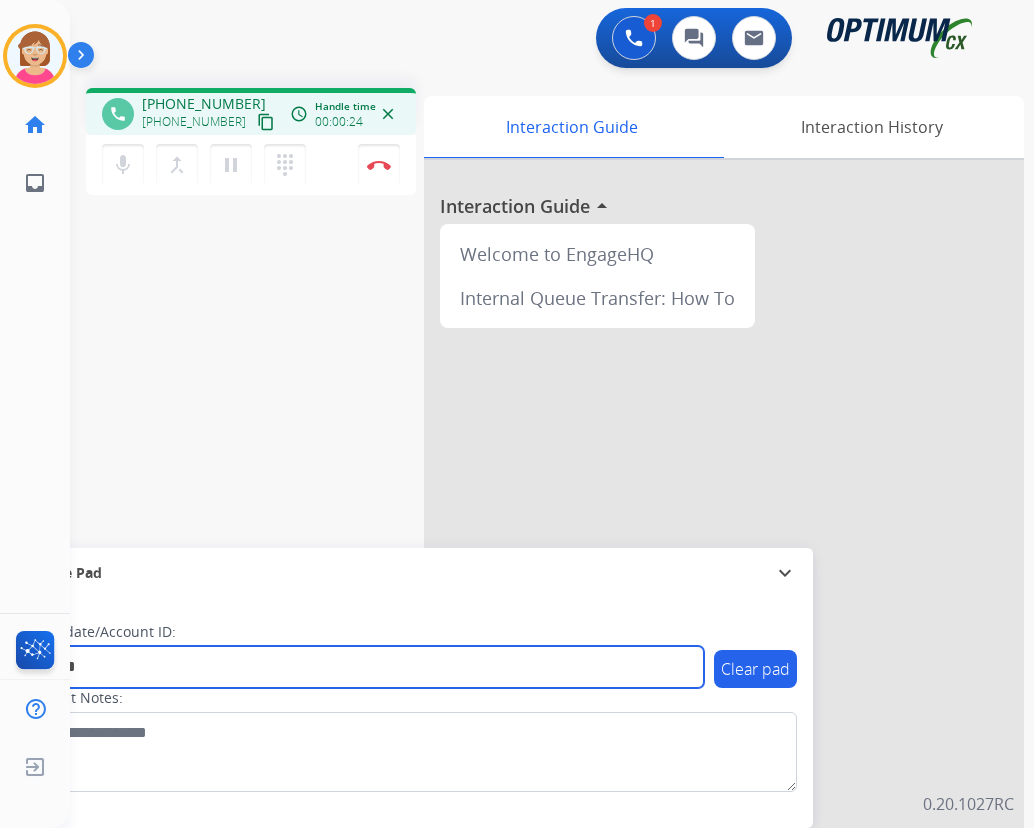 type on "*******" 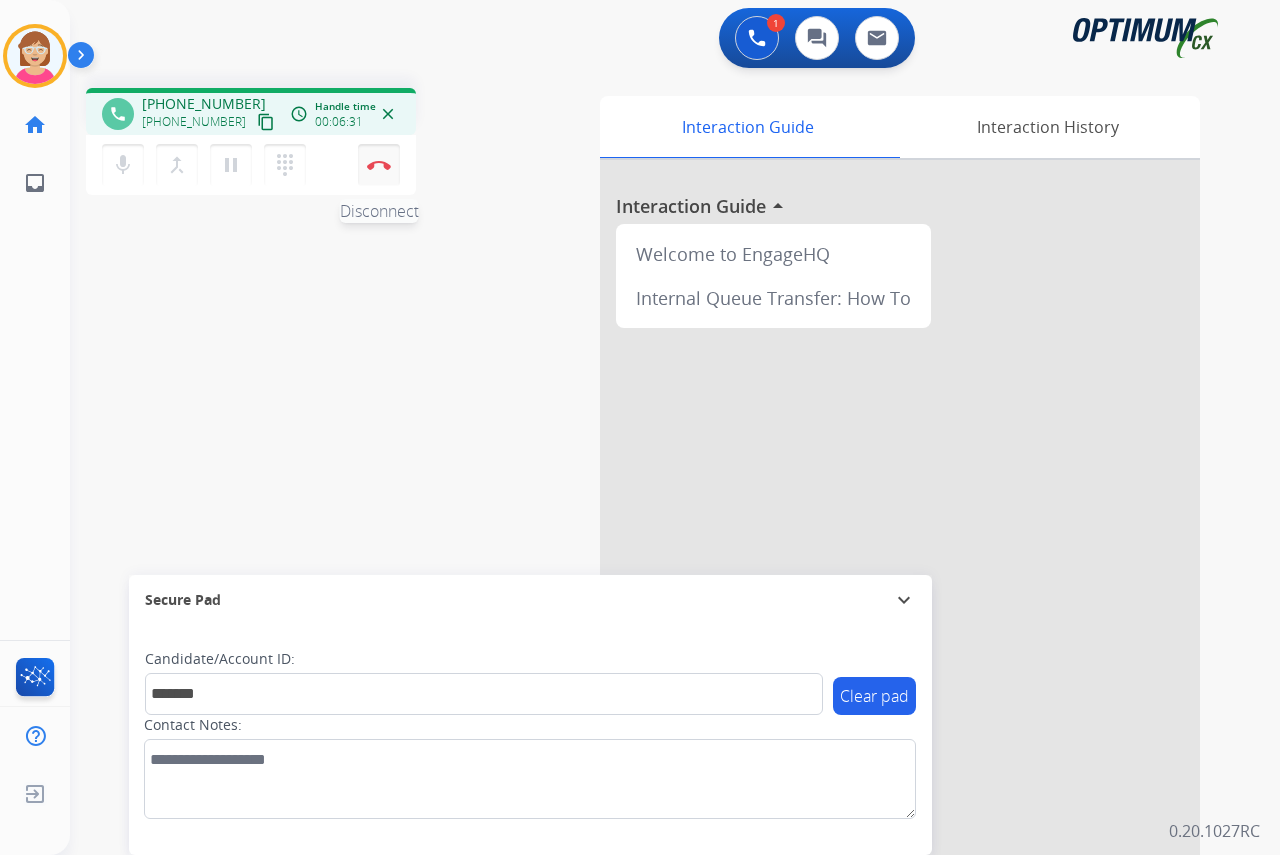 click at bounding box center (379, 165) 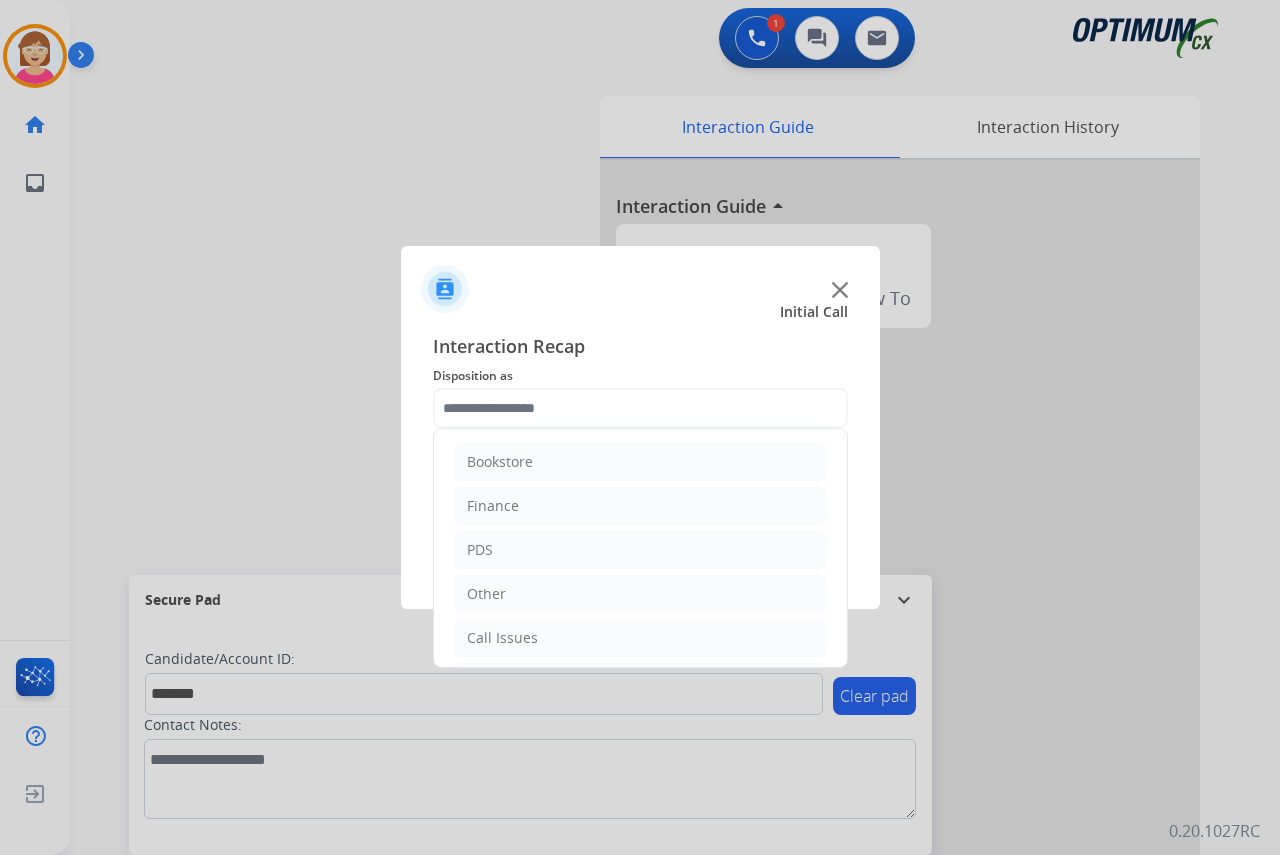 click 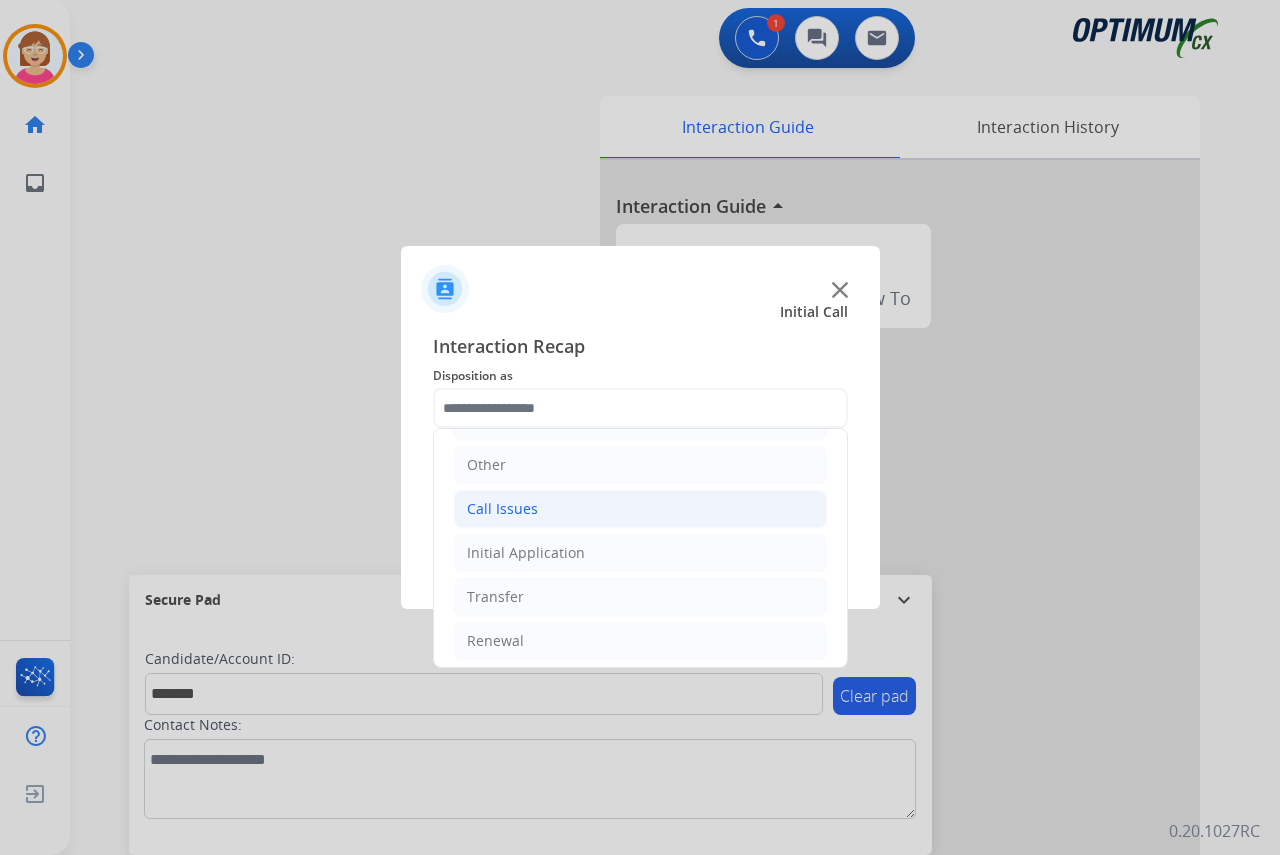 scroll, scrollTop: 136, scrollLeft: 0, axis: vertical 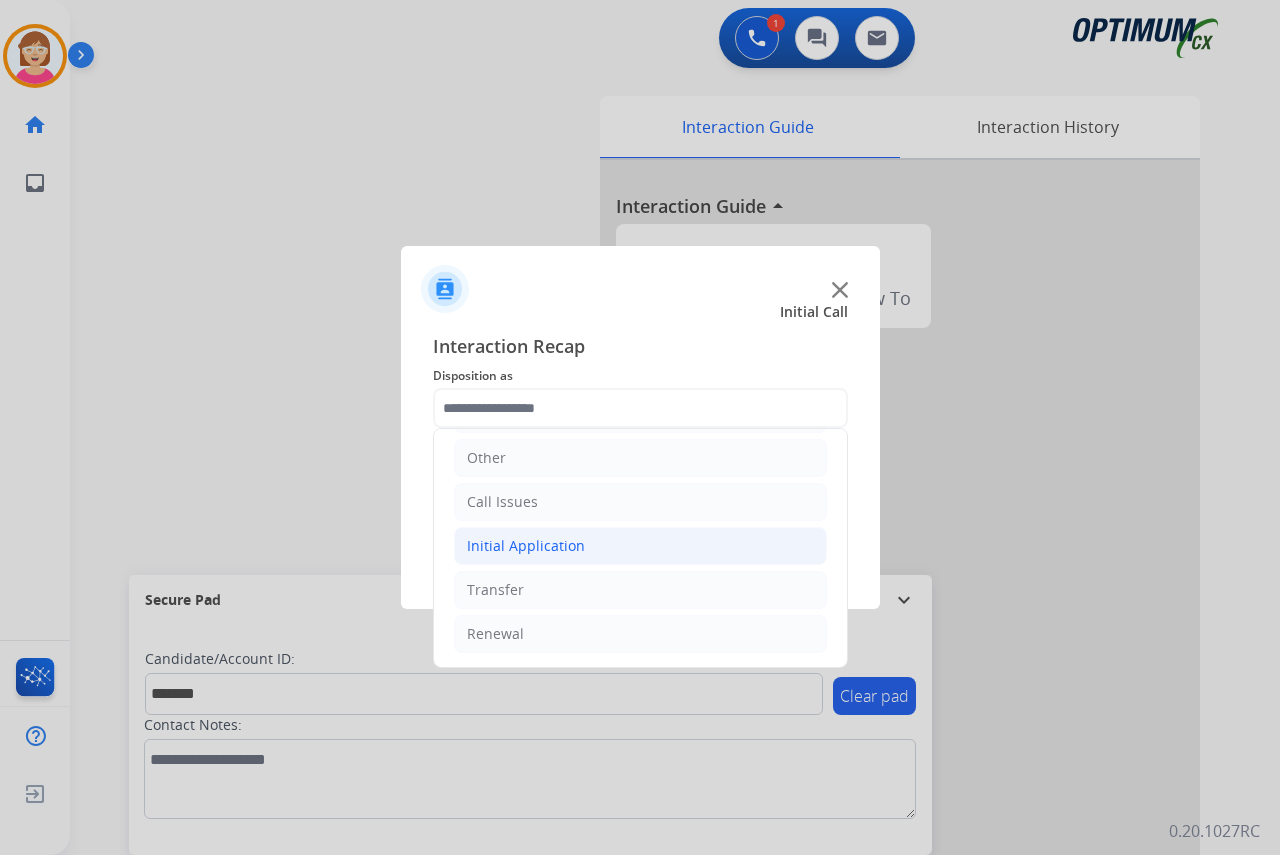 click on "Initial Application" 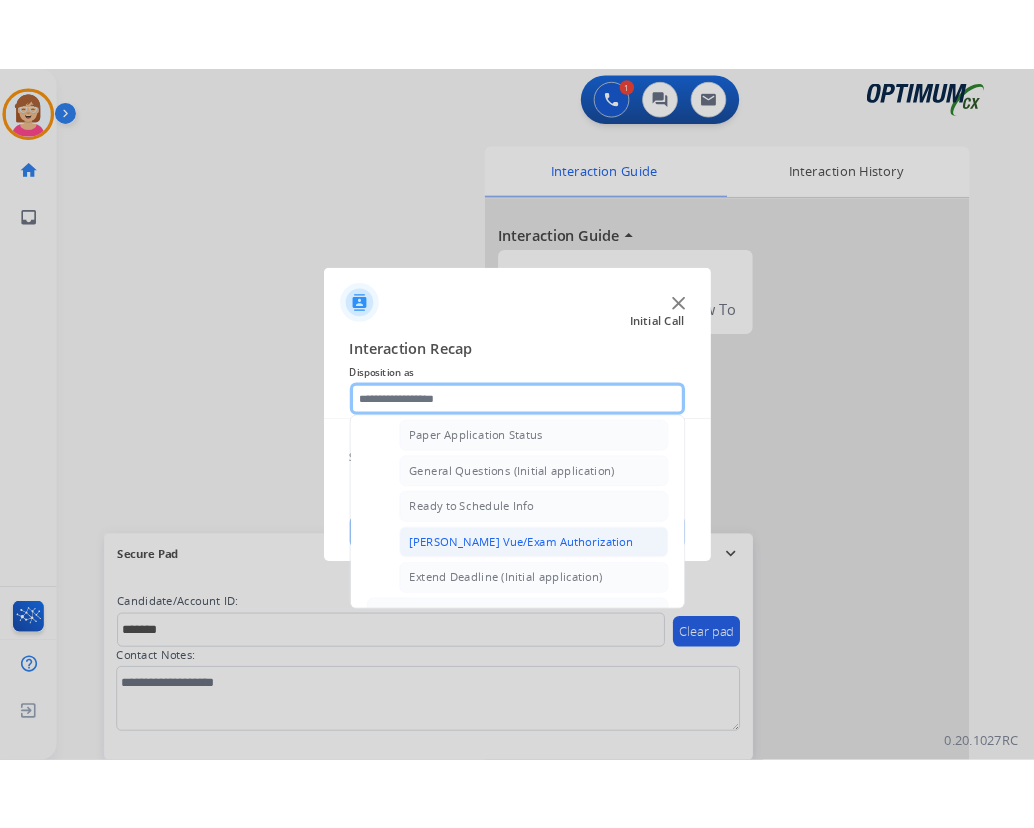 scroll, scrollTop: 1136, scrollLeft: 0, axis: vertical 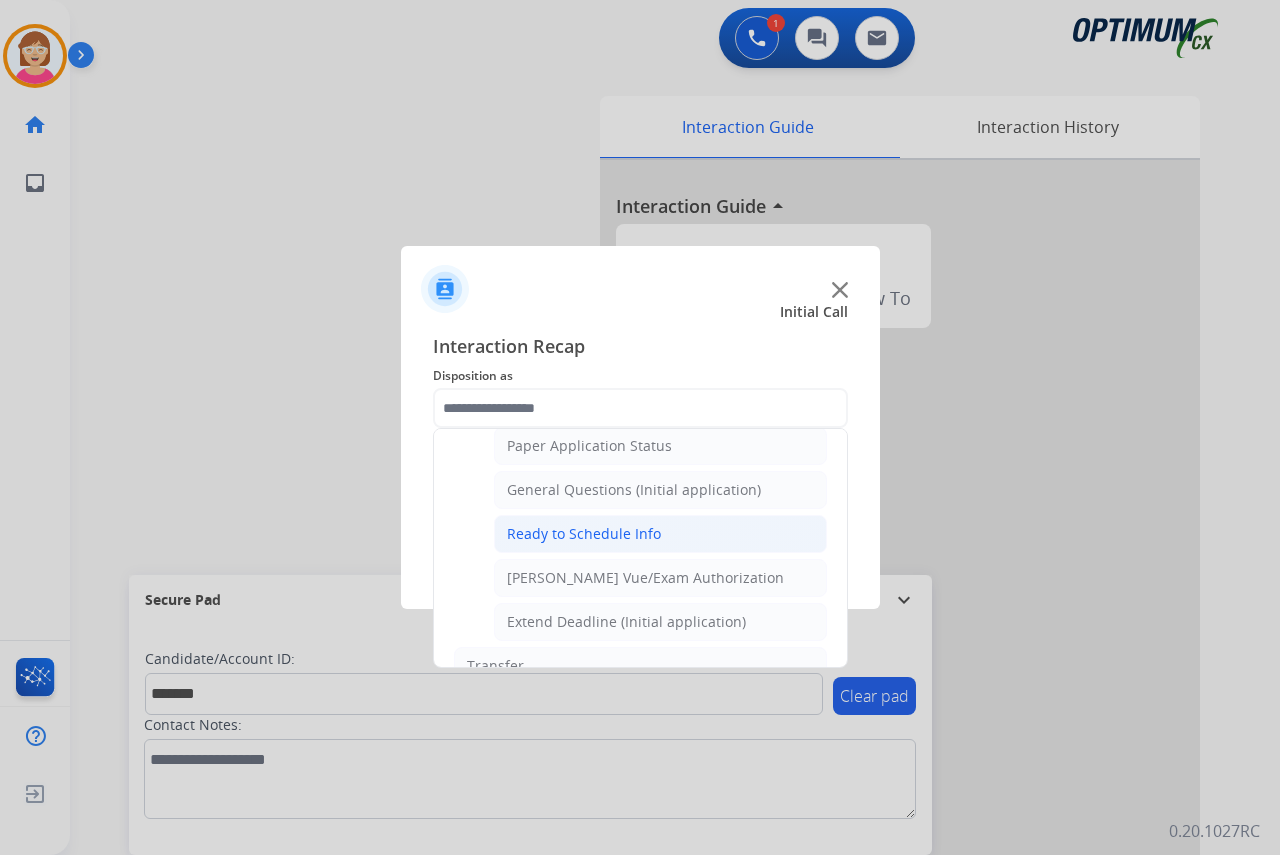 click on "Ready to Schedule Info" 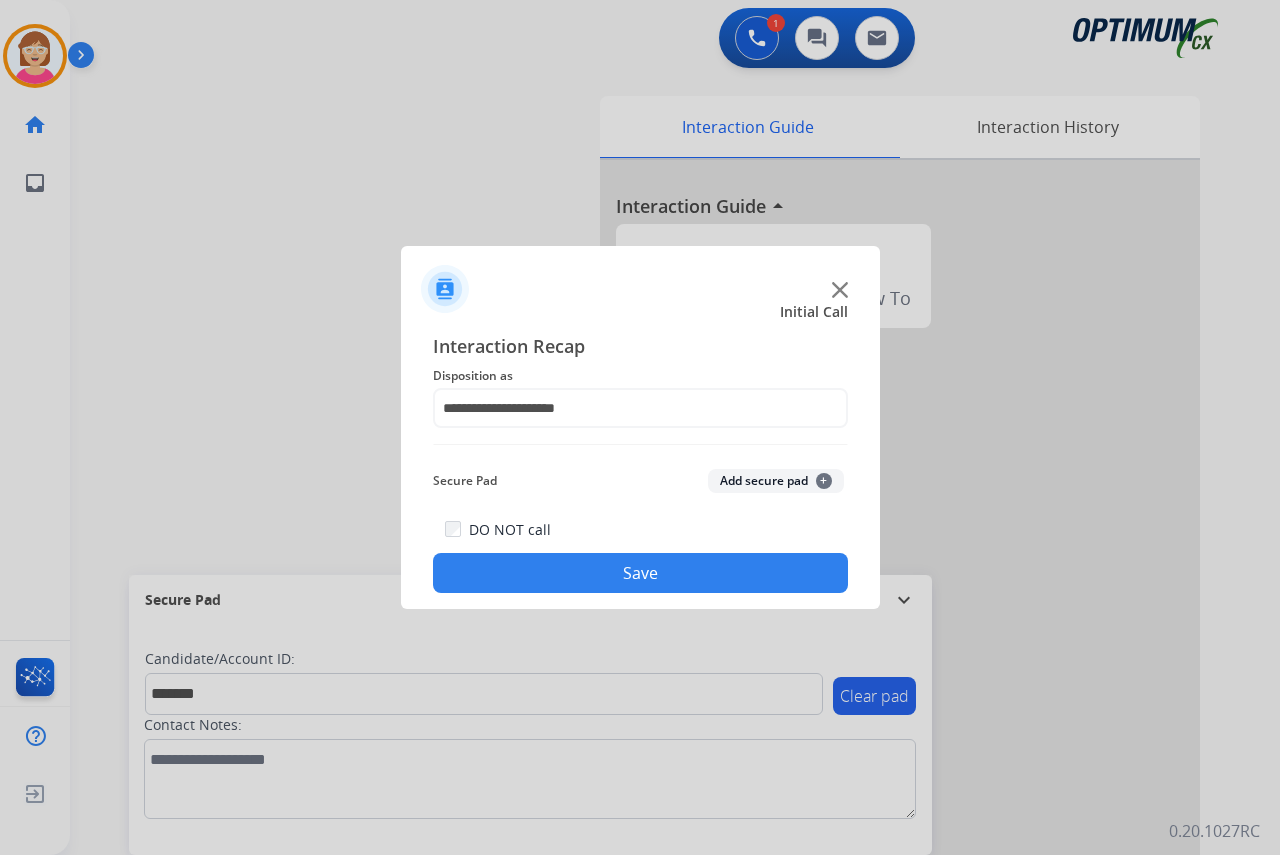 click on "+" 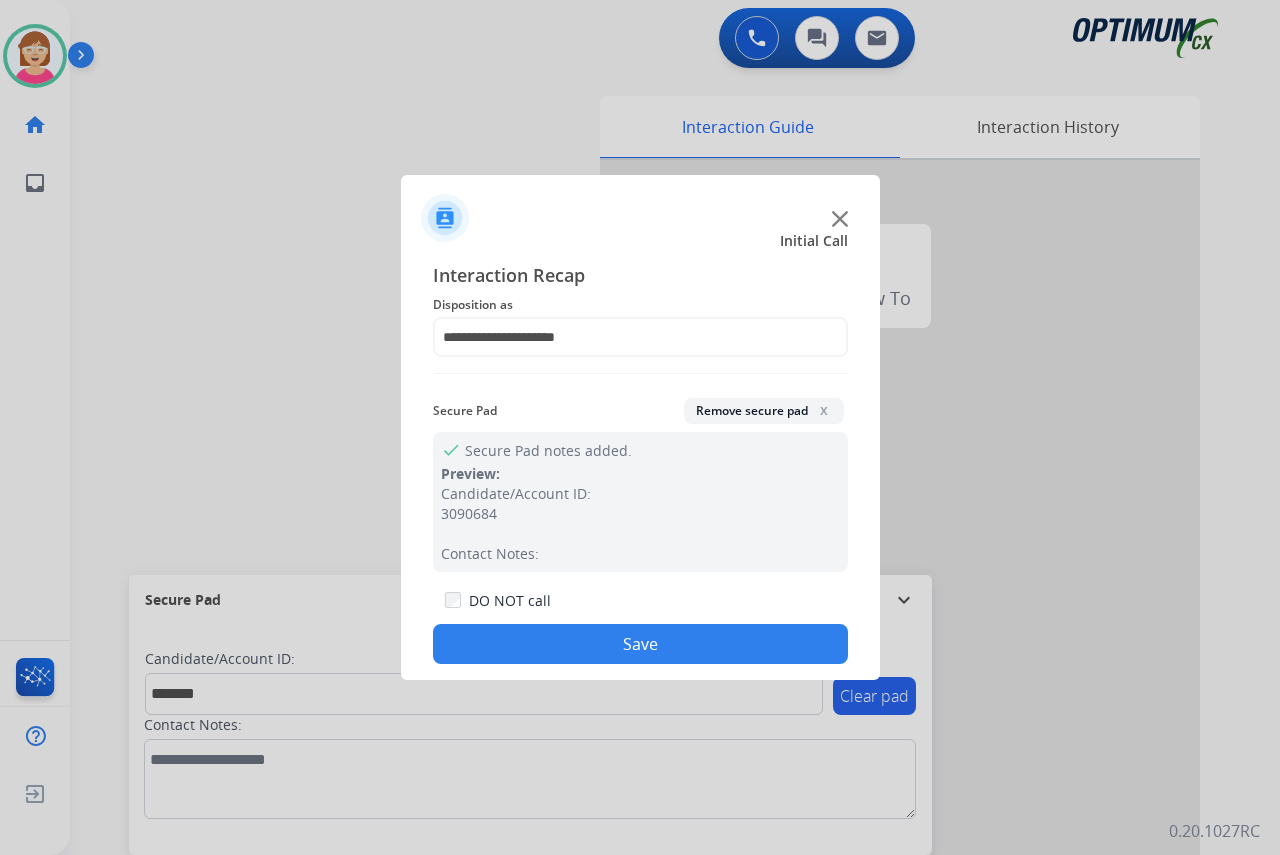 click on "Save" 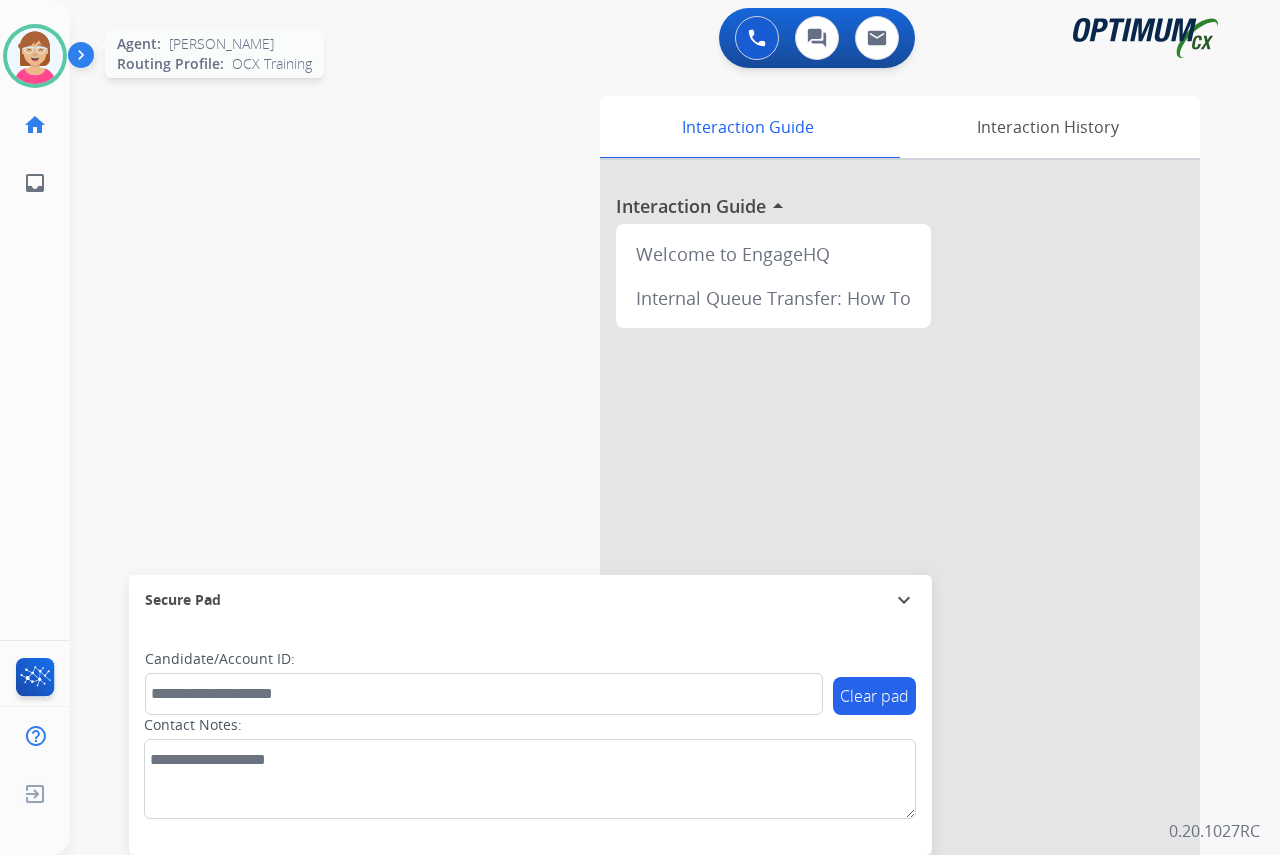 drag, startPoint x: 32, startPoint y: 51, endPoint x: 44, endPoint y: 57, distance: 13.416408 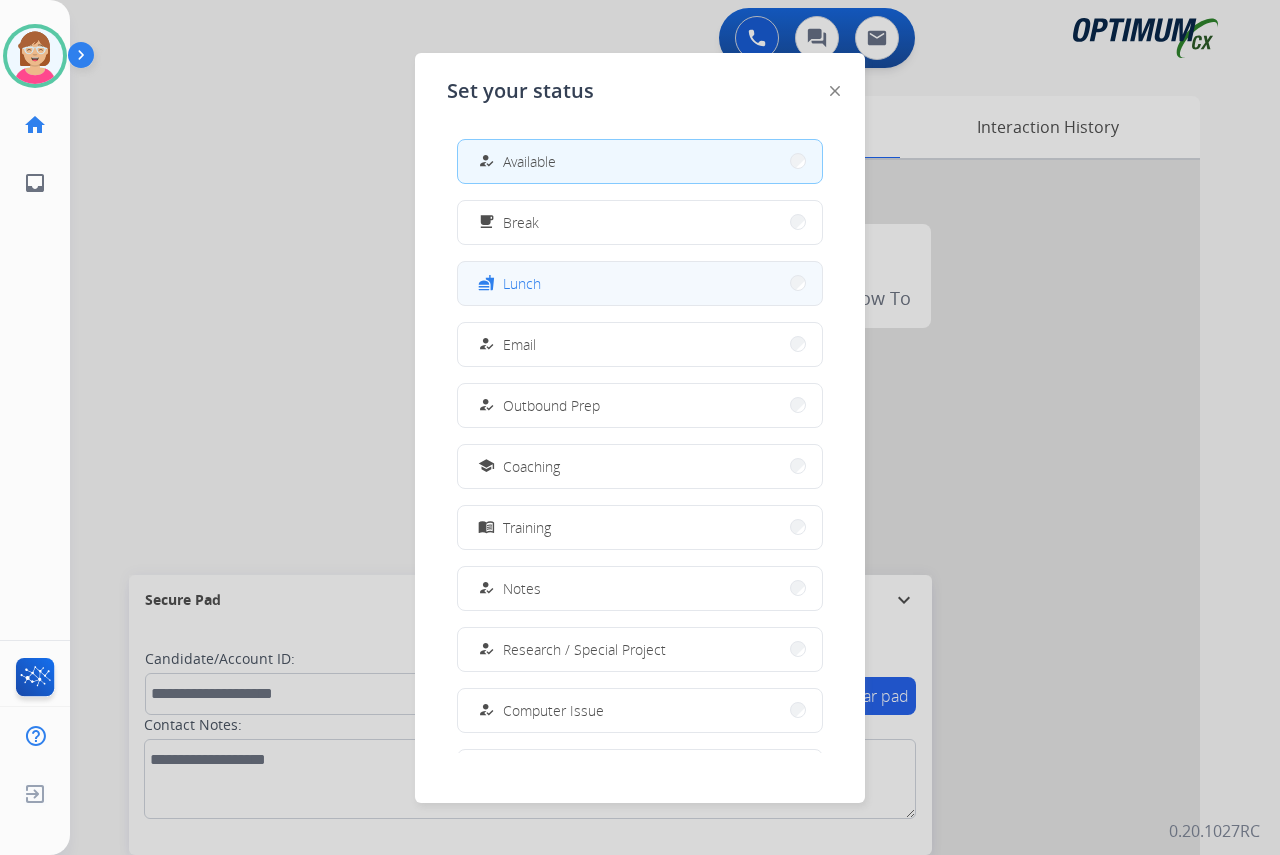 click on "fastfood Lunch" at bounding box center [640, 283] 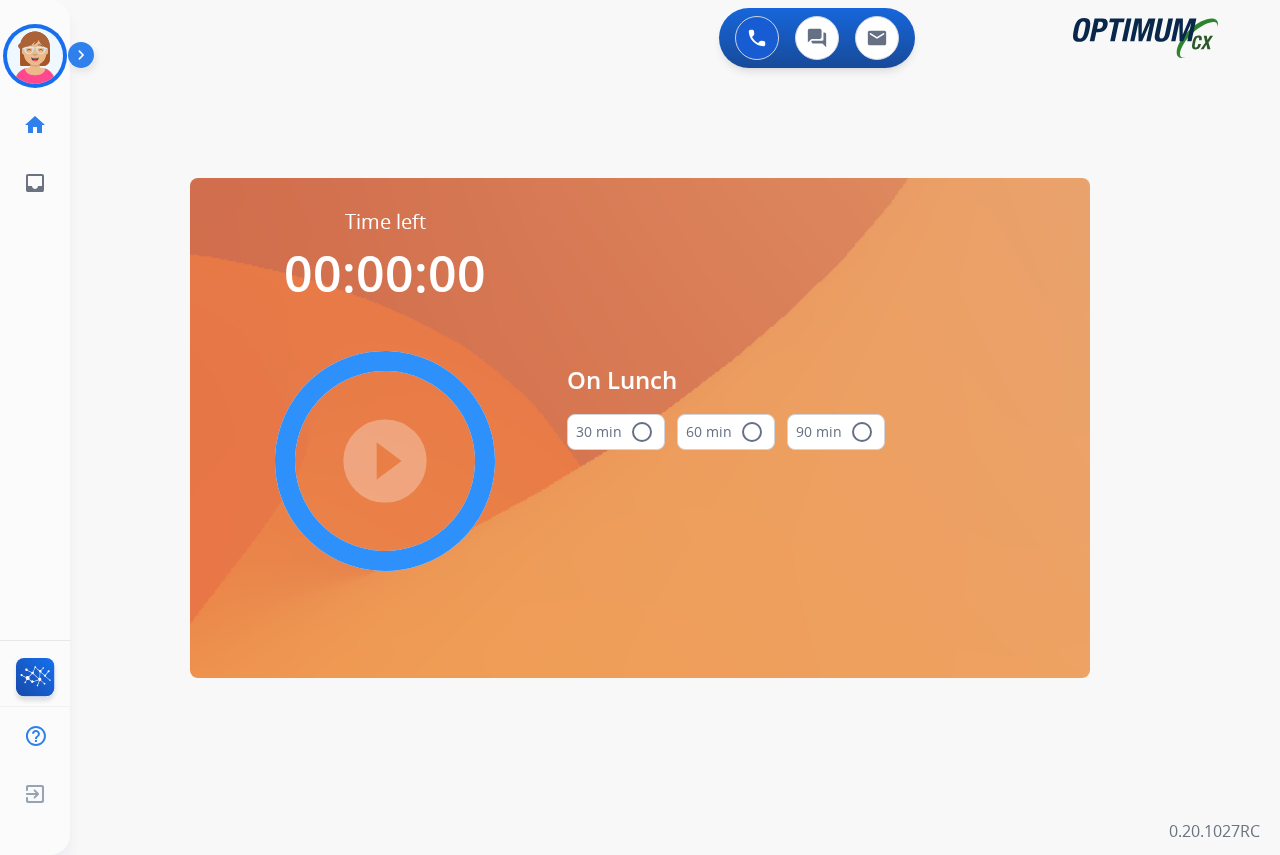 click on "radio_button_unchecked" at bounding box center (642, 432) 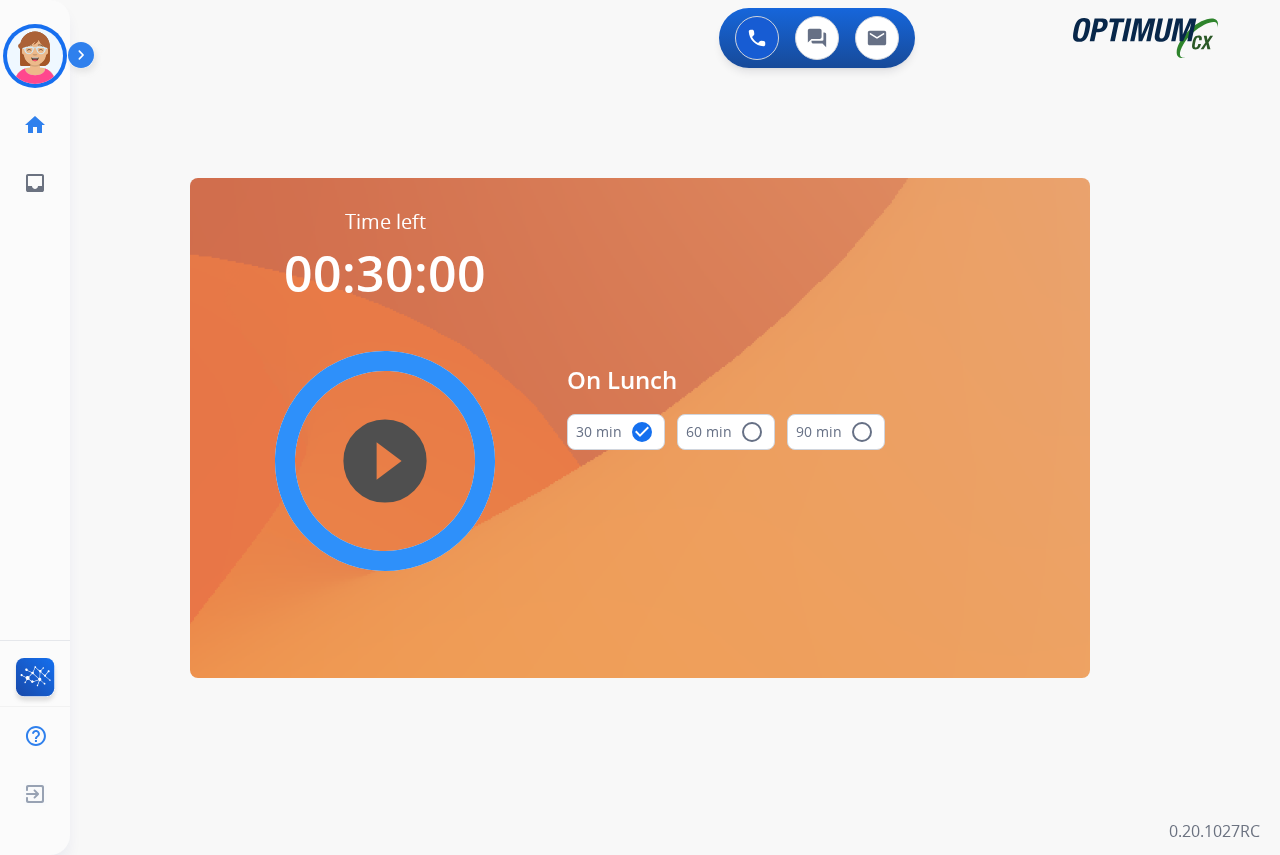 click on "play_circle_filled" at bounding box center (385, 461) 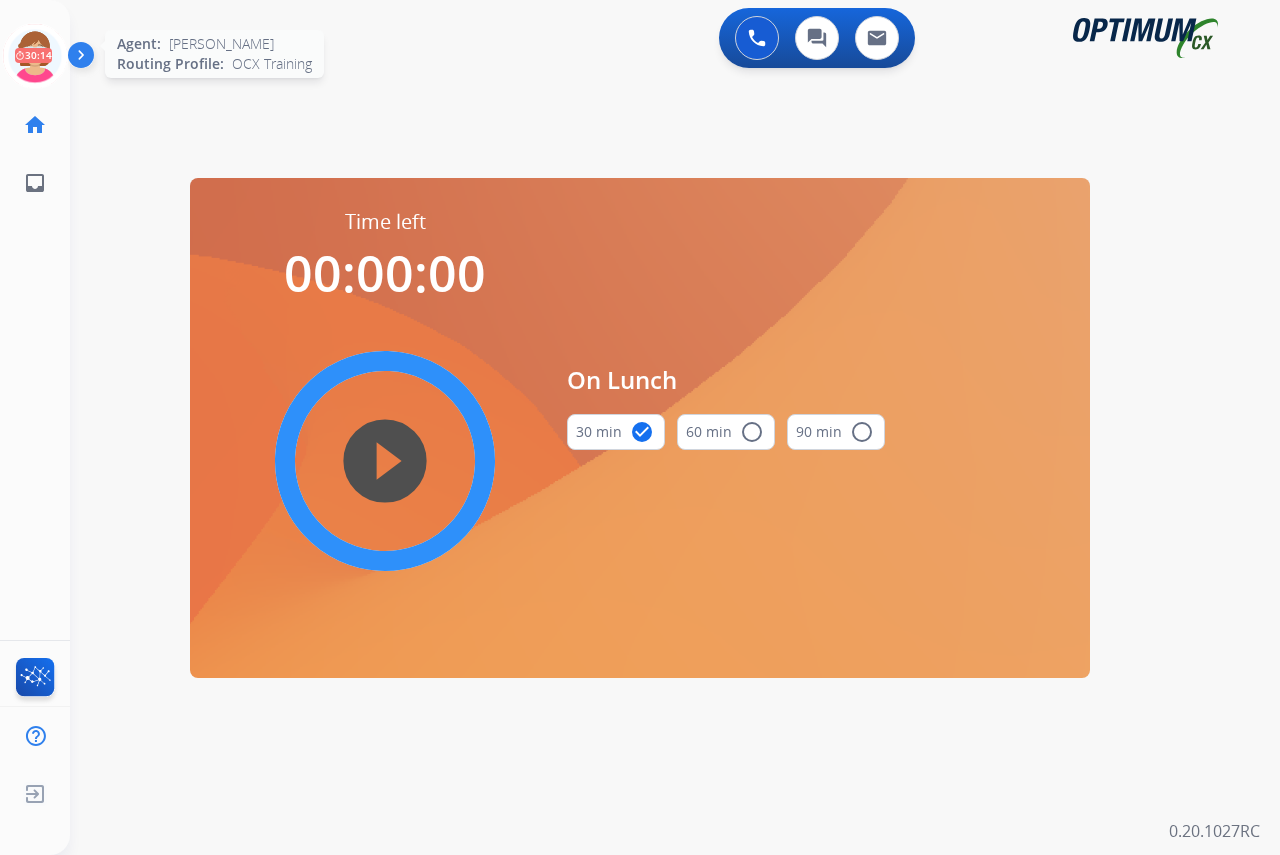click 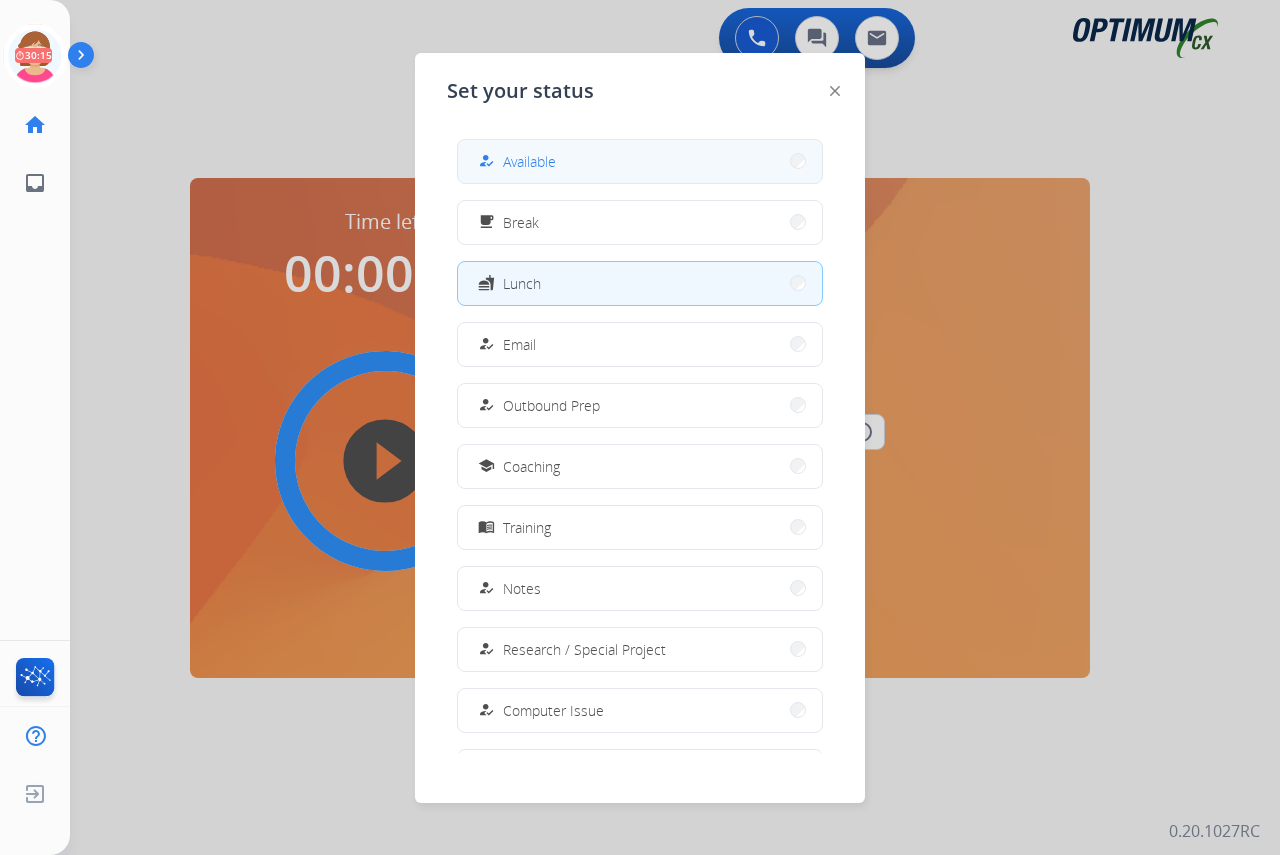 click on "Available" at bounding box center [529, 161] 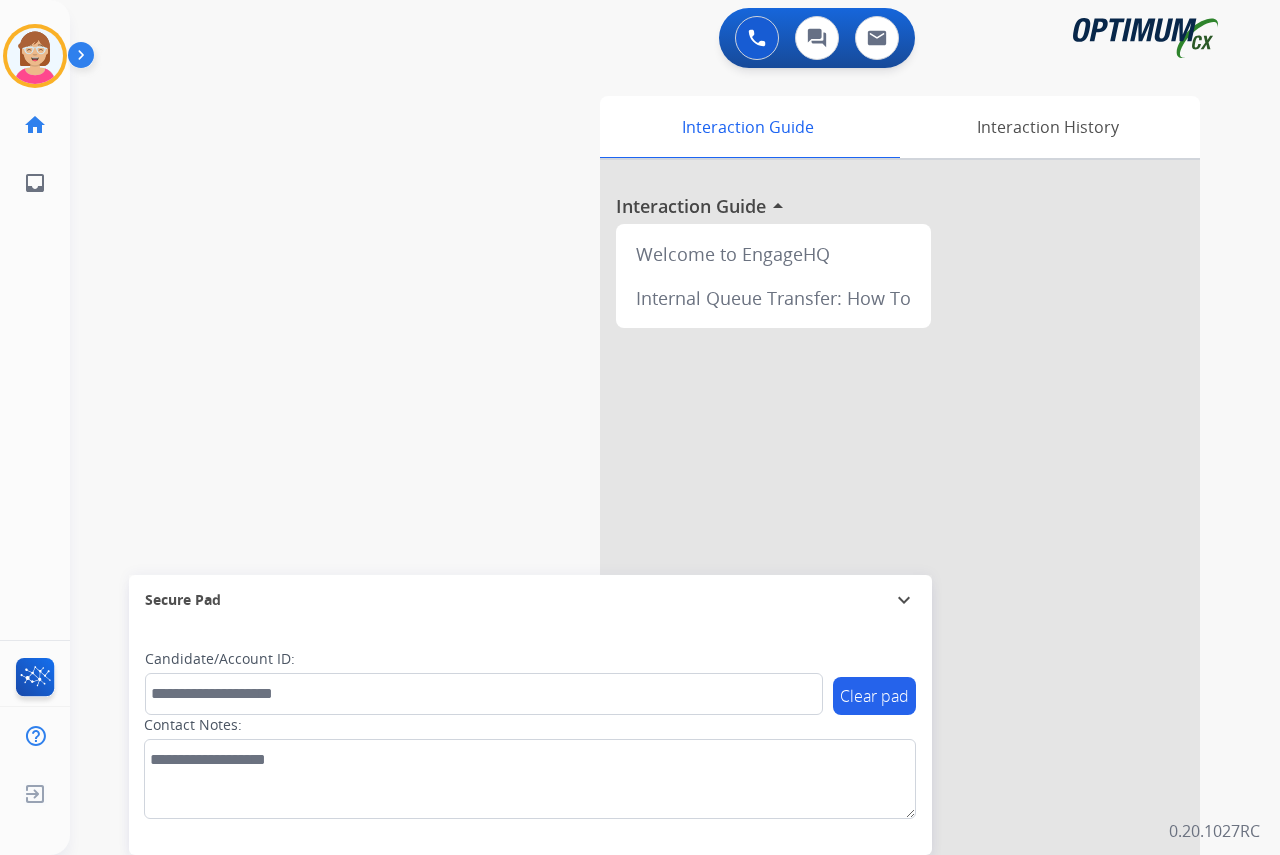 click on "[PERSON_NAME]   Available  Edit Avatar  Agent:   [PERSON_NAME] Profile:  OCX Training home  Home  Home inbox  Emails  Emails  FocalPoints  Help Center  Help Center  Log out  Log out" 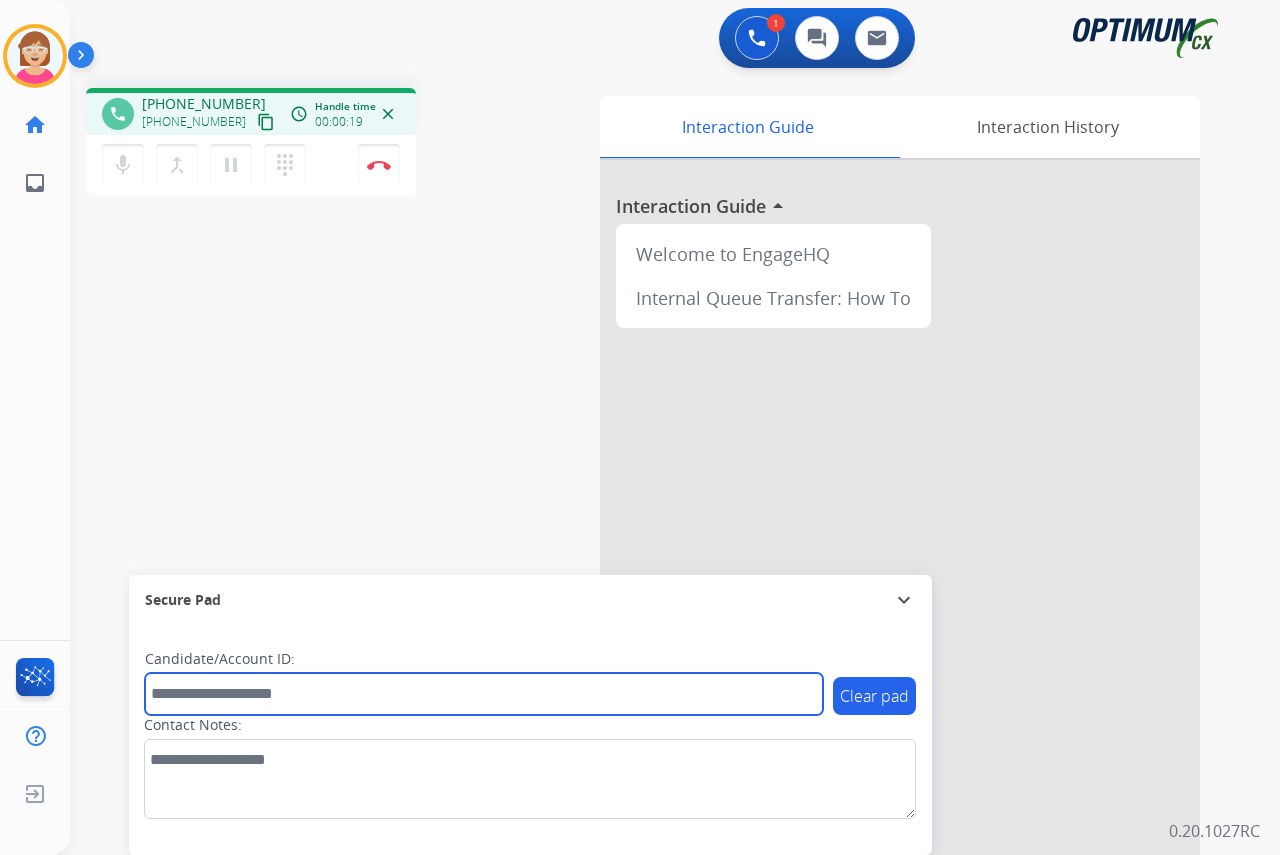 click at bounding box center (484, 694) 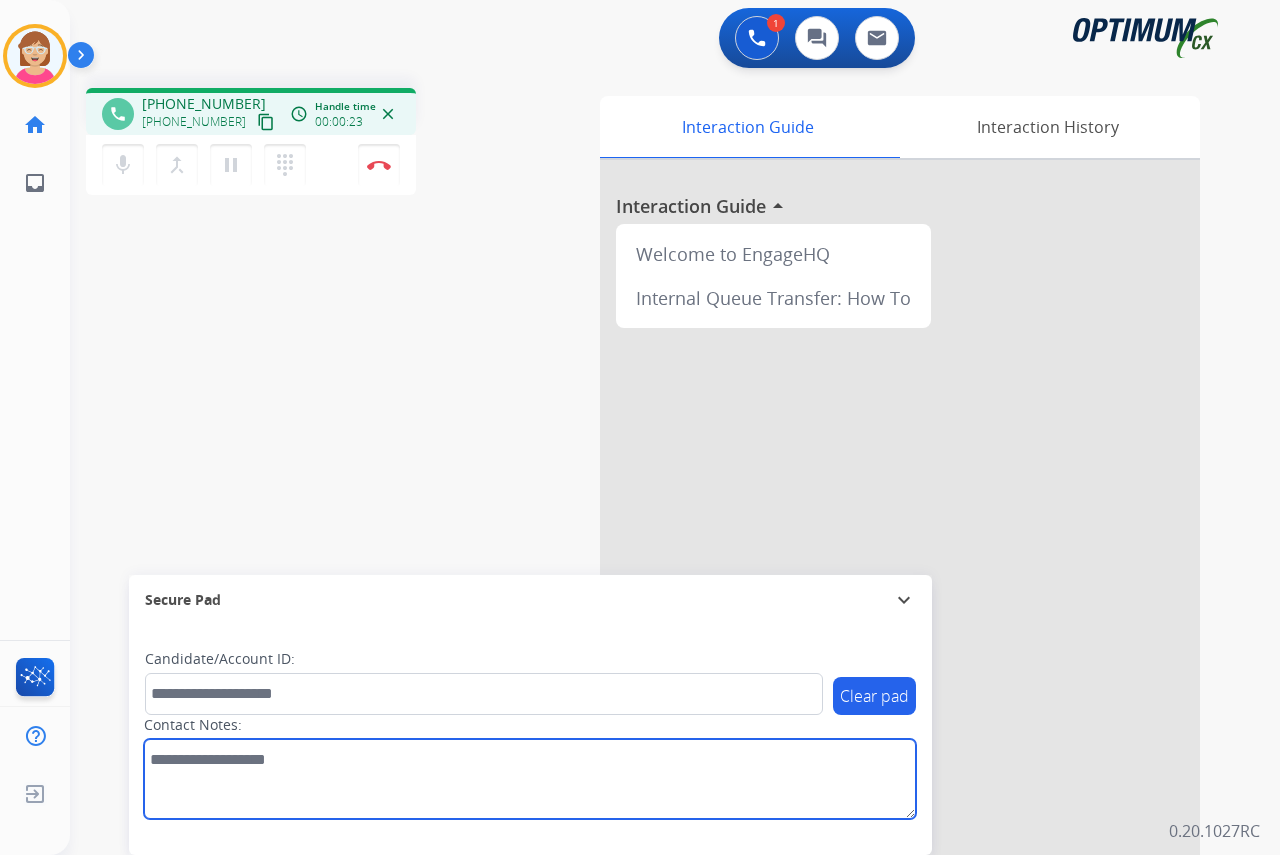 click at bounding box center (530, 779) 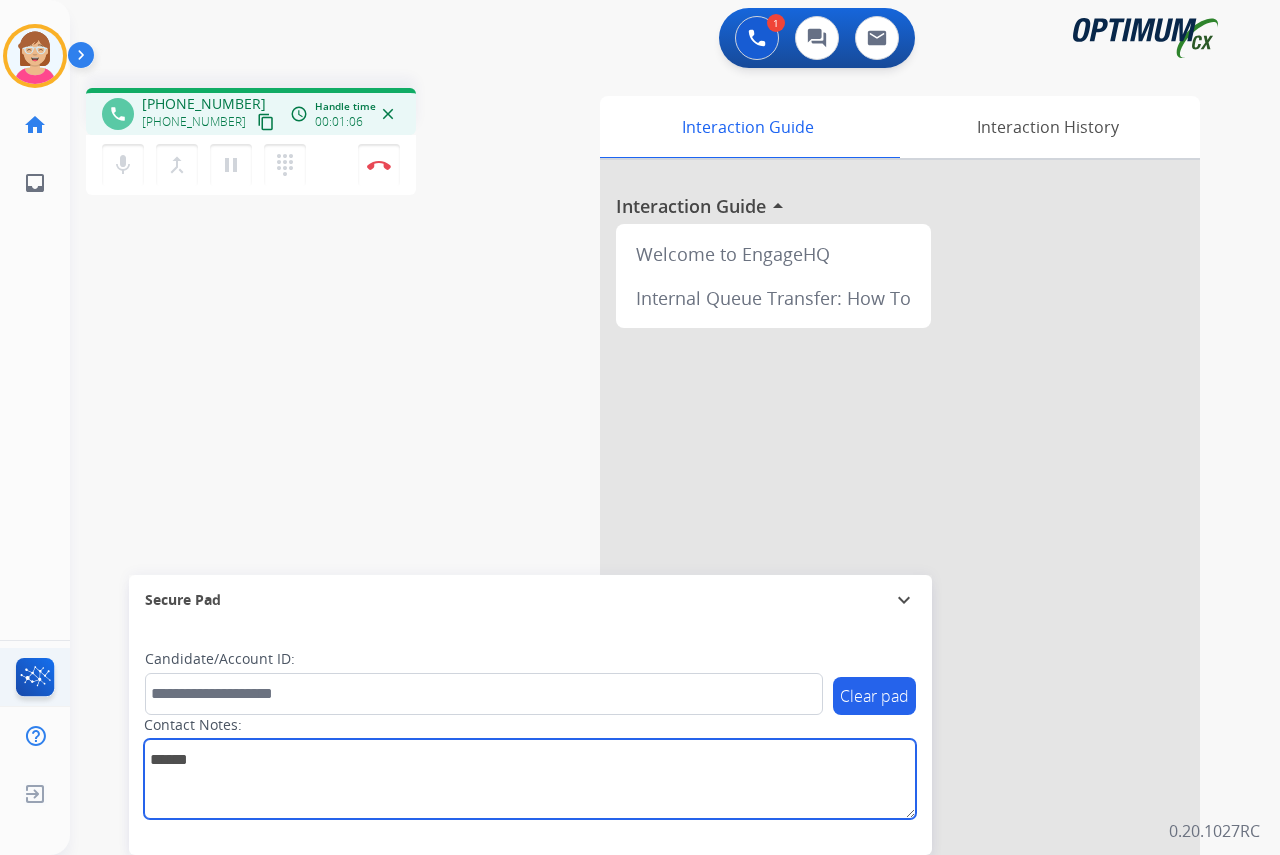 type on "******" 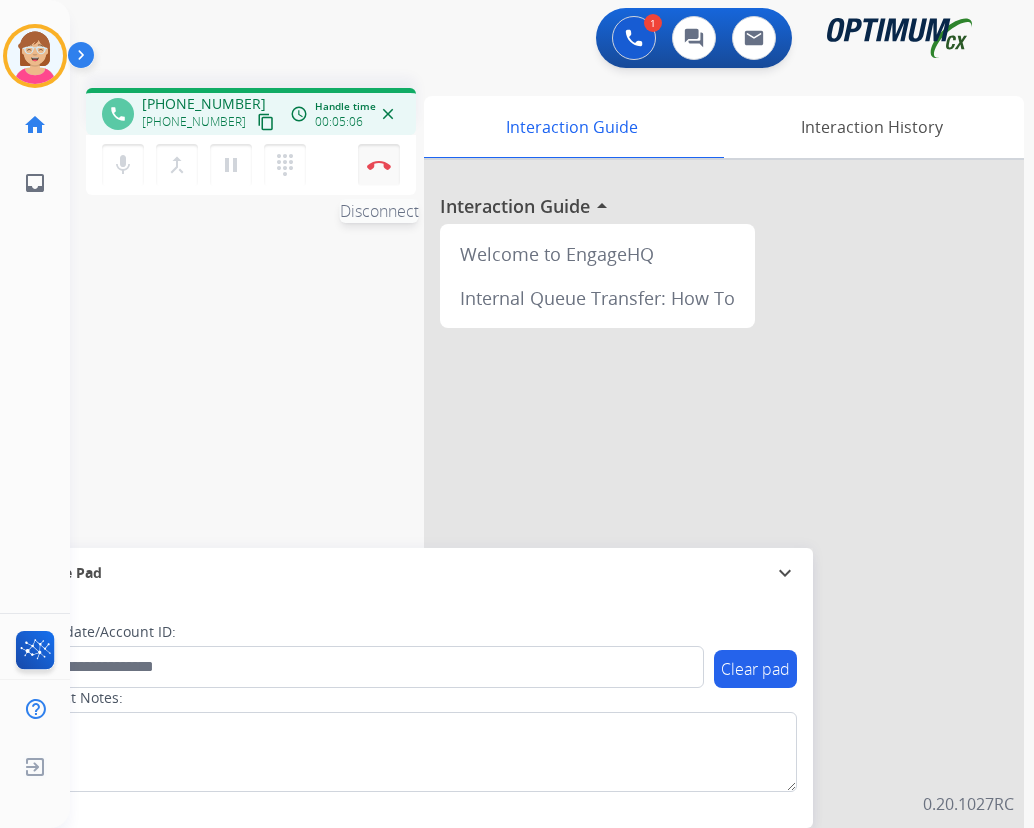 click at bounding box center (379, 165) 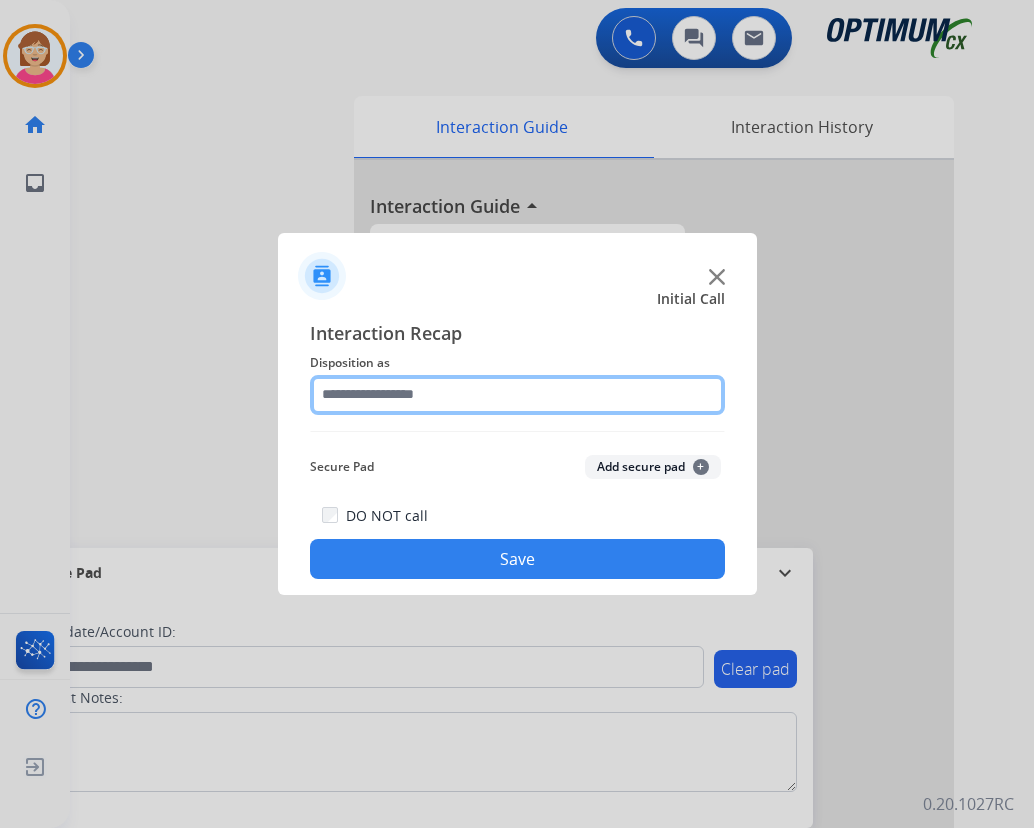 click 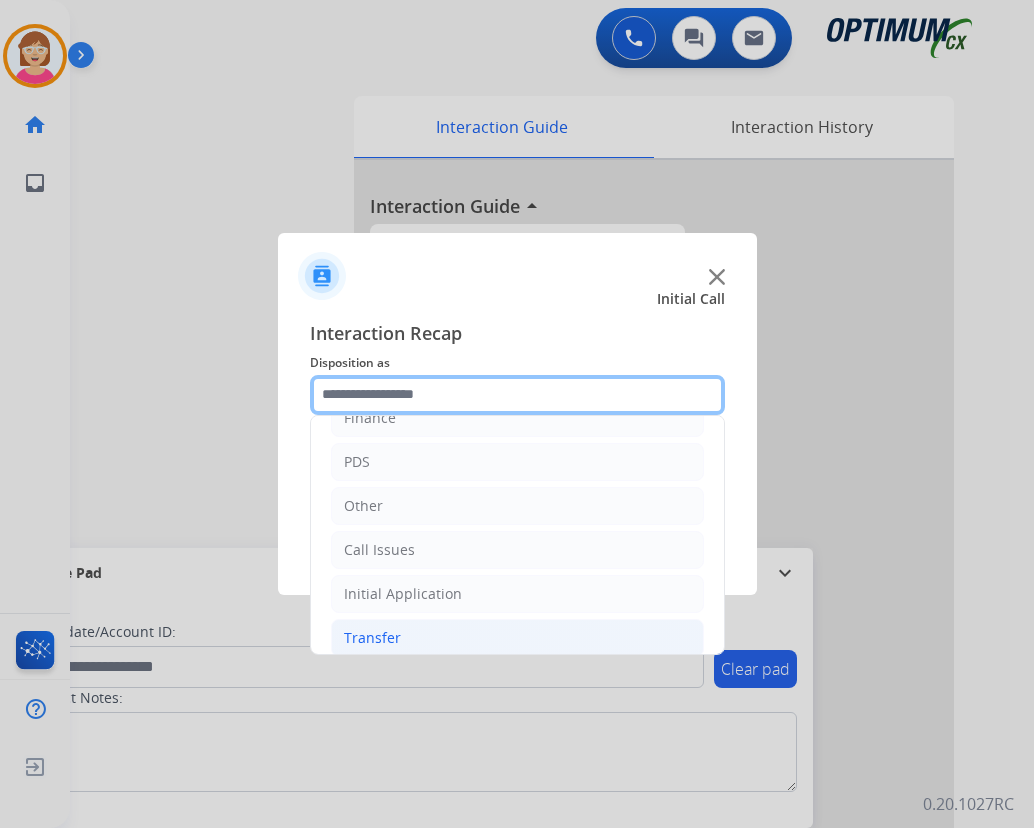 scroll, scrollTop: 136, scrollLeft: 0, axis: vertical 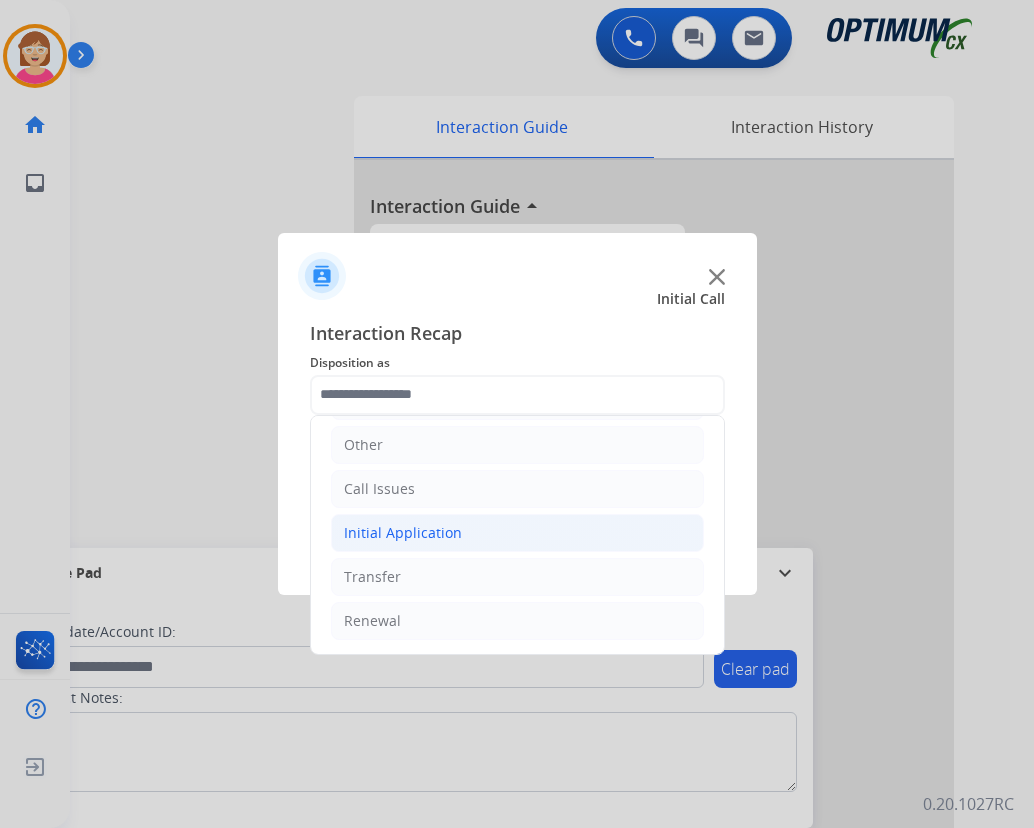 click on "Initial Application" 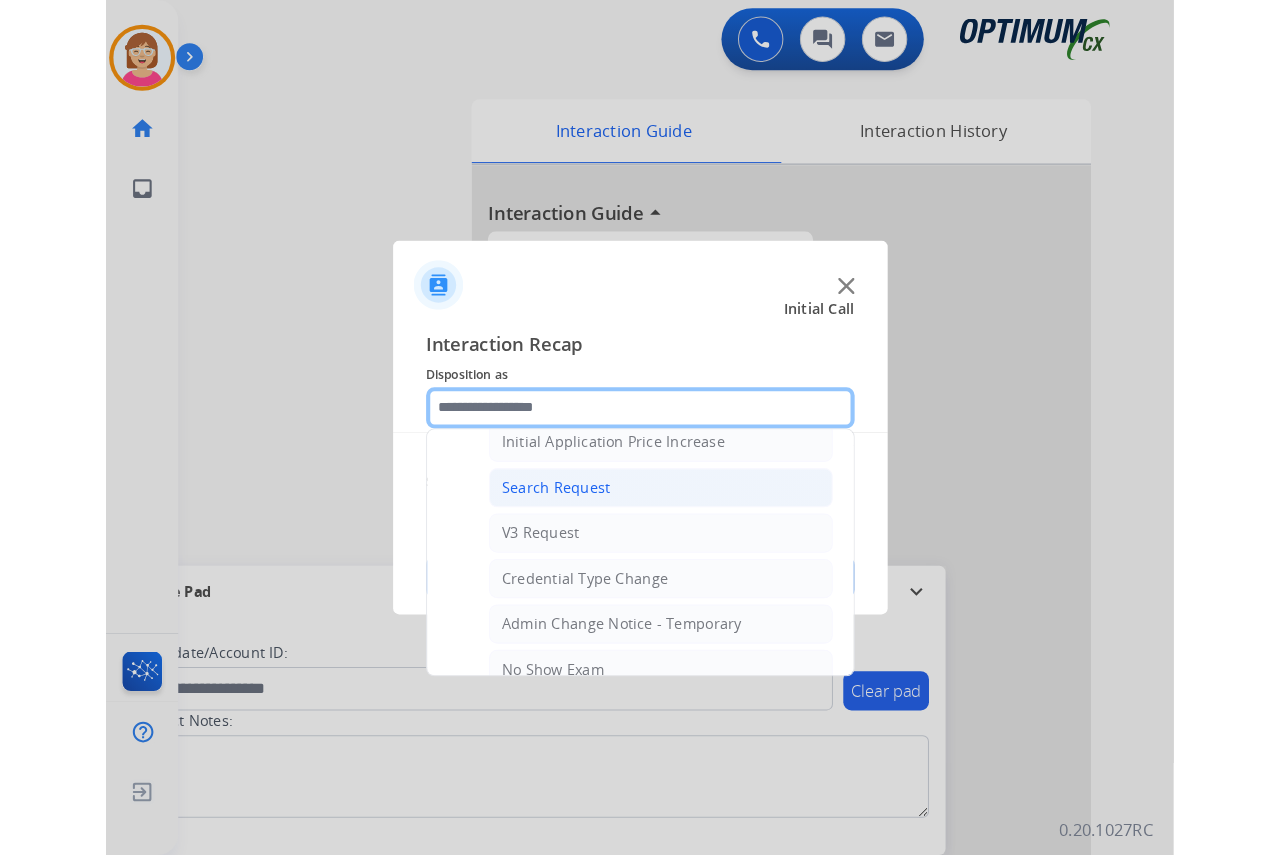 scroll, scrollTop: 736, scrollLeft: 0, axis: vertical 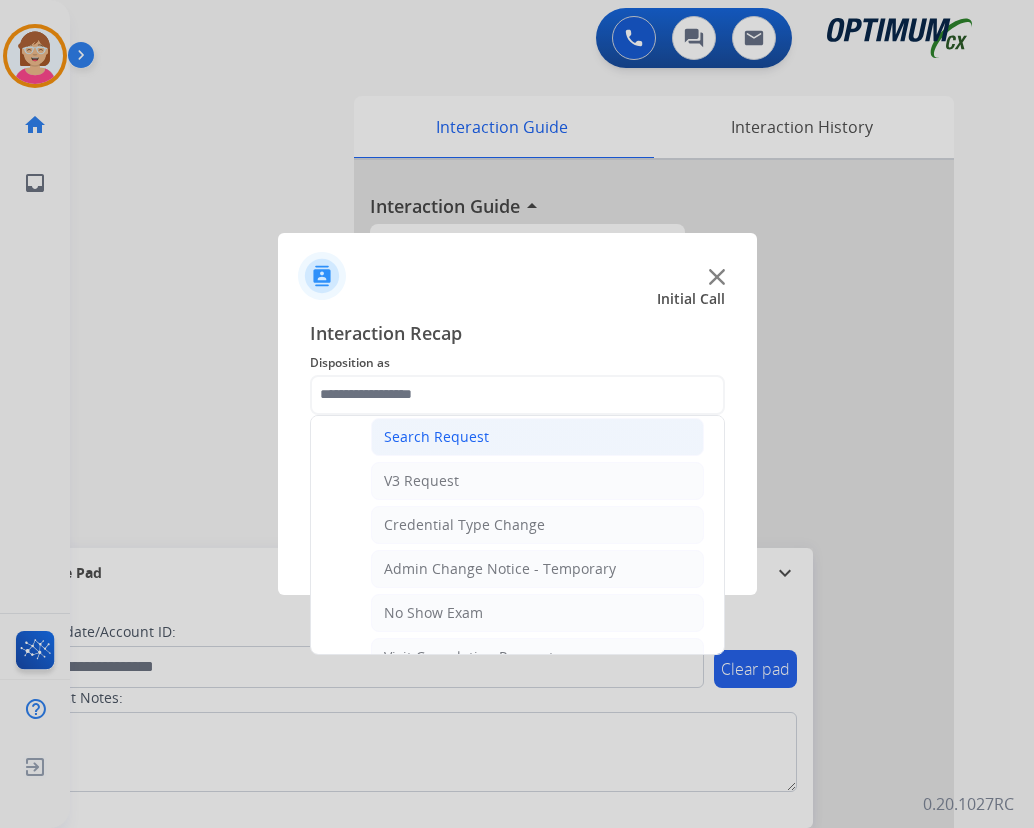 click on "Credential Type Change" 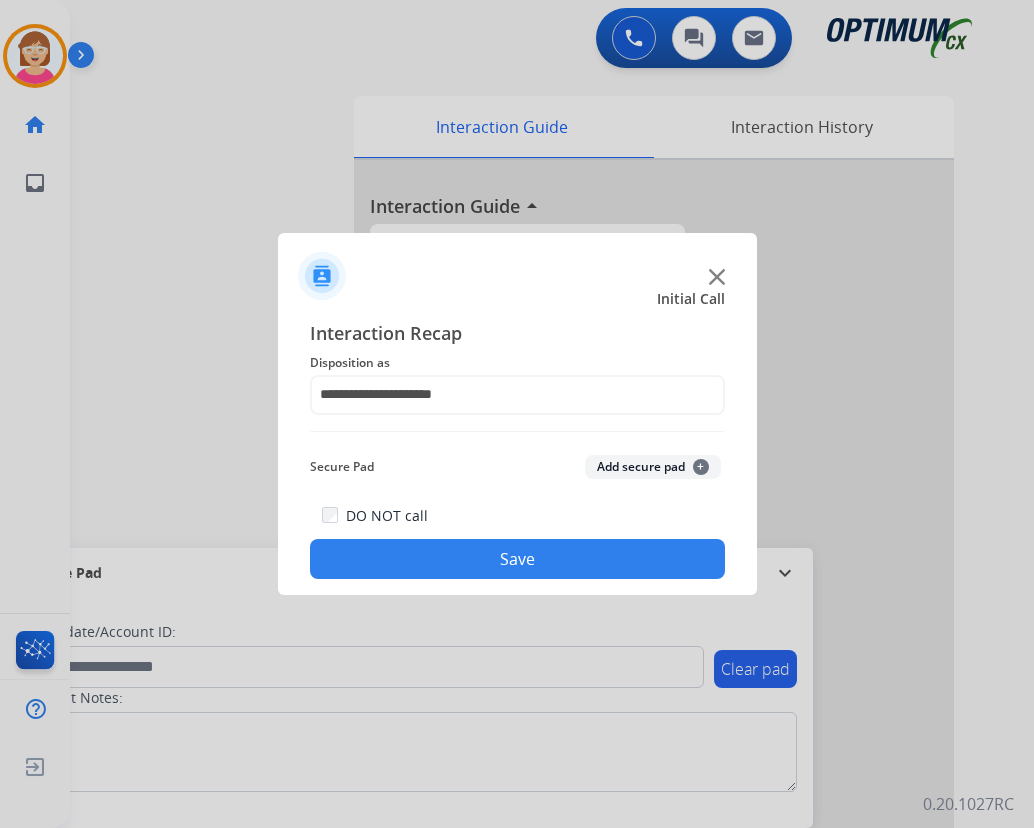 click on "+" 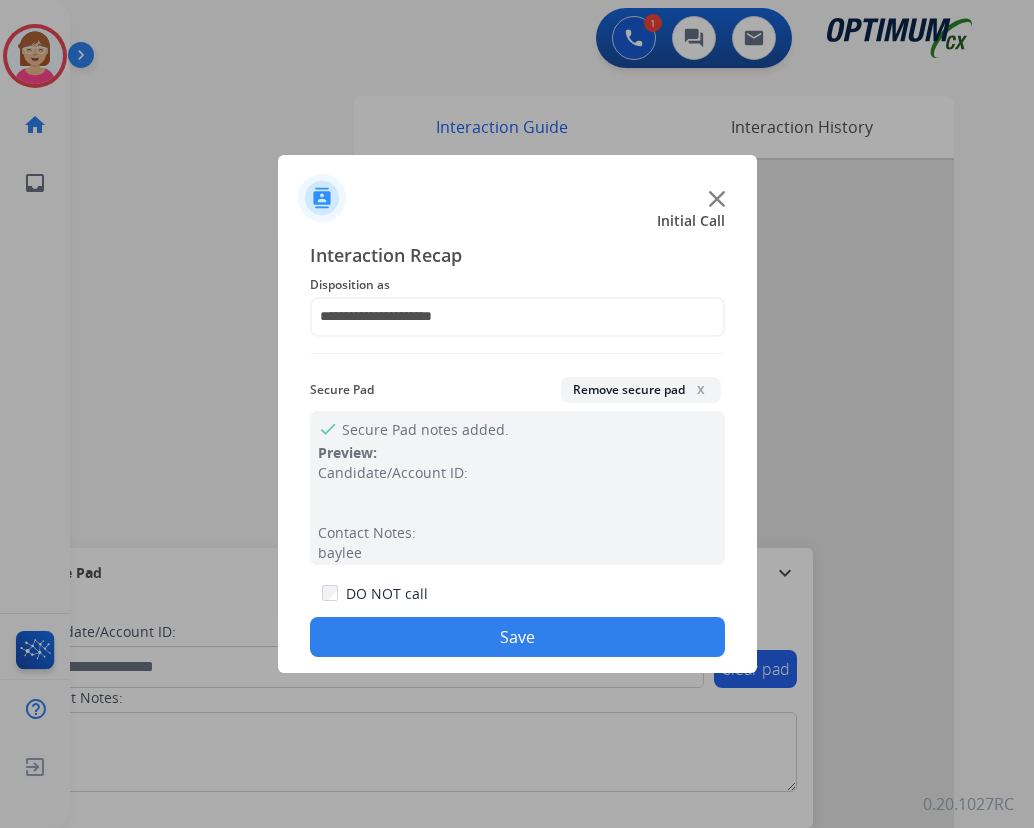 click on "Save" 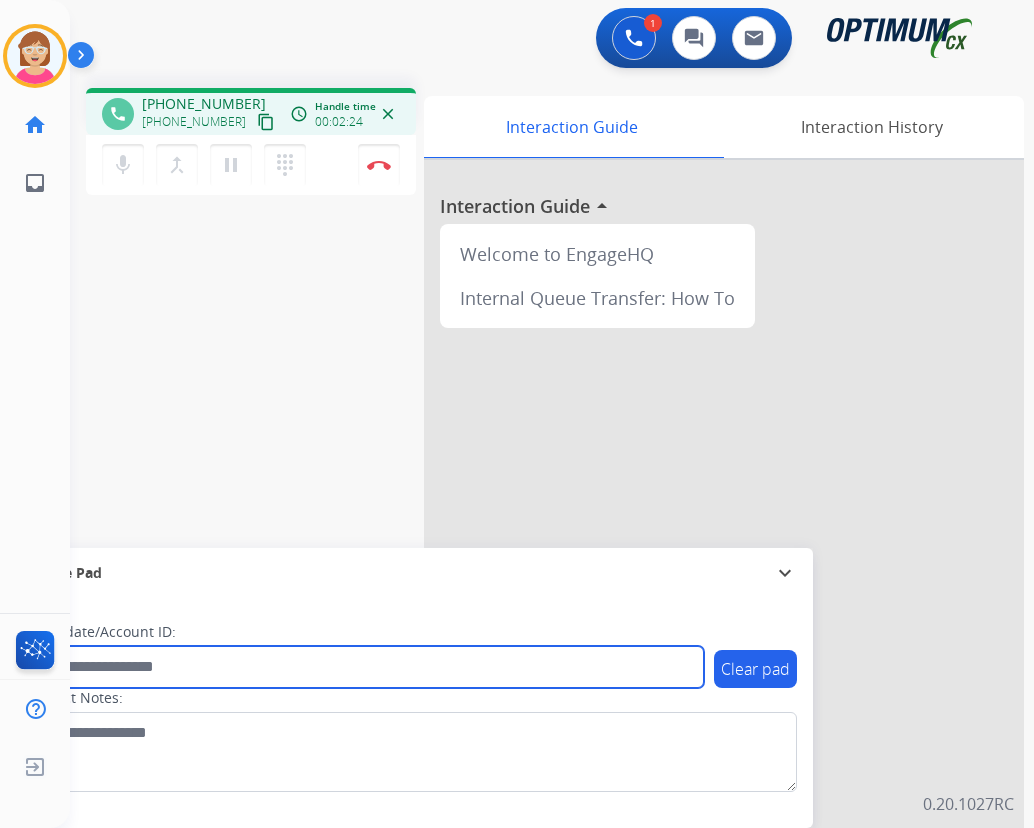 click at bounding box center [365, 667] 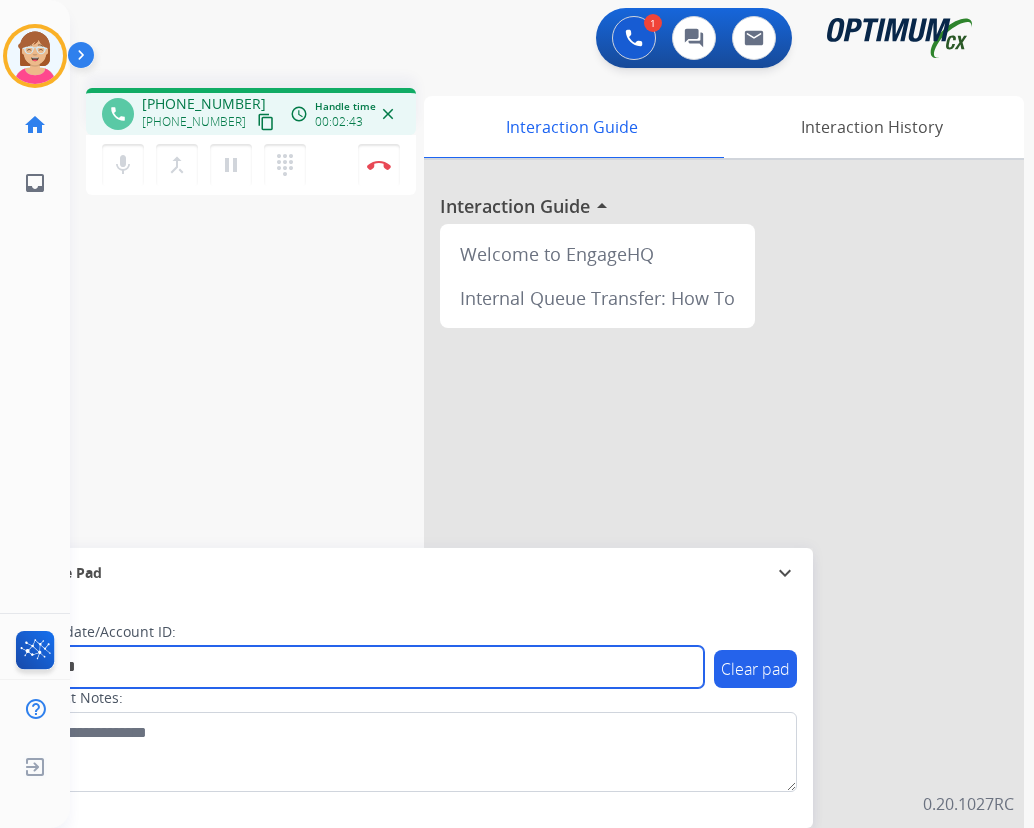 type on "*******" 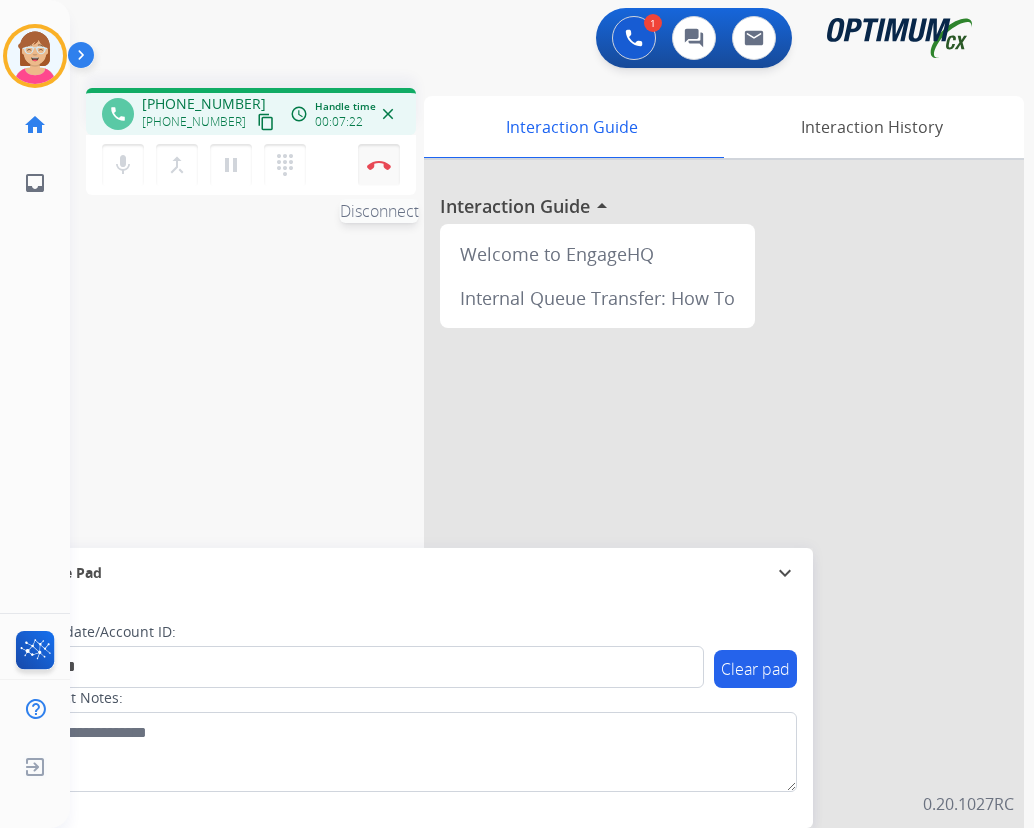 click at bounding box center [379, 165] 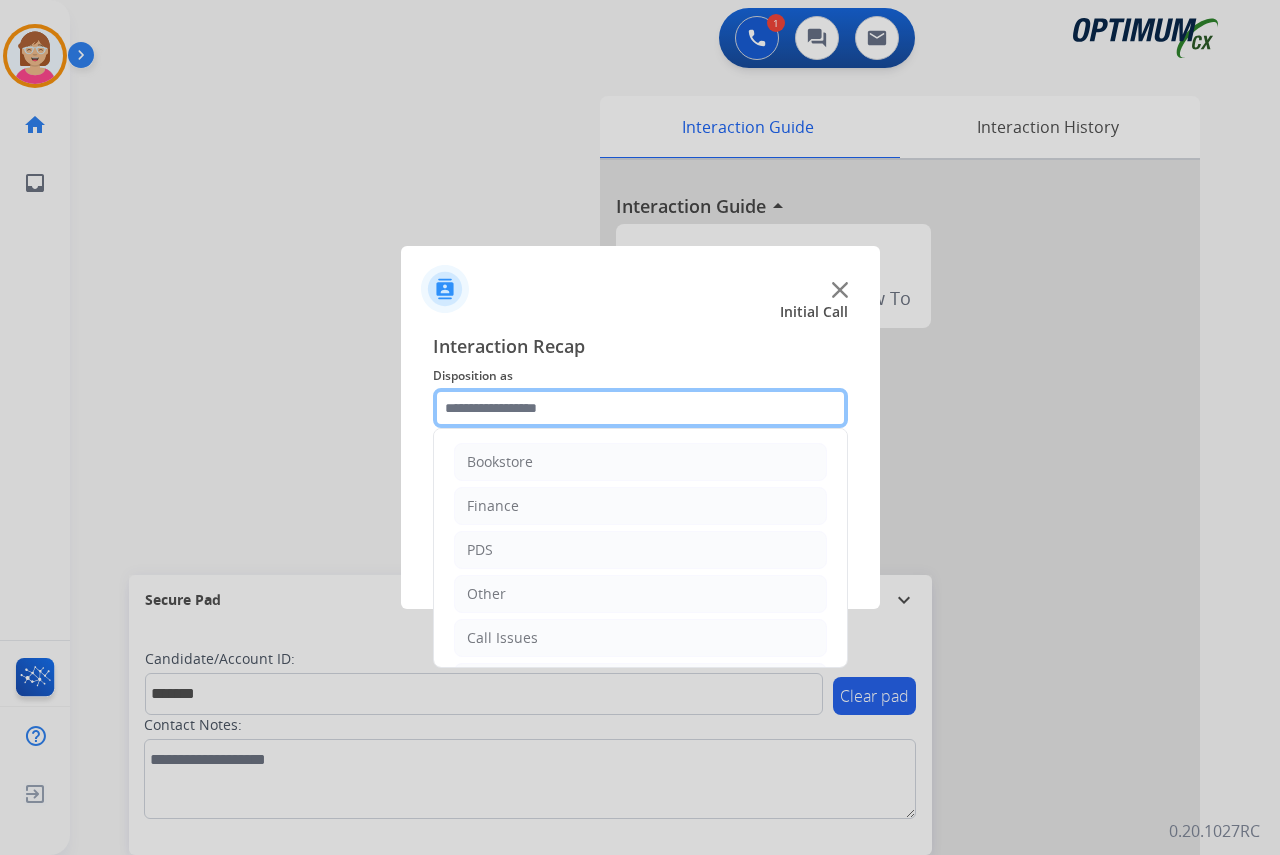 click 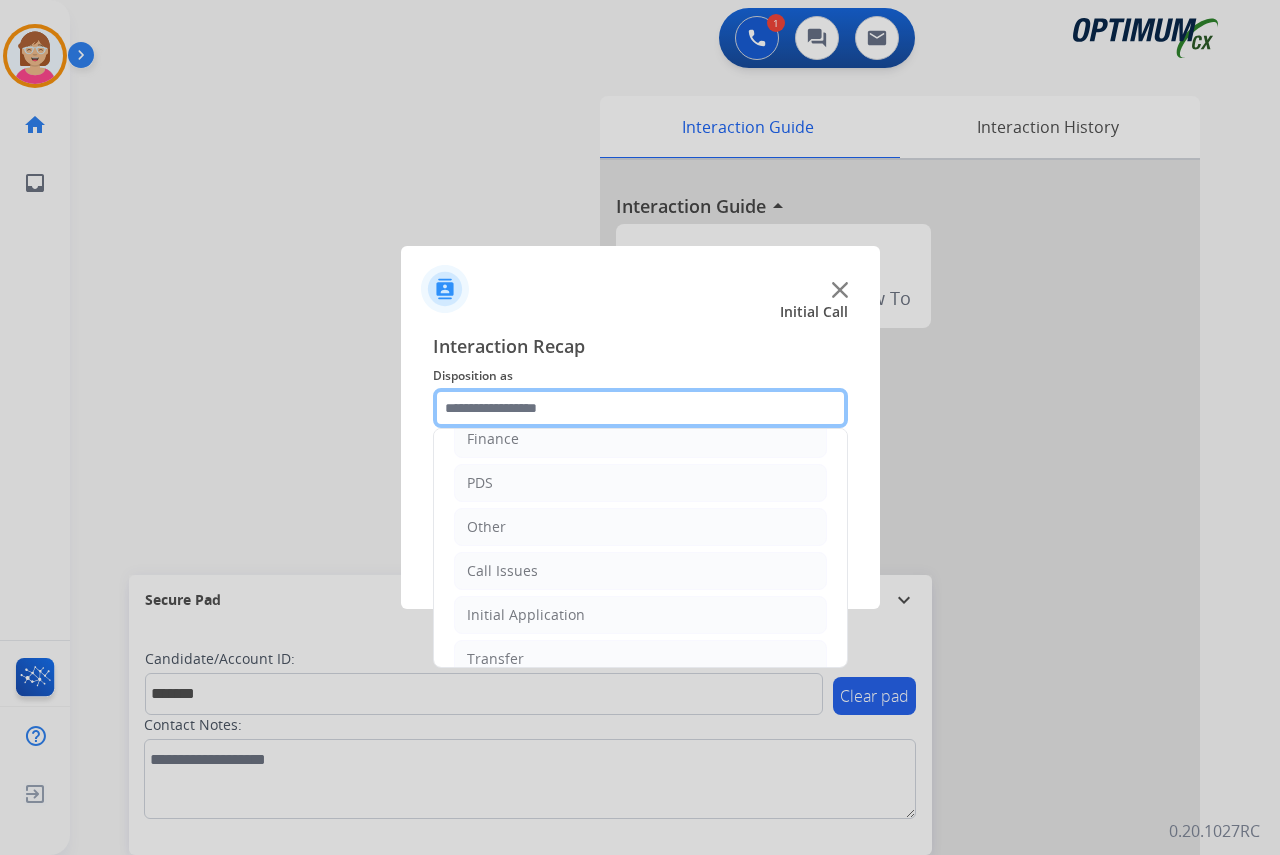 scroll, scrollTop: 136, scrollLeft: 0, axis: vertical 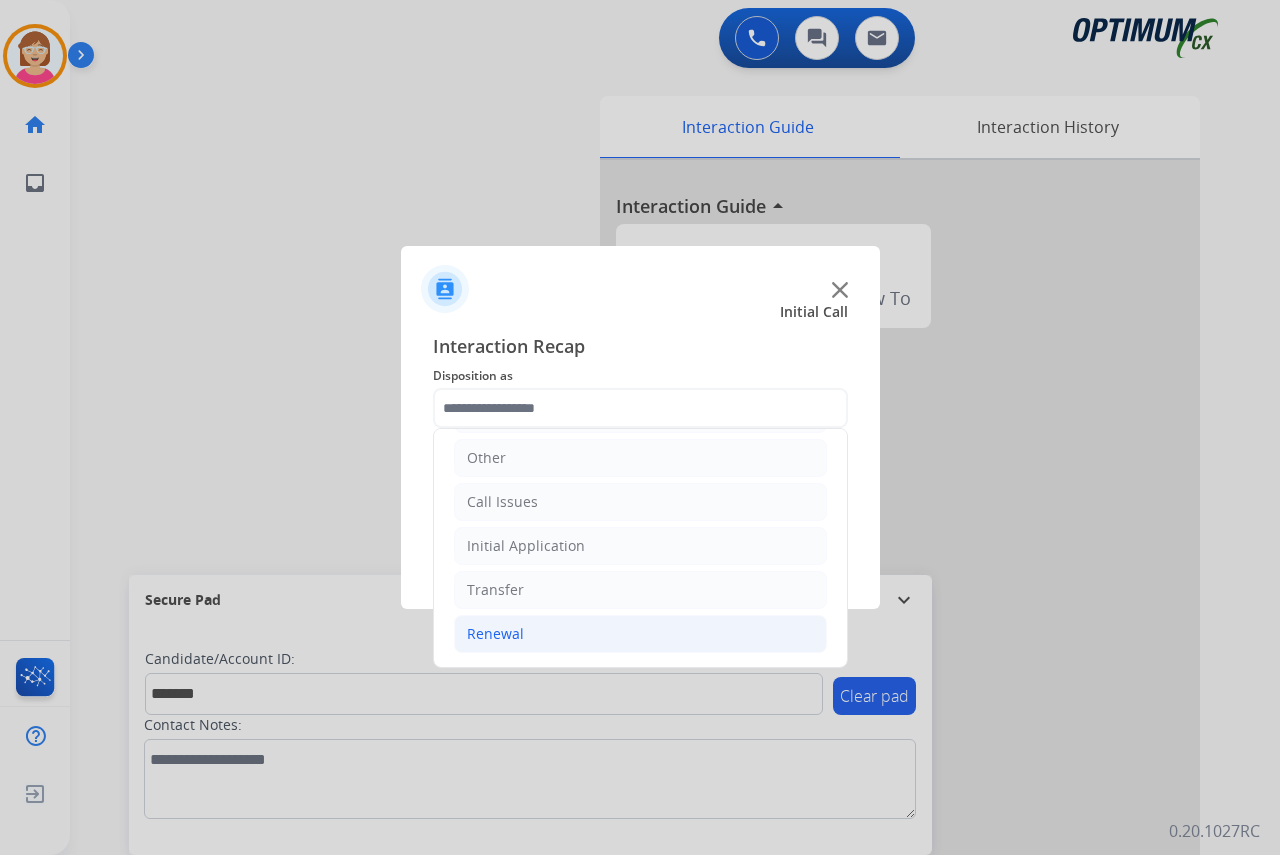 click on "Renewal" 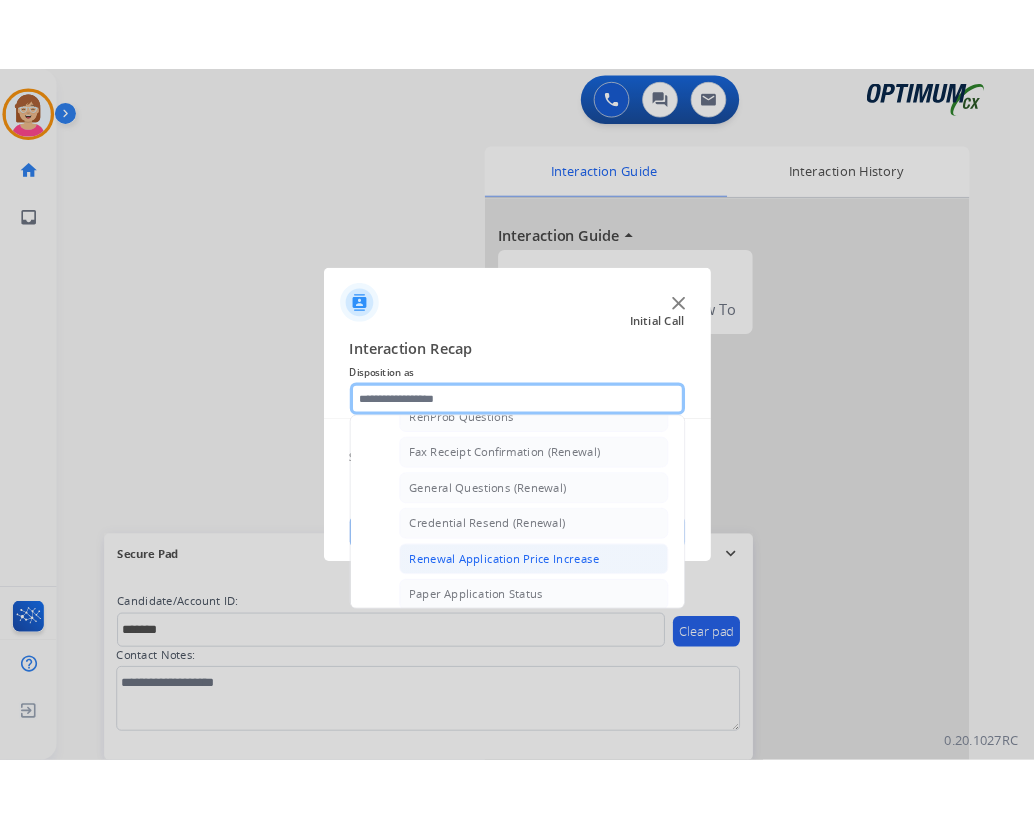 scroll, scrollTop: 636, scrollLeft: 0, axis: vertical 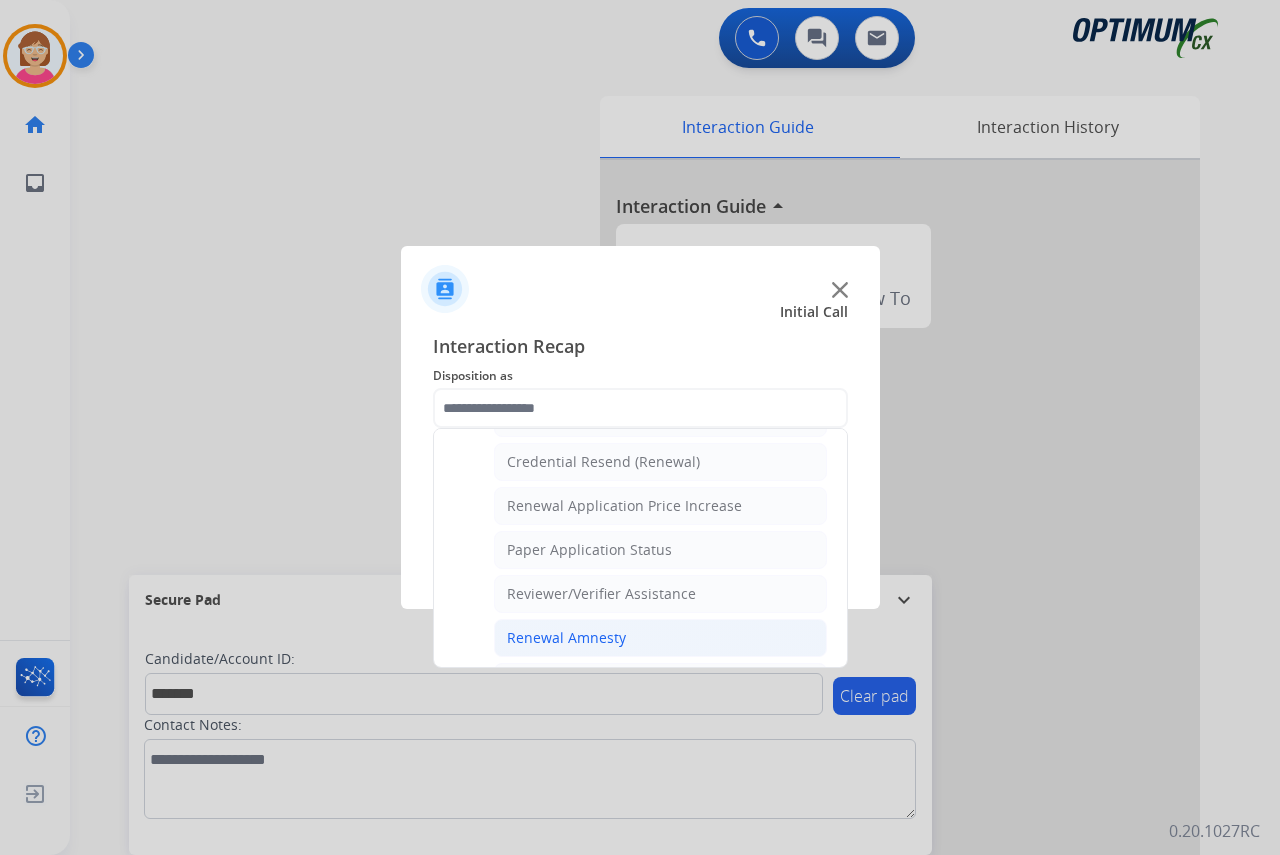 click on "Renewal Amnesty" 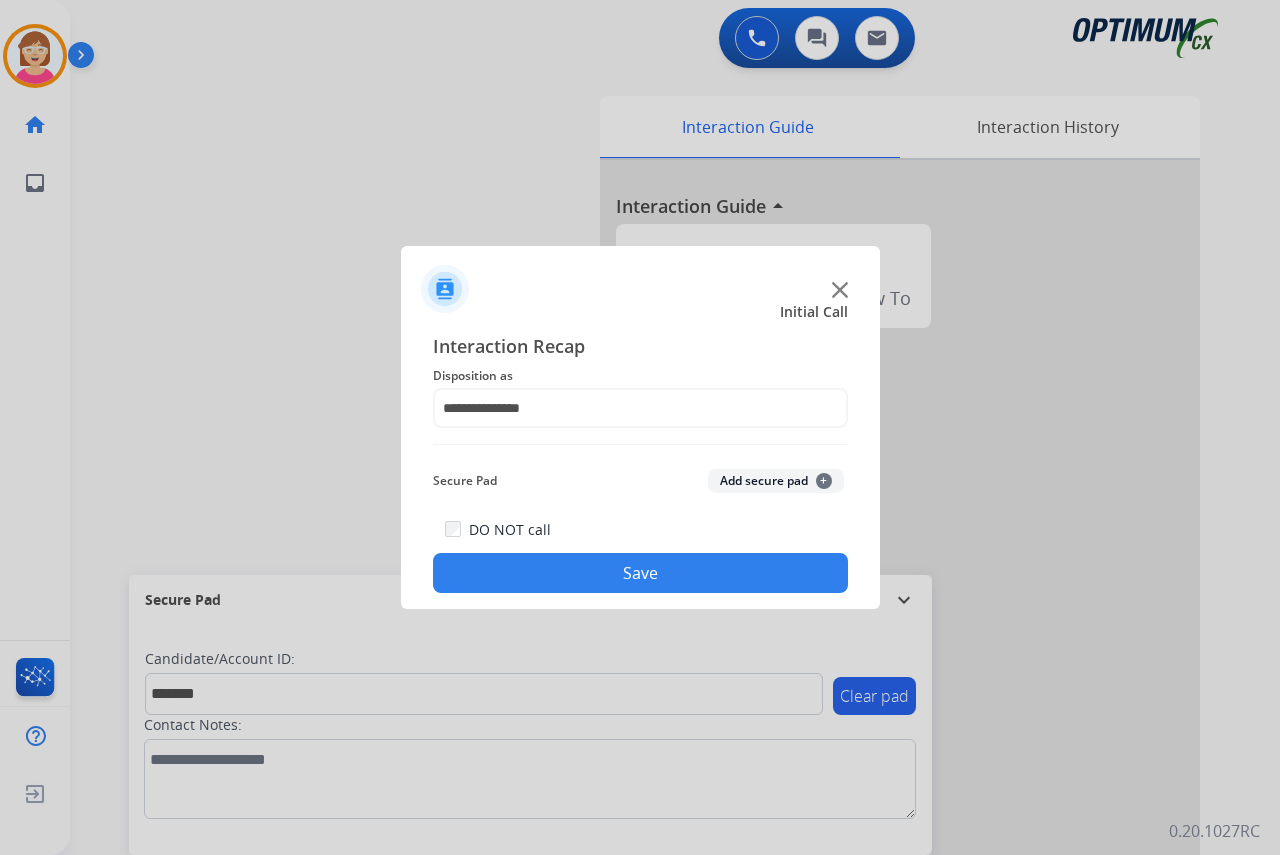 click on "+" 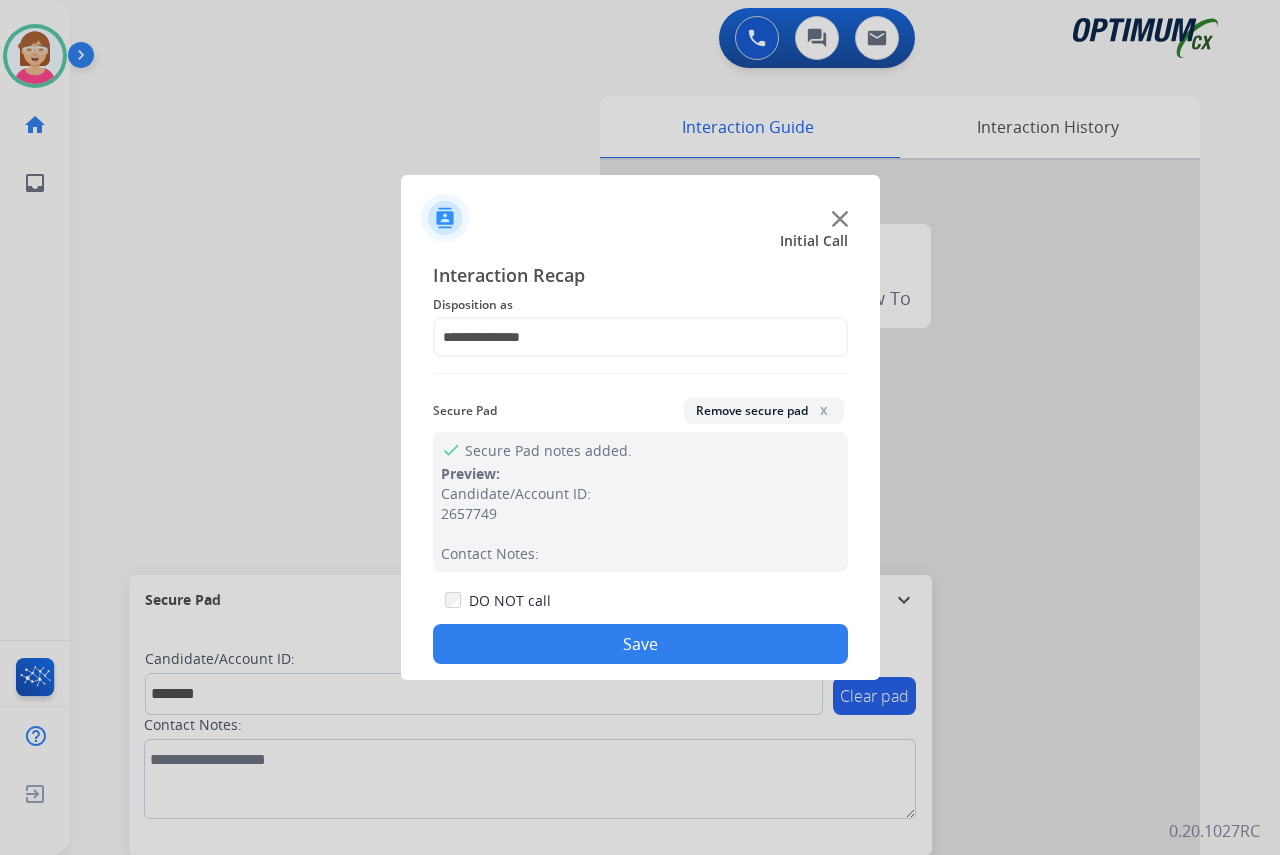 click on "Save" 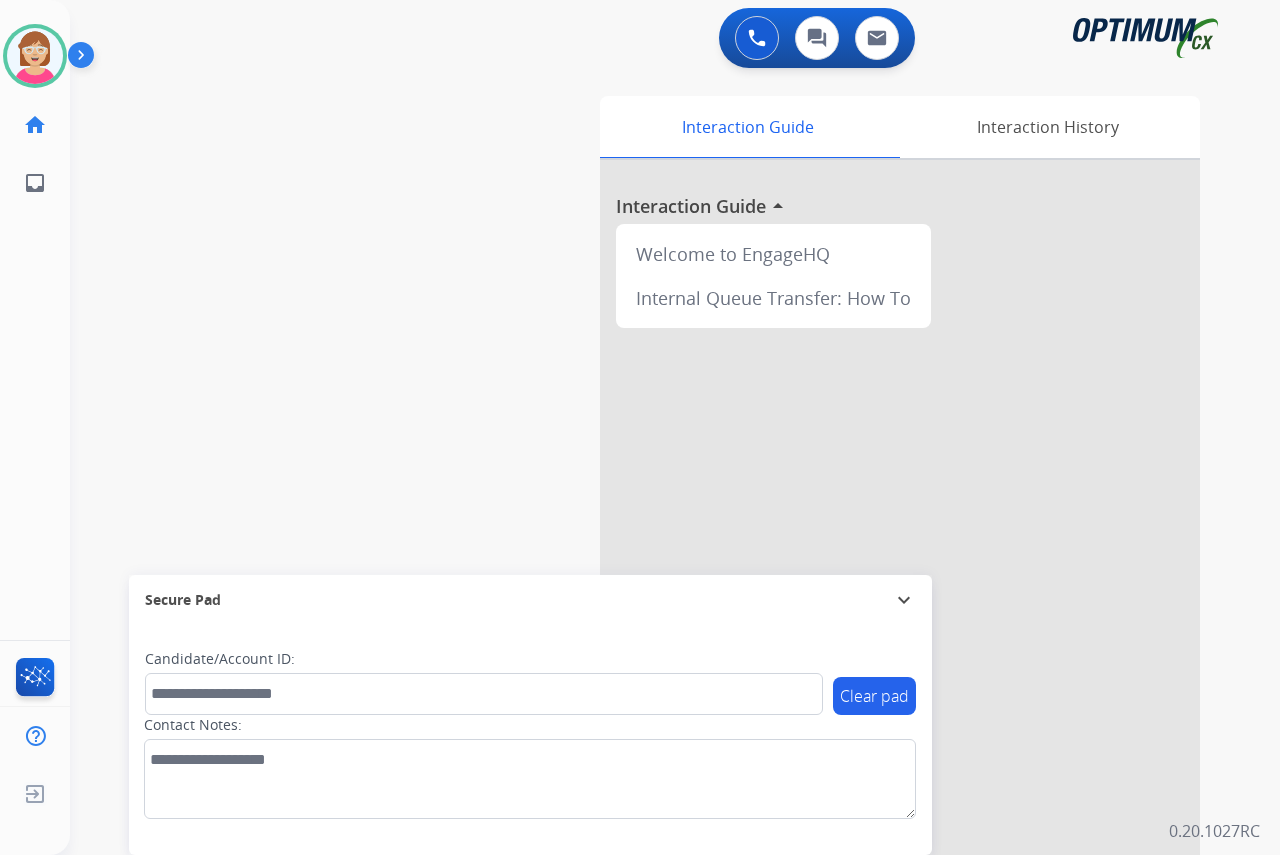 click on "[PERSON_NAME]   Available  Edit Avatar  Agent:   [PERSON_NAME] Profile:  OCX Training home  Home  Home inbox  Emails  Emails  FocalPoints  Help Center  Help Center  Log out  Log out" 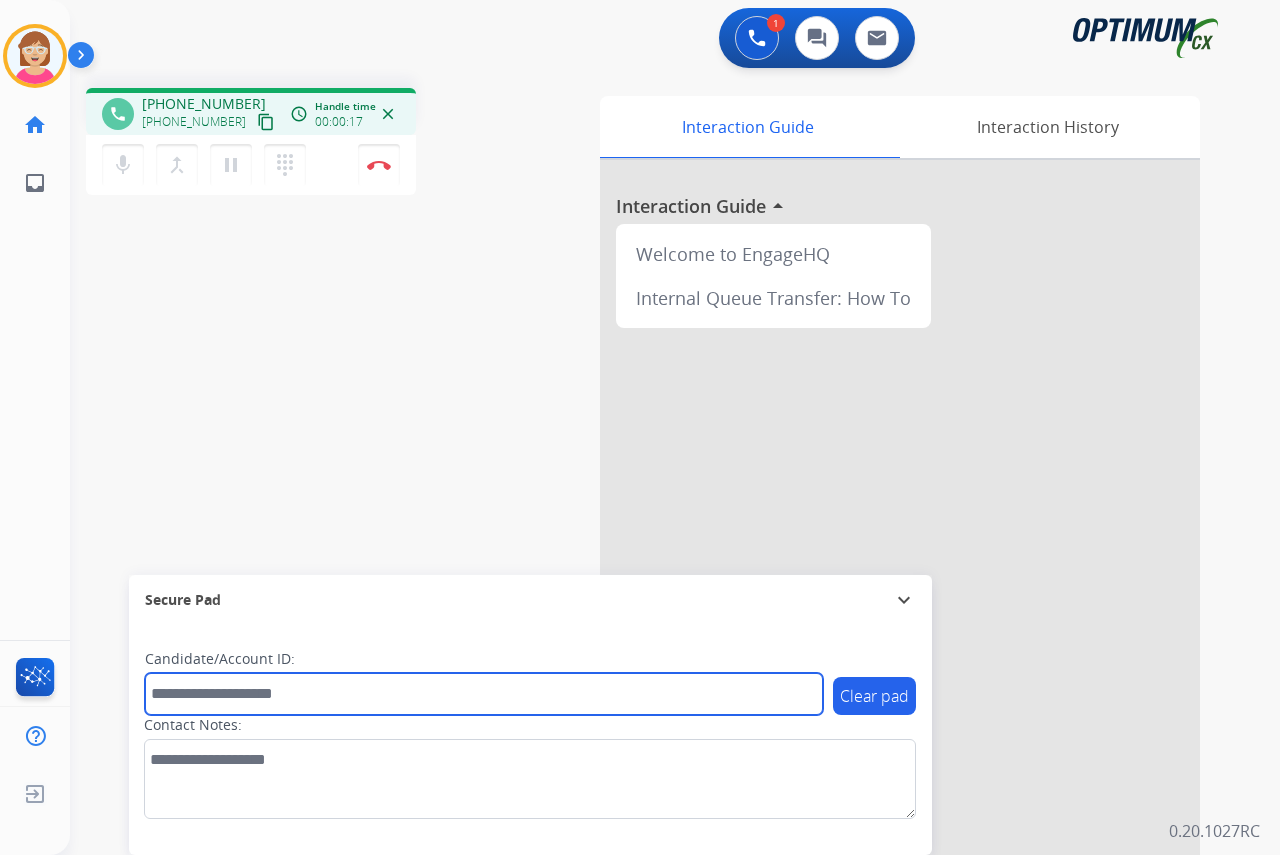 click at bounding box center (484, 694) 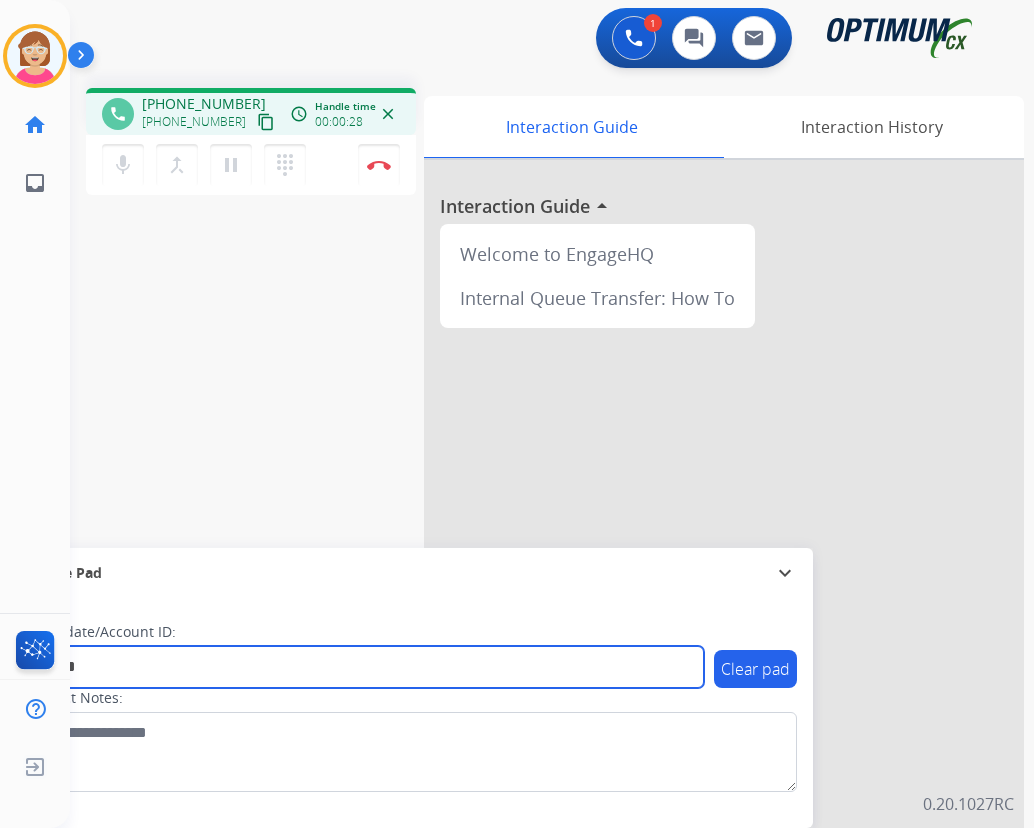type on "*******" 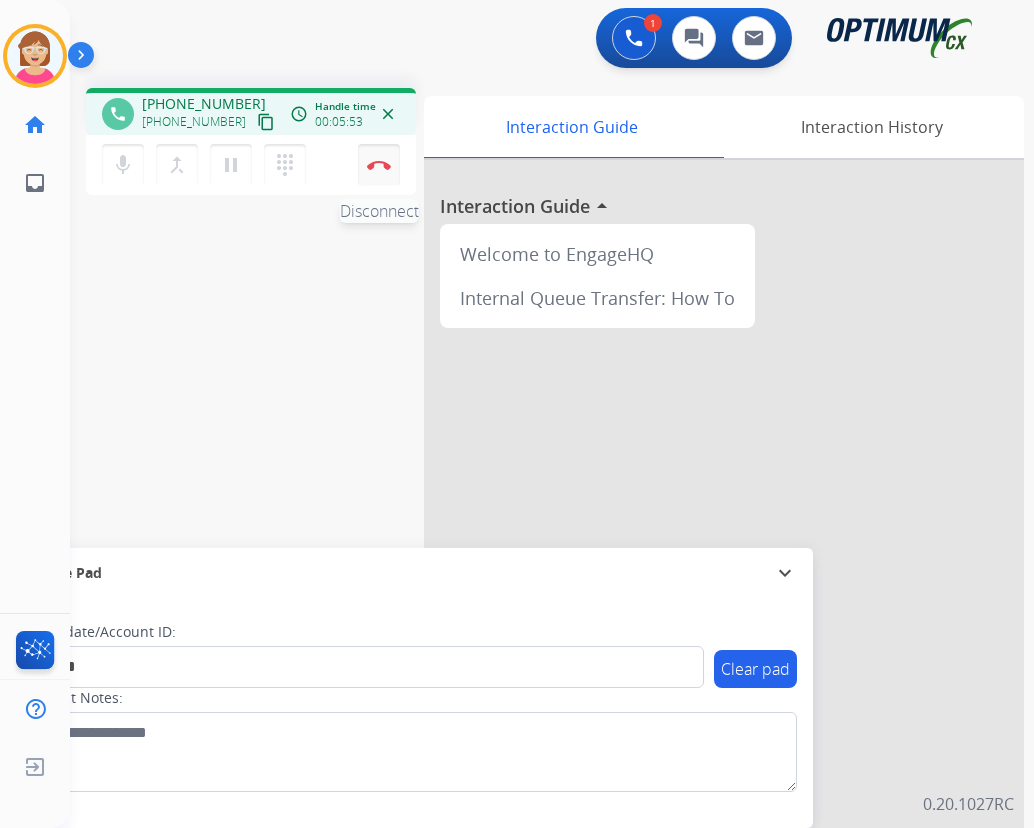 click at bounding box center [379, 165] 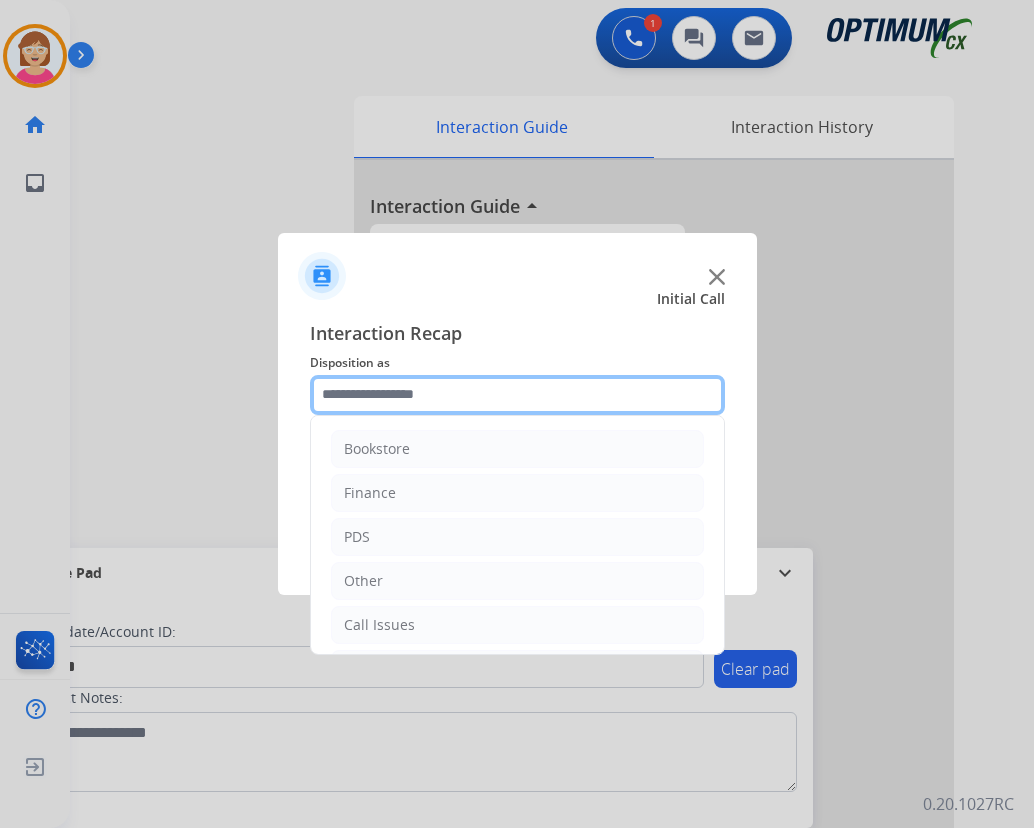 click 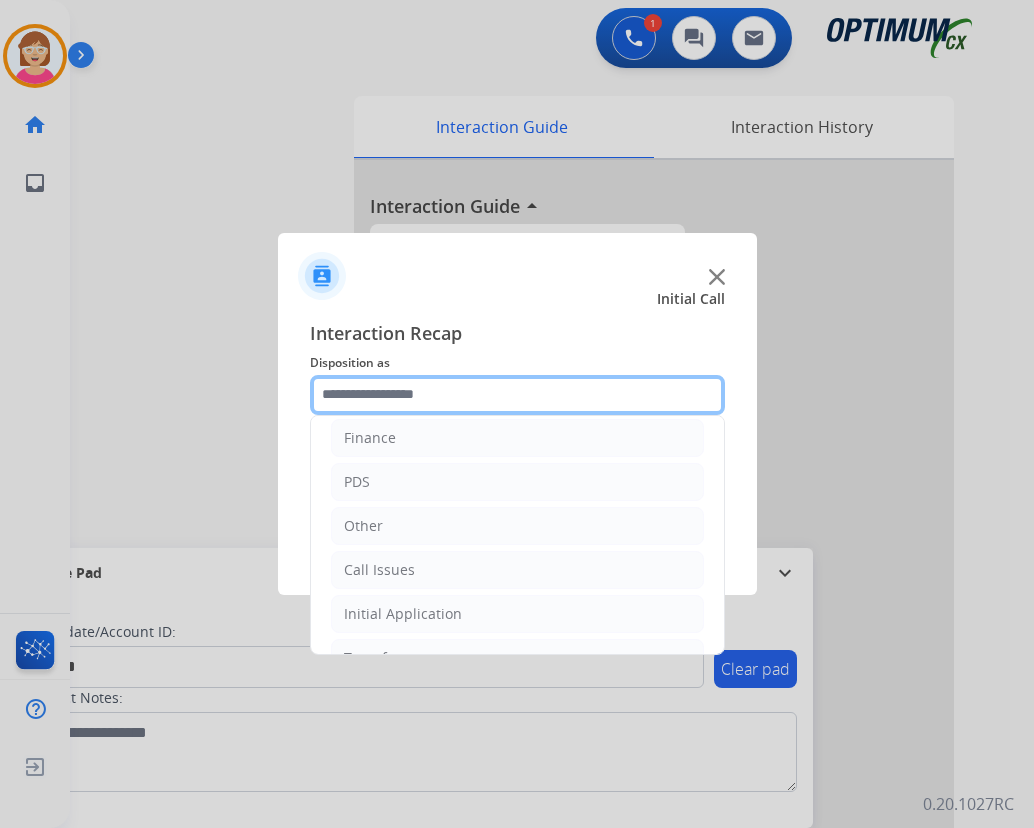 scroll, scrollTop: 136, scrollLeft: 0, axis: vertical 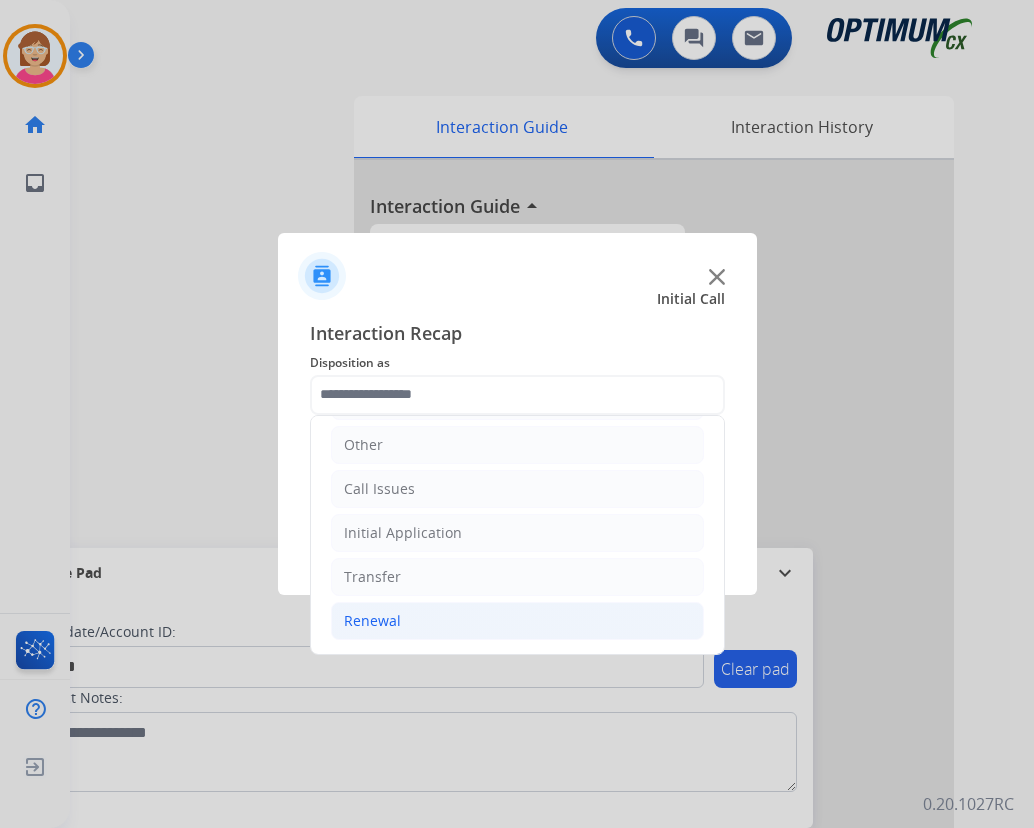 click on "Renewal" 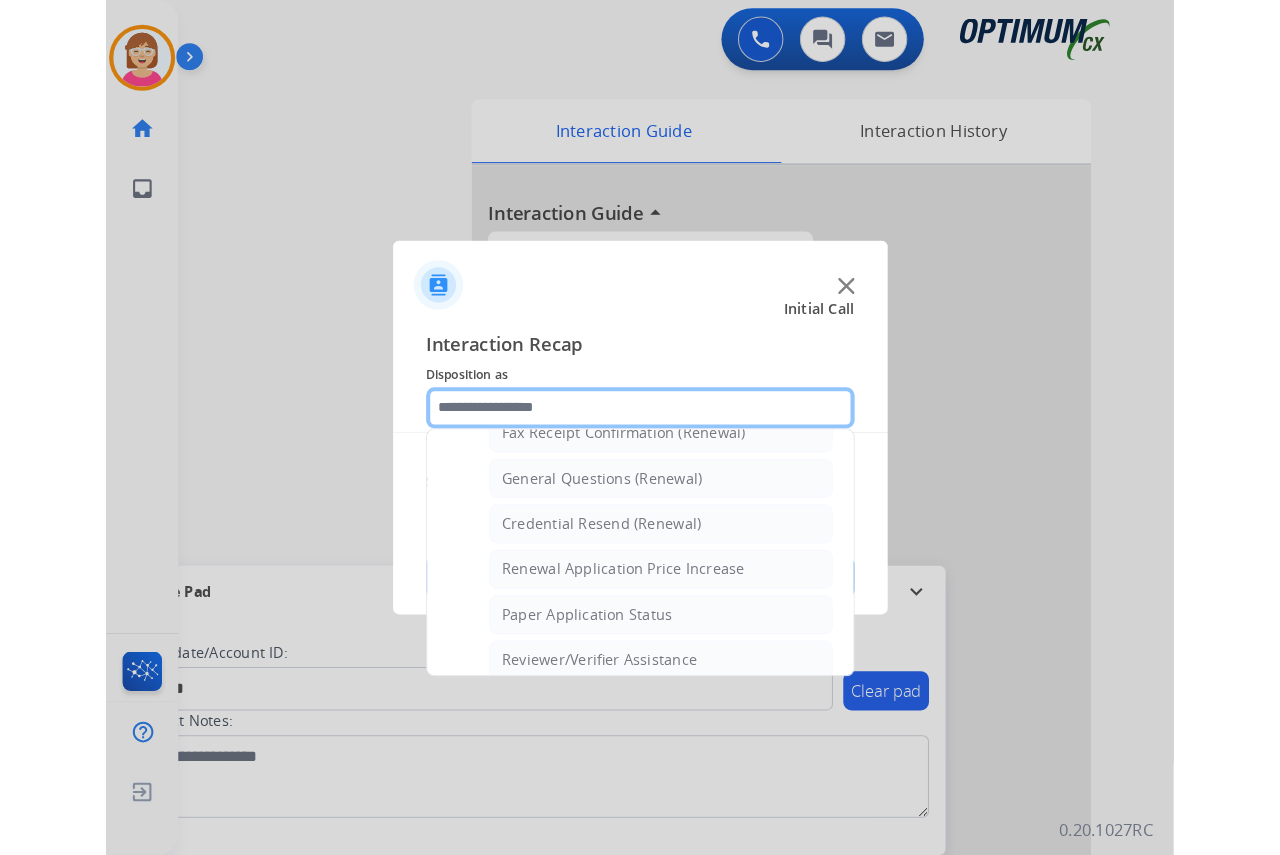 scroll, scrollTop: 572, scrollLeft: 0, axis: vertical 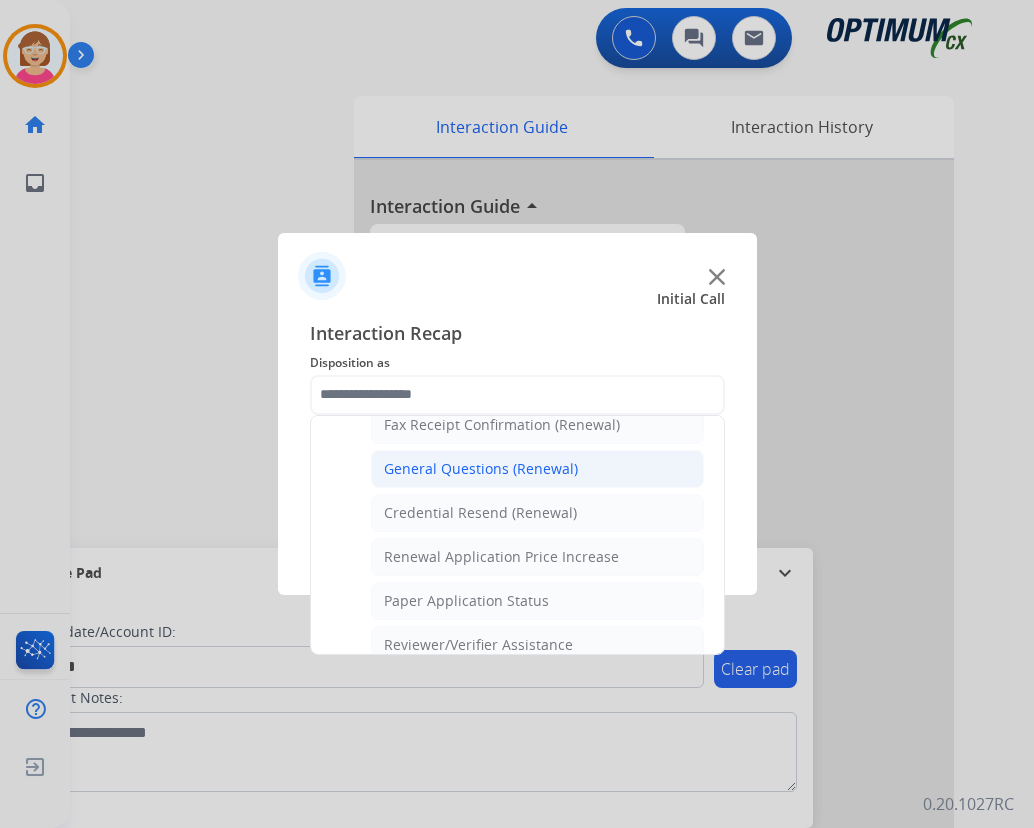 click on "General Questions (Renewal)" 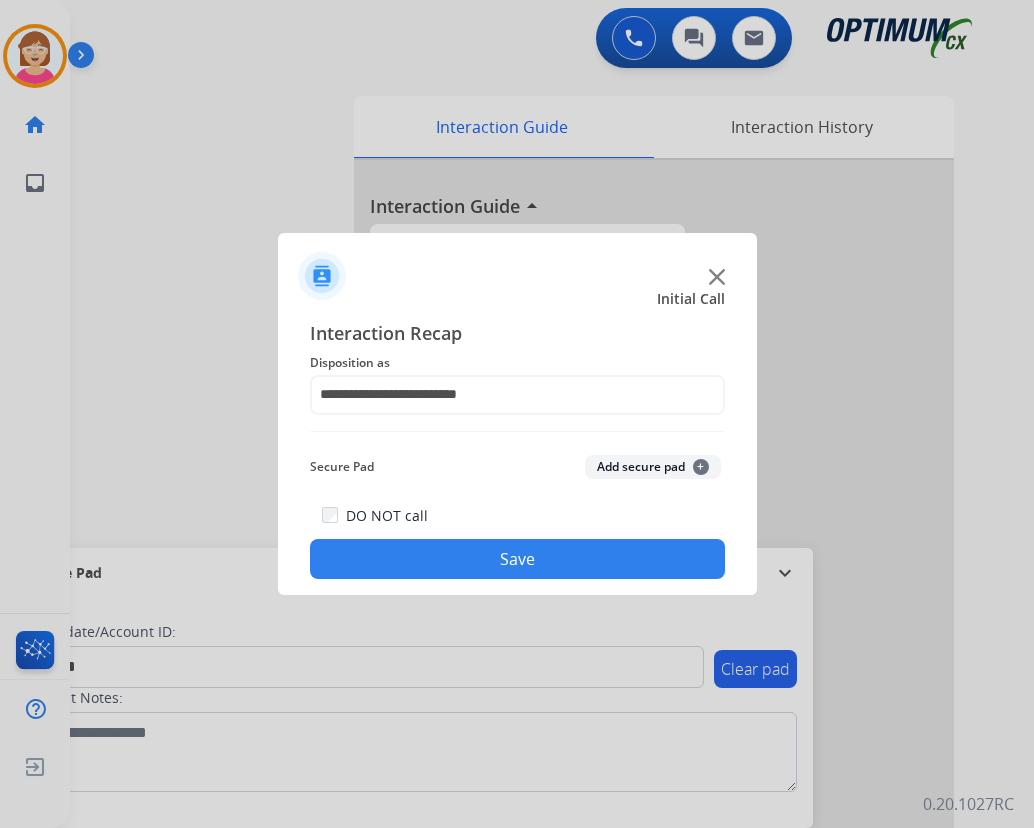 click on "+" 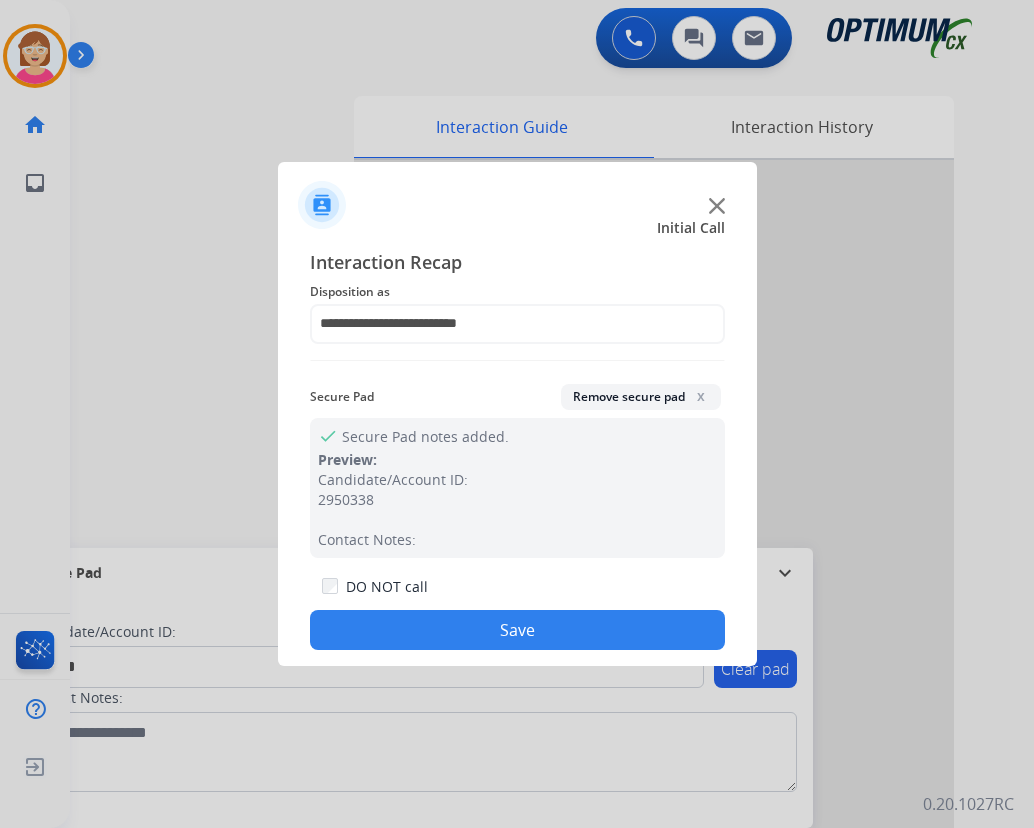 click on "Save" 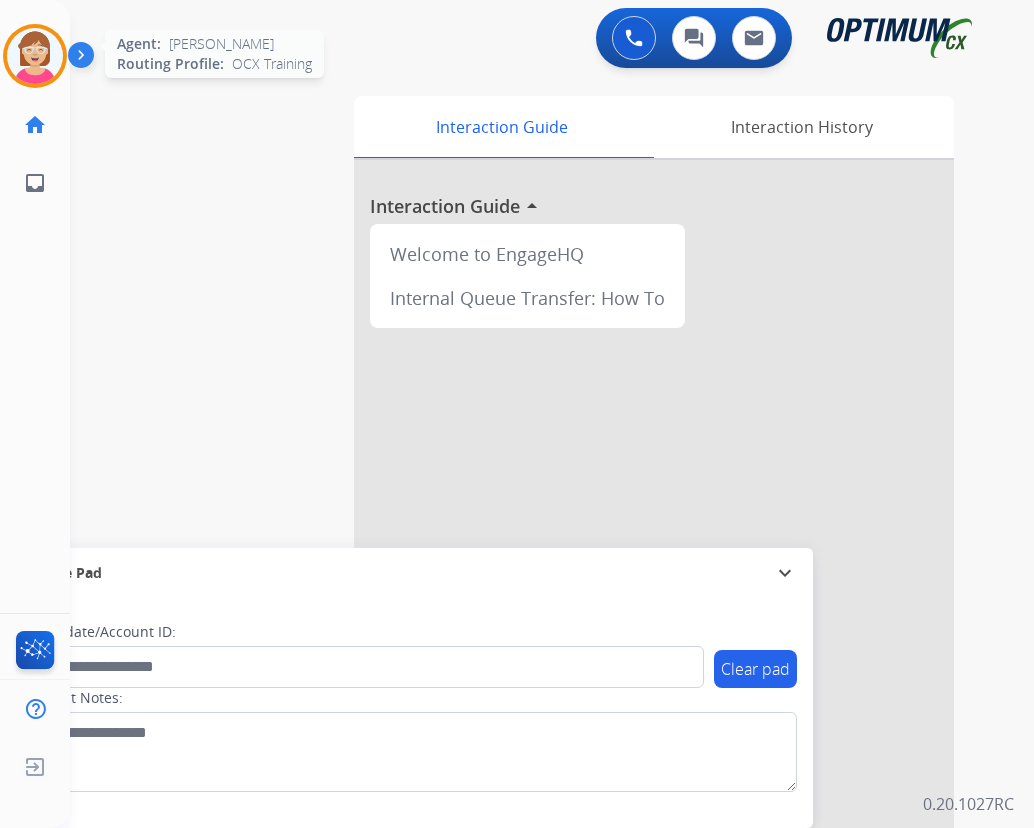 click at bounding box center [35, 56] 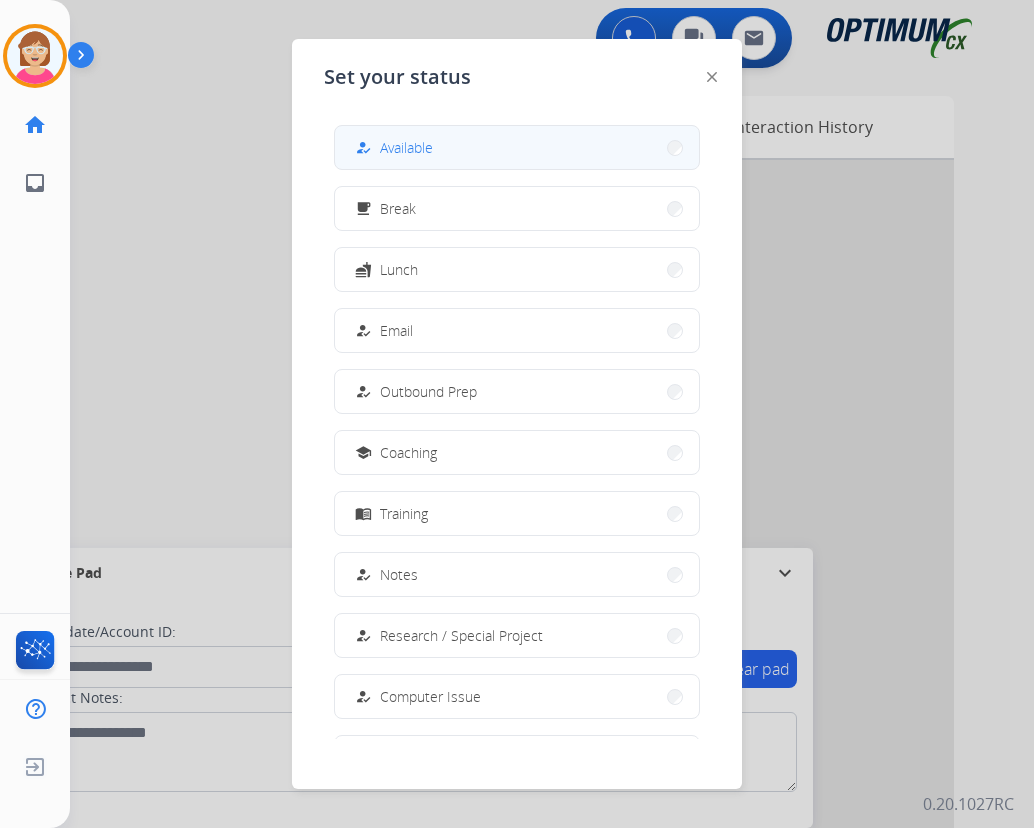 drag, startPoint x: 437, startPoint y: 144, endPoint x: 421, endPoint y: 181, distance: 40.311287 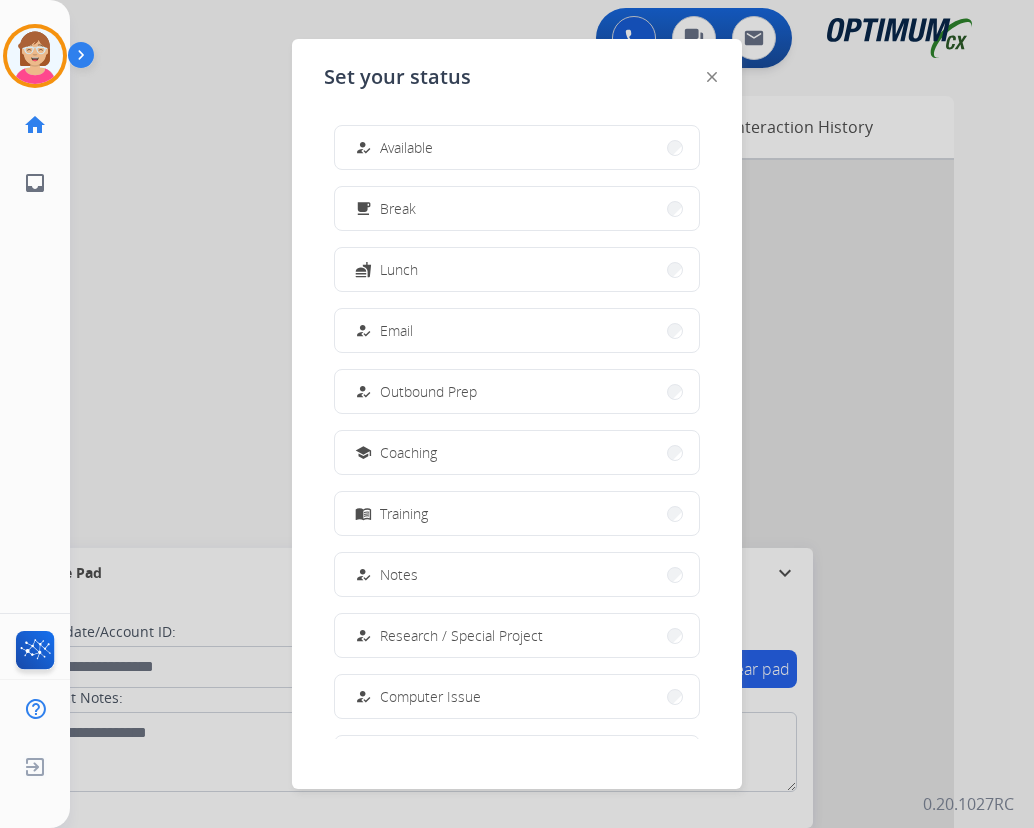 click on "how_to_reg Available" at bounding box center (517, 147) 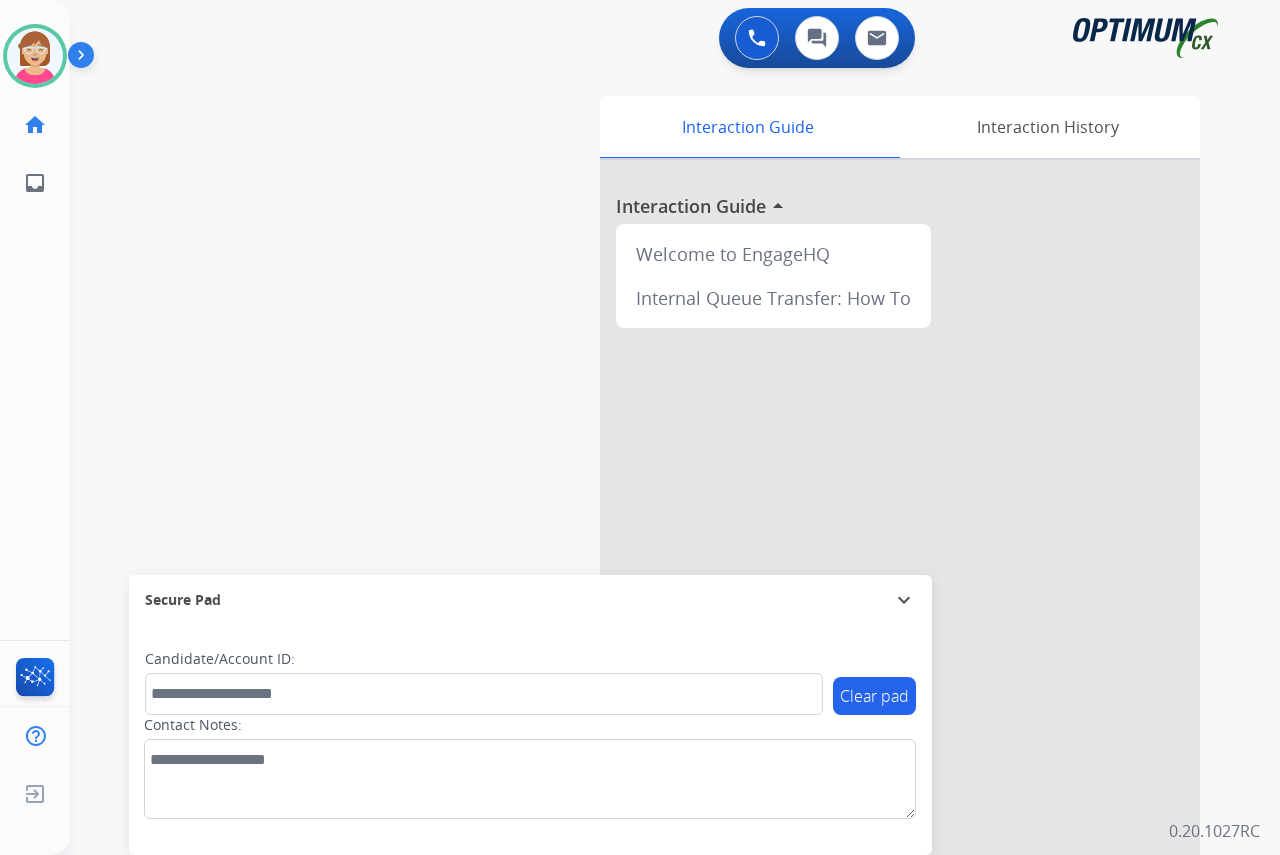 click on "[PERSON_NAME]   Available  Edit Avatar  Agent:   [PERSON_NAME] Profile:  OCX Training home  Home  Home inbox  Emails  Emails  FocalPoints  Help Center  Help Center  Log out  Log out" 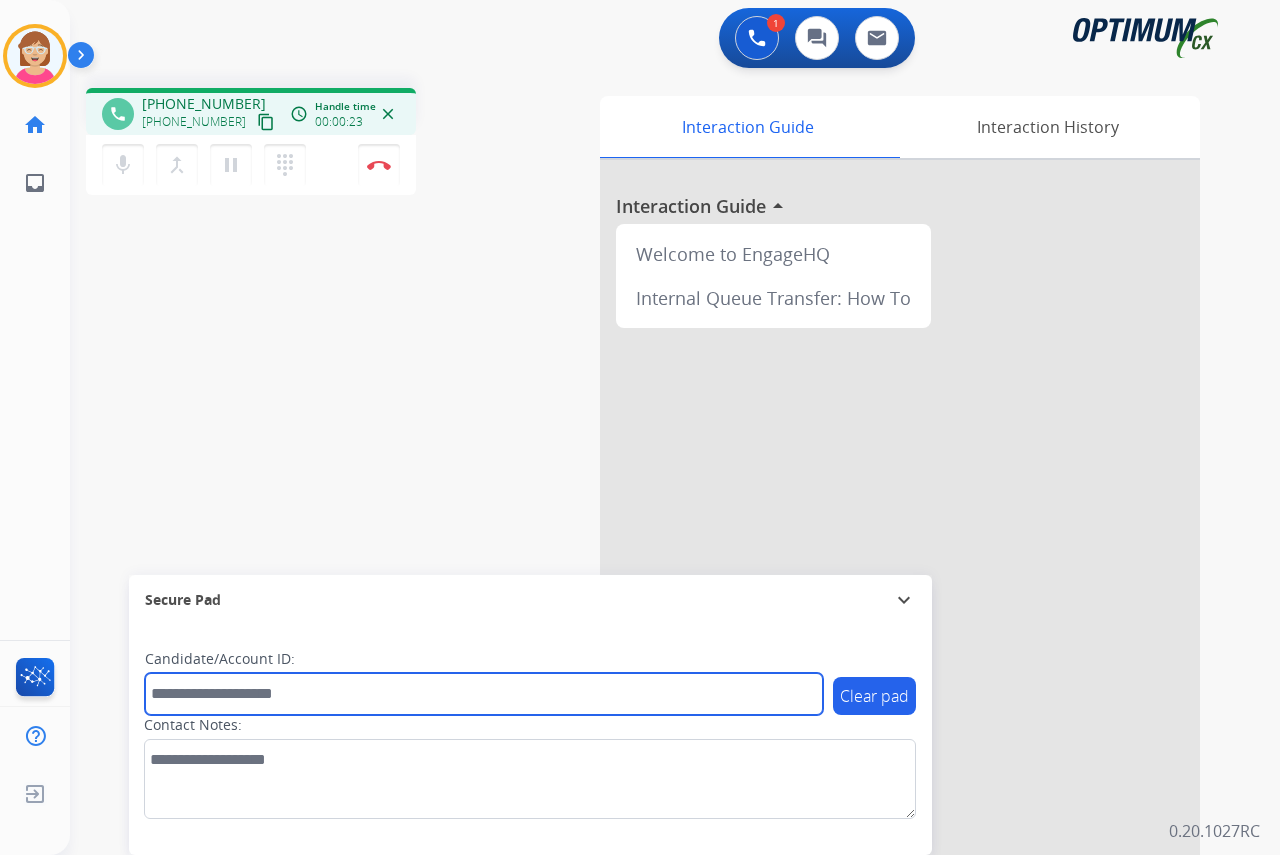 click at bounding box center [484, 694] 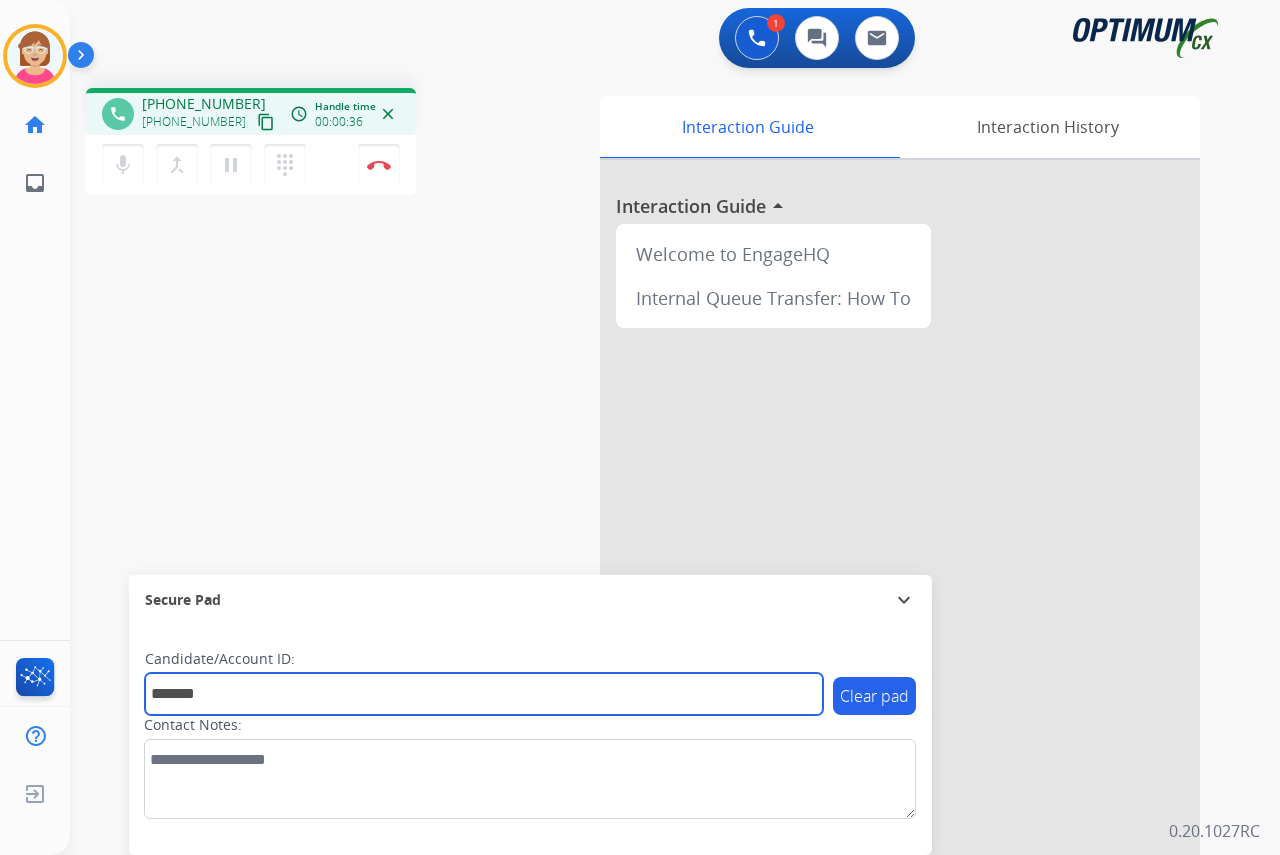 type on "*******" 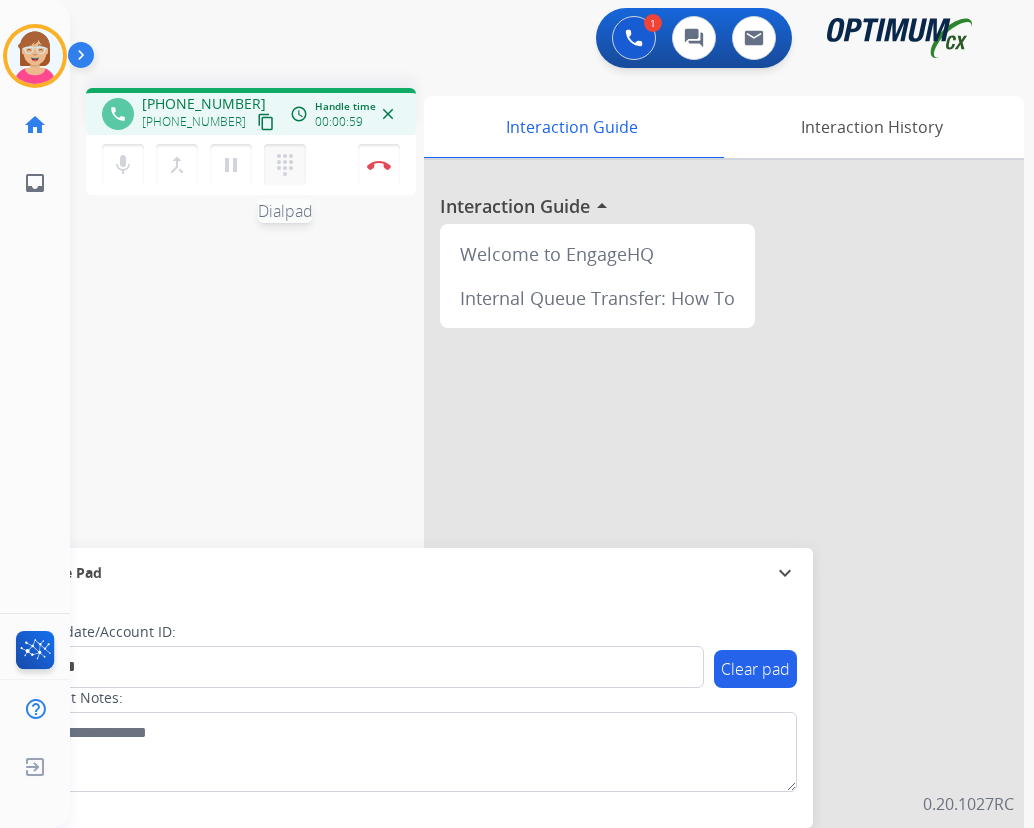 click on "dialpad" at bounding box center (285, 165) 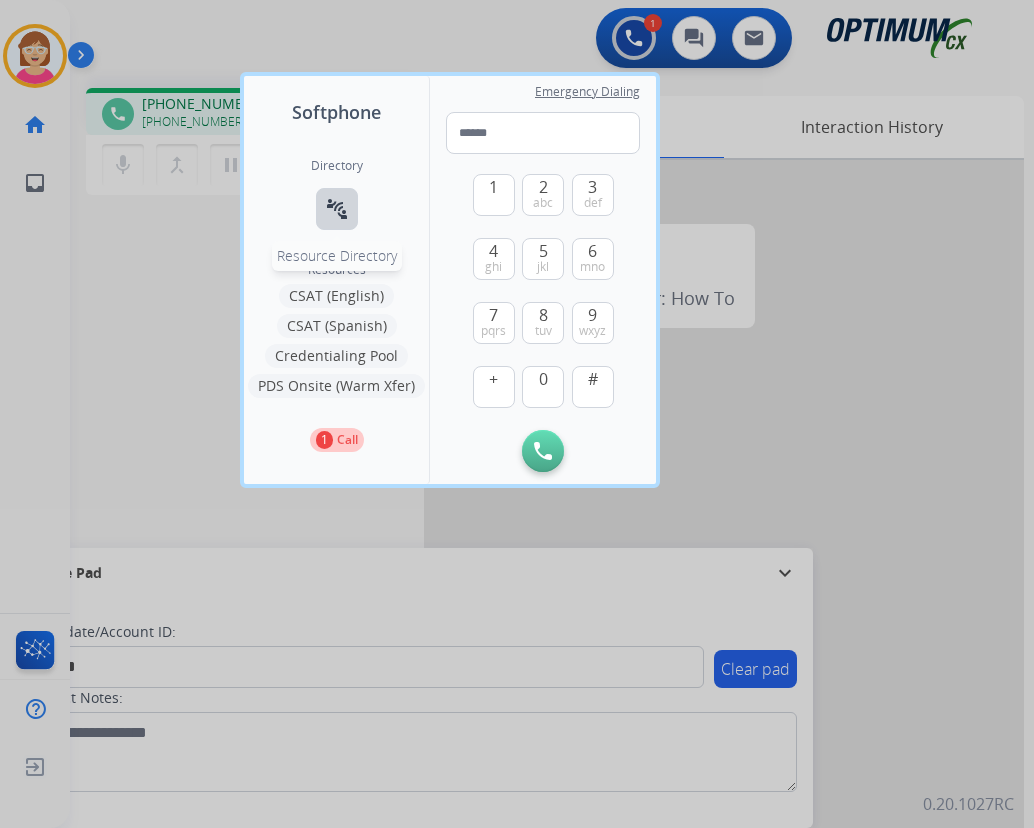 click on "connect_without_contact" at bounding box center [337, 209] 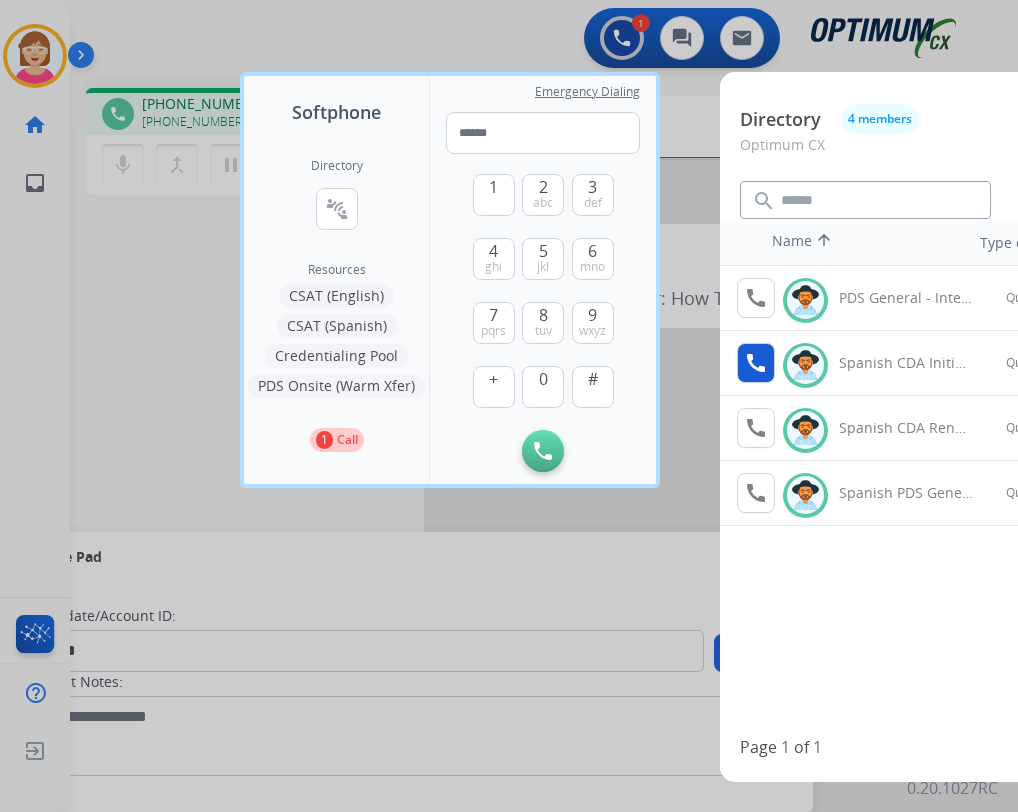 click on "call" at bounding box center [756, 363] 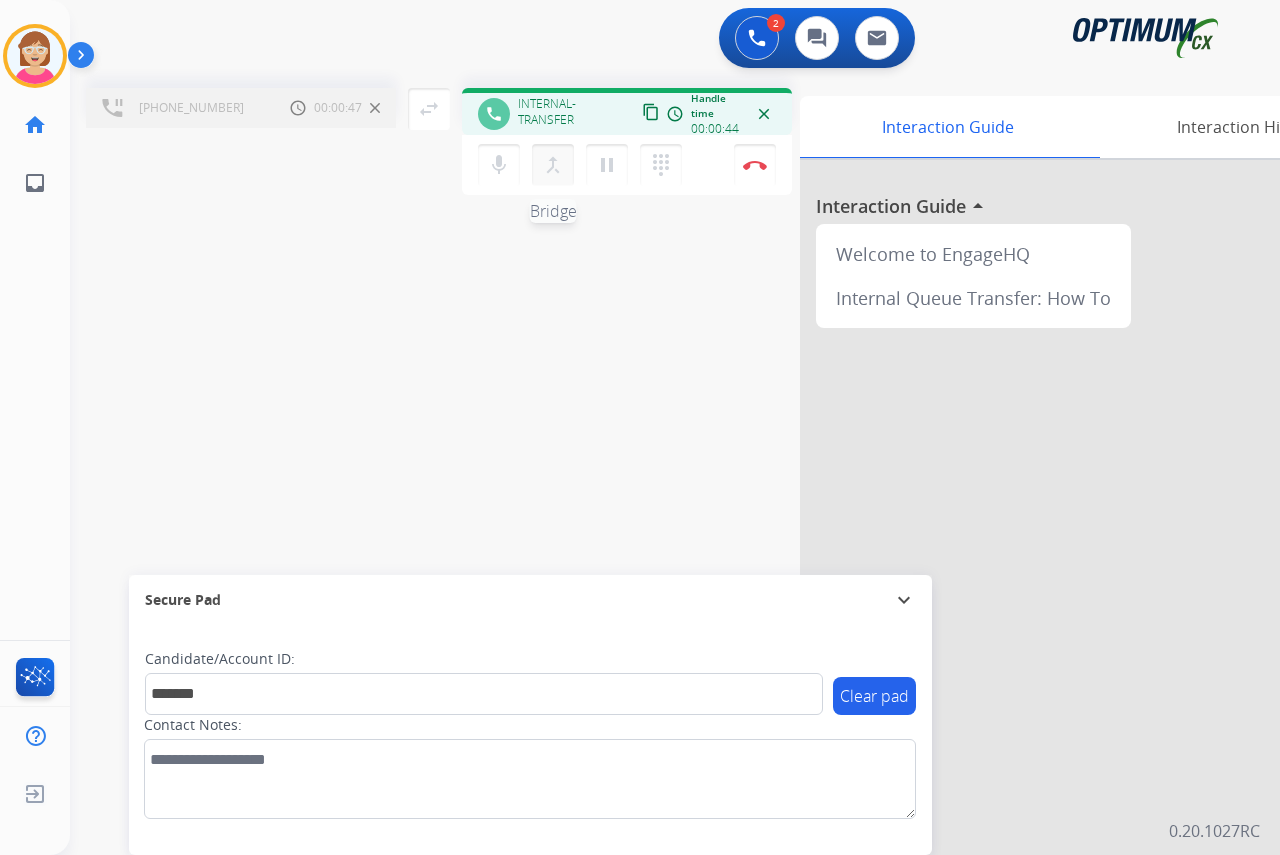 click on "merge_type" at bounding box center (553, 165) 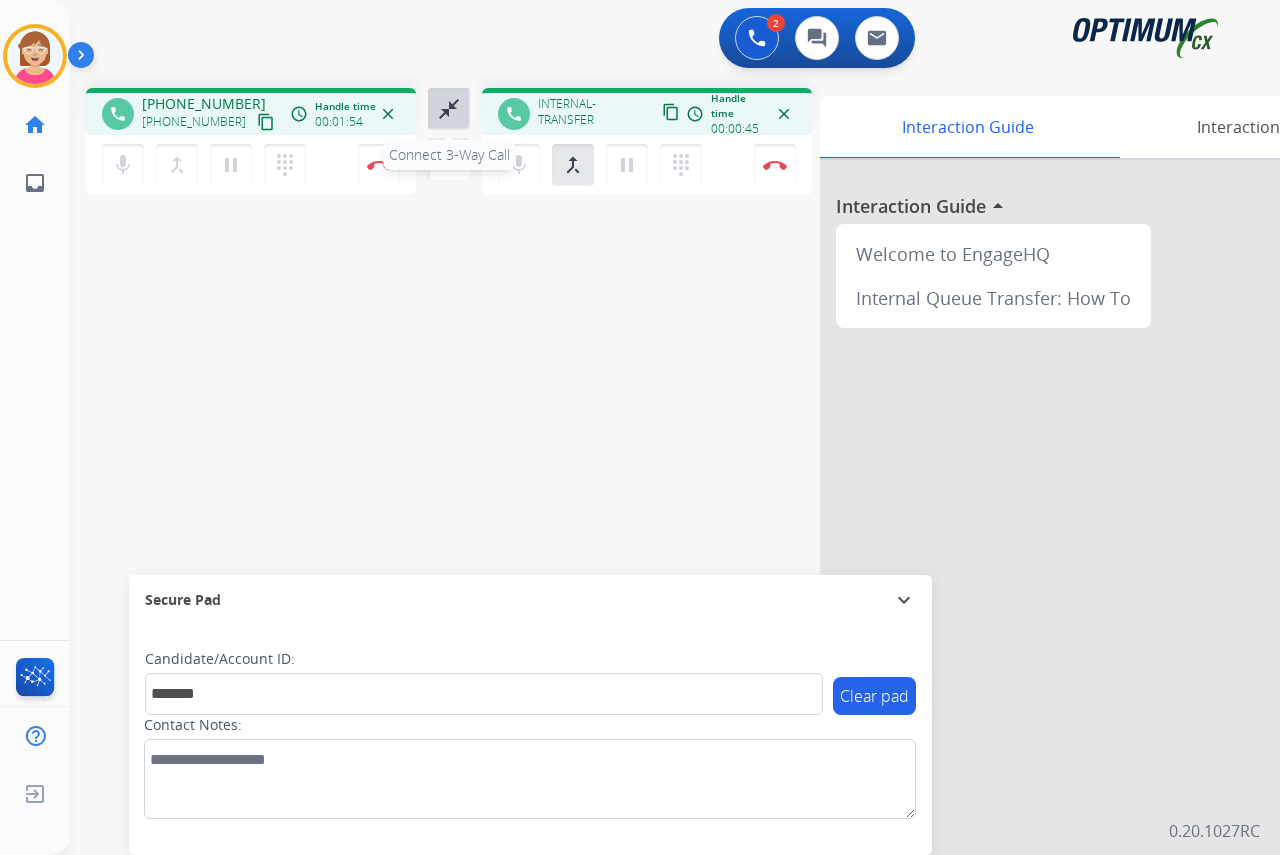 click on "close_fullscreen" at bounding box center (449, 109) 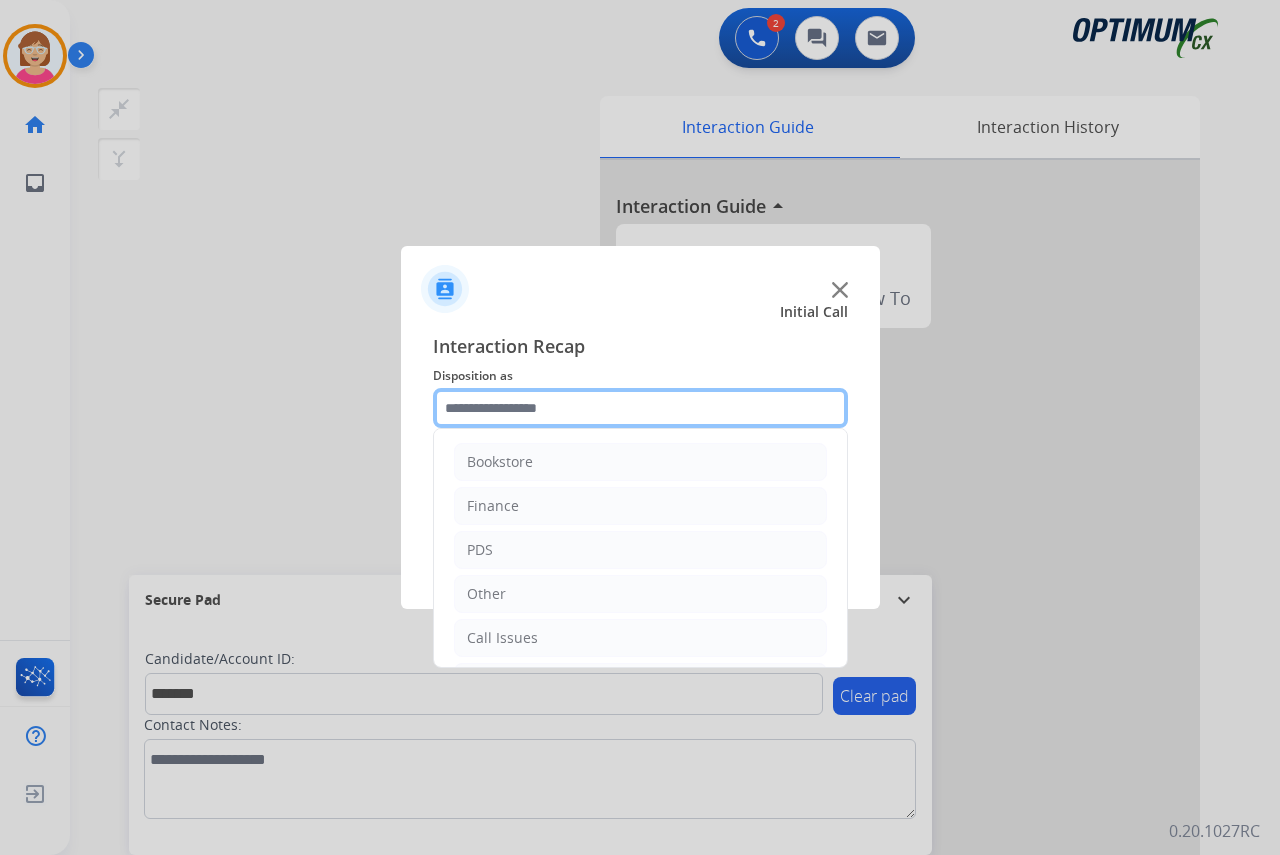 click 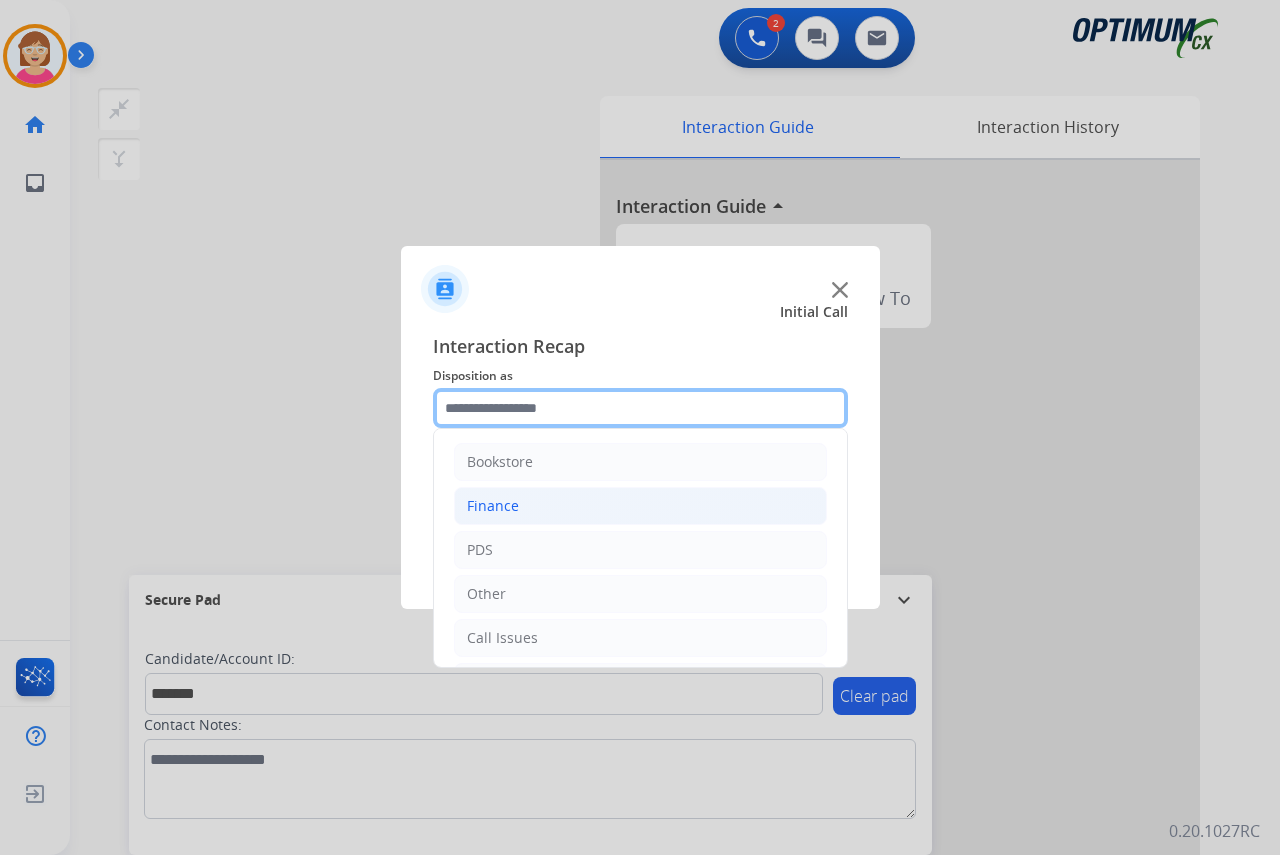 scroll, scrollTop: 100, scrollLeft: 0, axis: vertical 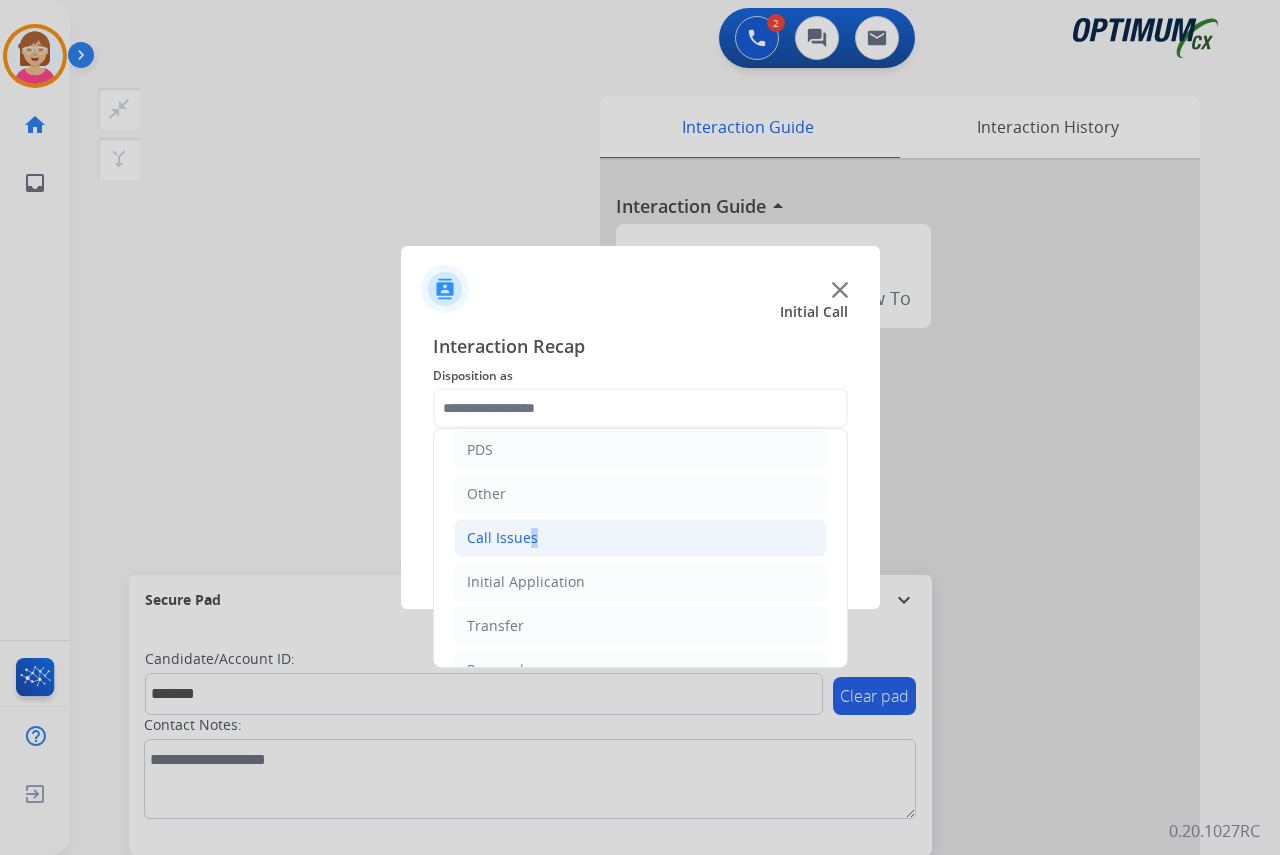 click on "Call Issues" 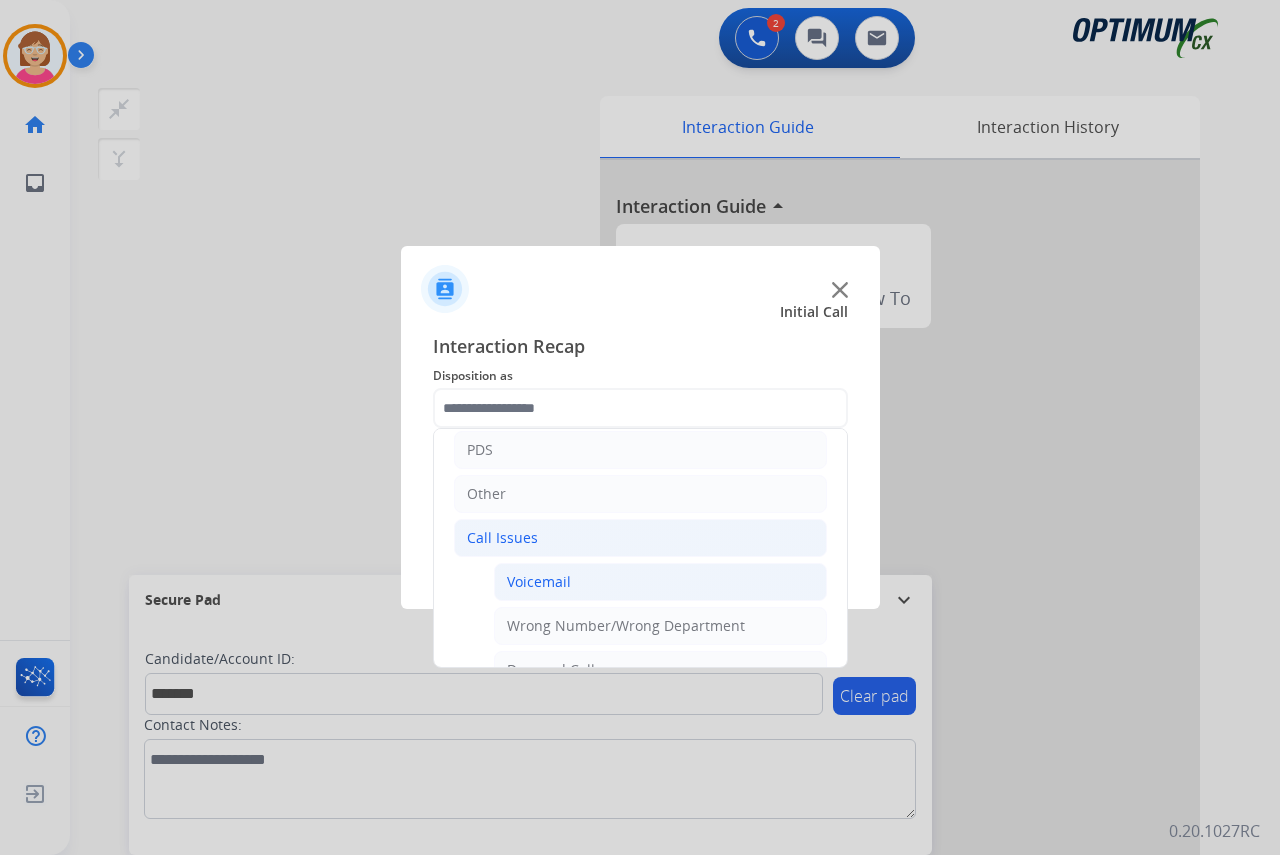 click on "Voicemail" 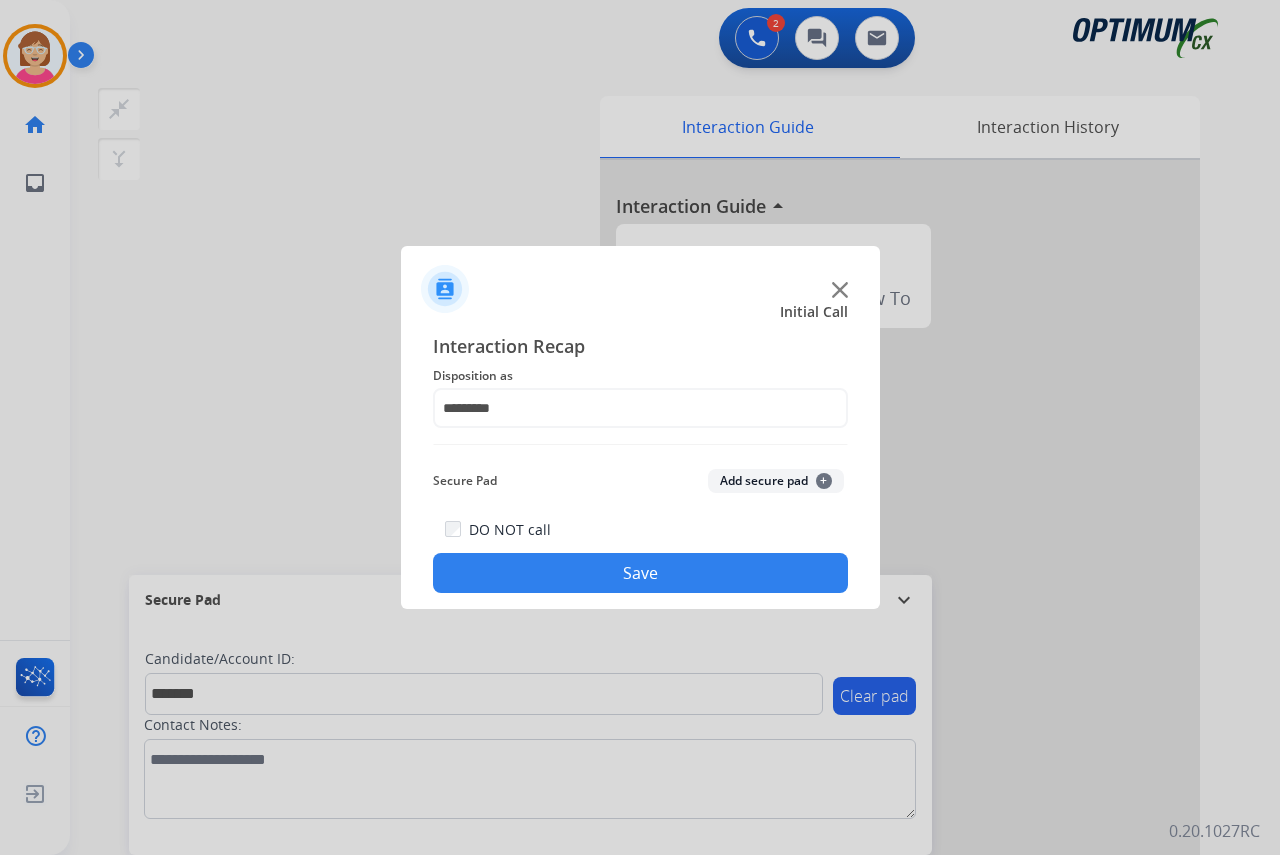 click on "+" 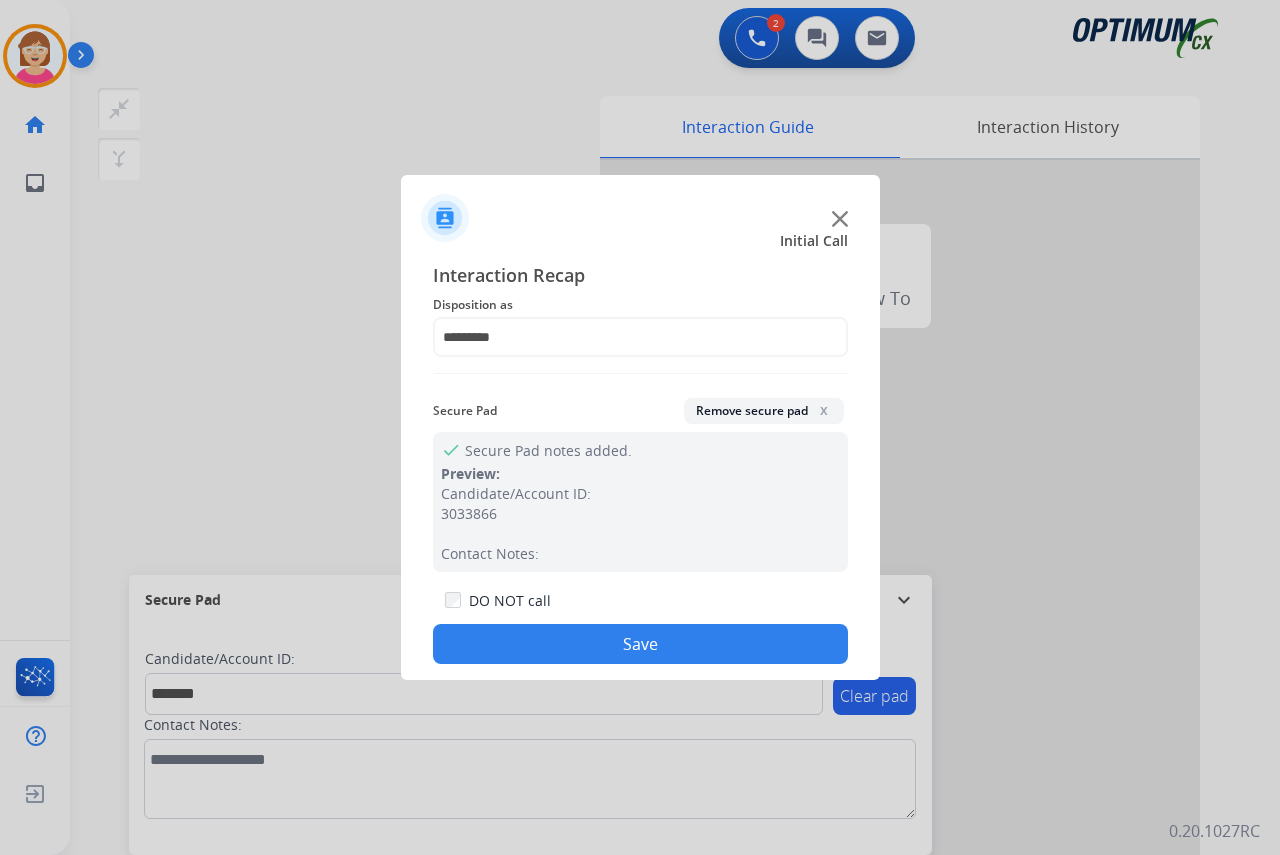 click on "Save" 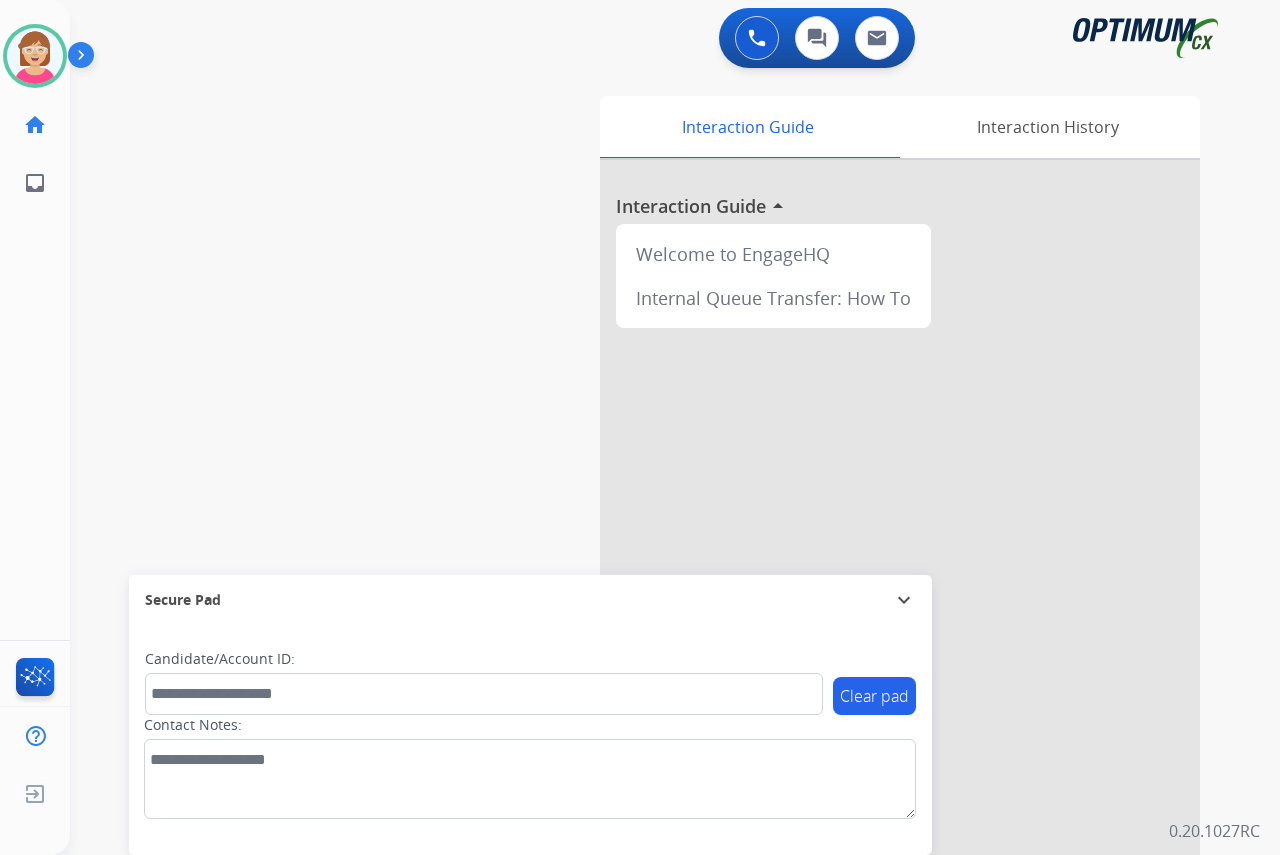 click on "[PERSON_NAME]   Available  Edit Avatar  Agent:   [PERSON_NAME] Profile:  OCX Training home  Home  Home inbox  Emails  Emails  FocalPoints  Help Center  Help Center  Log out  Log out" 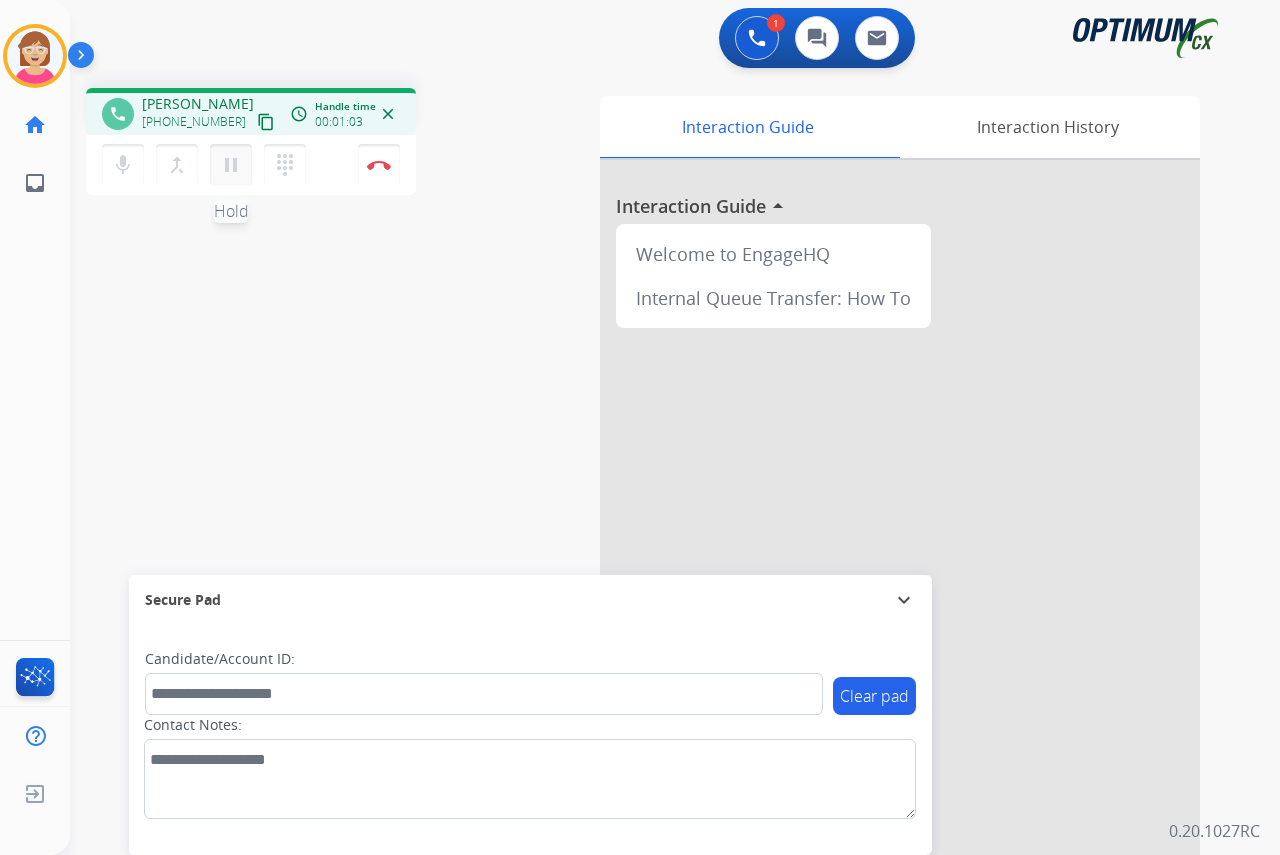 click on "pause" at bounding box center (231, 165) 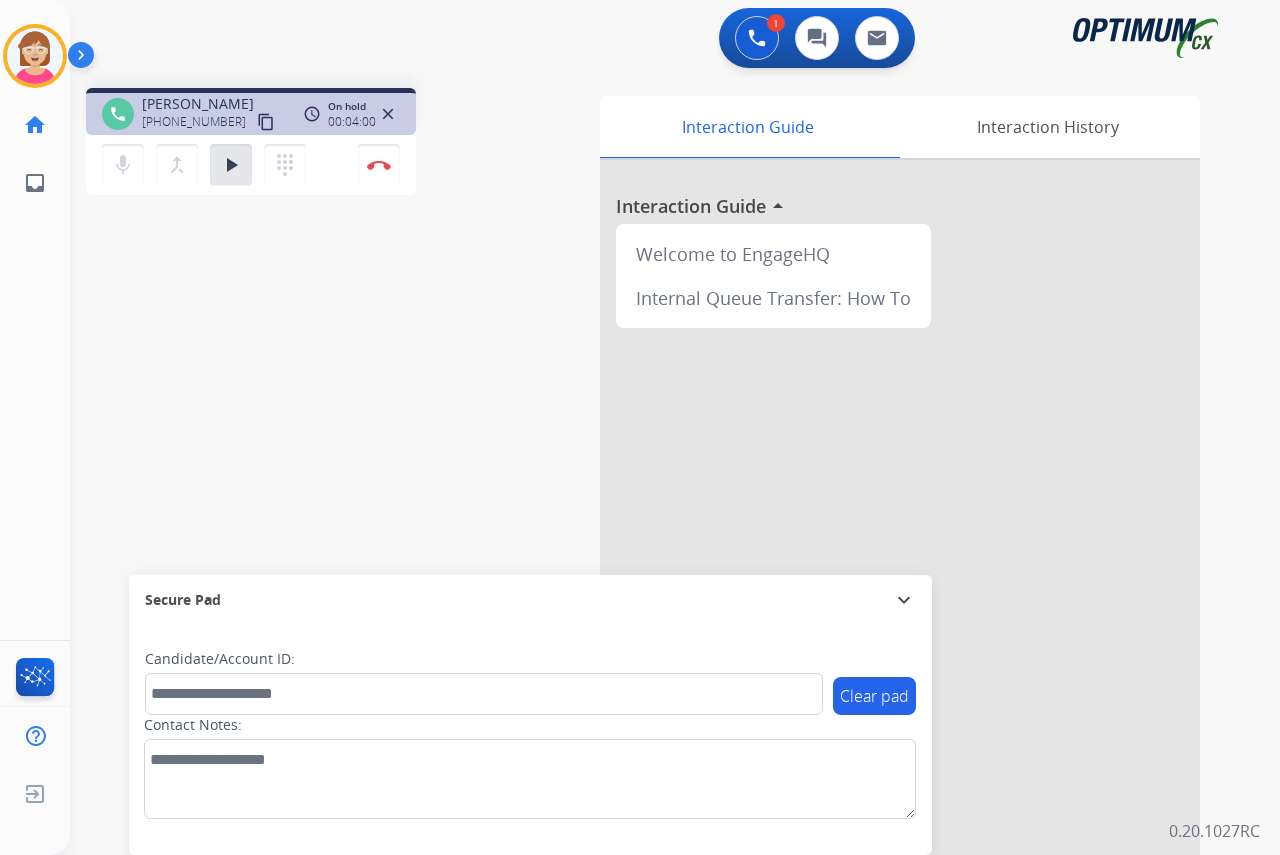 click on "[PERSON_NAME]  Edit Avatar  Agent:   [PERSON_NAME] Profile:  OCX Training home  Home  Home inbox  Emails  Emails  FocalPoints  Help Center  Help Center  Log out  Log out" 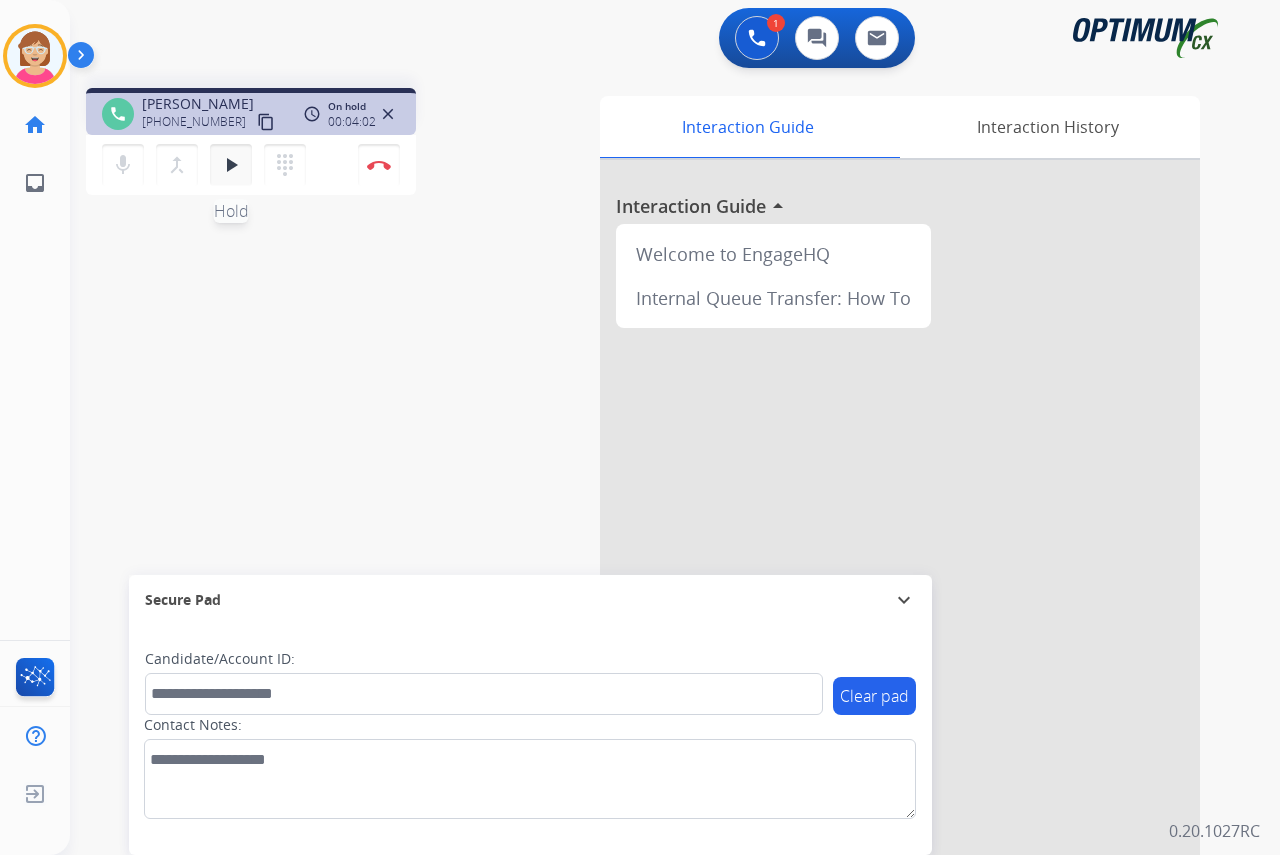 click on "play_arrow" at bounding box center [231, 165] 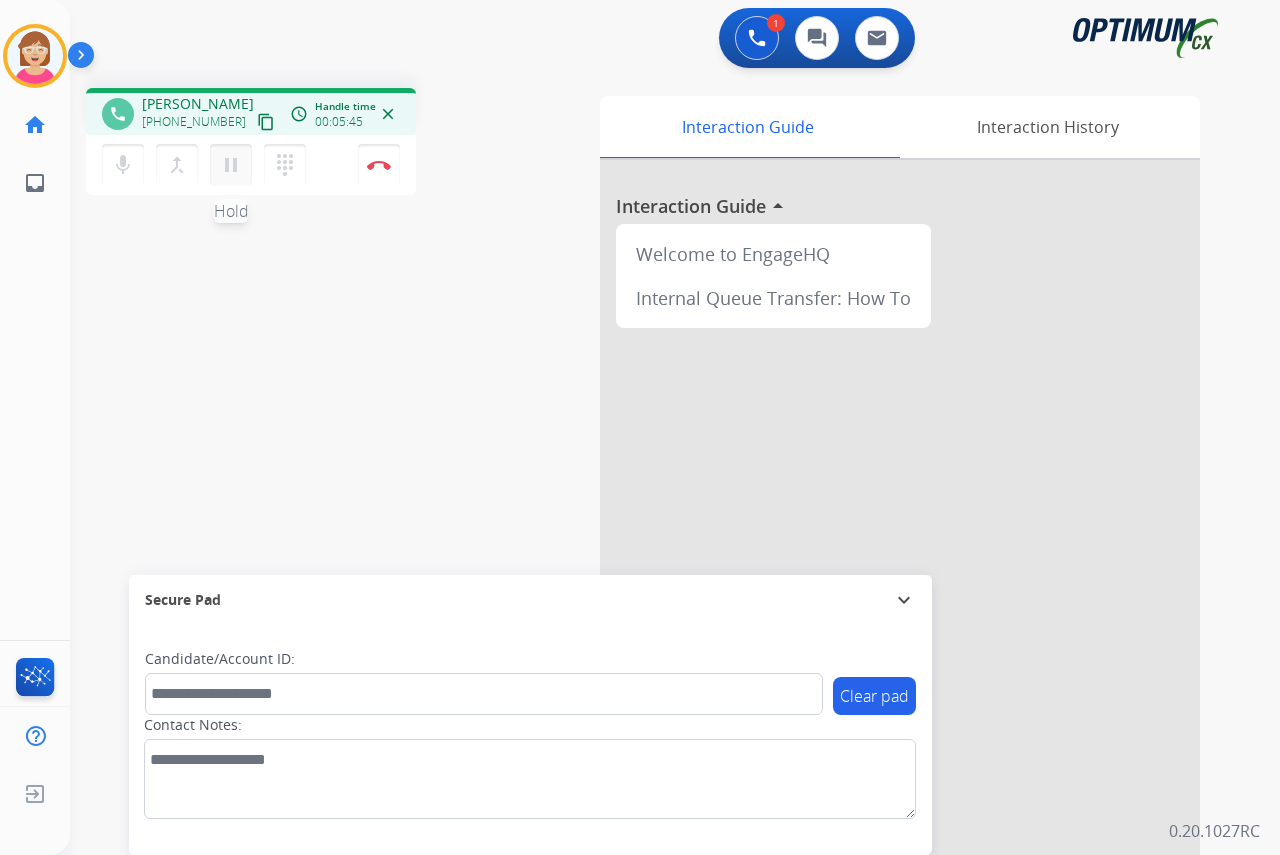 click on "pause" at bounding box center [231, 165] 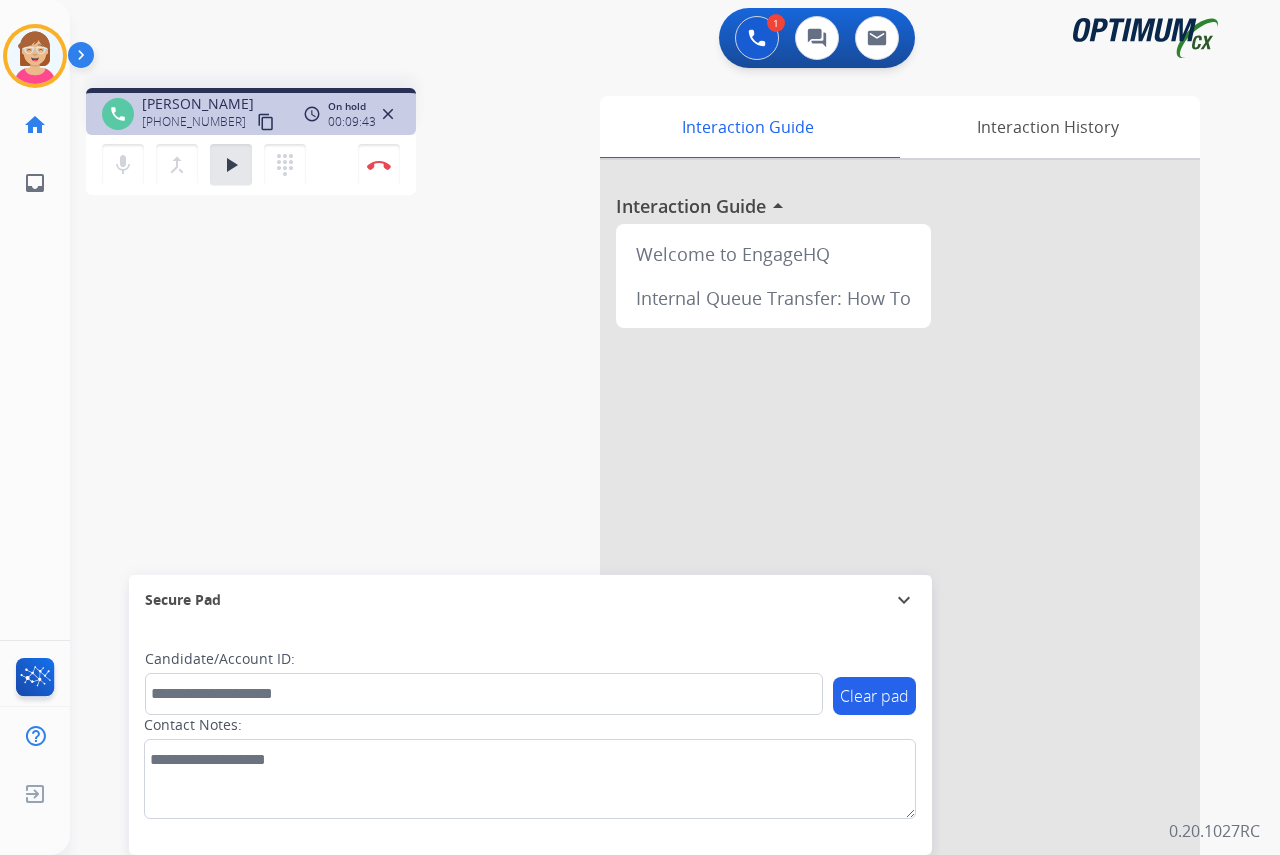 click on "[PERSON_NAME]  Edit Avatar  Agent:   [PERSON_NAME] Profile:  OCX Training home  Home  Home inbox  Emails  Emails  FocalPoints  Help Center  Help Center  Log out  Log out" 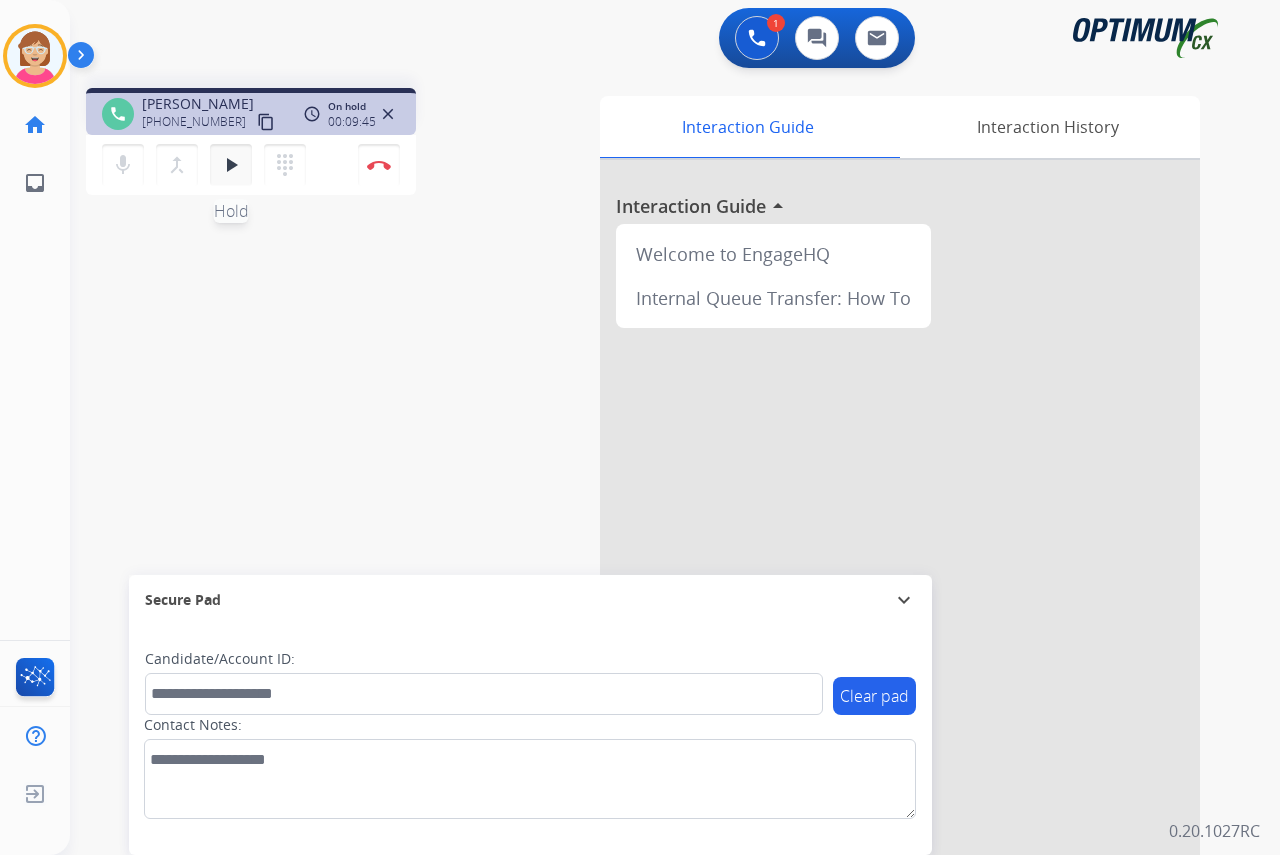 click on "play_arrow" at bounding box center (231, 165) 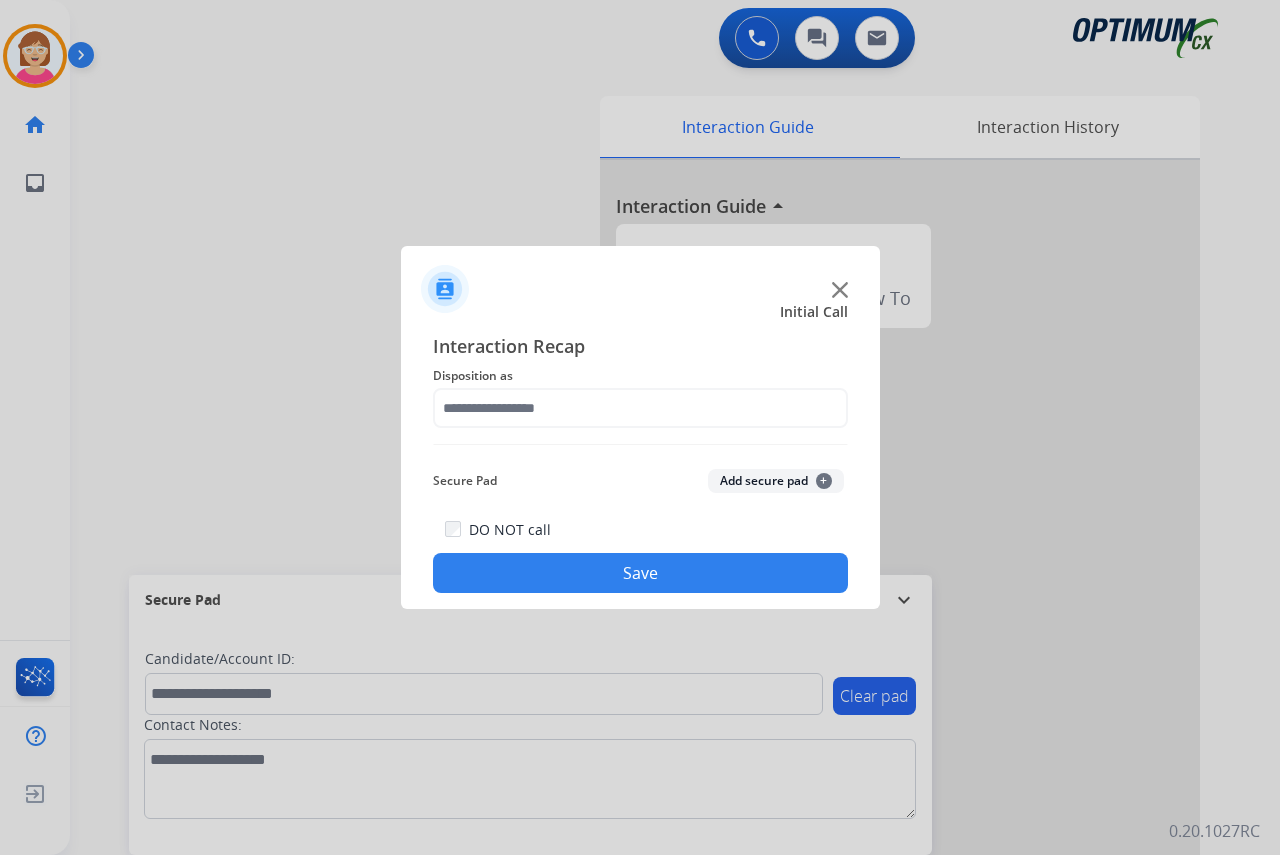 drag, startPoint x: 53, startPoint y: 292, endPoint x: 109, endPoint y: 309, distance: 58.5235 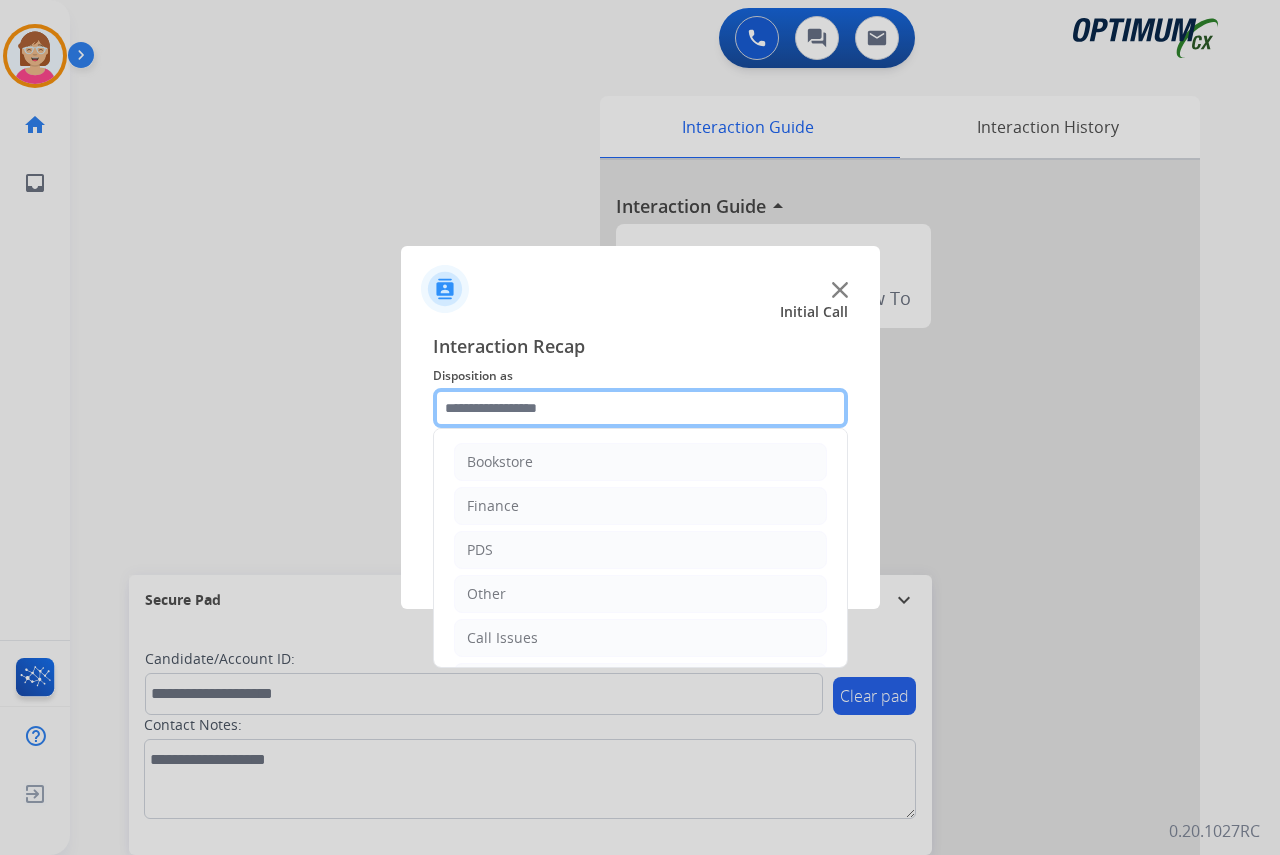 drag, startPoint x: 477, startPoint y: 402, endPoint x: 497, endPoint y: 420, distance: 26.907248 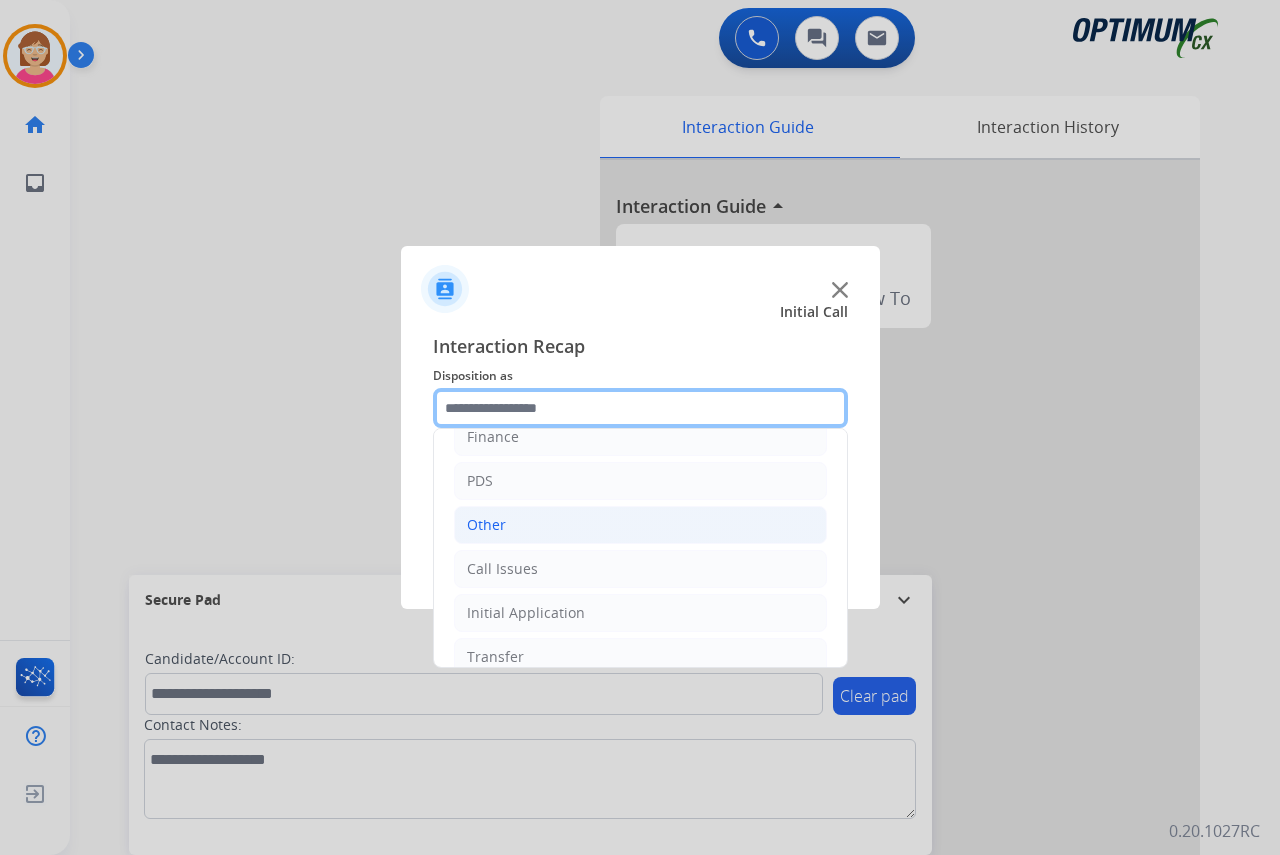 scroll, scrollTop: 136, scrollLeft: 0, axis: vertical 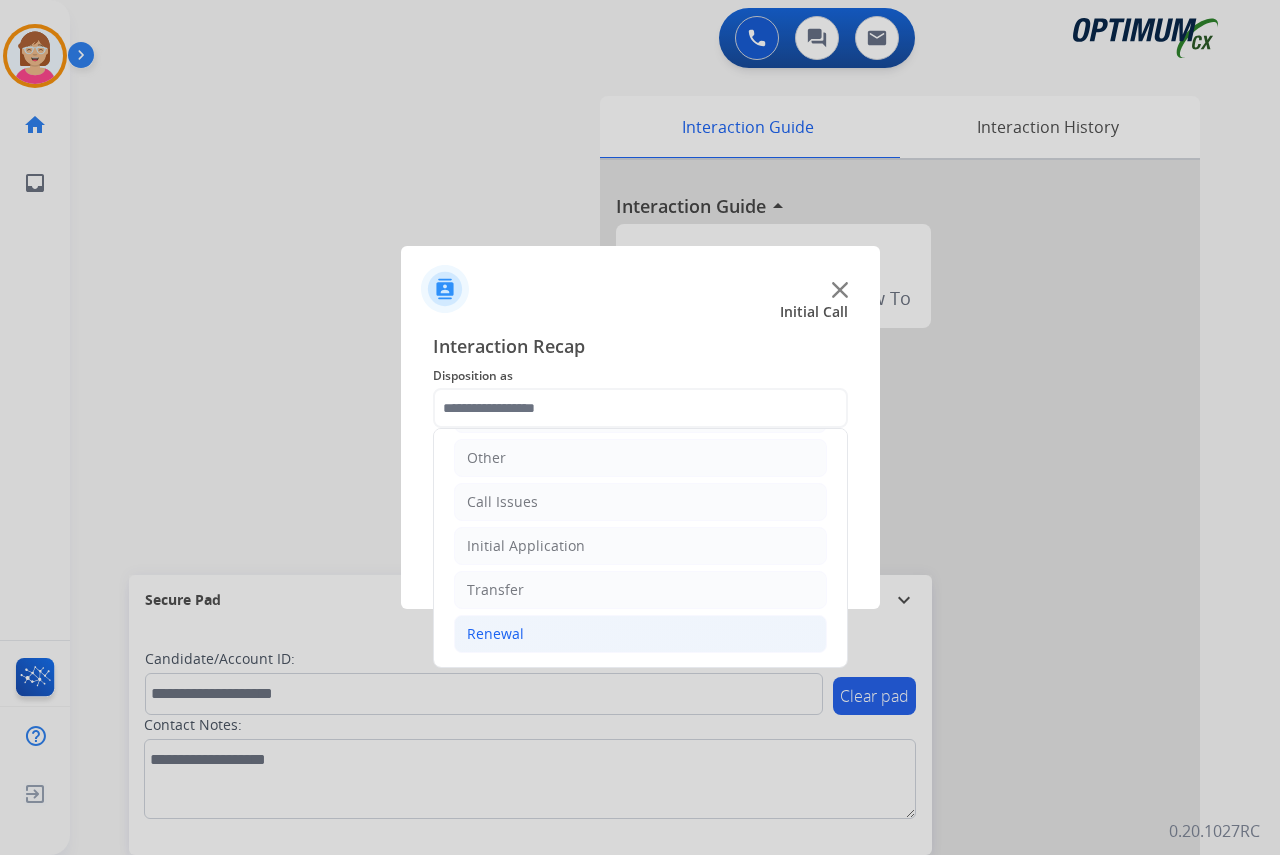 click on "Renewal" 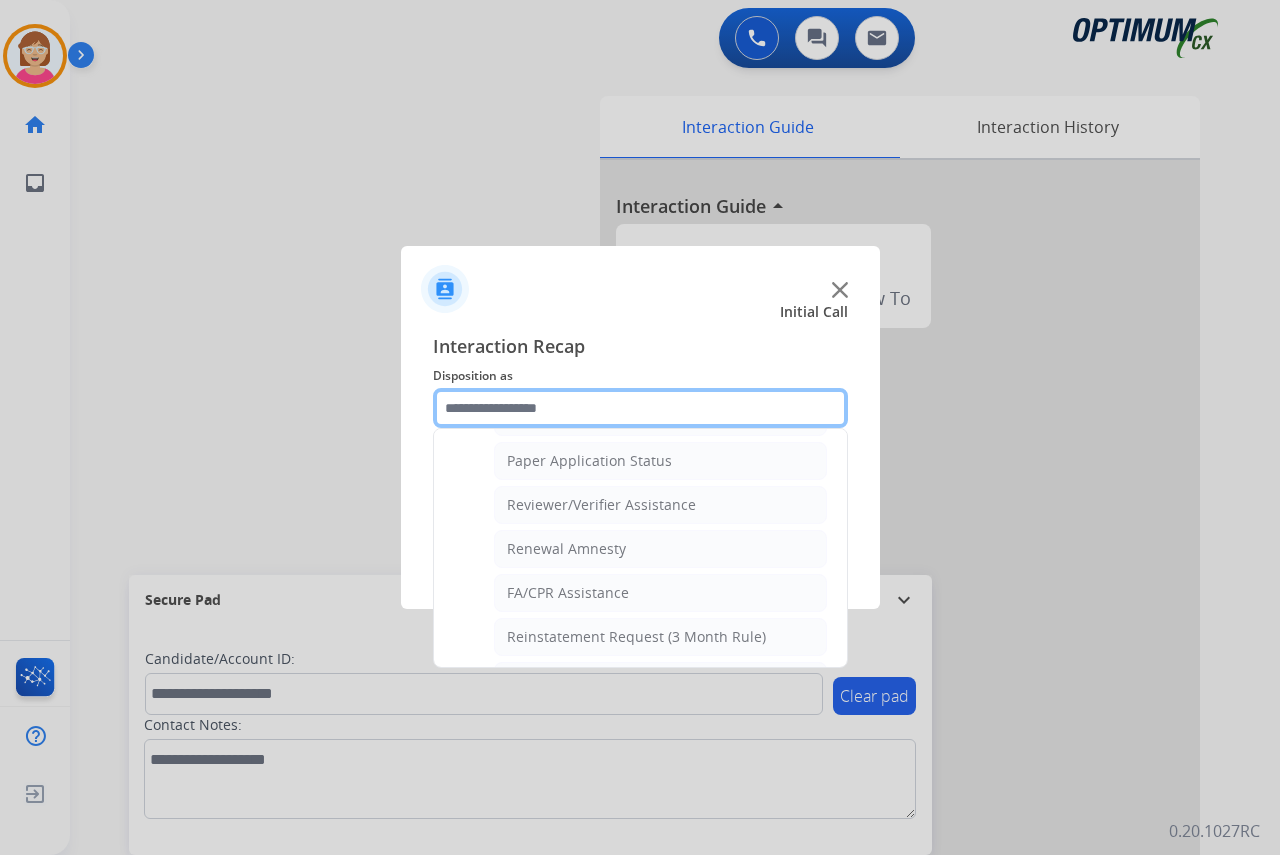 scroll, scrollTop: 736, scrollLeft: 0, axis: vertical 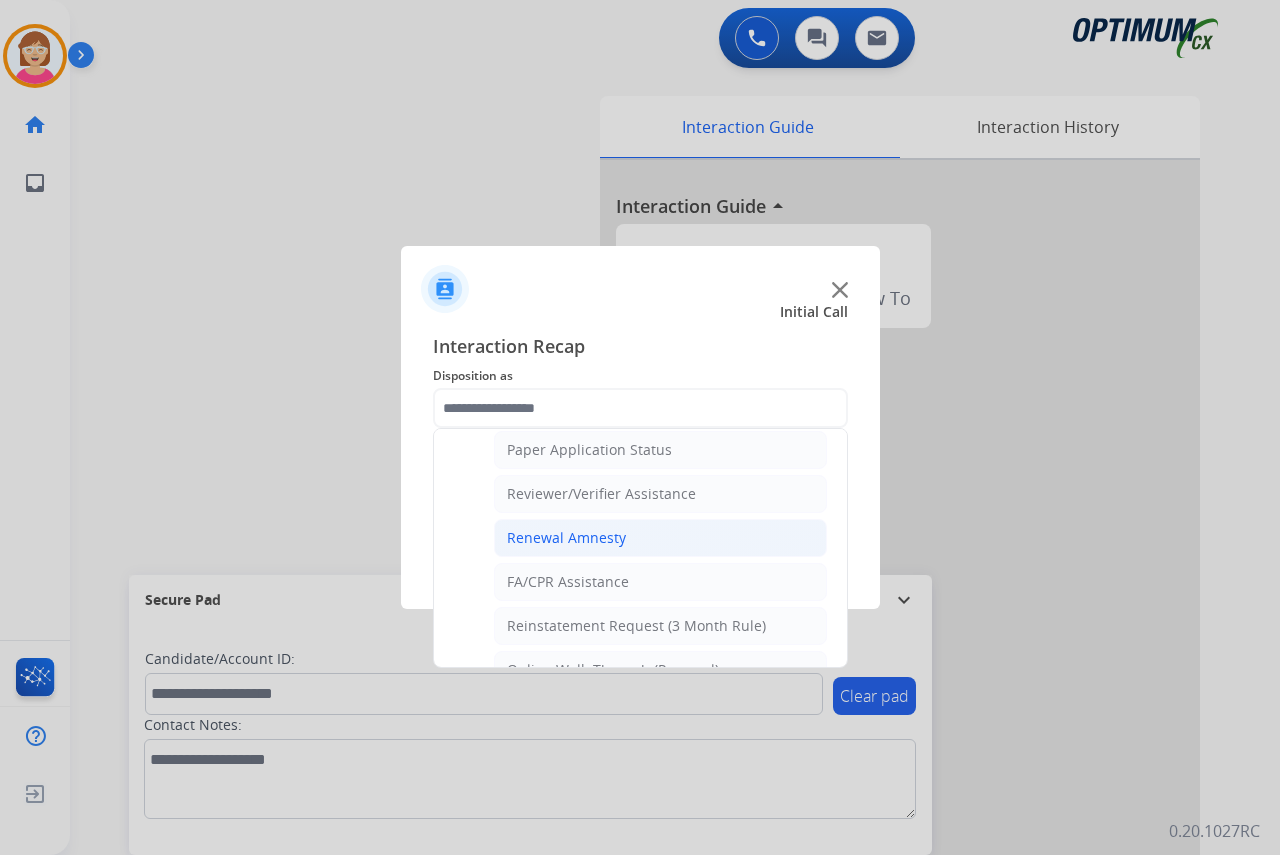 click on "Renewal Amnesty" 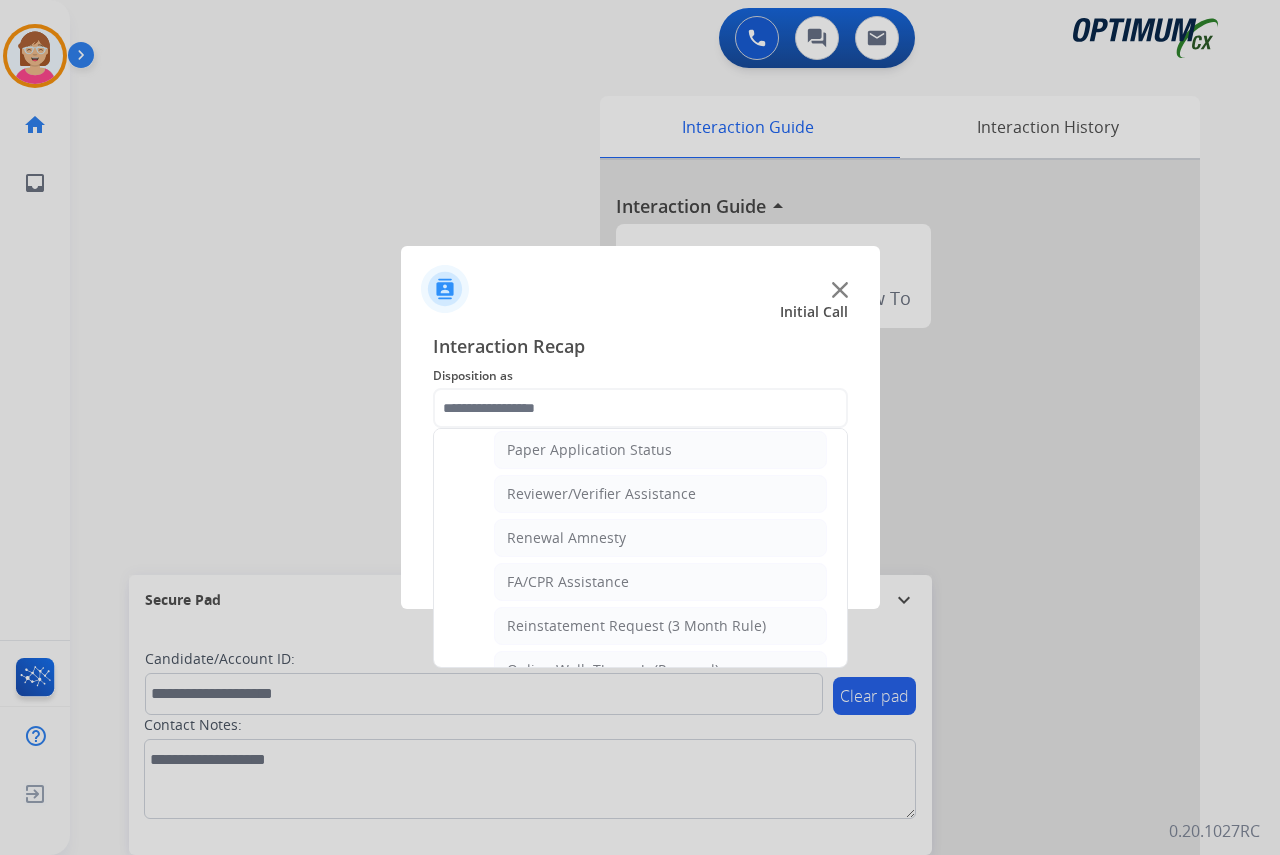 type on "**********" 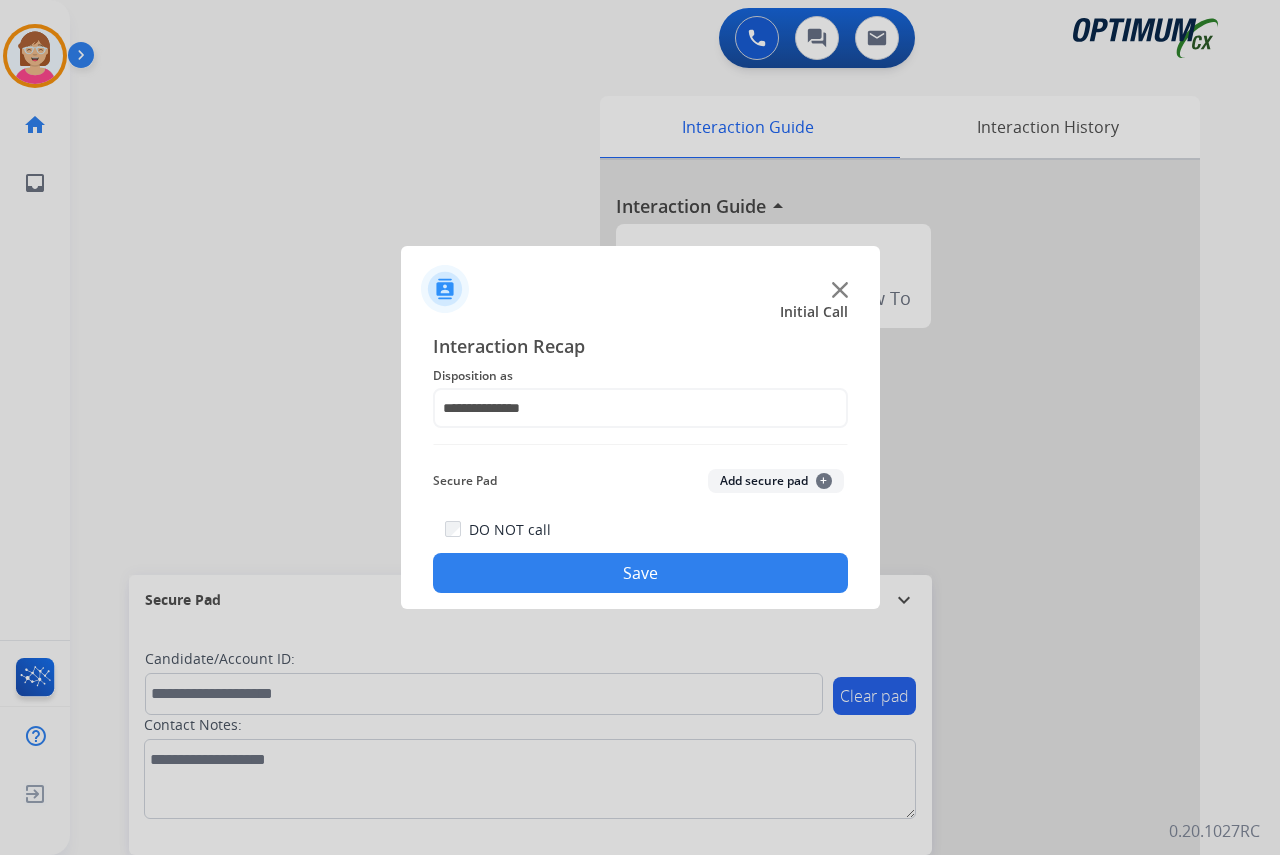 click on "+" 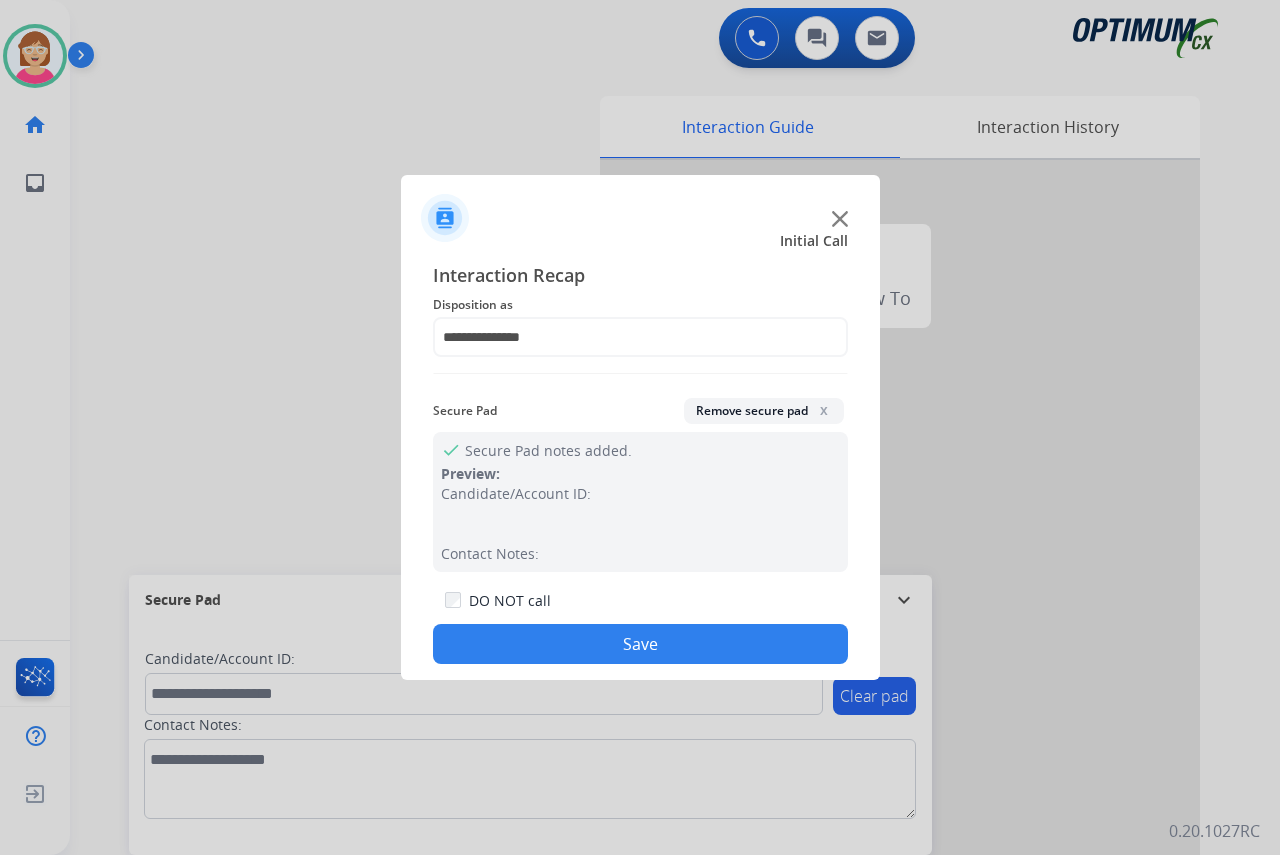 click at bounding box center [640, 427] 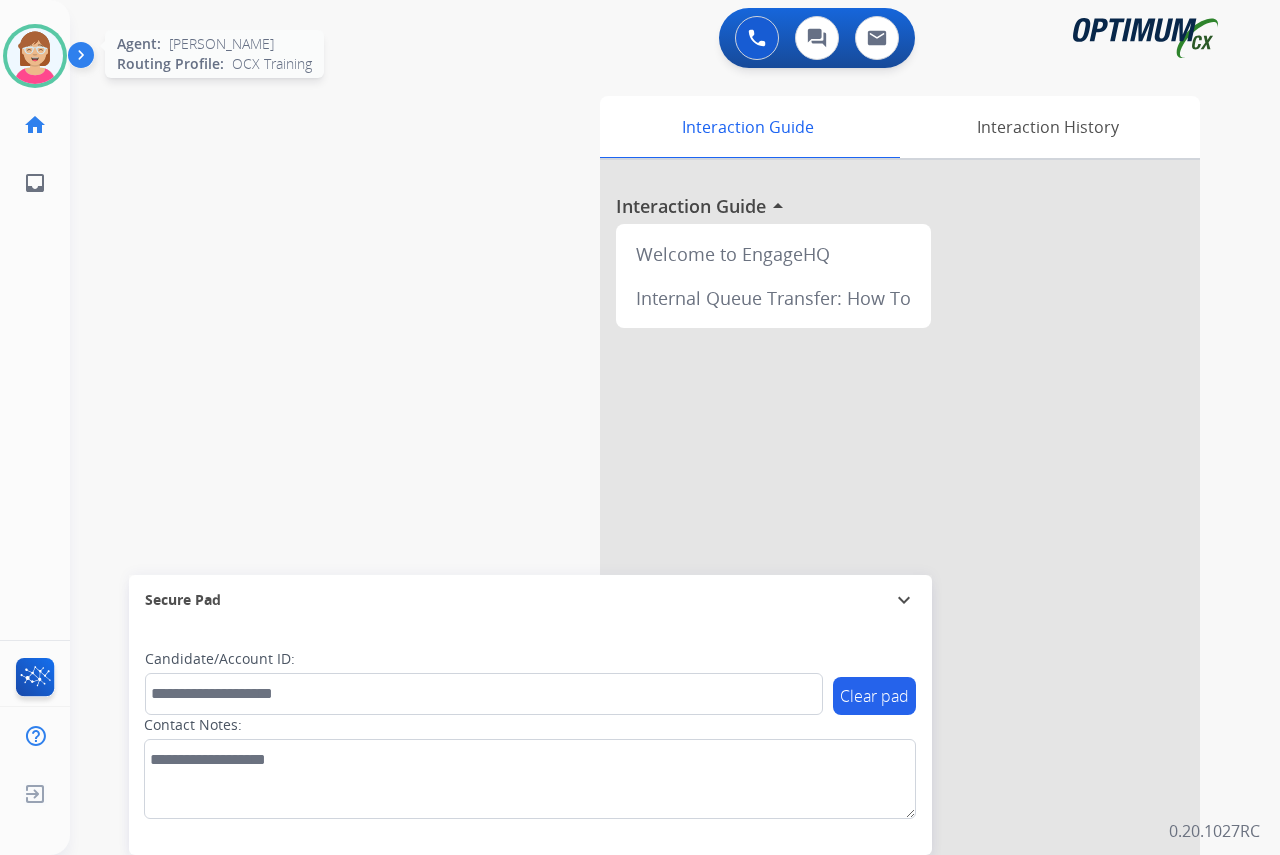 click at bounding box center [35, 56] 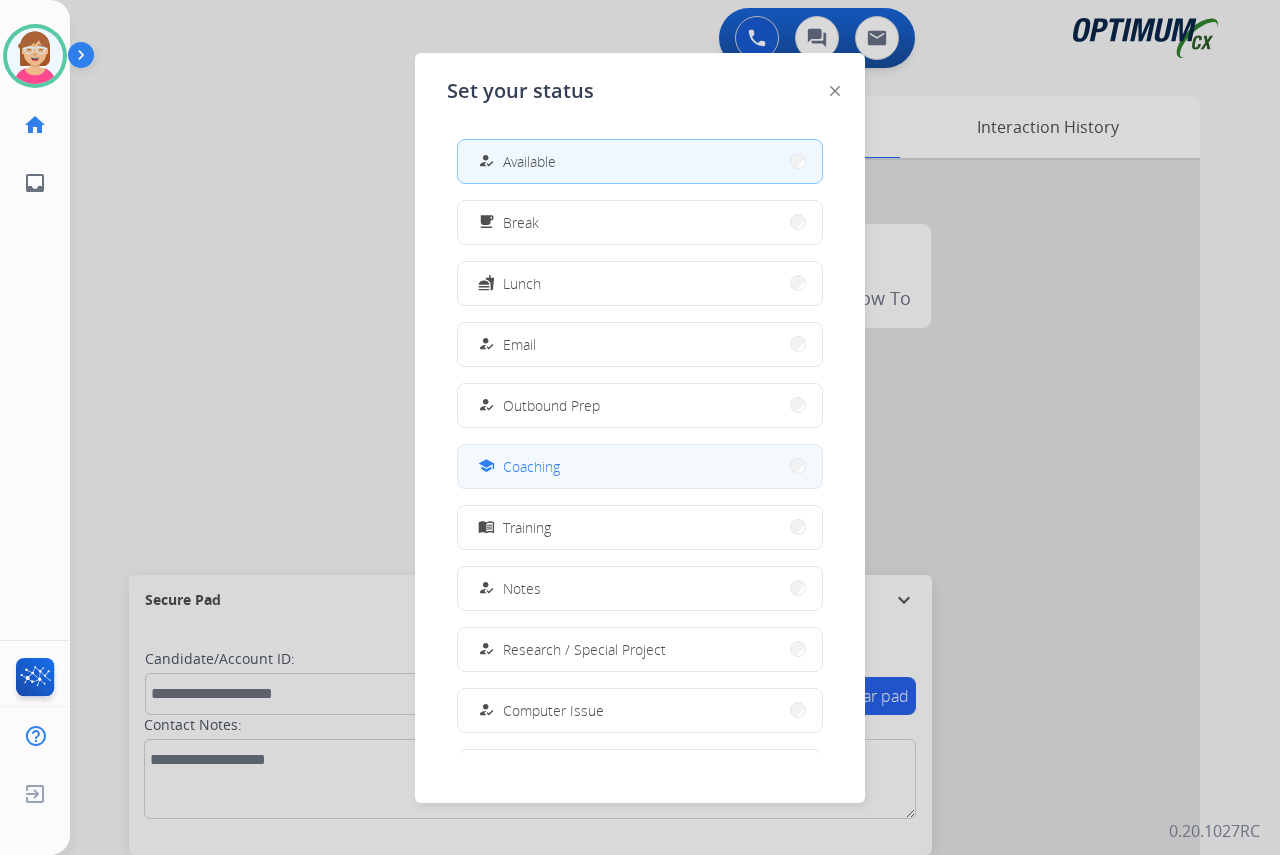 click on "school Coaching" at bounding box center [640, 466] 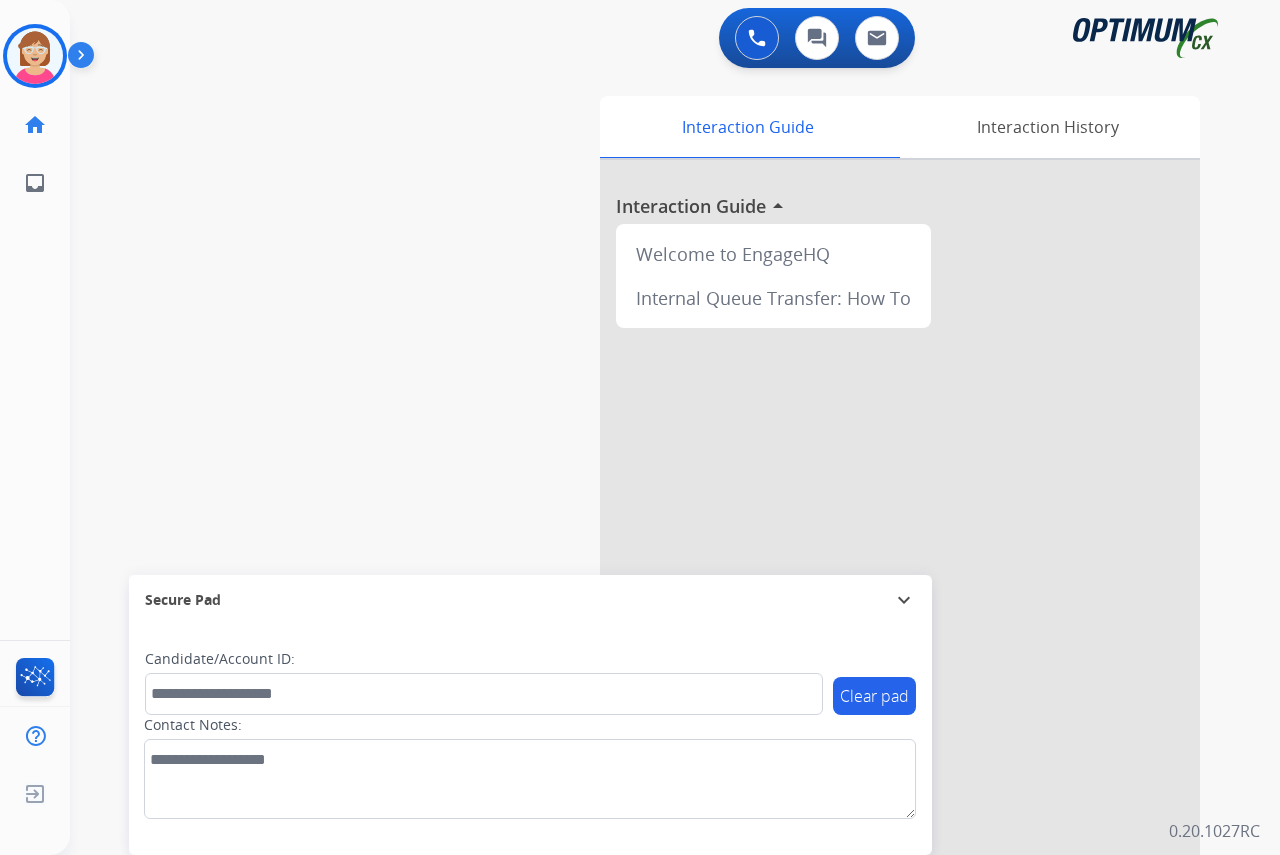 drag, startPoint x: 47, startPoint y: 411, endPoint x: 583, endPoint y: 91, distance: 624.25635 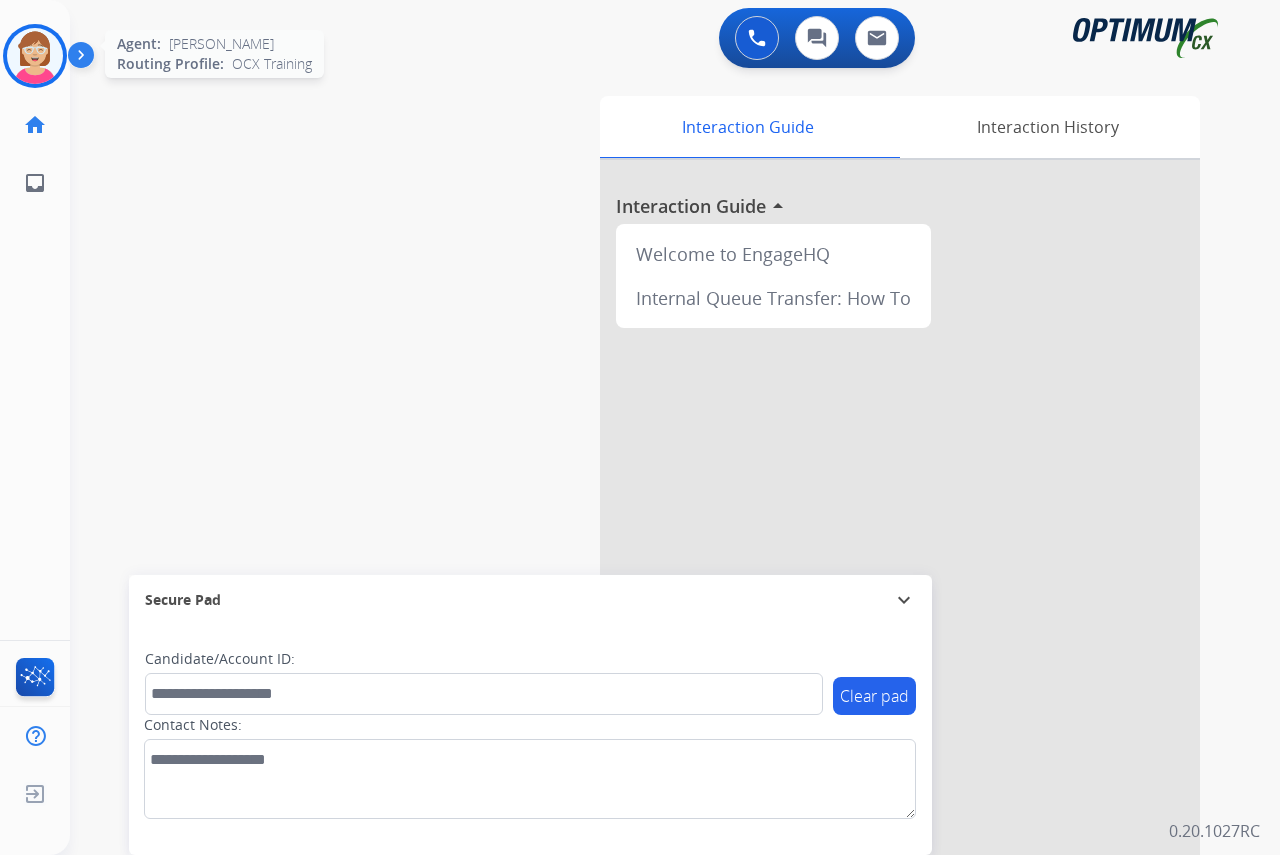 click at bounding box center (35, 56) 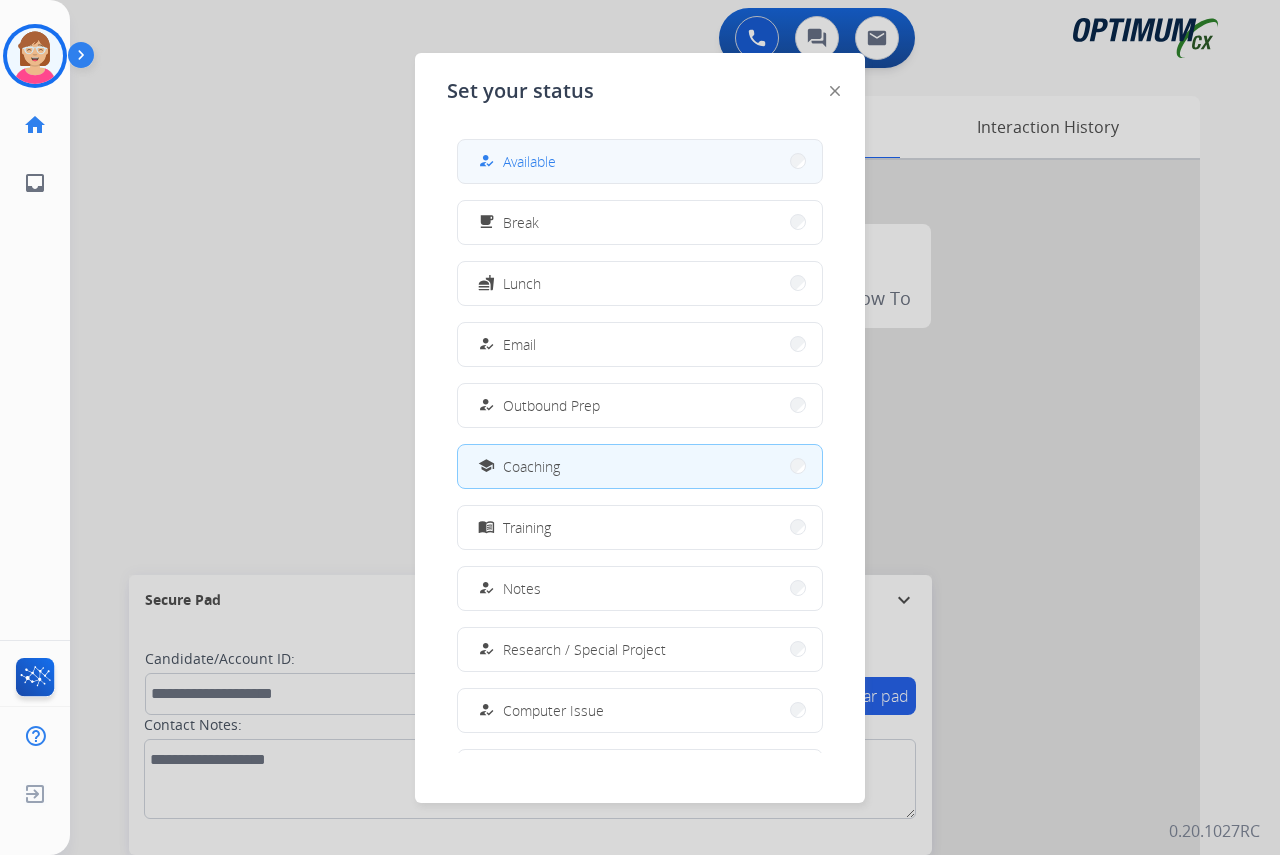 click on "Available" at bounding box center (529, 161) 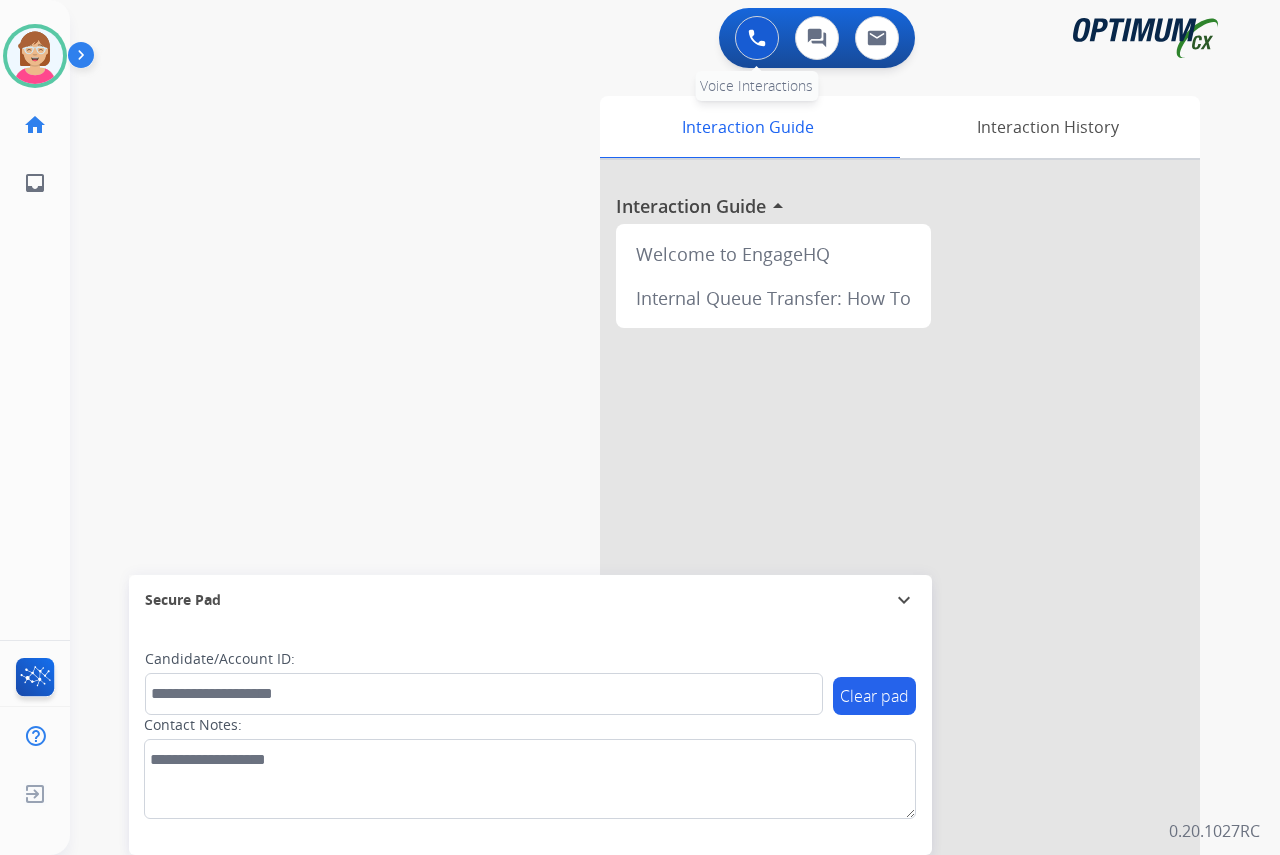 click at bounding box center (757, 38) 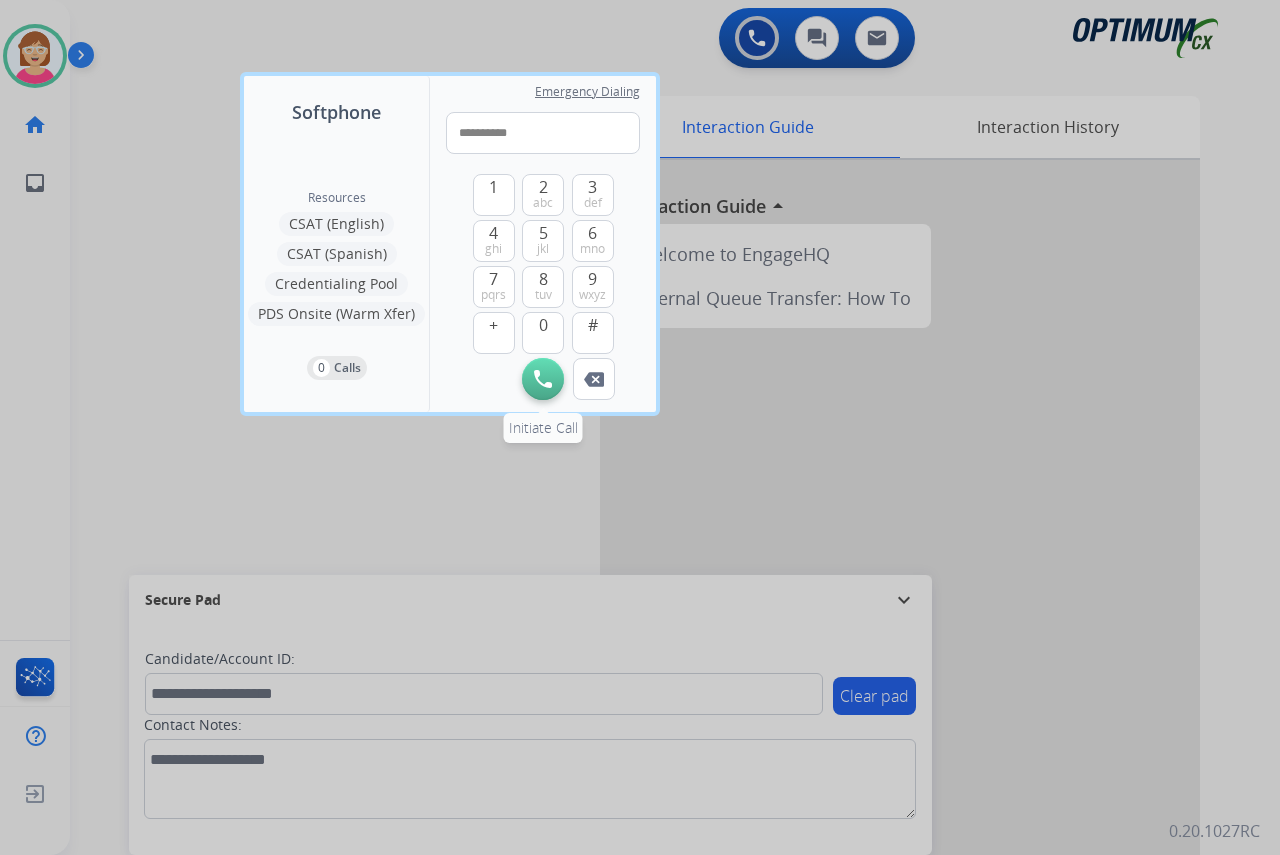 type on "**********" 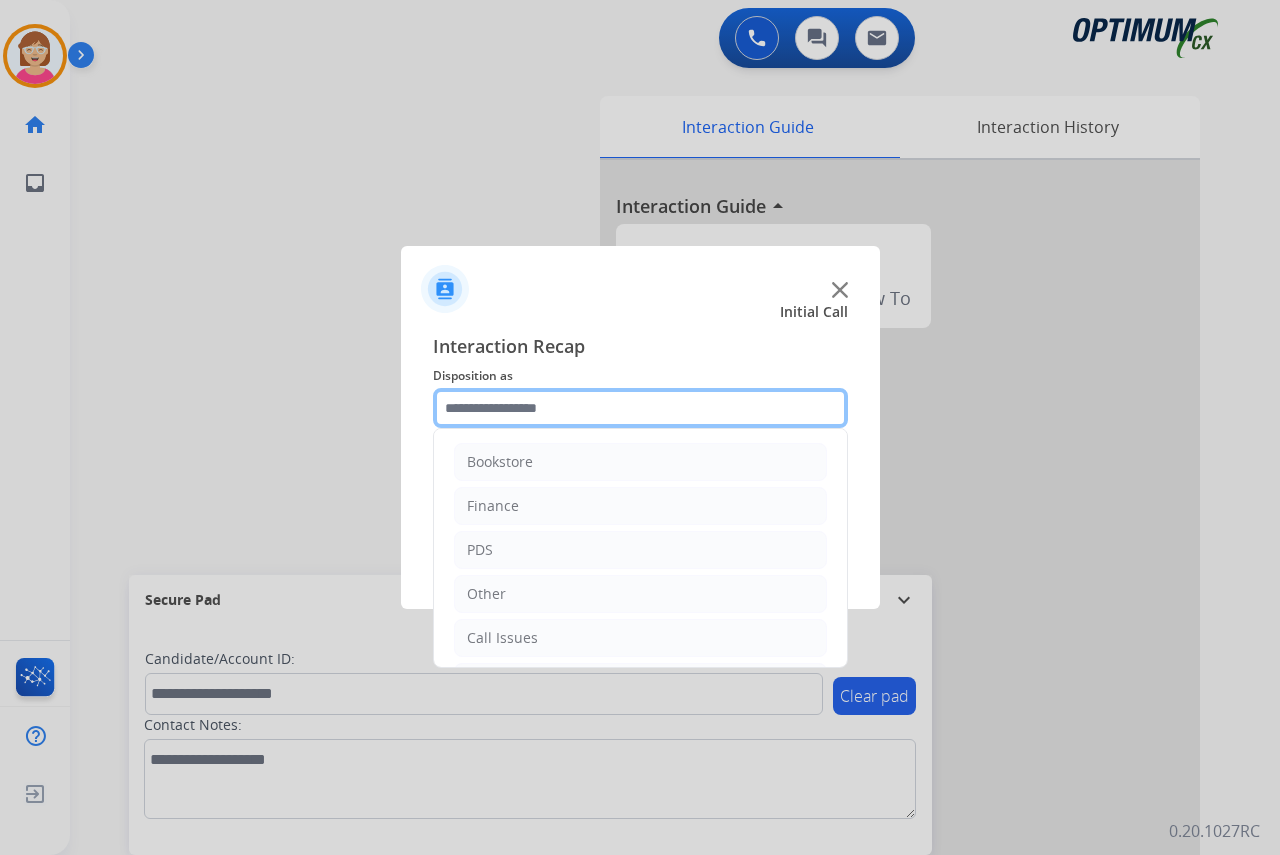 click 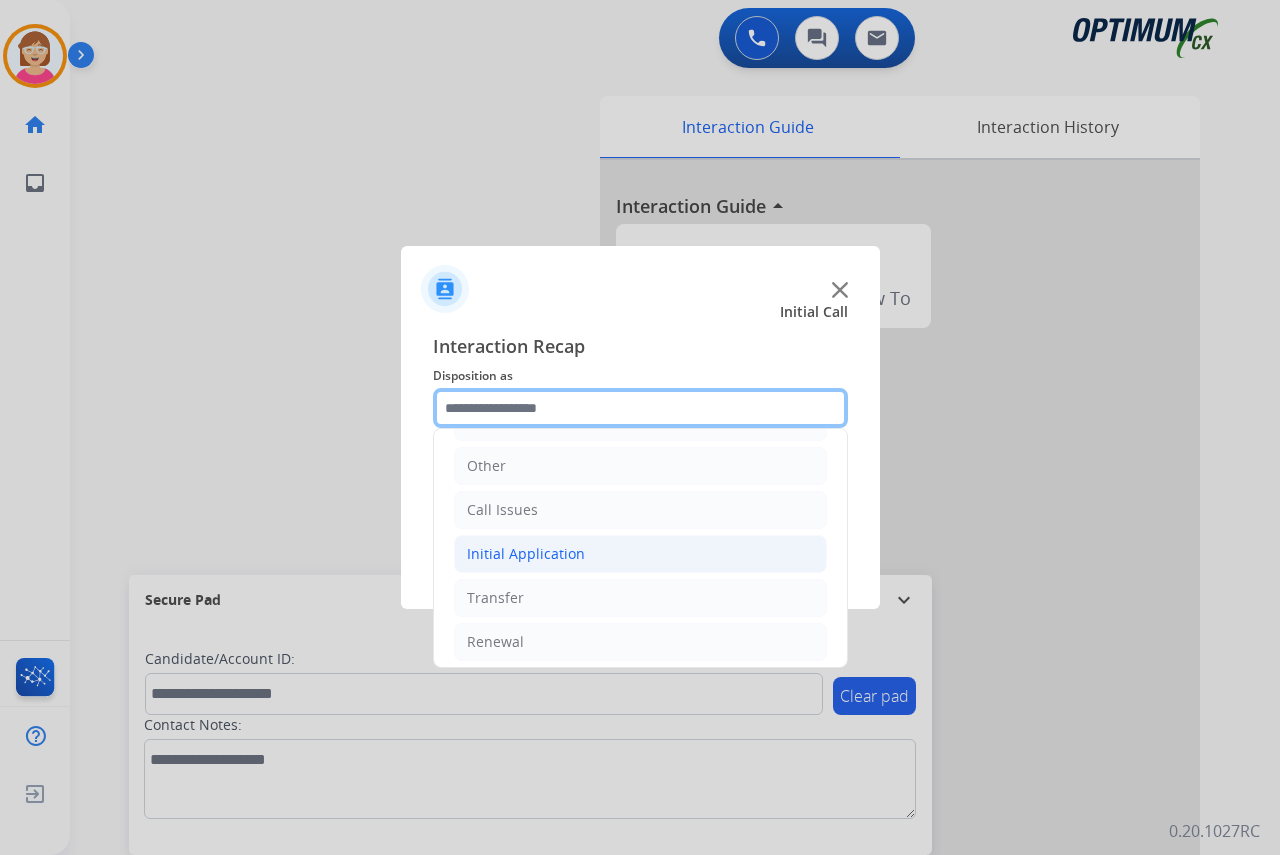 scroll, scrollTop: 136, scrollLeft: 0, axis: vertical 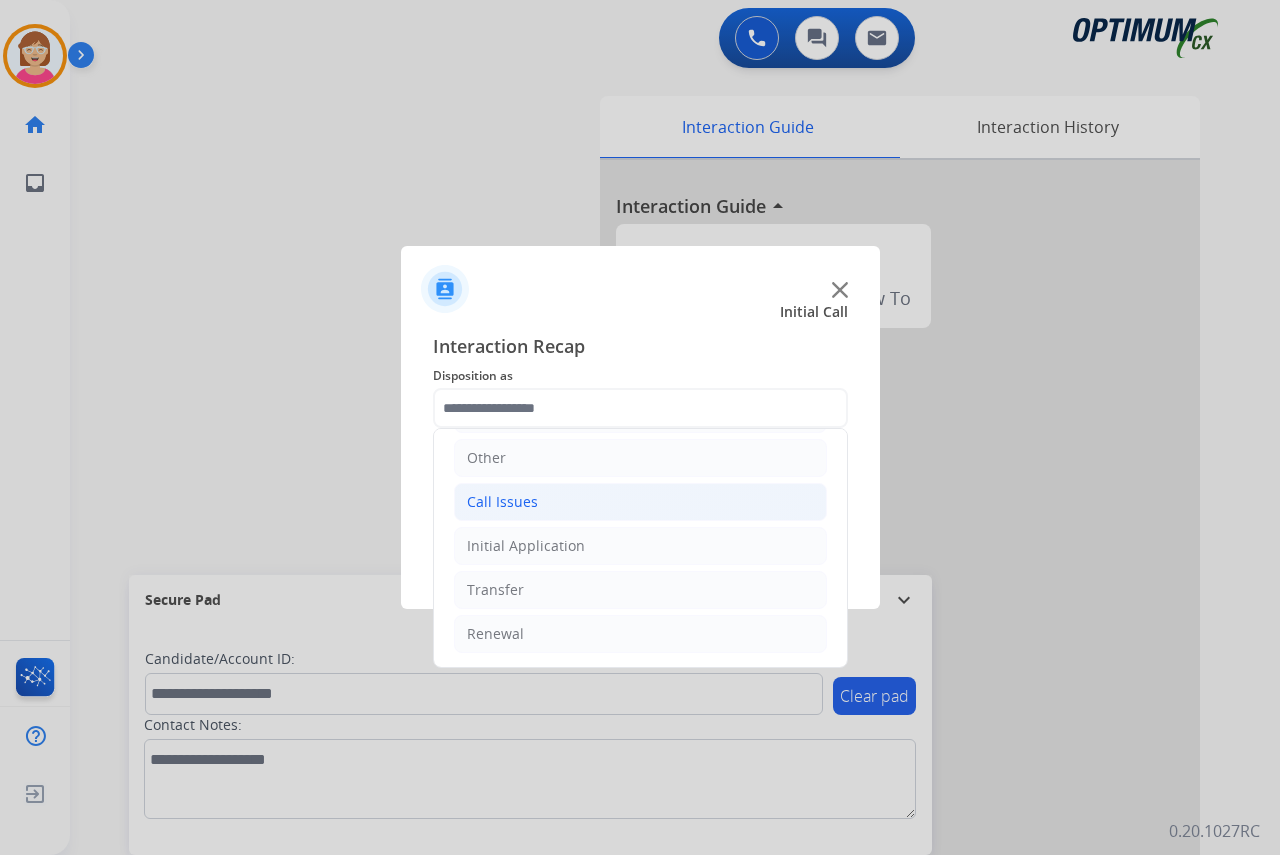 click on "Call Issues" 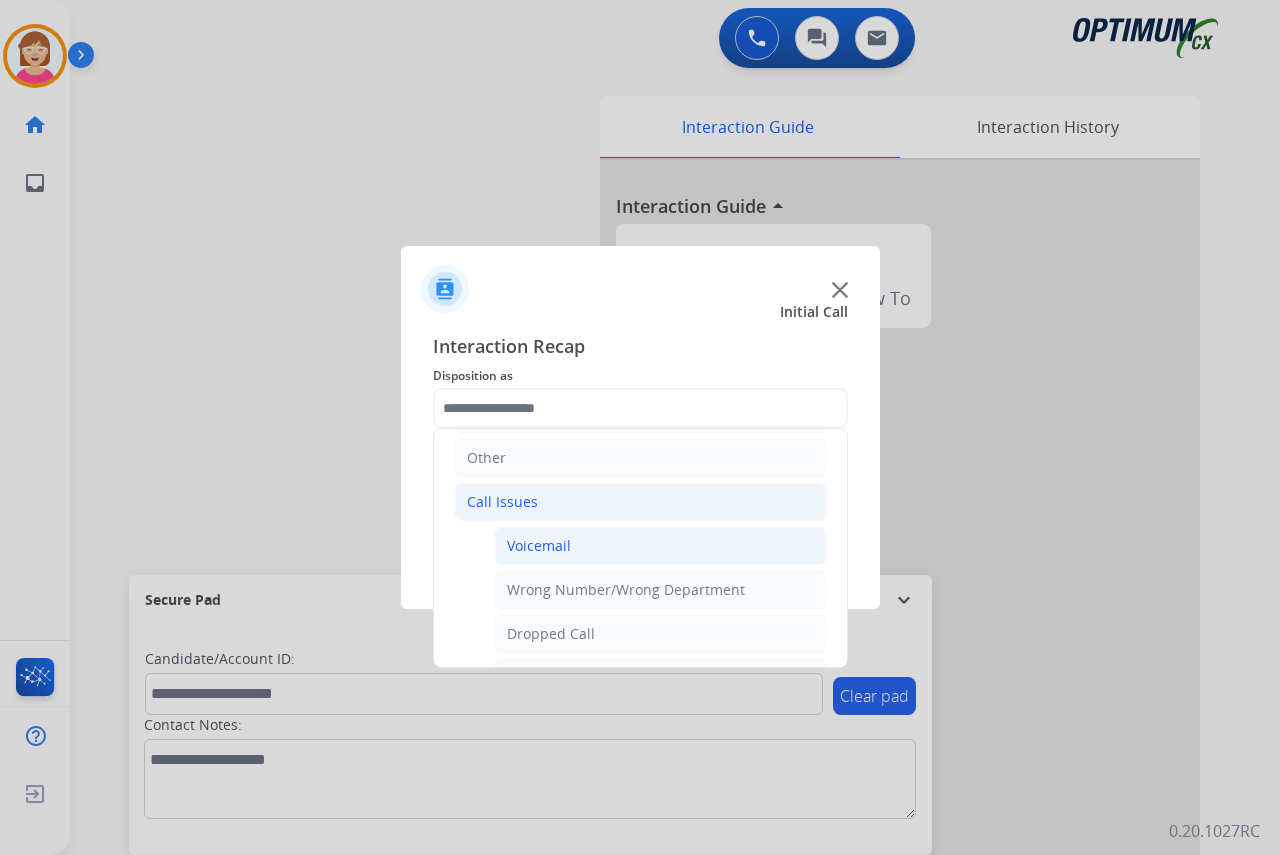 click on "Voicemail" 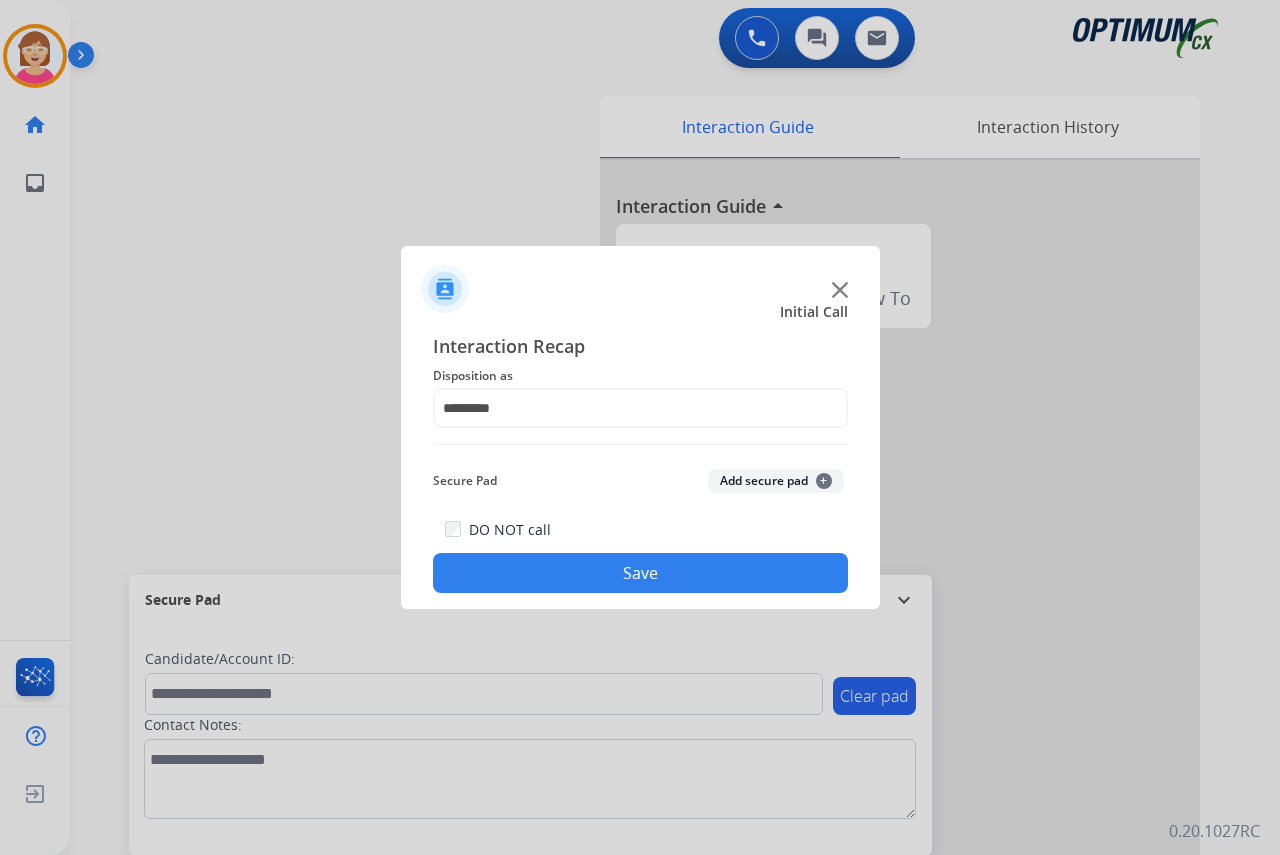 click on "+" 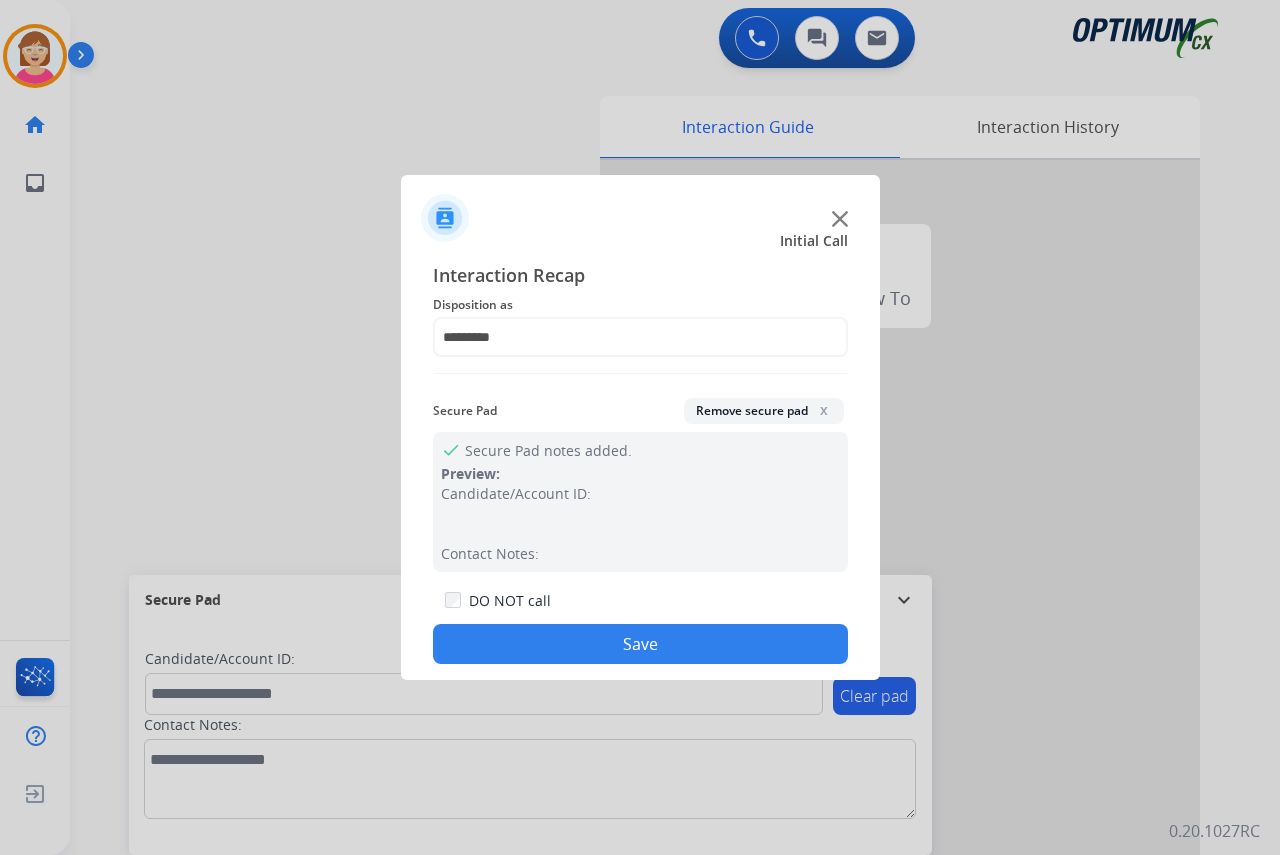 click on "Save" 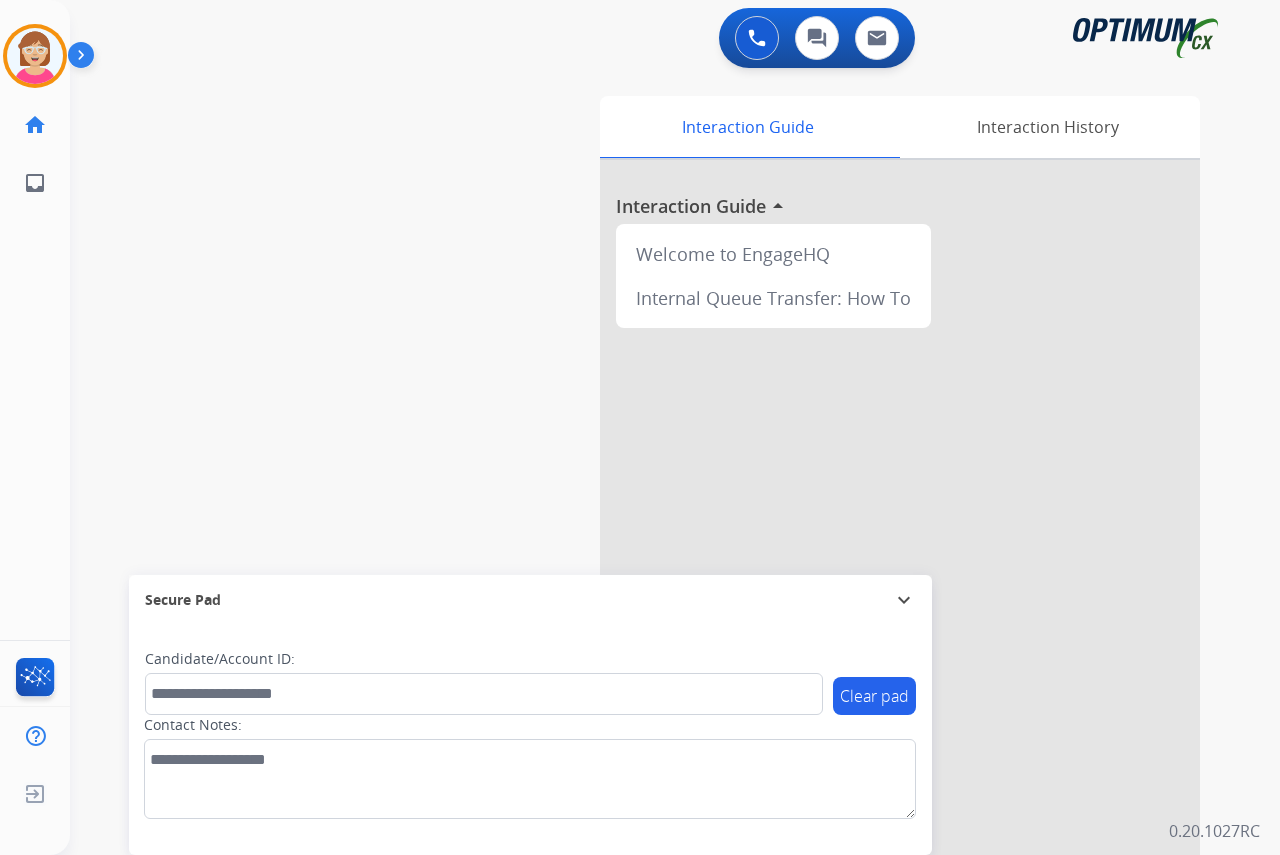 click on "[PERSON_NAME]   AfterCallWork  Edit Avatar  Agent:   [PERSON_NAME] Profile:  OCX Training home  Home  Home inbox  Emails  Emails  FocalPoints  Help Center  Help Center  Log out  Log out" 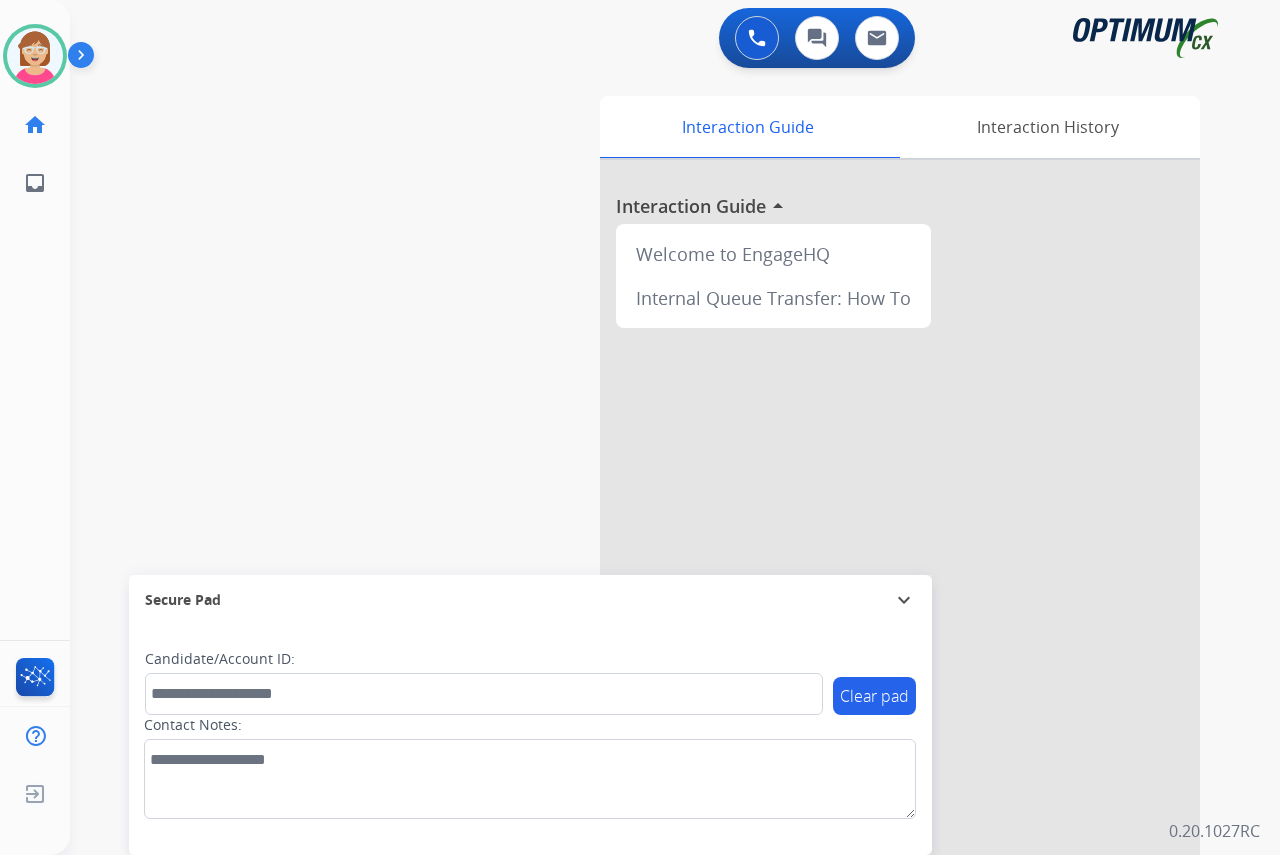 click on "[PERSON_NAME]   Available  Edit Avatar  Agent:   [PERSON_NAME] Profile:  OCX Training home  Home  Home inbox  Emails  Emails  FocalPoints  Help Center  Help Center  Log out  Log out" 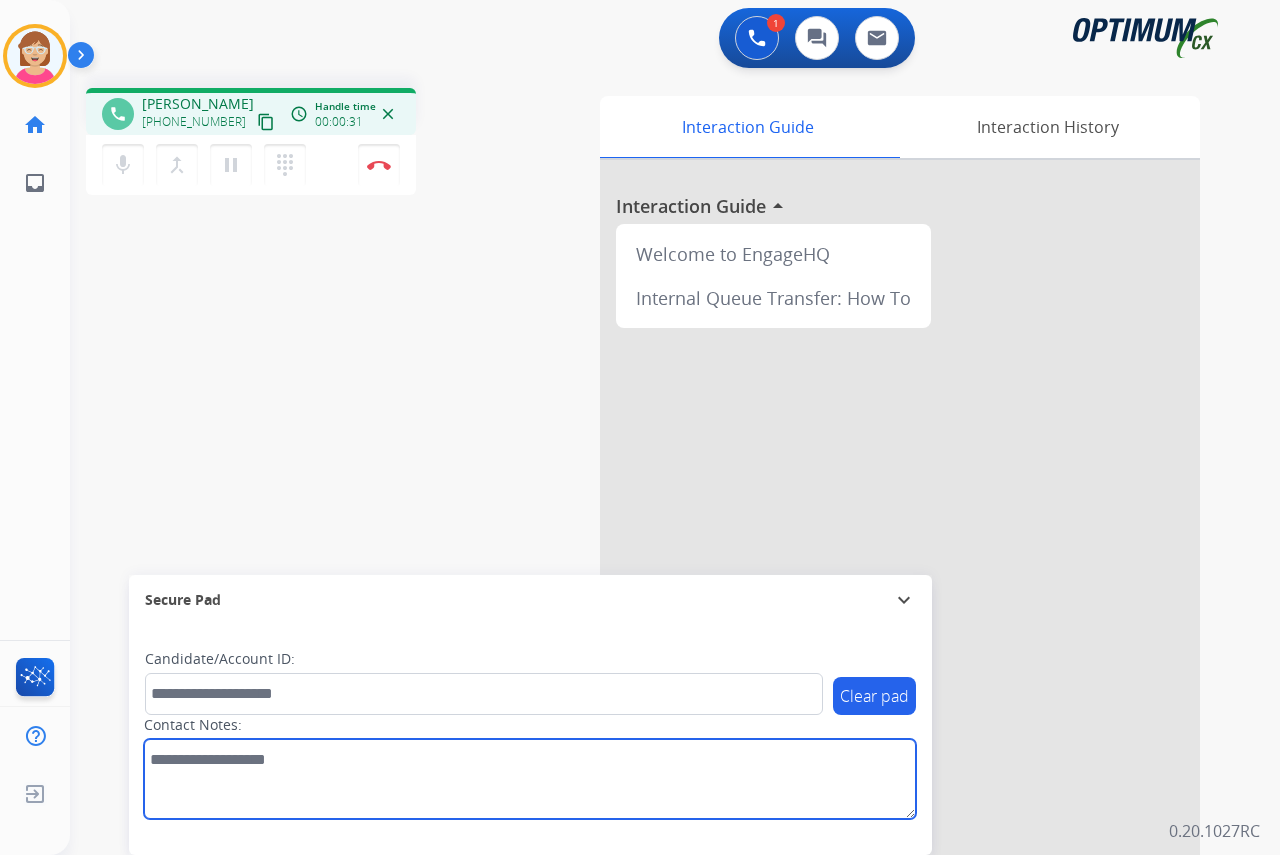 click at bounding box center [530, 779] 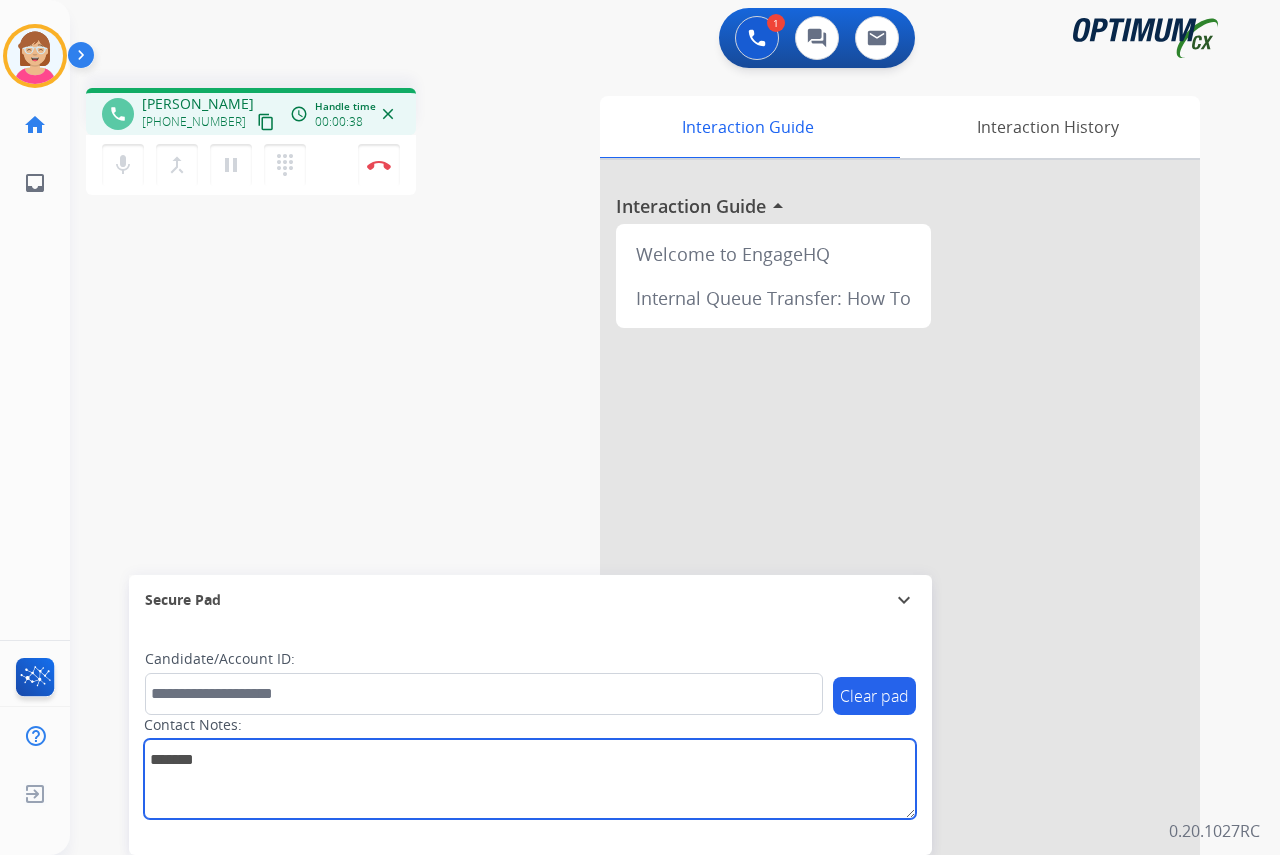 type on "*******" 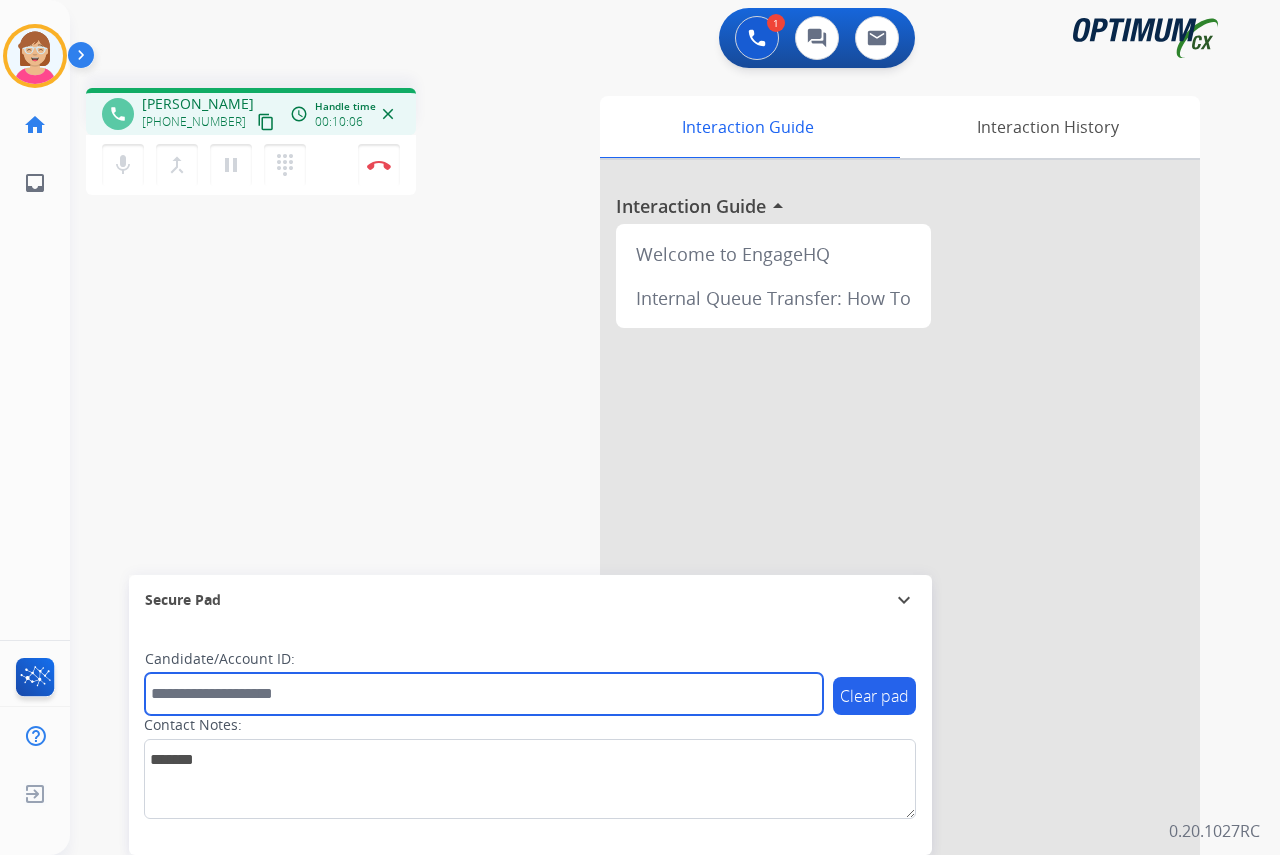 drag, startPoint x: 167, startPoint y: 698, endPoint x: 123, endPoint y: 684, distance: 46.173584 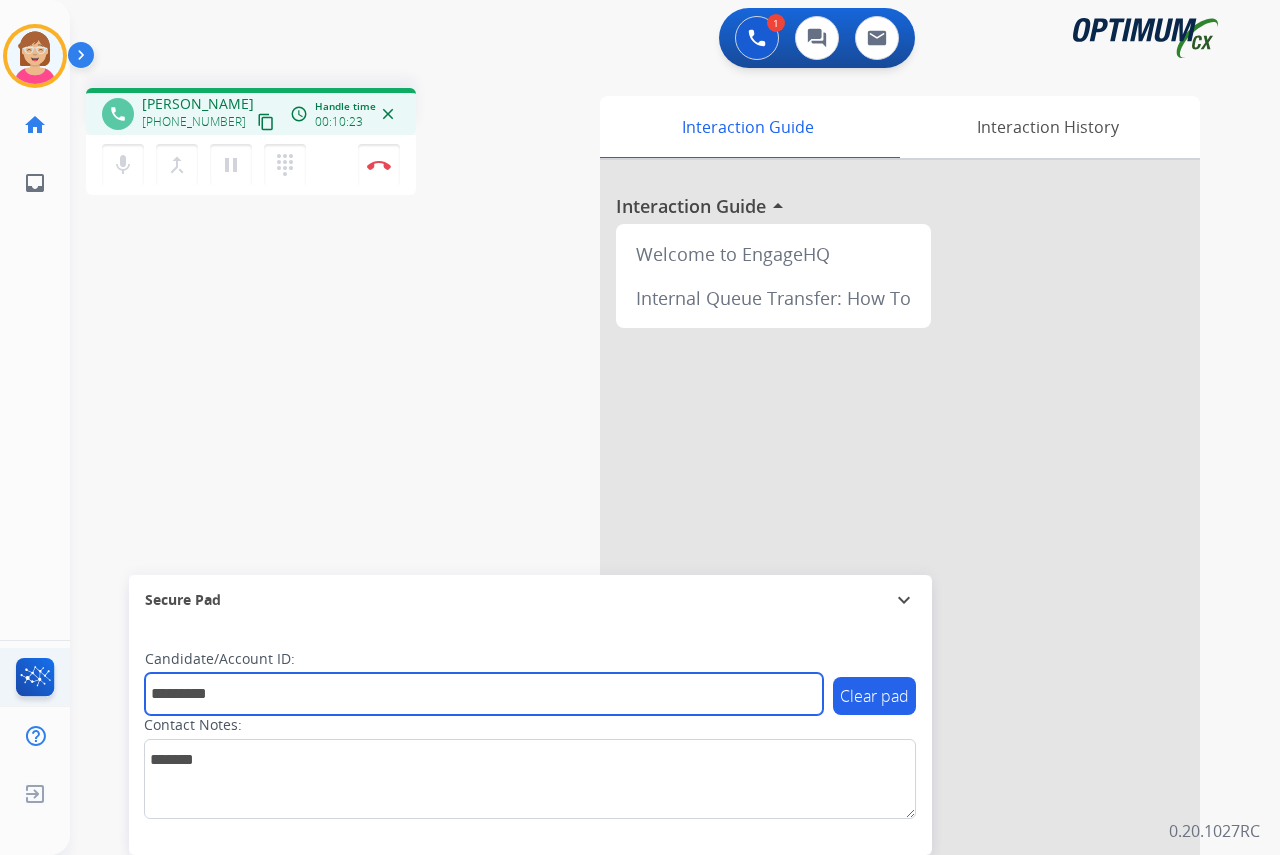 type on "*********" 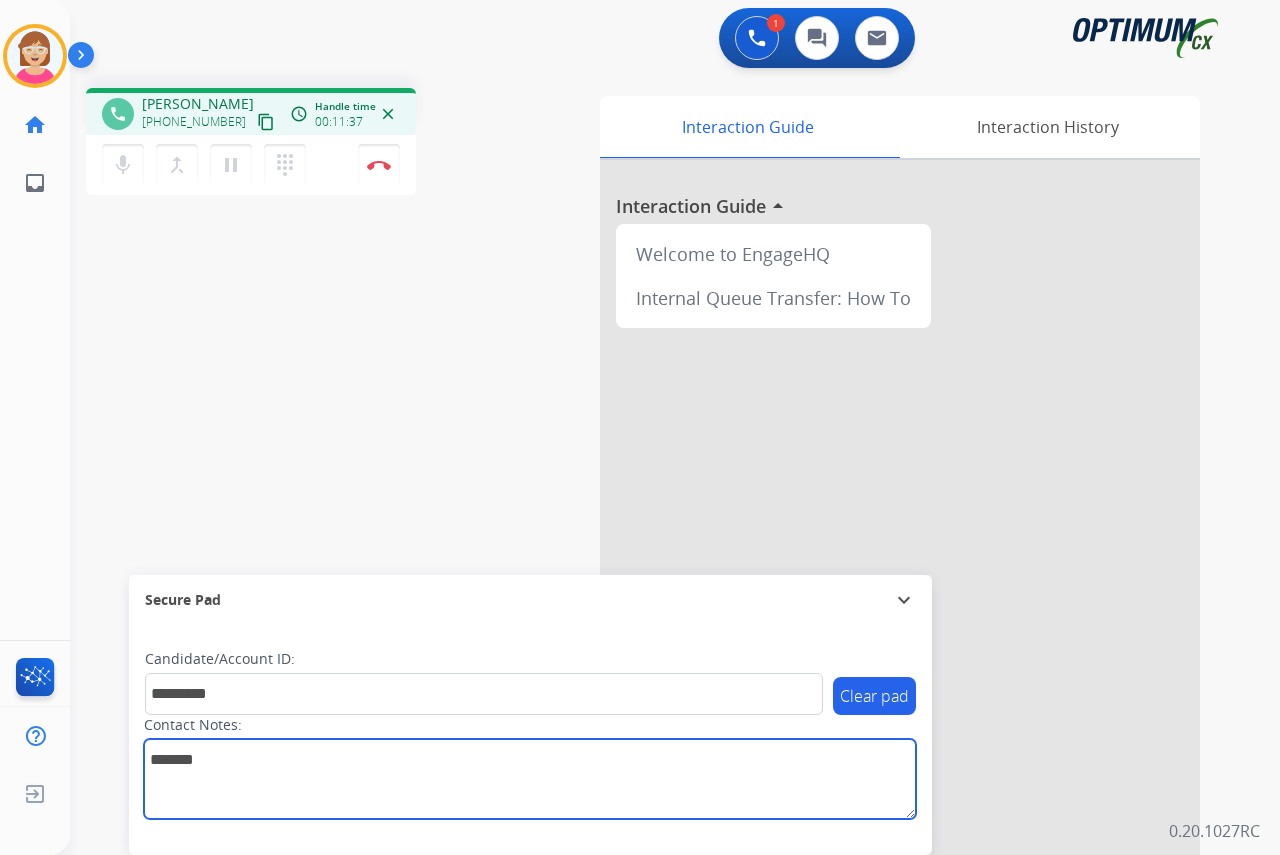 click at bounding box center [530, 779] 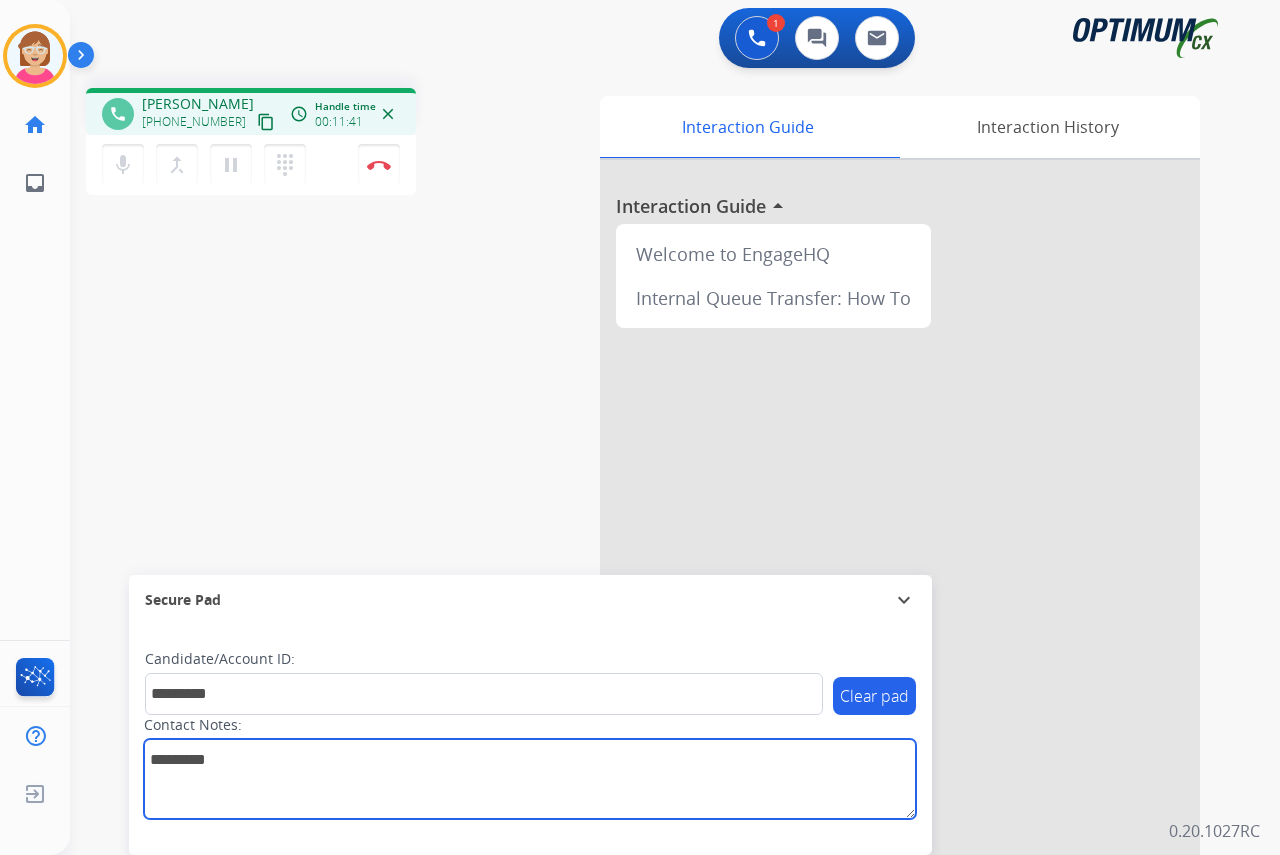 paste on "**********" 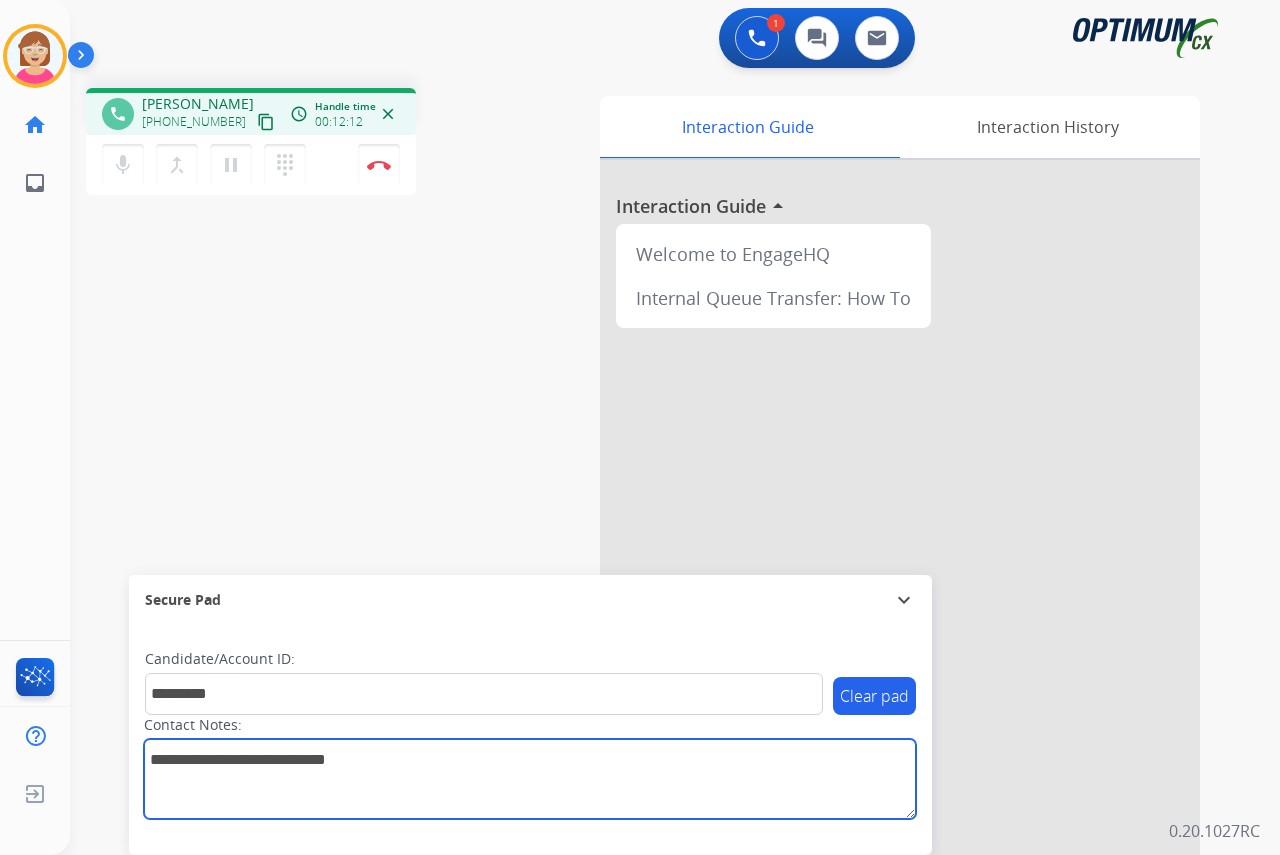 click at bounding box center [530, 779] 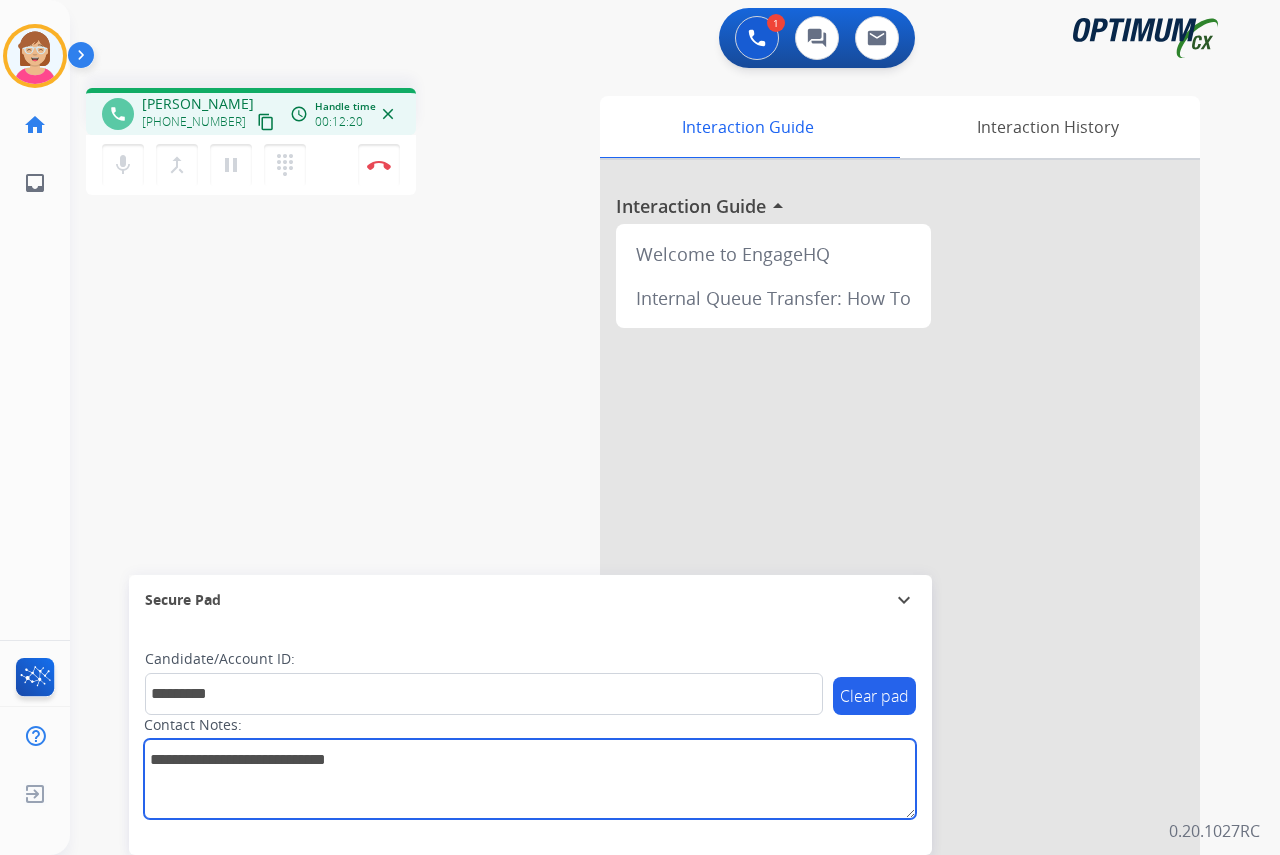 click at bounding box center [530, 779] 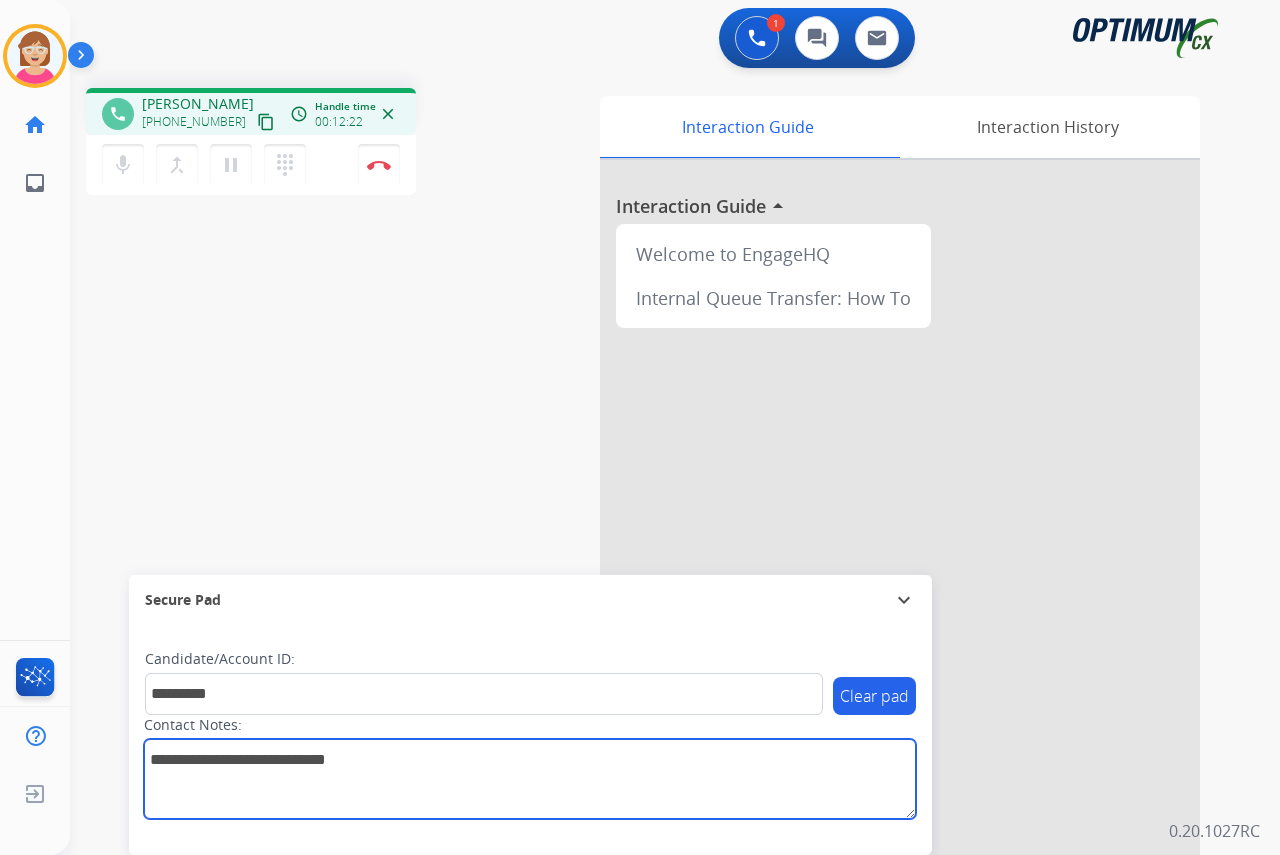 paste on "**********" 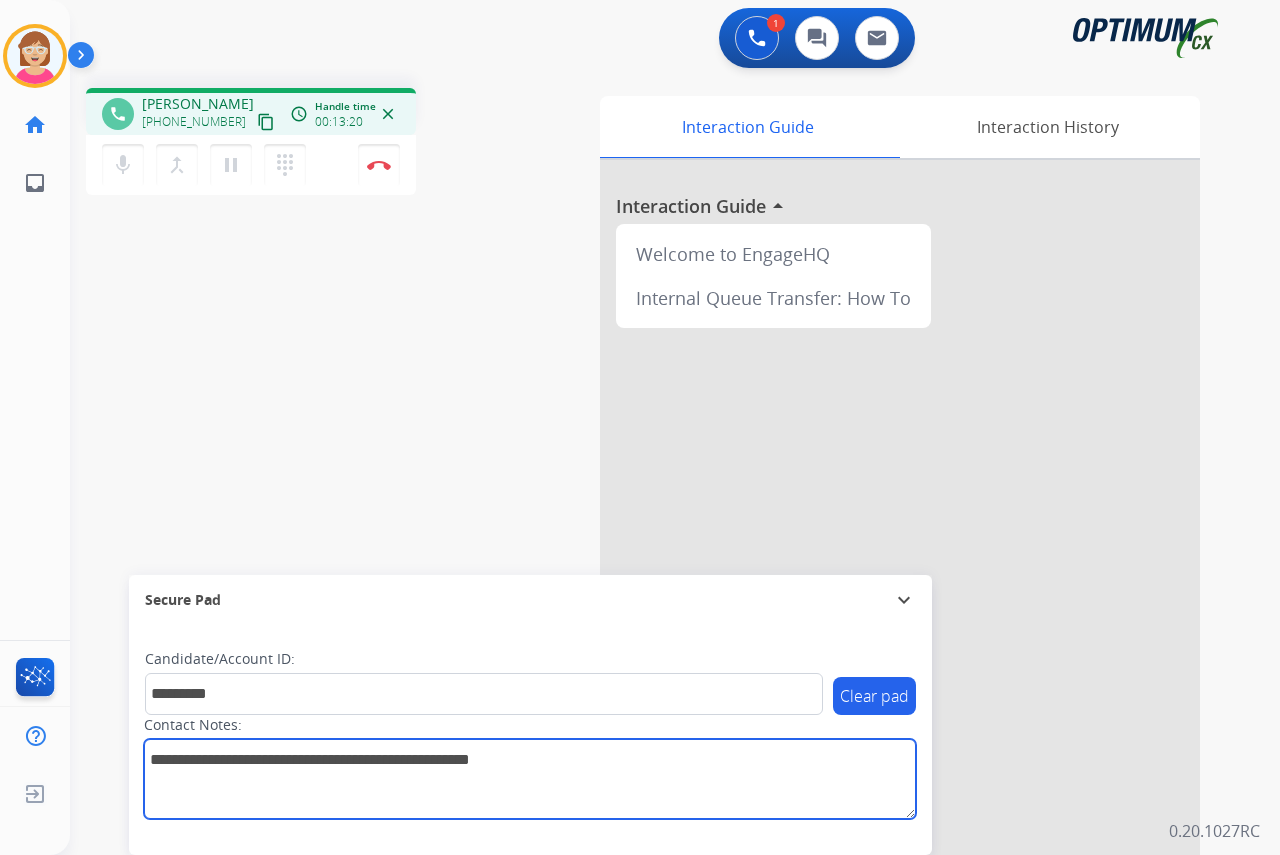 click at bounding box center [530, 779] 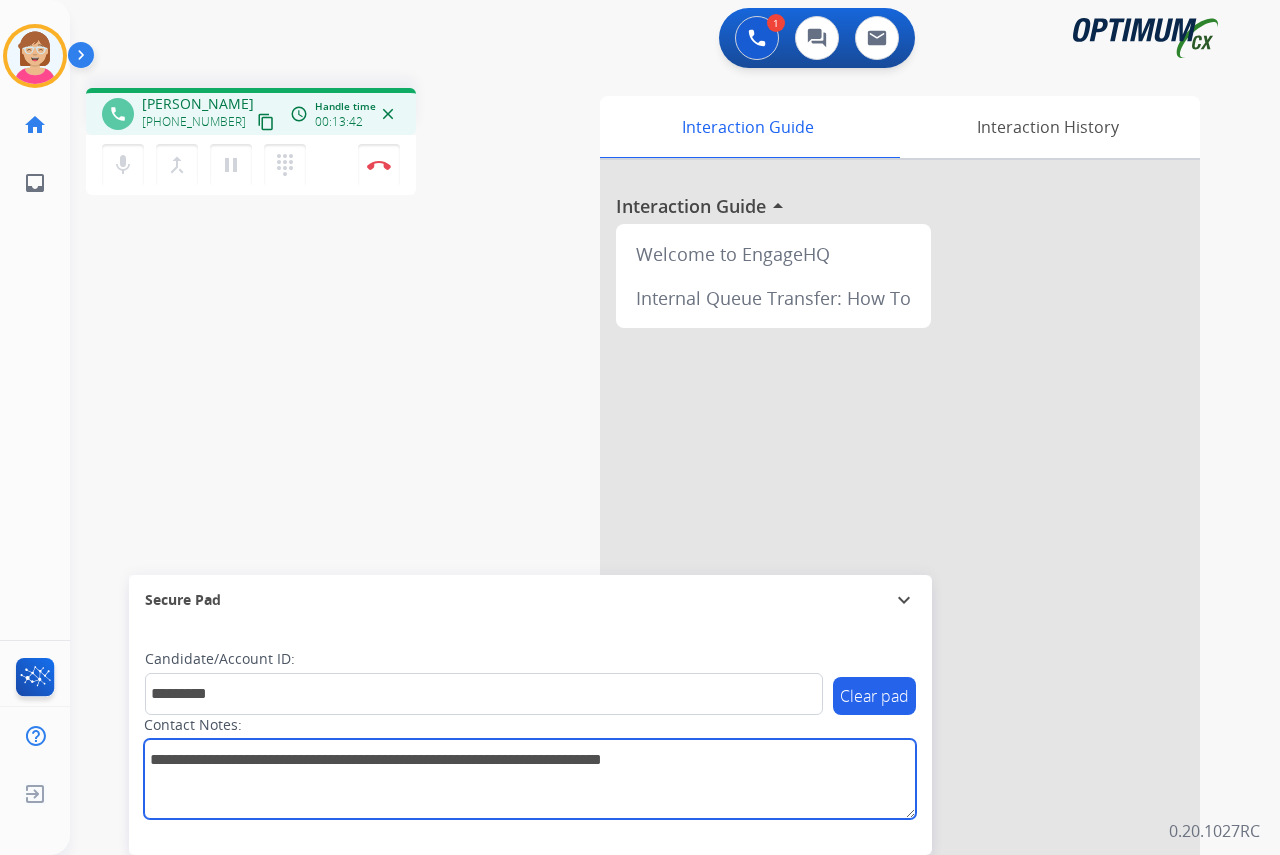 click at bounding box center (530, 779) 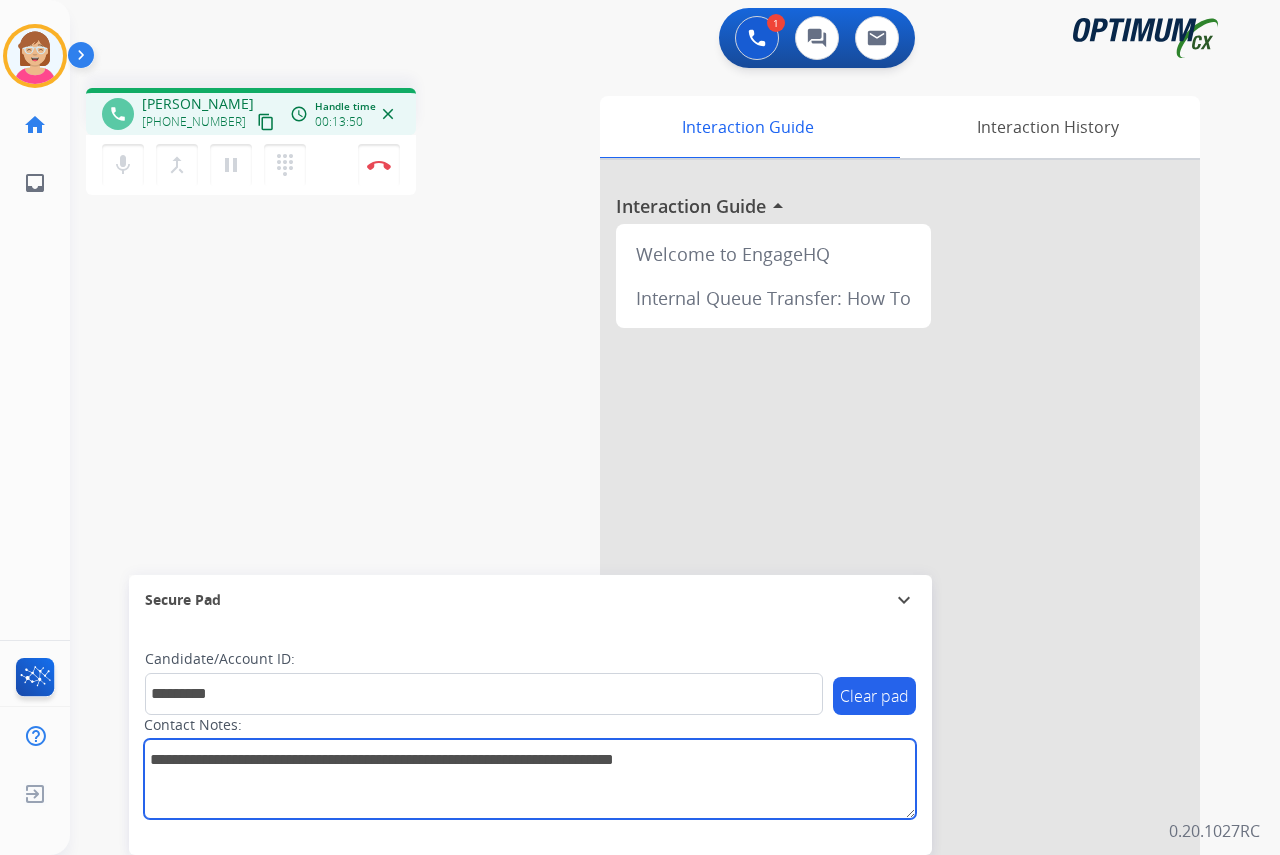 click at bounding box center (530, 779) 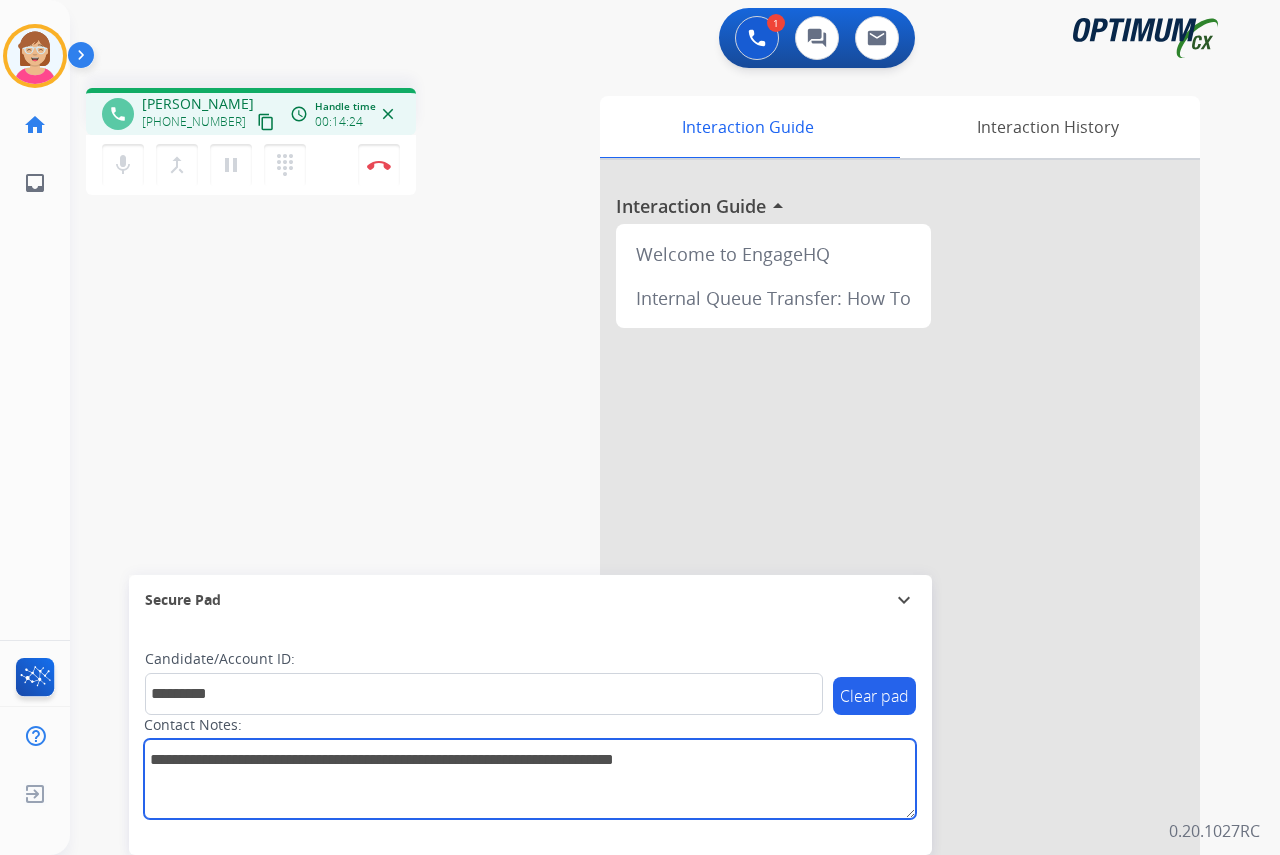 drag, startPoint x: 691, startPoint y: 759, endPoint x: 702, endPoint y: 758, distance: 11.045361 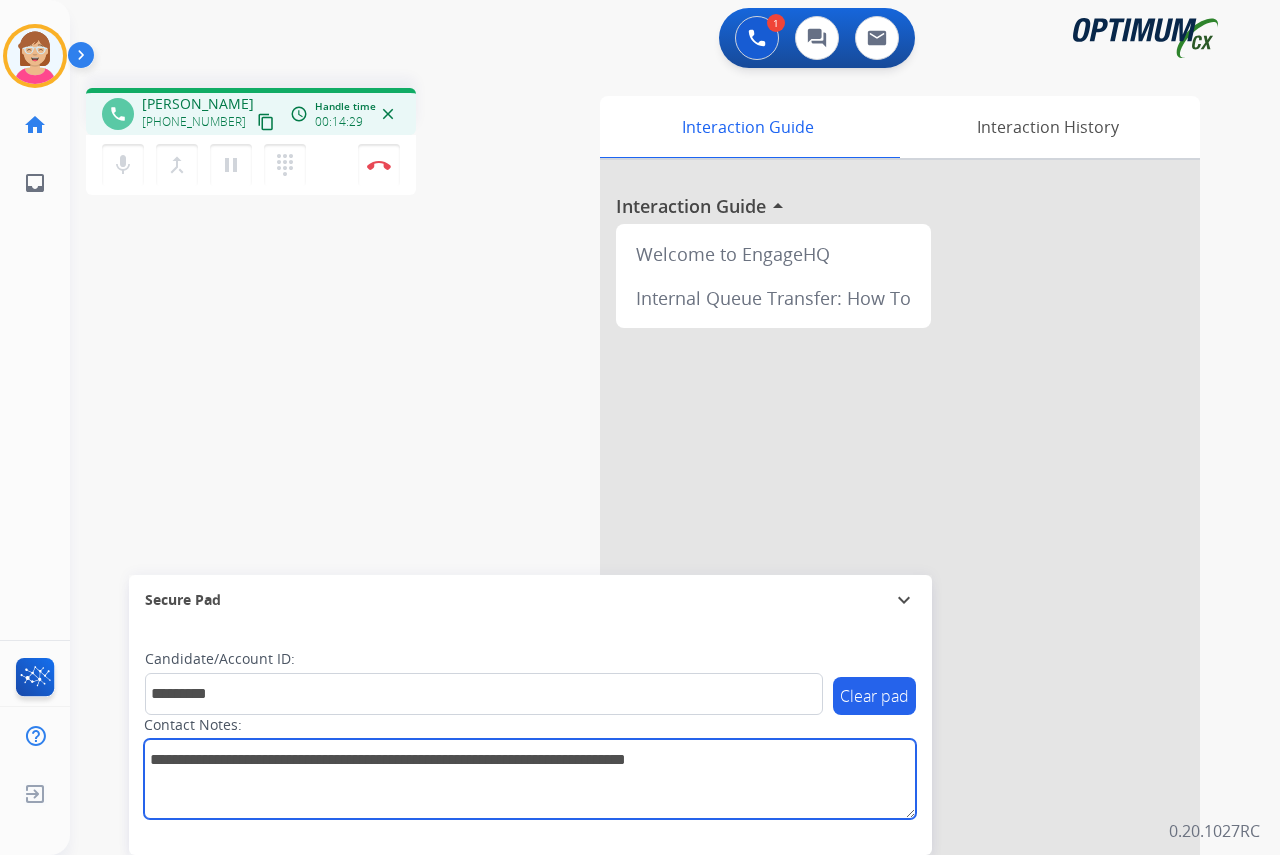 paste on "*******" 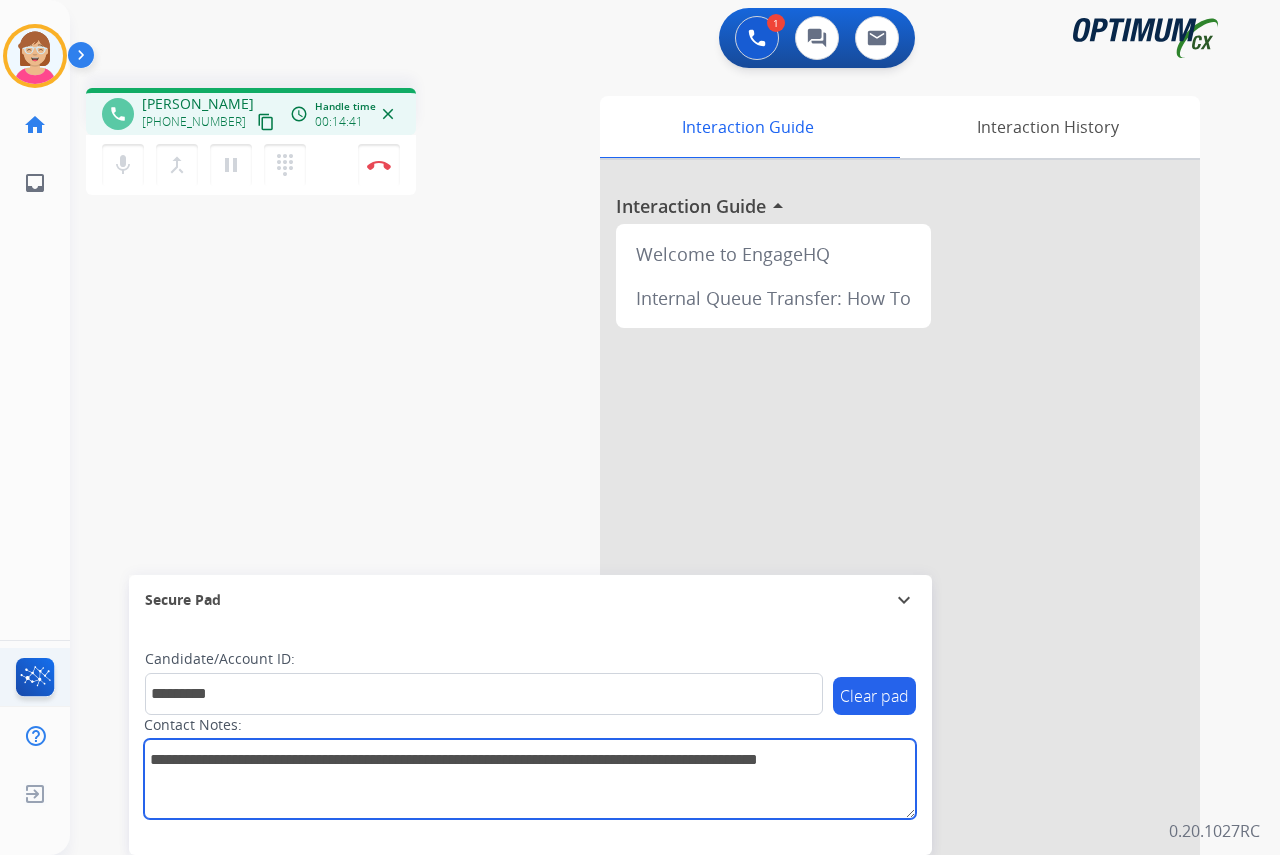type on "**********" 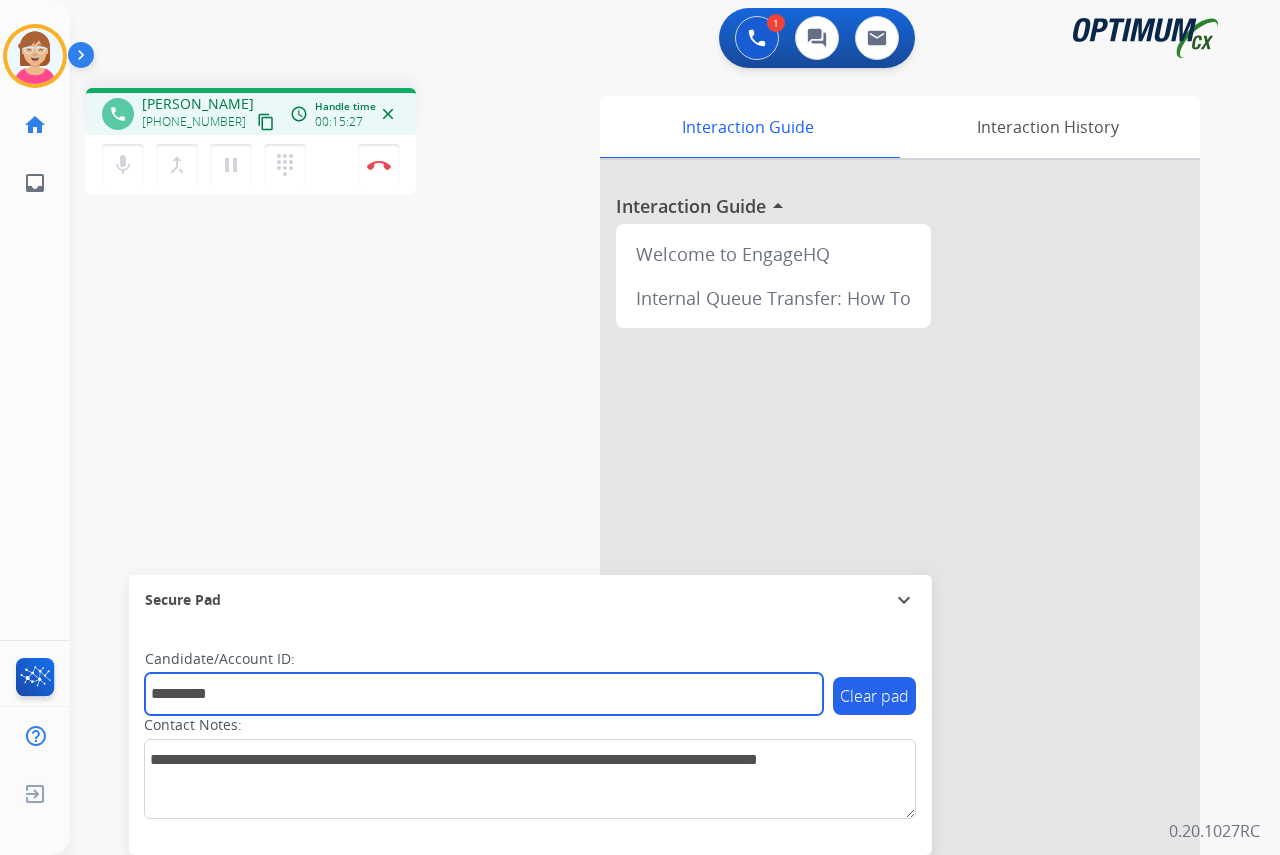 drag, startPoint x: 253, startPoint y: 695, endPoint x: 135, endPoint y: 692, distance: 118.03813 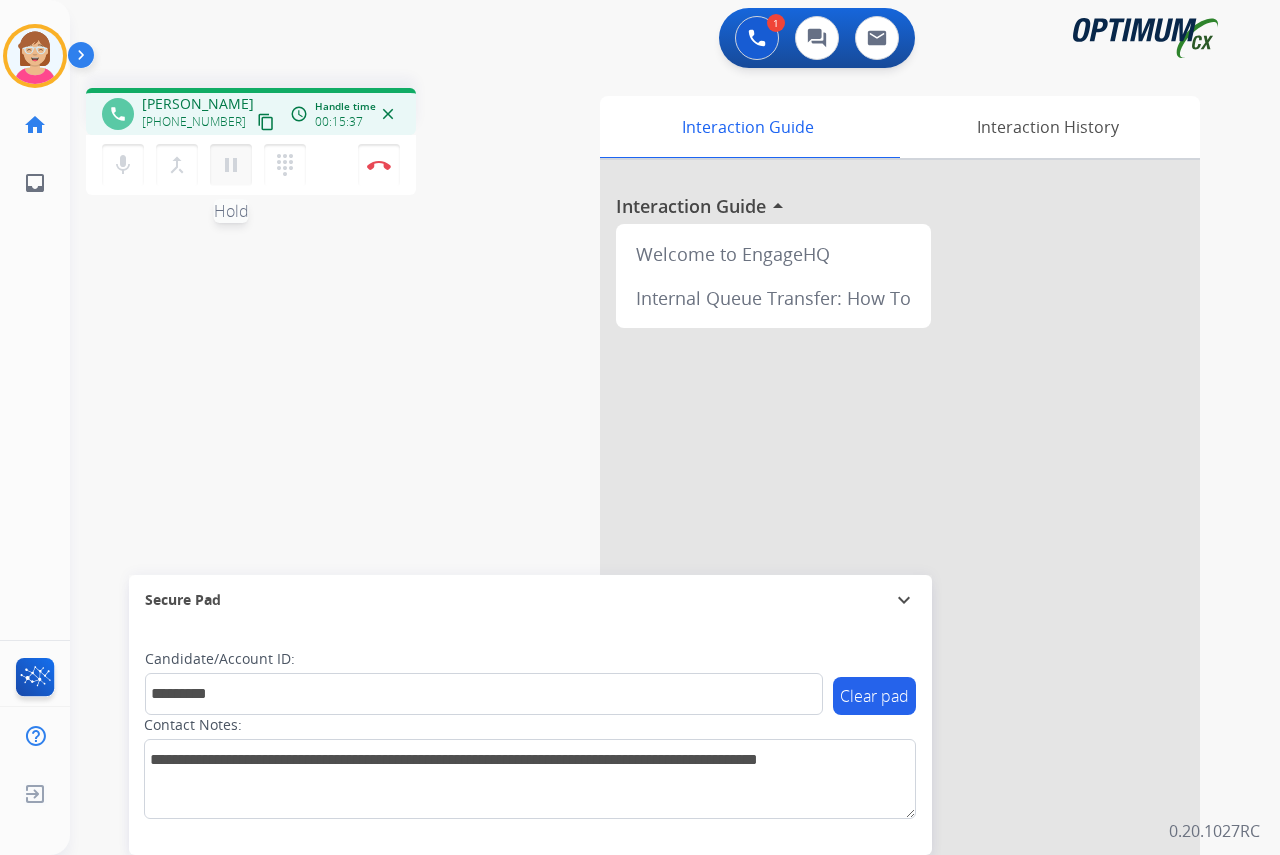 click on "pause" at bounding box center (231, 165) 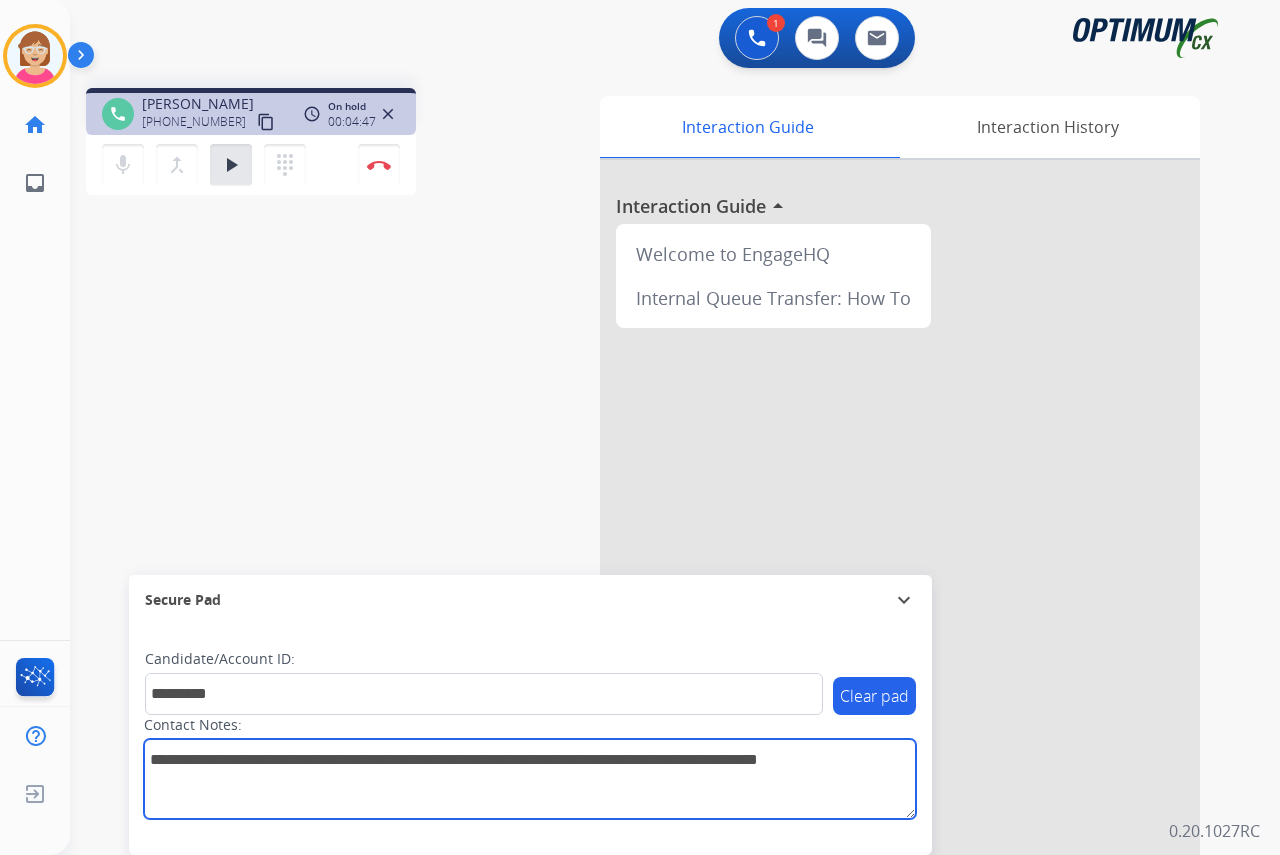 drag, startPoint x: 215, startPoint y: 758, endPoint x: 672, endPoint y: 796, distance: 458.57715 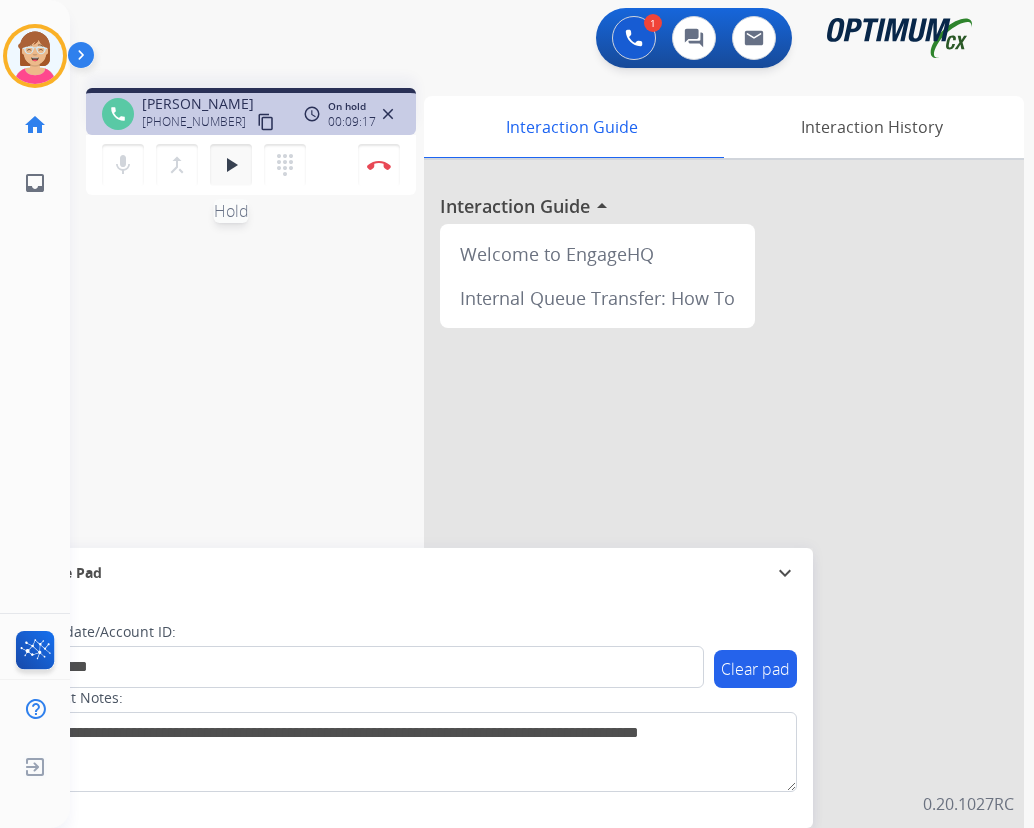 click on "play_arrow" at bounding box center [231, 165] 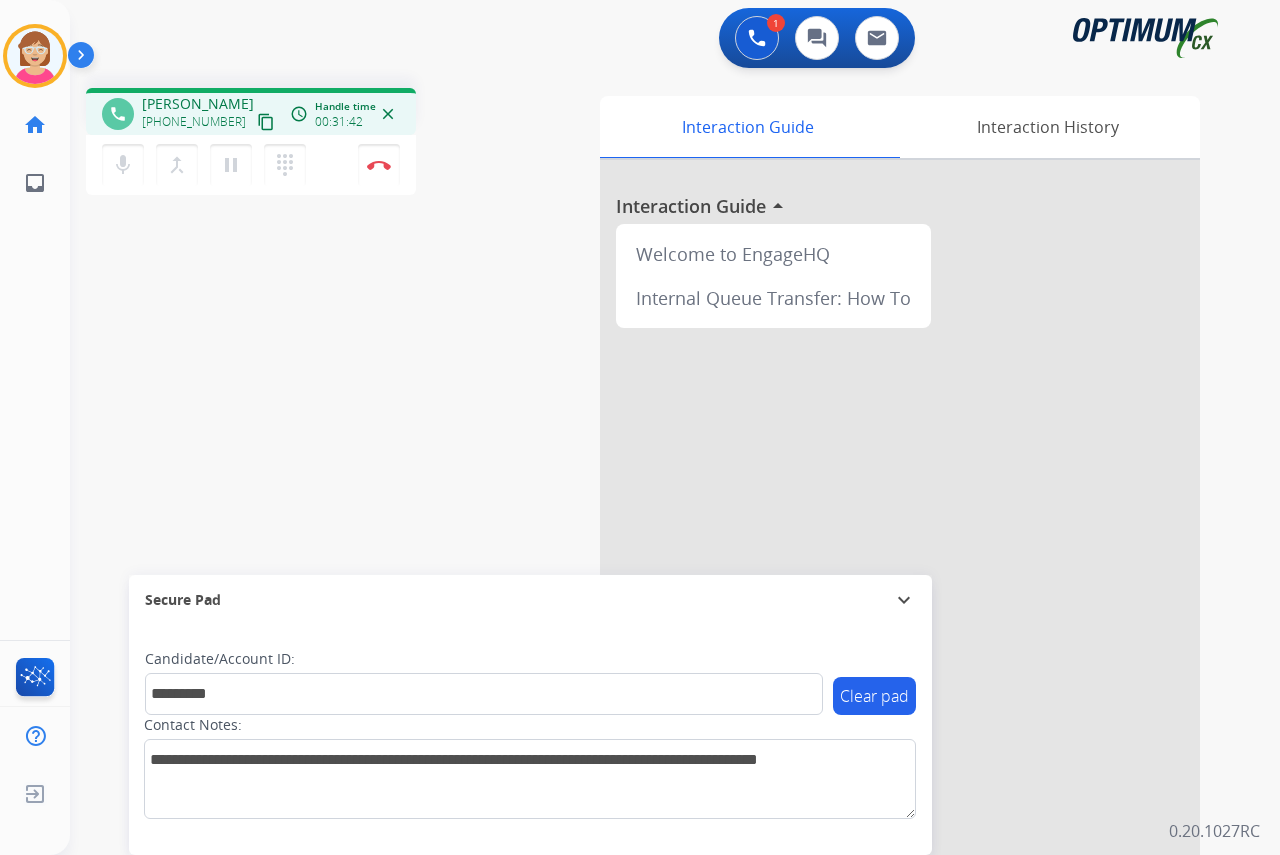 click on "[PERSON_NAME]  Edit Avatar  Agent:   [PERSON_NAME] Profile:  OCX Training home  Home  Home inbox  Emails  Emails  FocalPoints  Help Center  Help Center  Log out  Log out" 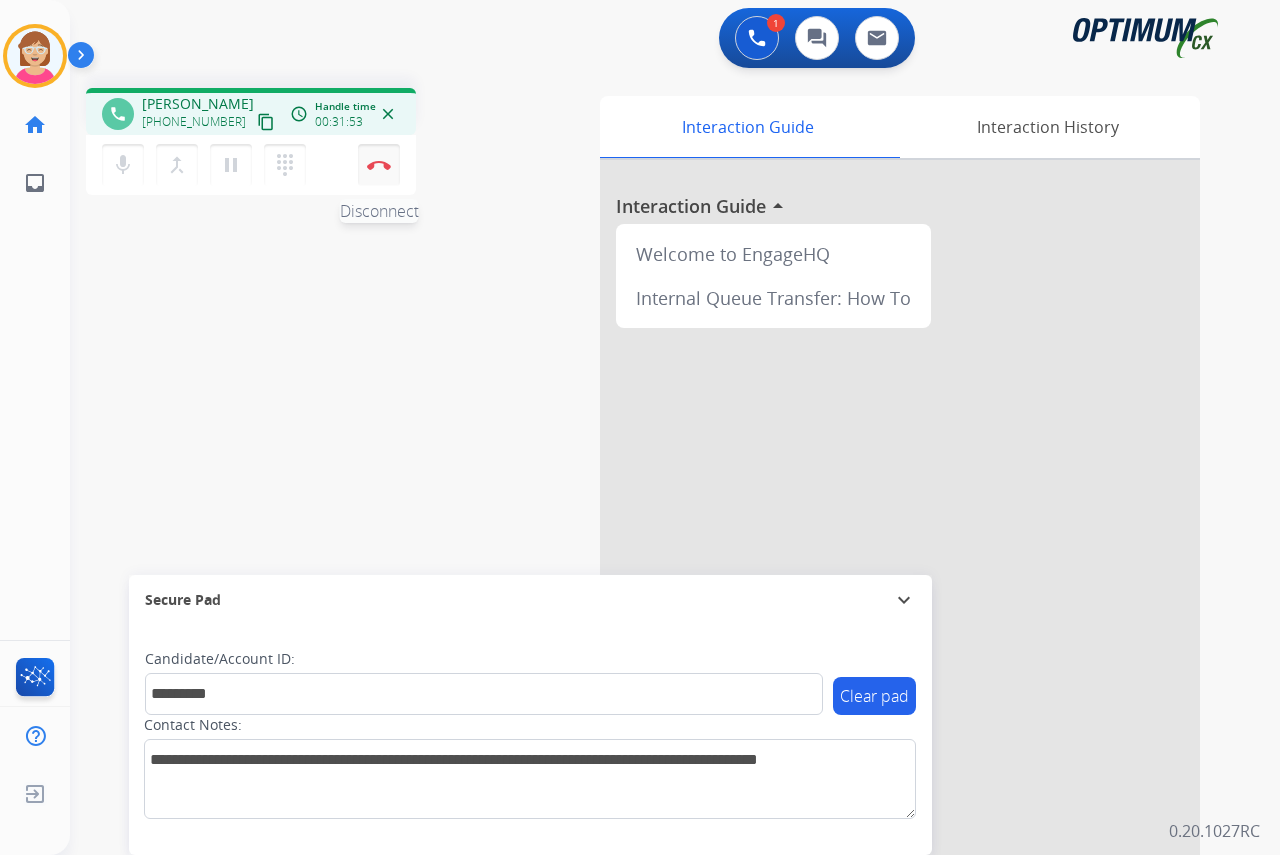 click at bounding box center [379, 165] 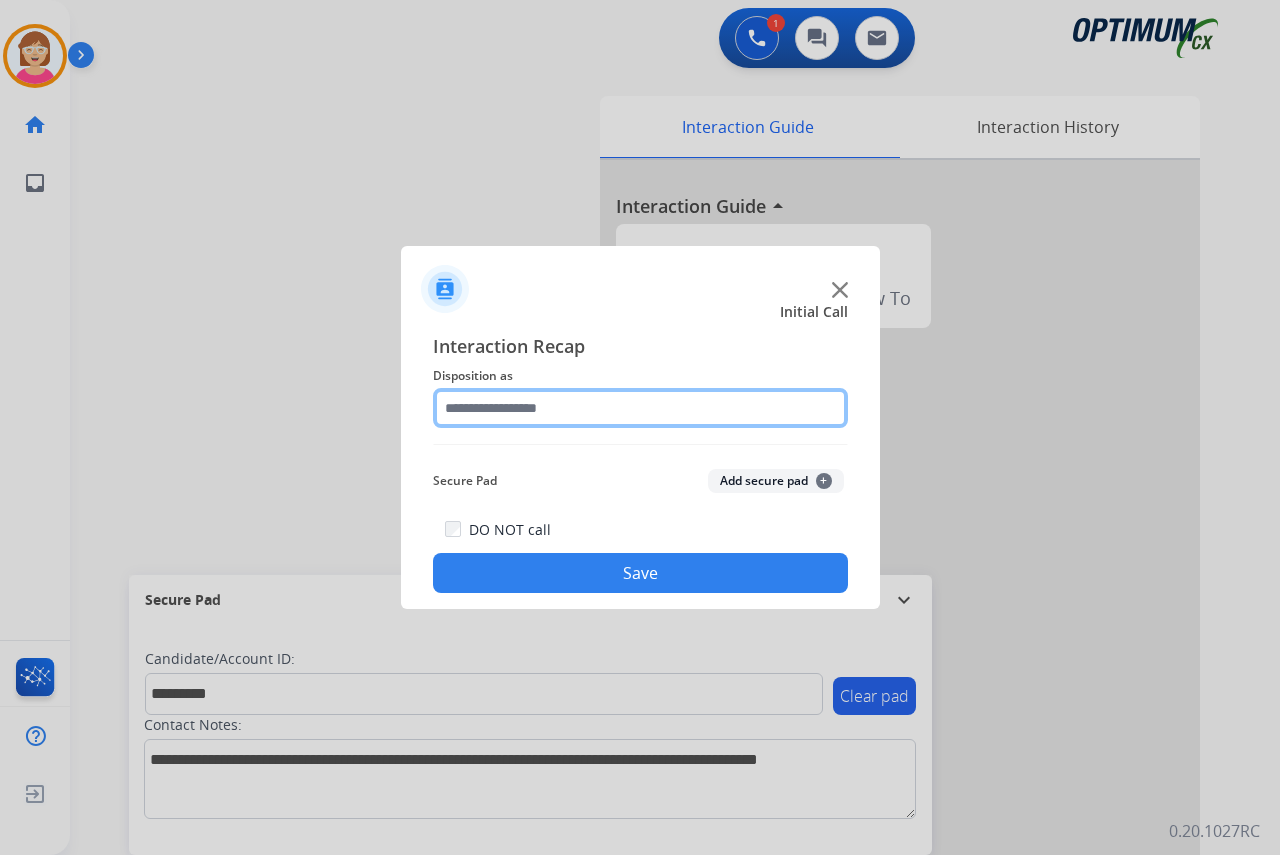 click 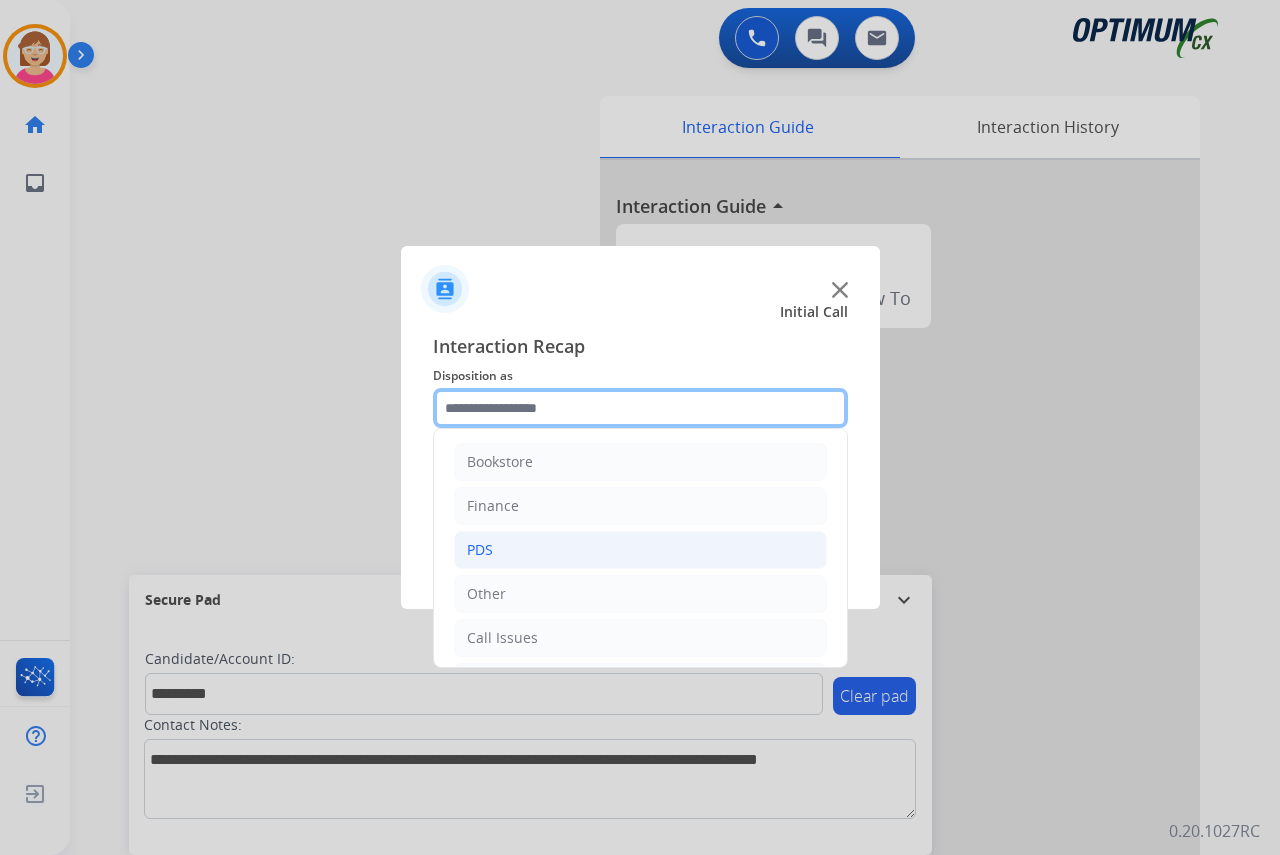 scroll, scrollTop: 100, scrollLeft: 0, axis: vertical 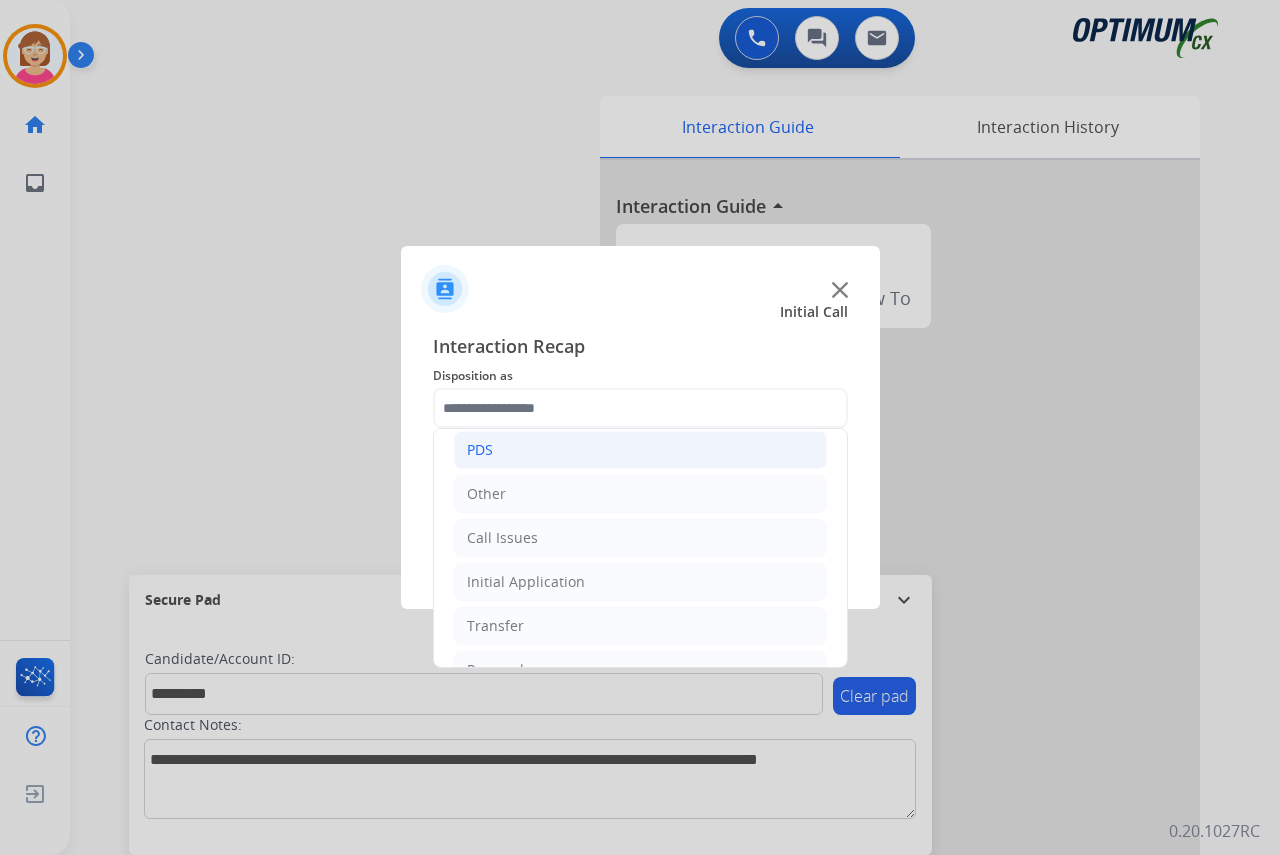 click on "PDS" 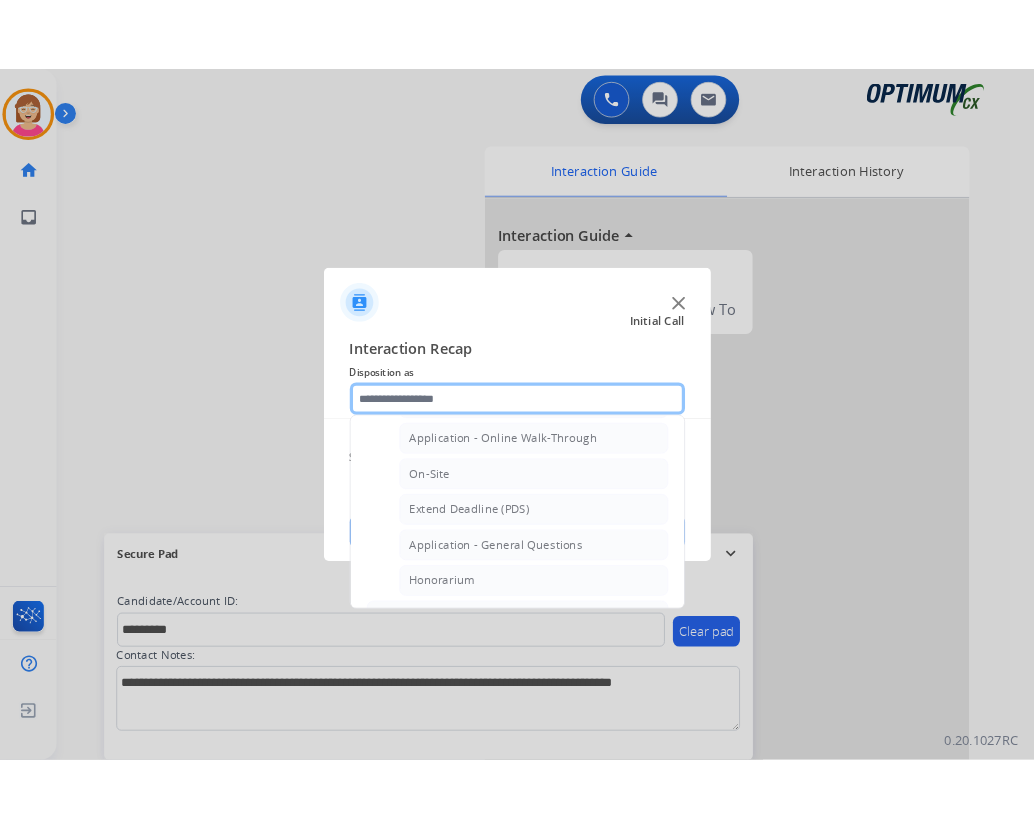 scroll, scrollTop: 500, scrollLeft: 0, axis: vertical 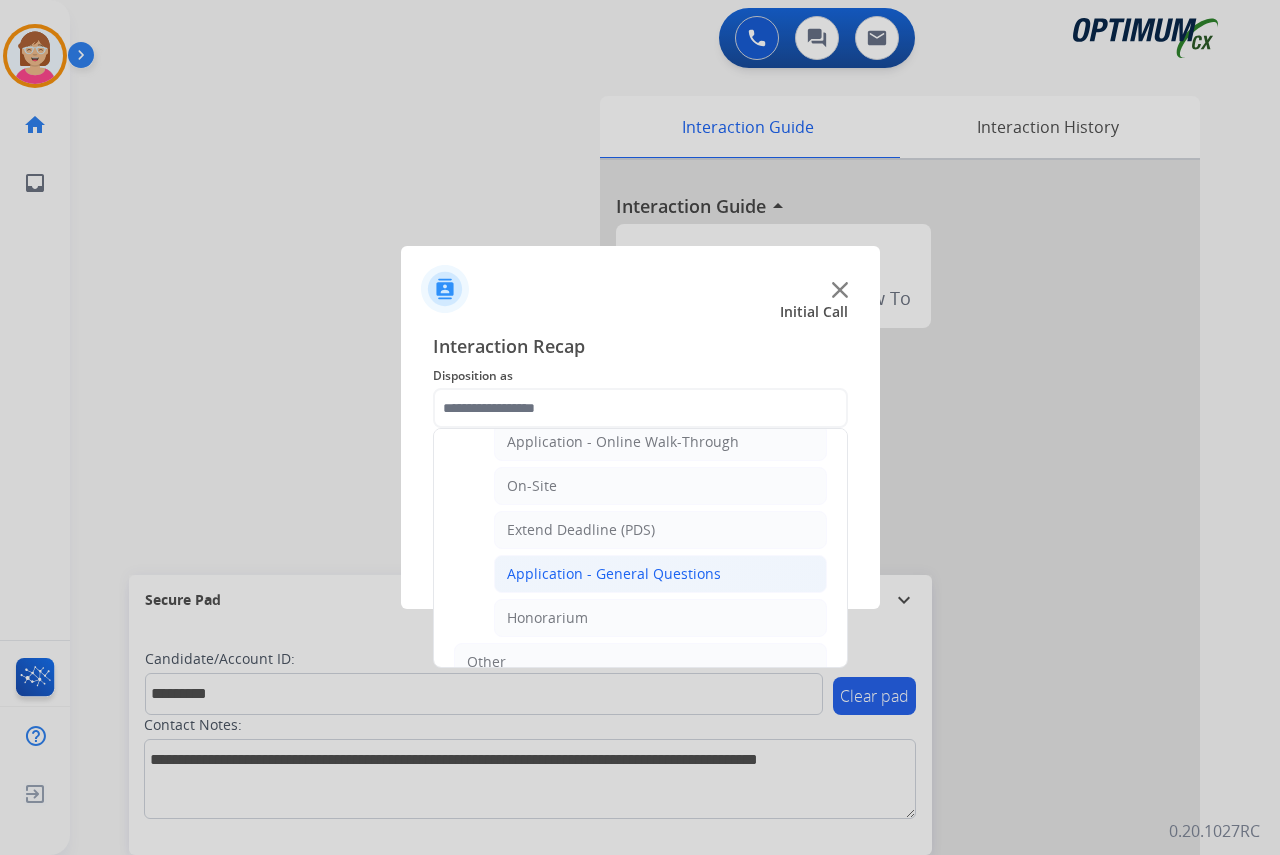 click on "Application - General Questions" 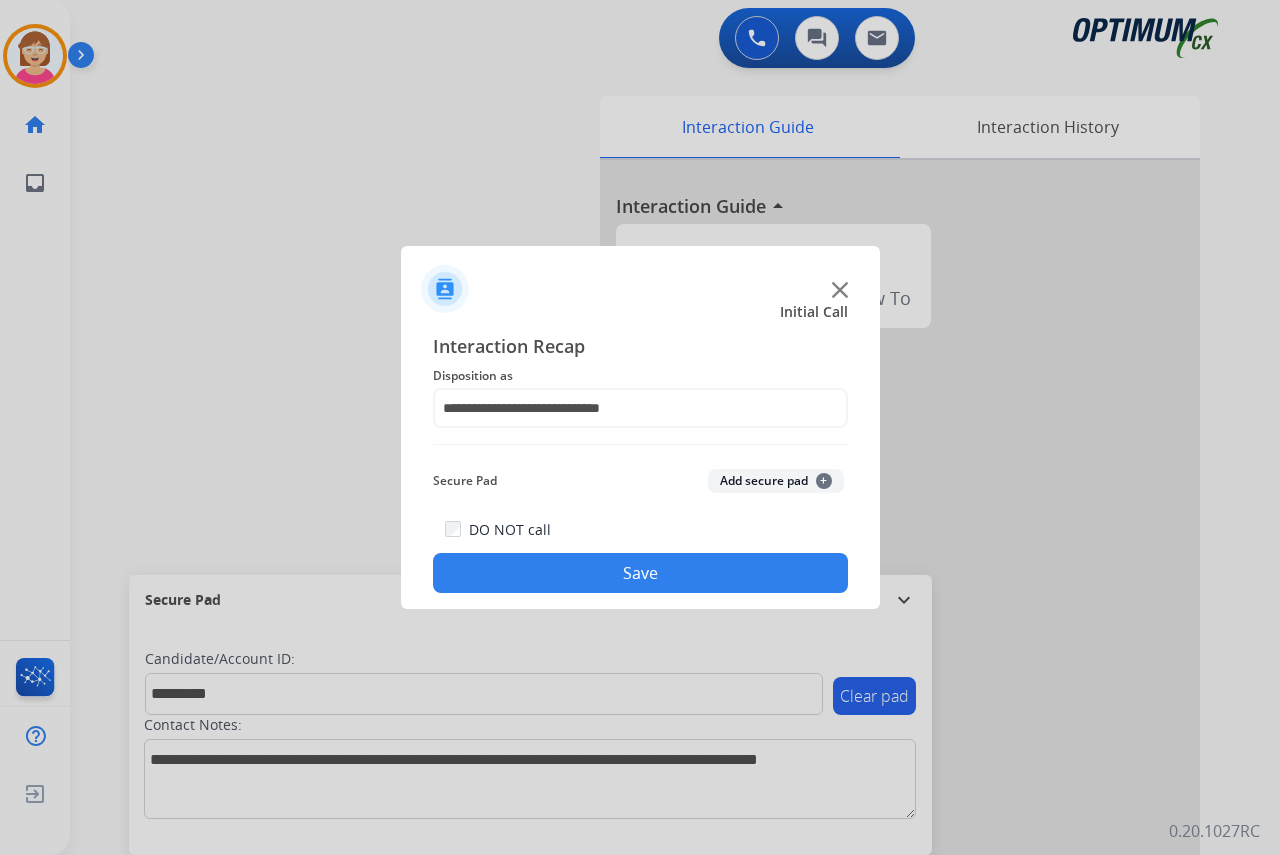 click on "+" 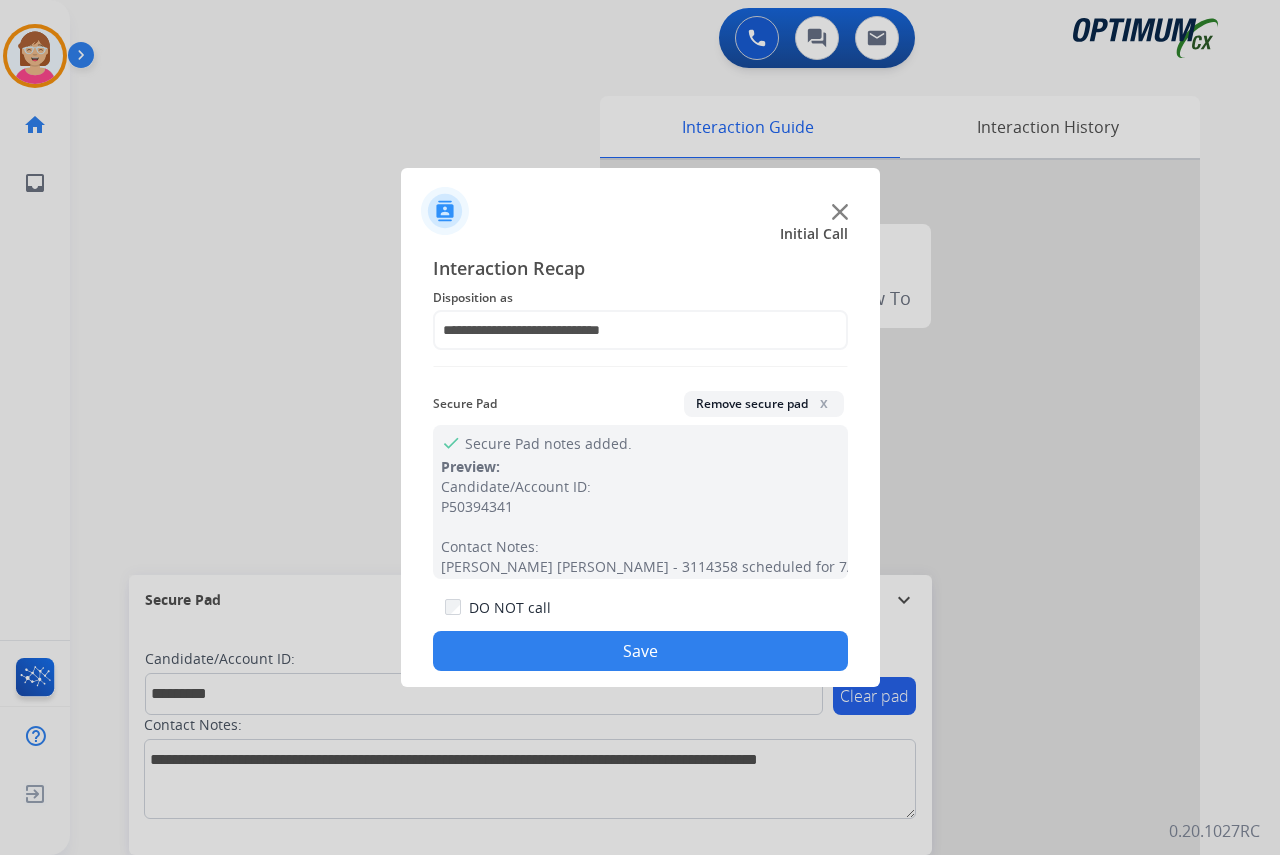 click on "Save" 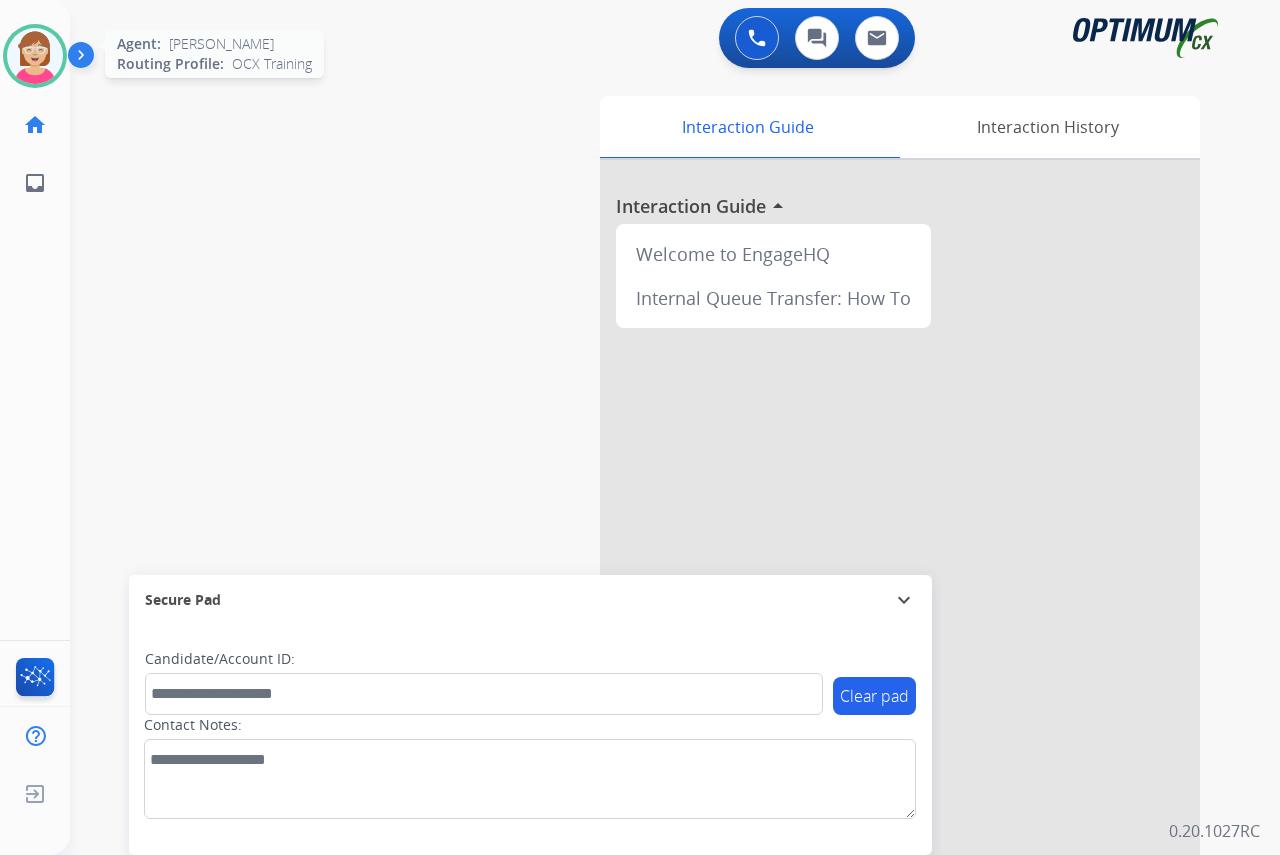 click at bounding box center (35, 56) 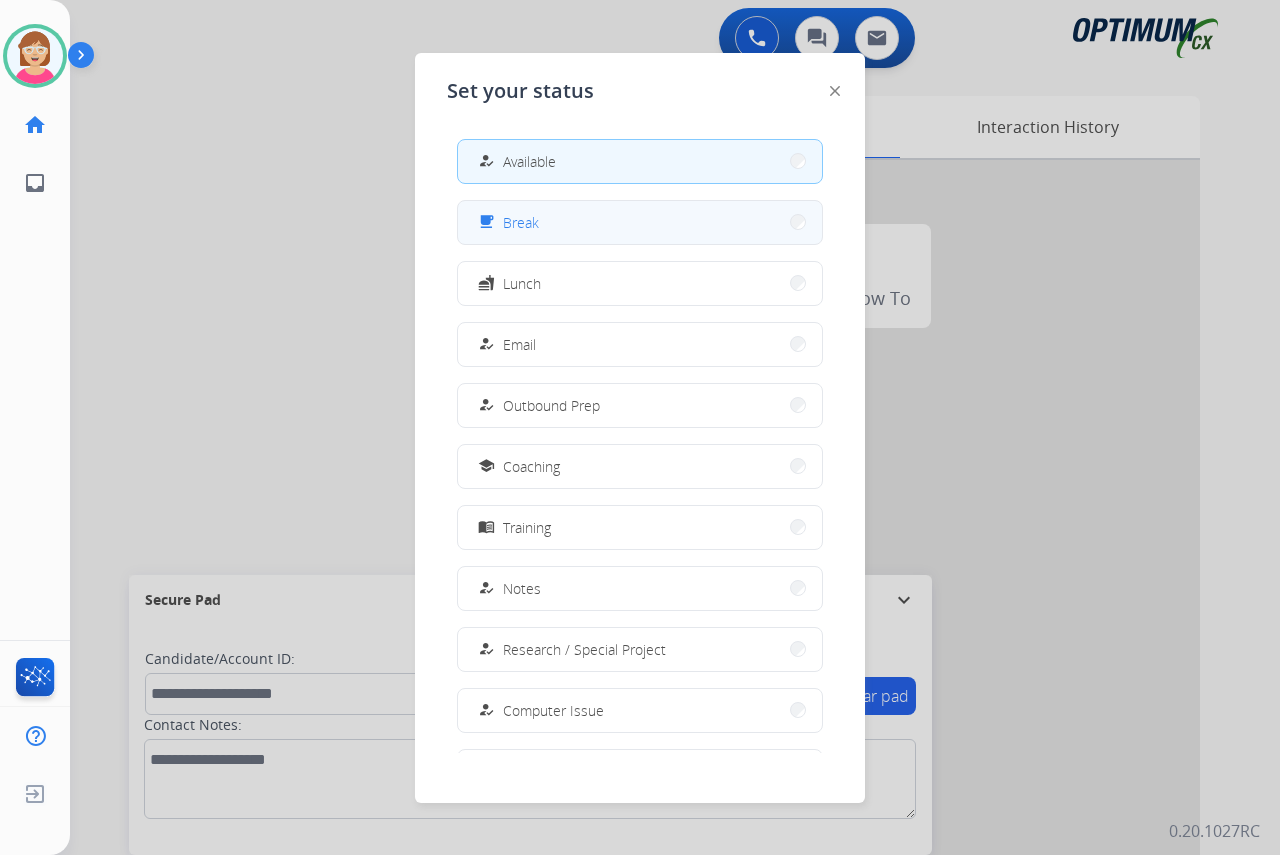 click on "free_breakfast Break" at bounding box center (640, 222) 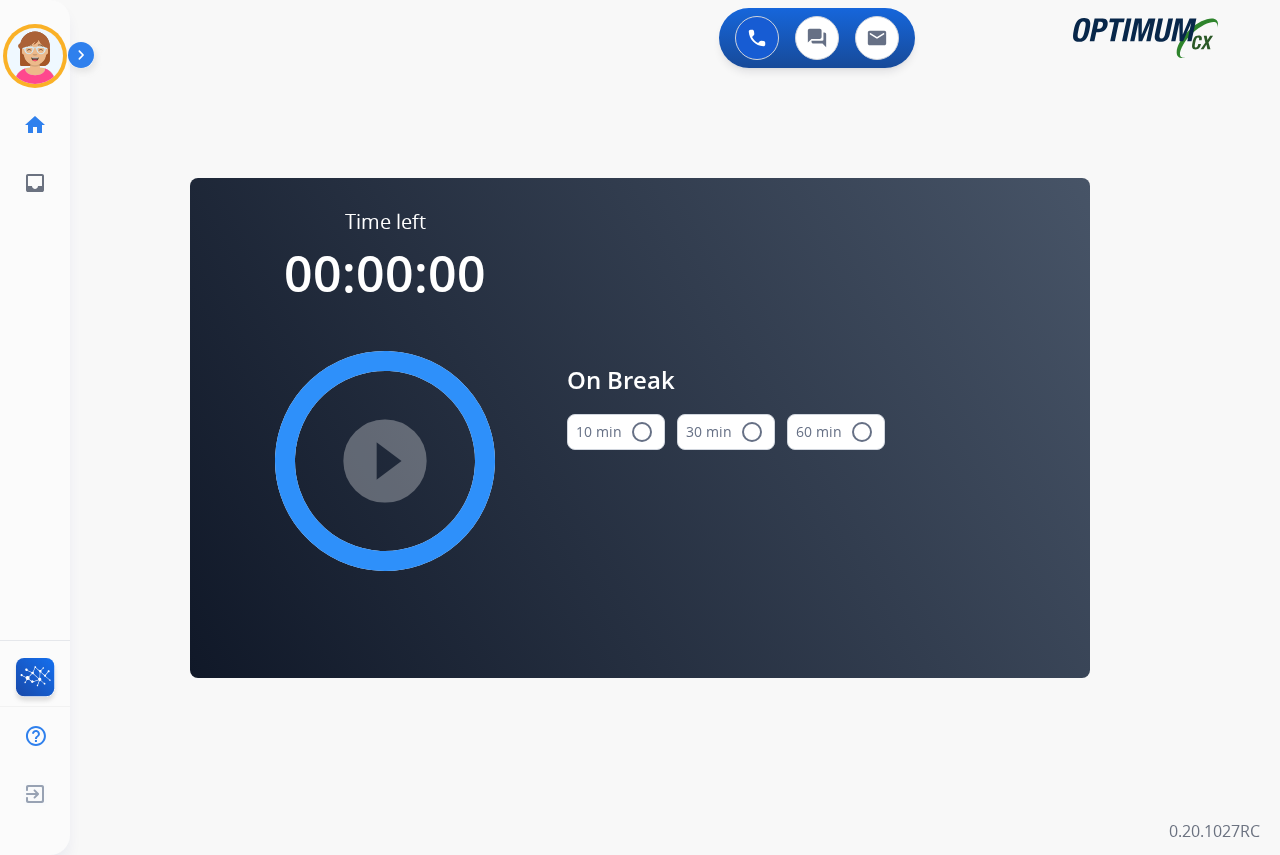 drag, startPoint x: 643, startPoint y: 430, endPoint x: 501, endPoint y: 429, distance: 142.00352 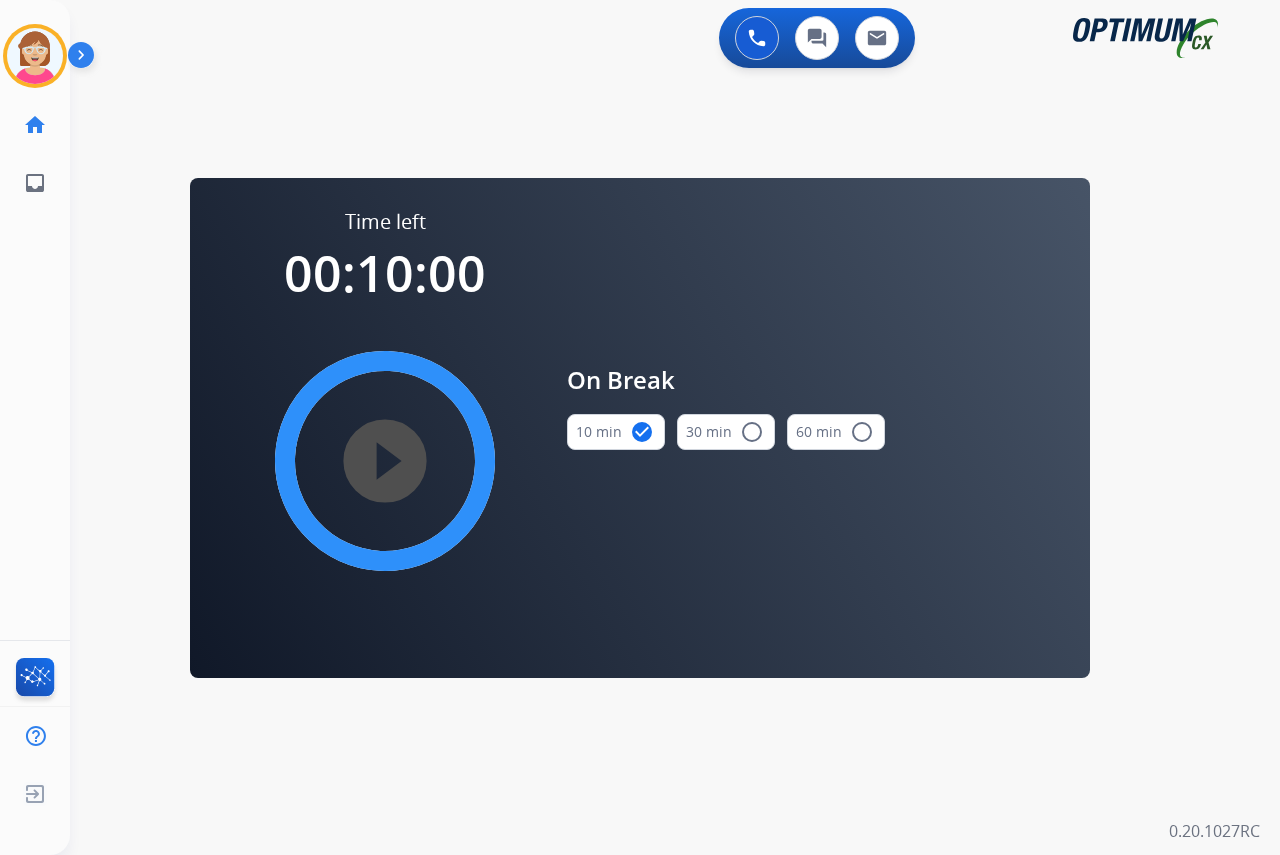 click on "play_circle_filled" at bounding box center [385, 461] 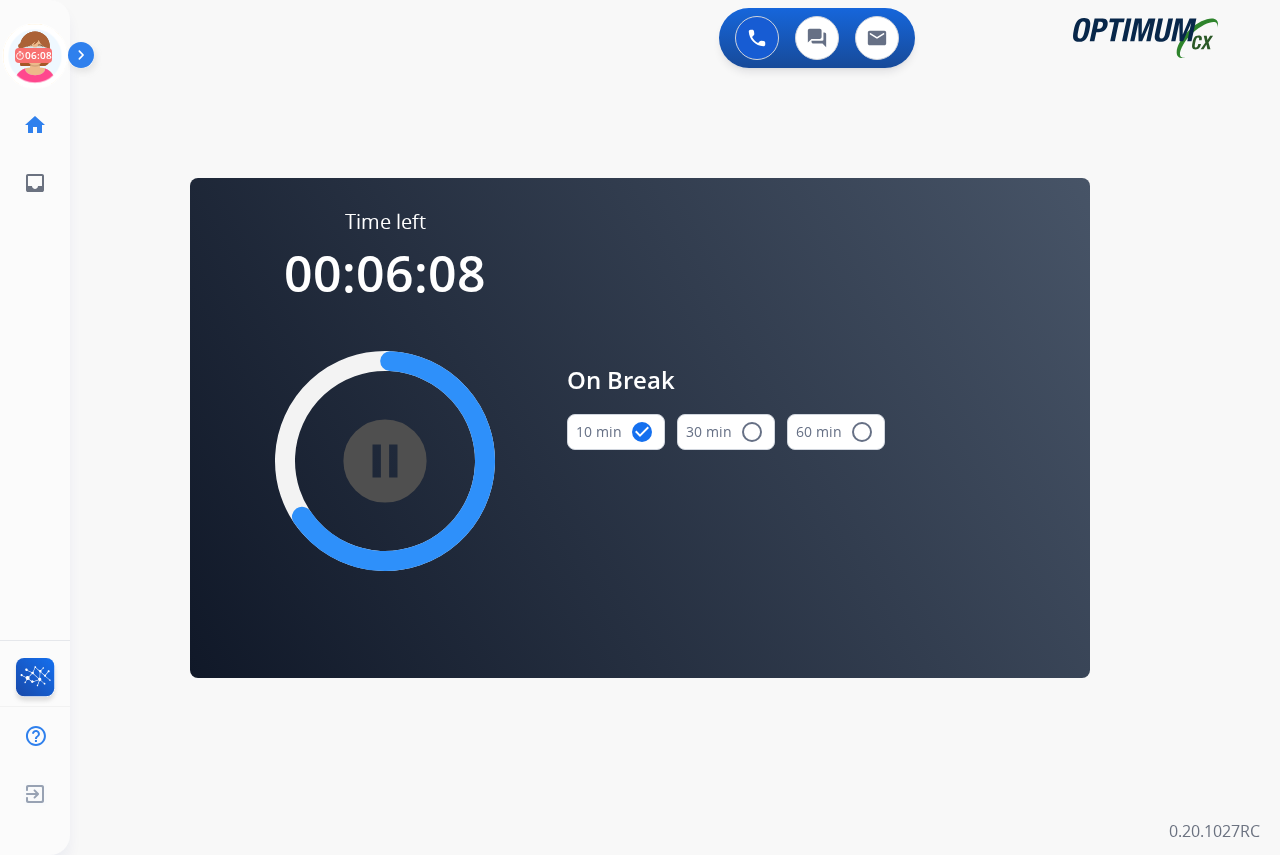 click on "[PERSON_NAME]   Break  Edit Avatar  06:08   Agent:   [PERSON_NAME] Profile:  OCX Training home  Home  Home inbox  Emails  Emails  FocalPoints  Help Center  Help Center  Log out  Log out" 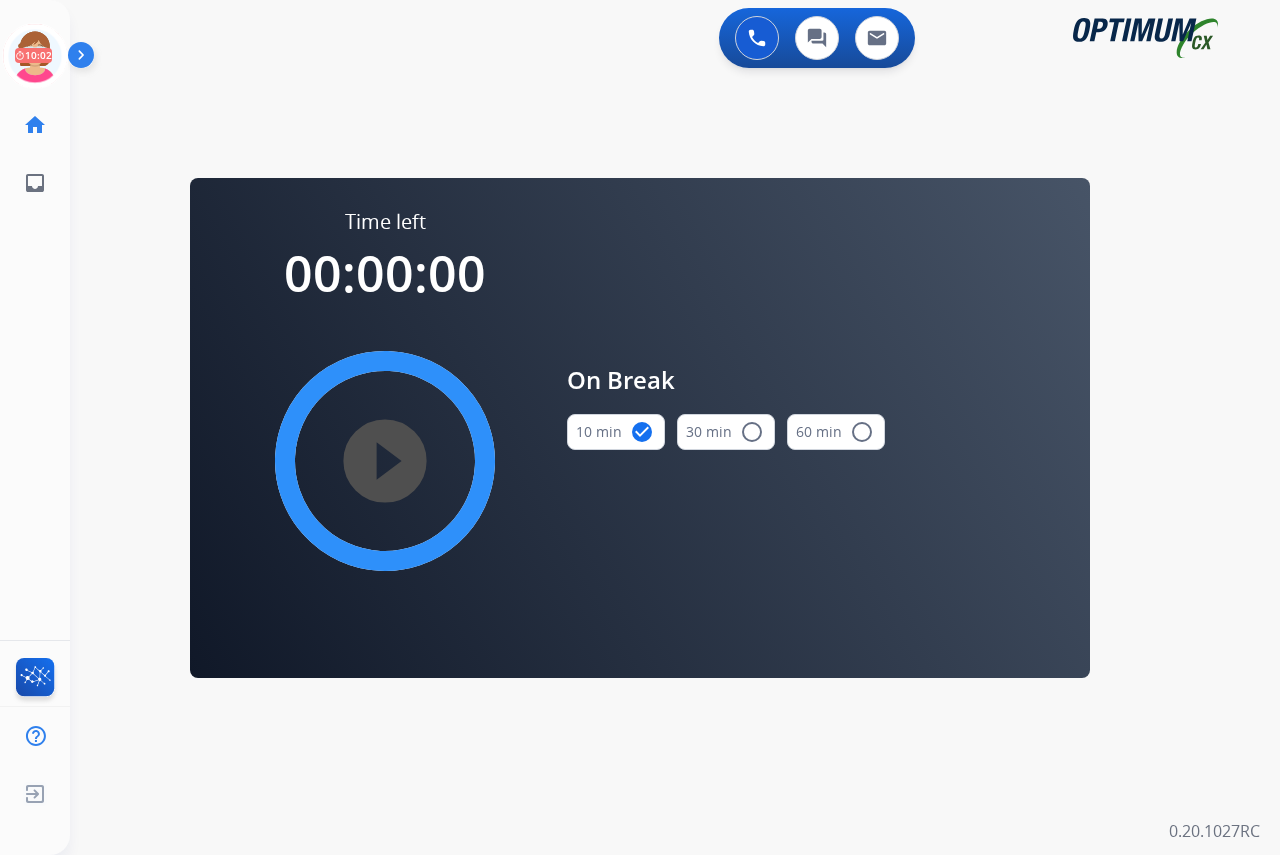 drag, startPoint x: 34, startPoint y: 39, endPoint x: 331, endPoint y: 74, distance: 299.05518 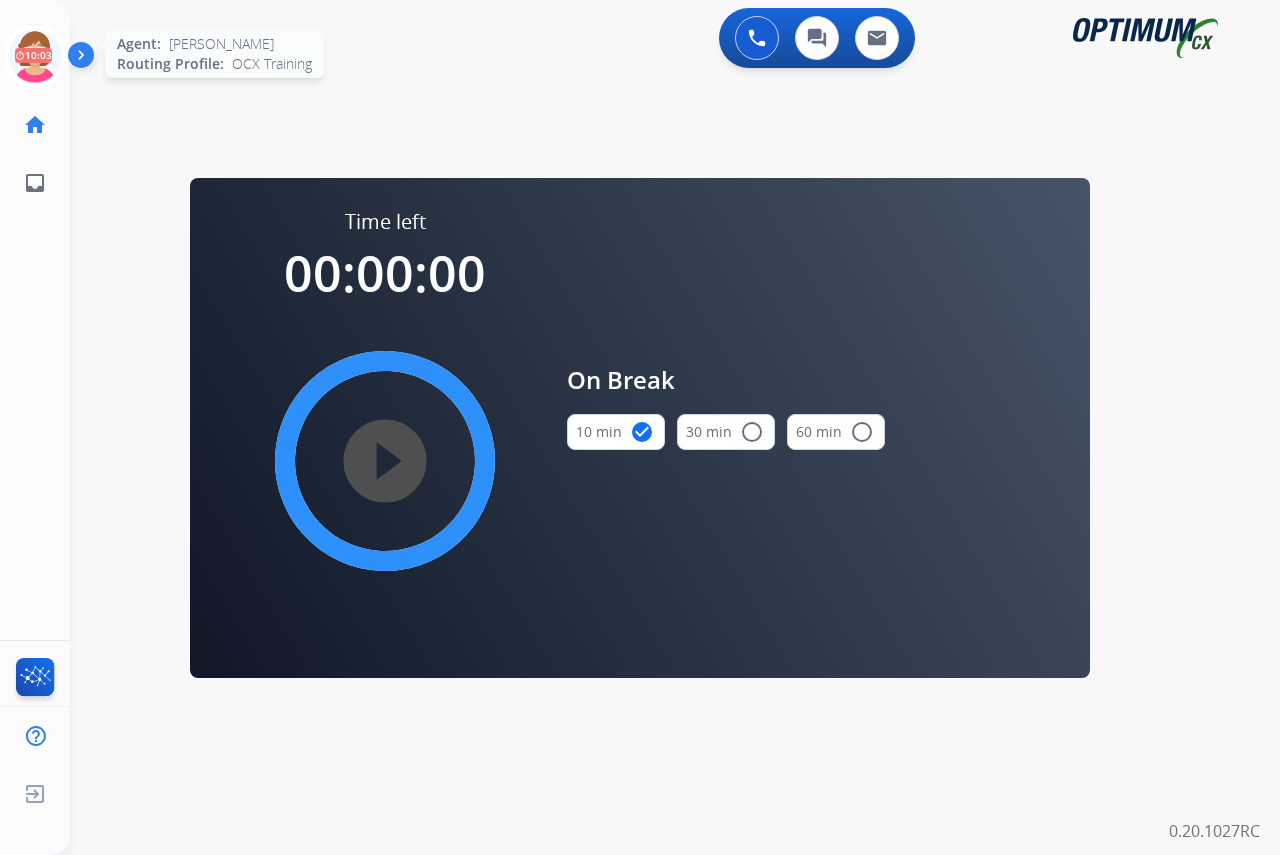 click 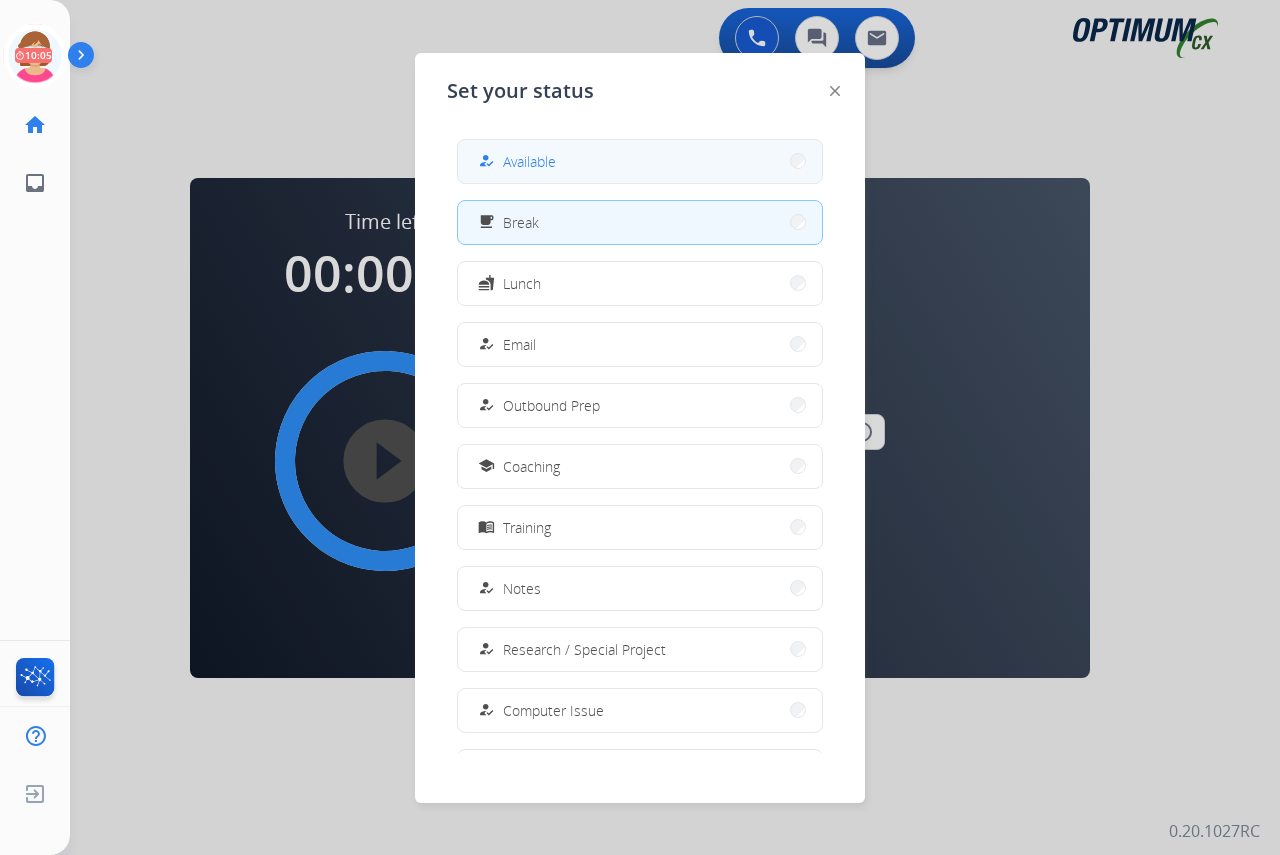 click on "Available" at bounding box center [529, 161] 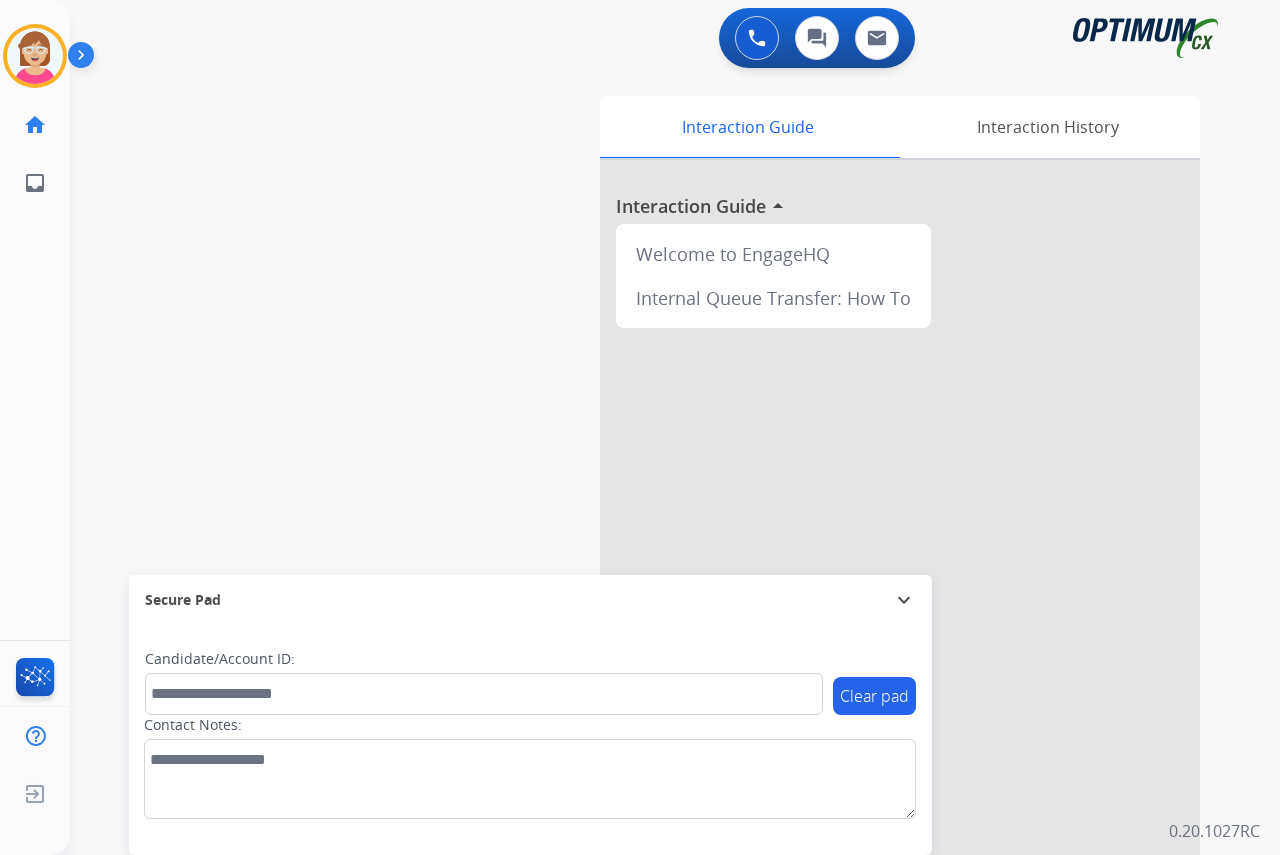 click on "[PERSON_NAME]   Available  Edit Avatar  Agent:   [PERSON_NAME] Profile:  OCX Training home  Home  Home inbox  Emails  Emails  FocalPoints  Help Center  Help Center  Log out  Log out" 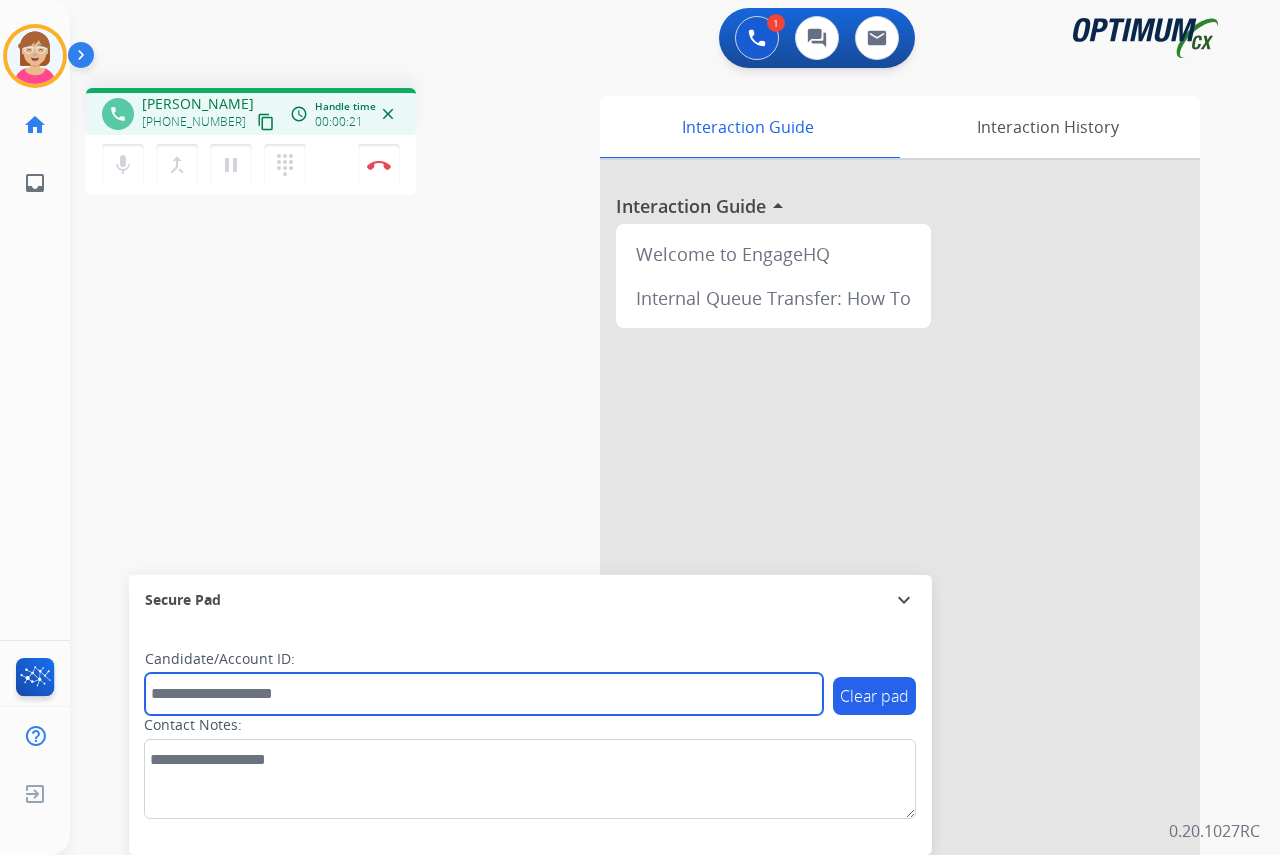 click at bounding box center [484, 694] 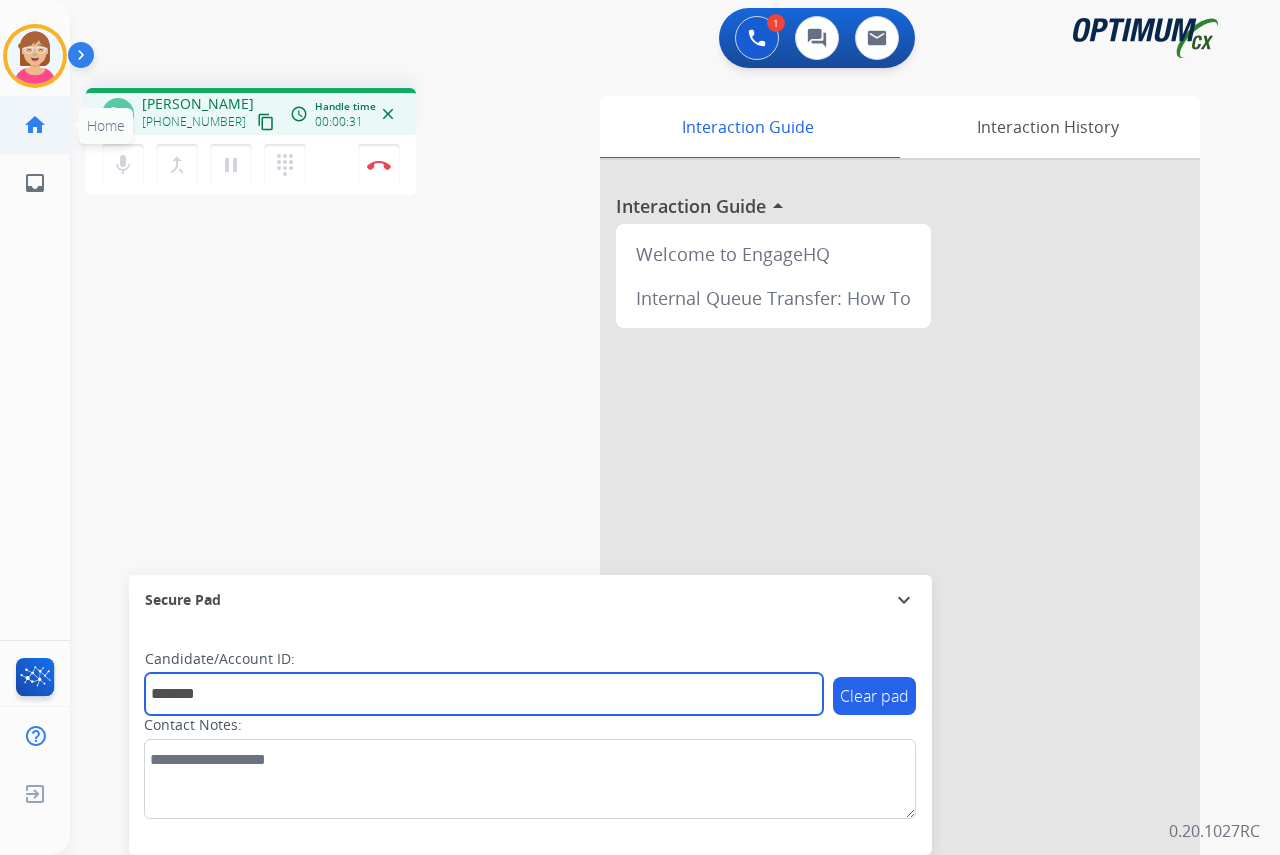 type on "*******" 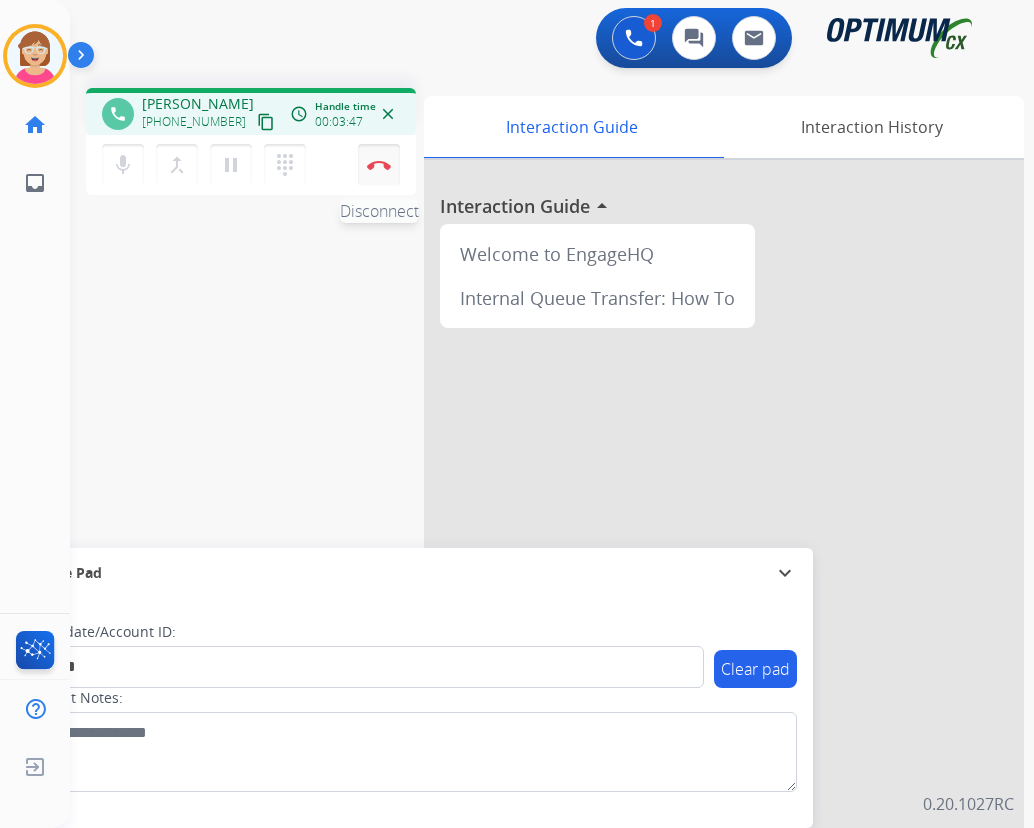 click at bounding box center [379, 165] 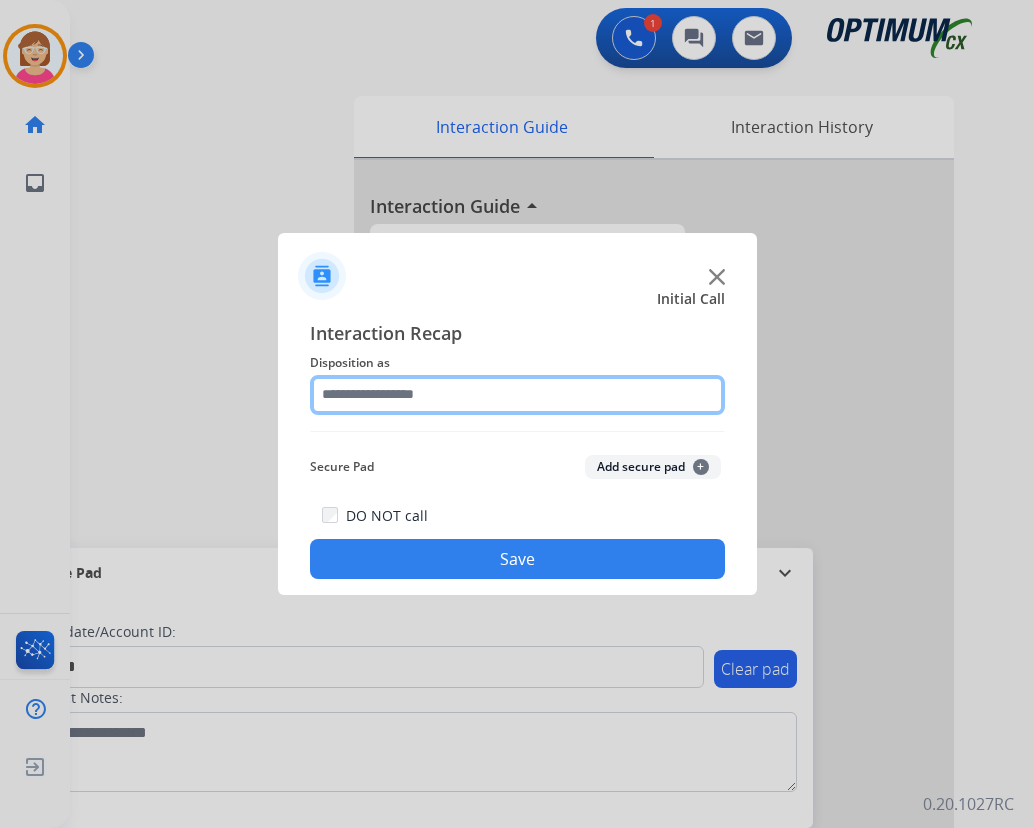 click 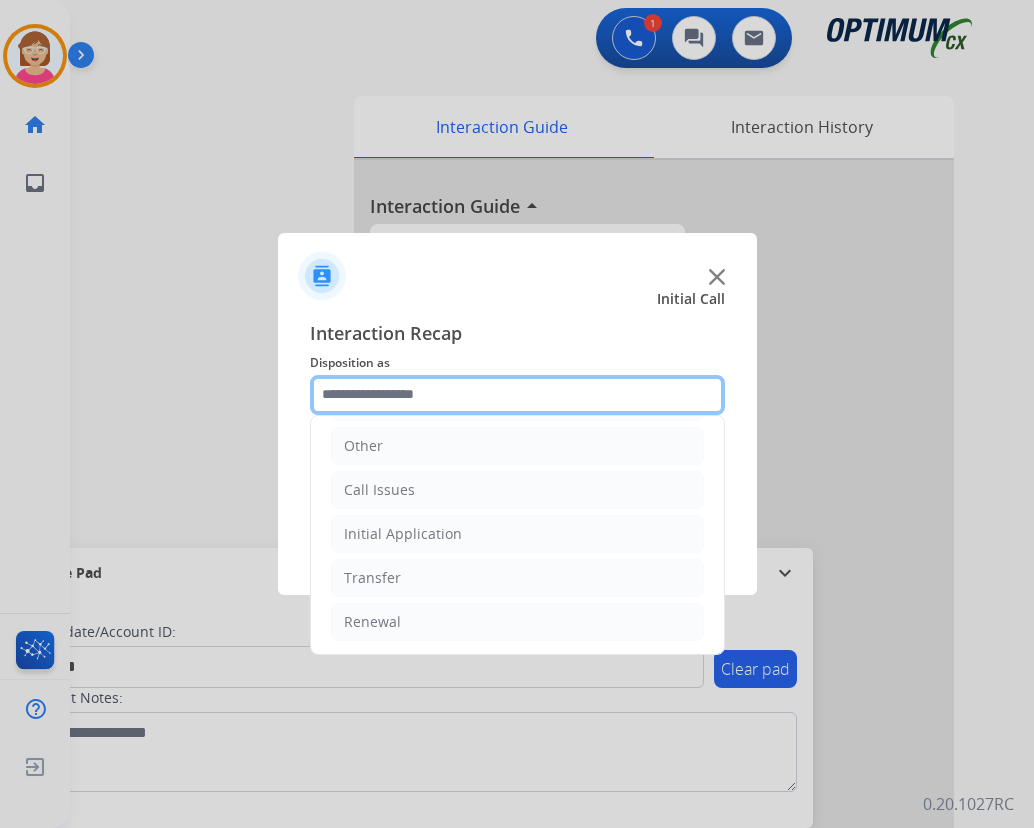 scroll, scrollTop: 136, scrollLeft: 0, axis: vertical 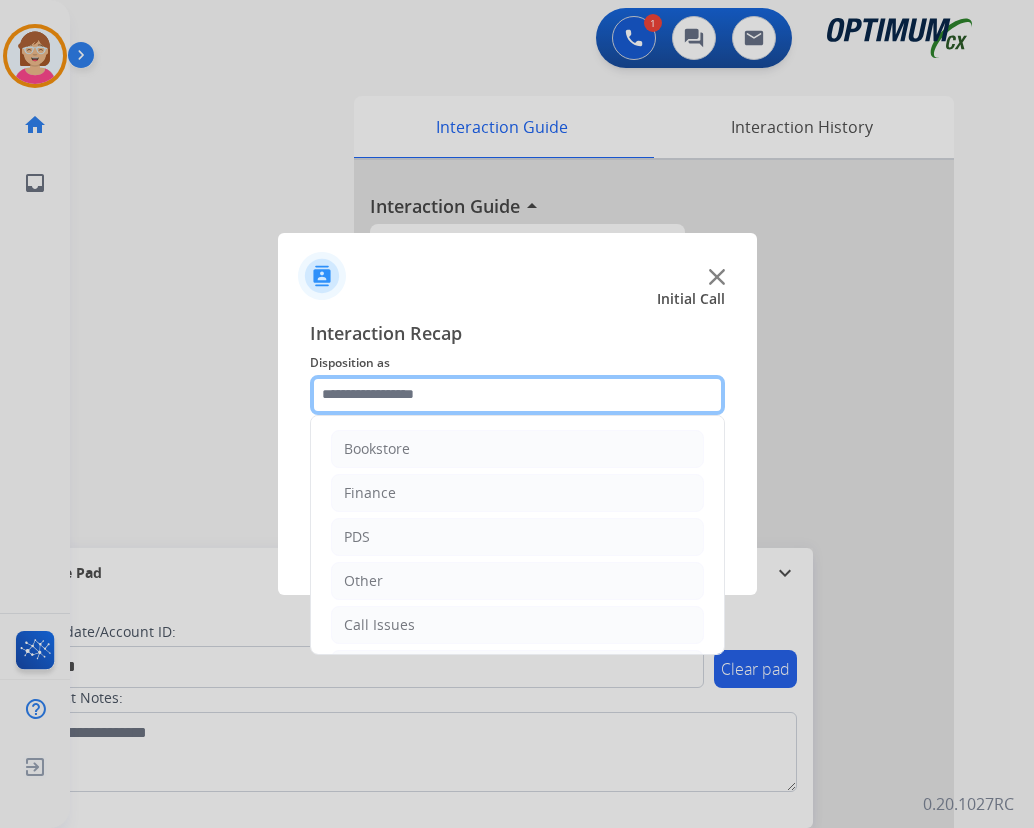drag, startPoint x: 379, startPoint y: 537, endPoint x: 337, endPoint y: 390, distance: 152.88231 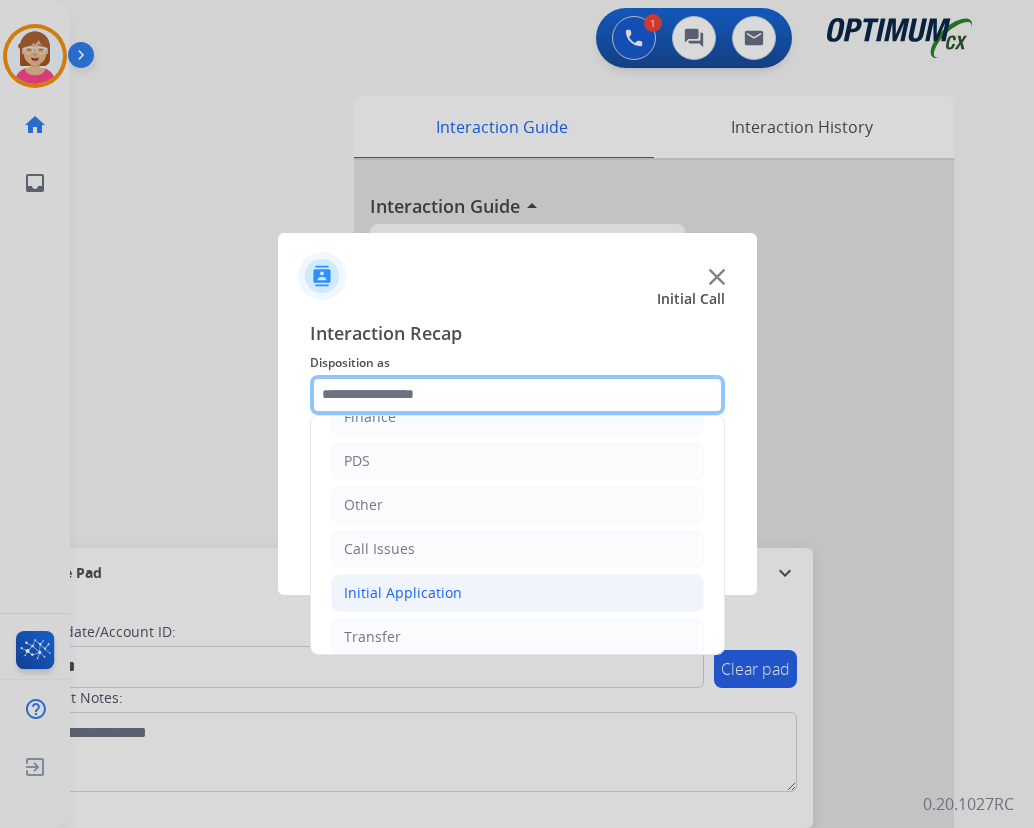 scroll, scrollTop: 136, scrollLeft: 0, axis: vertical 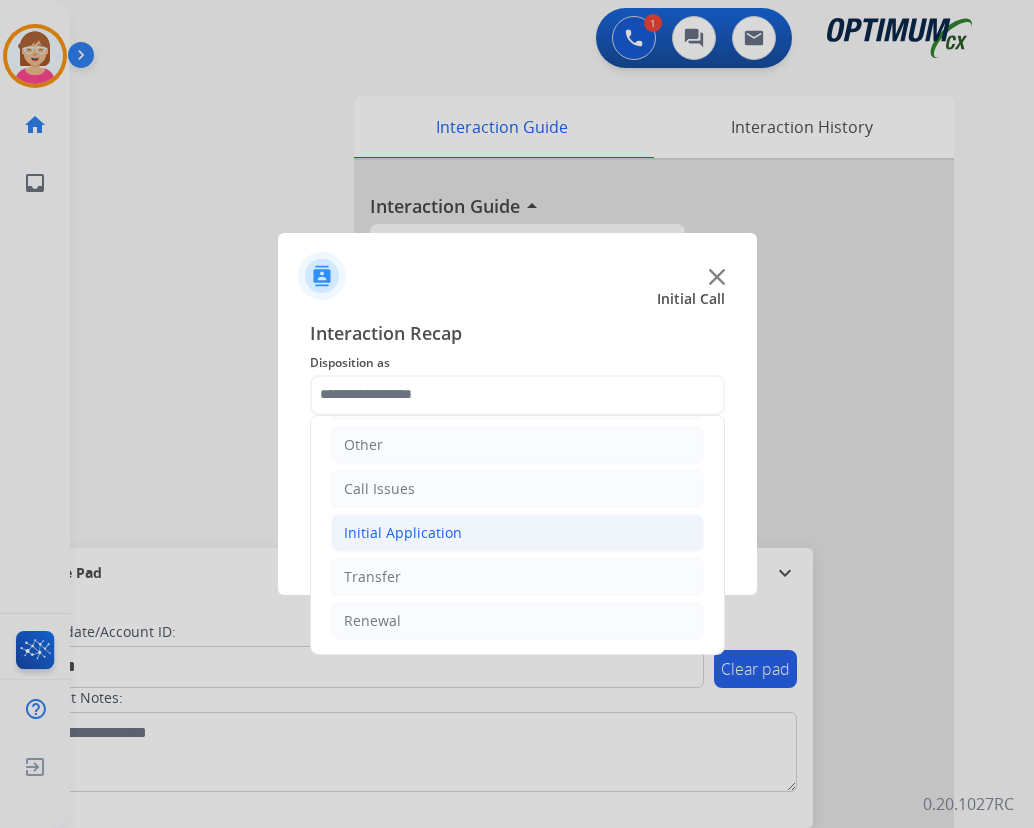 click on "Initial Application" 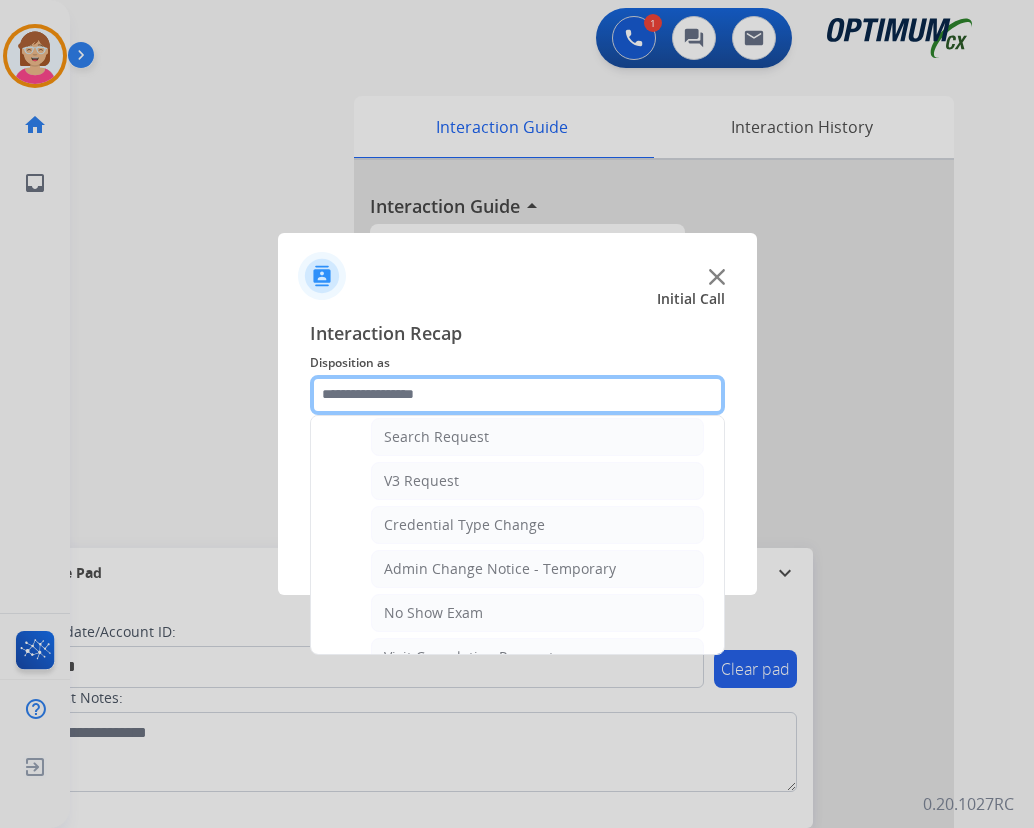 scroll, scrollTop: 1212, scrollLeft: 0, axis: vertical 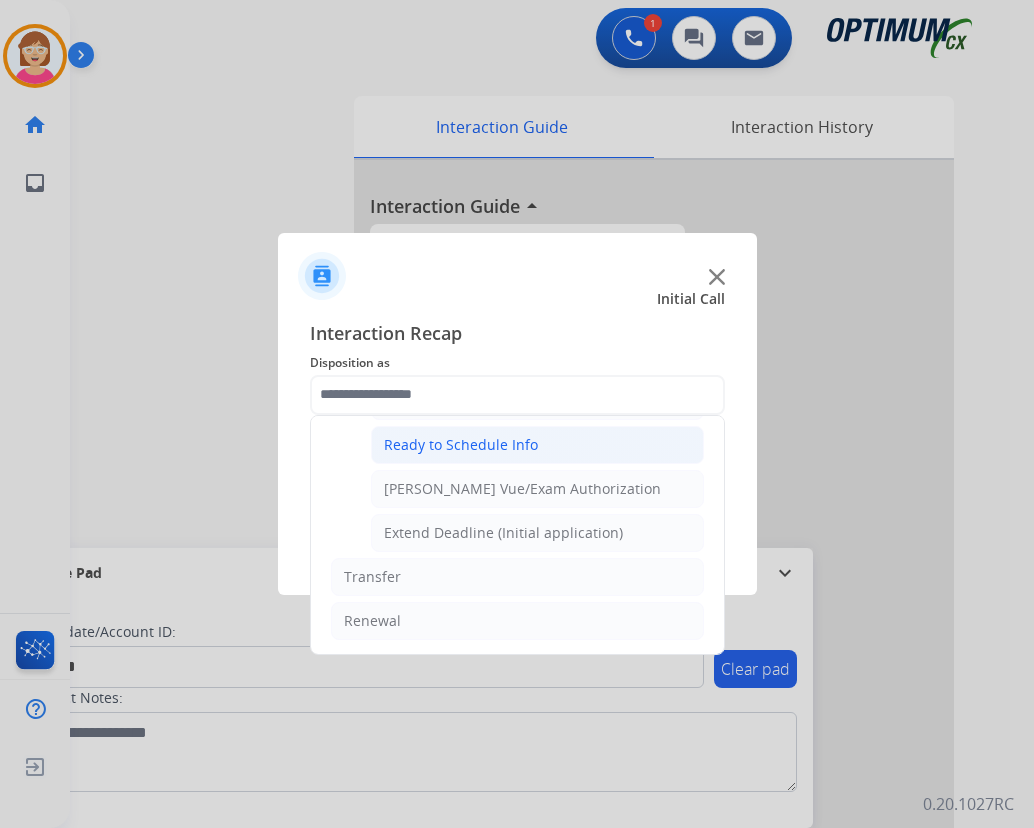 click on "Ready to Schedule Info" 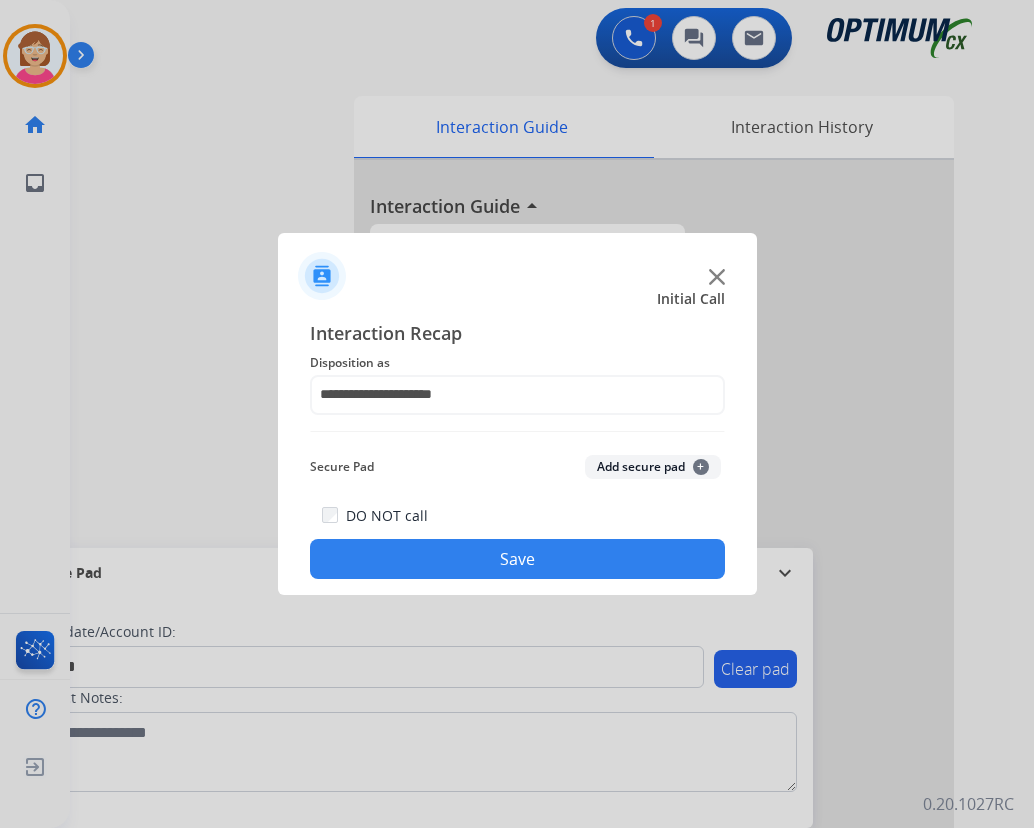 click on "+" 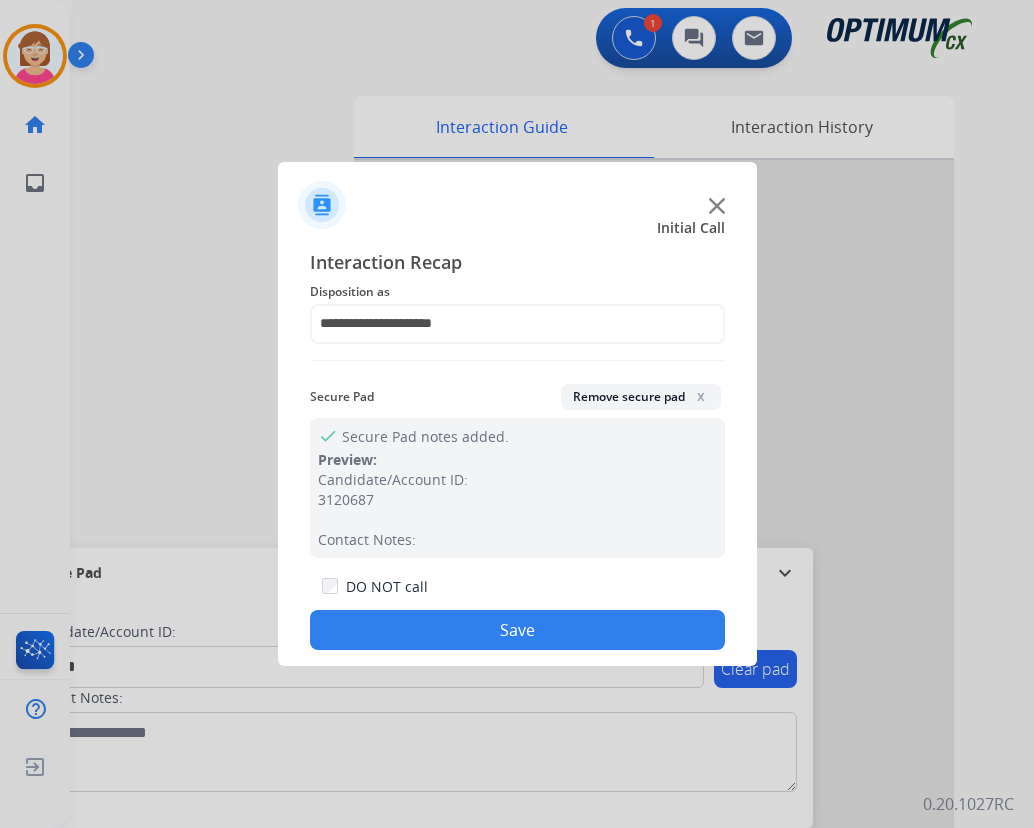 click on "Save" 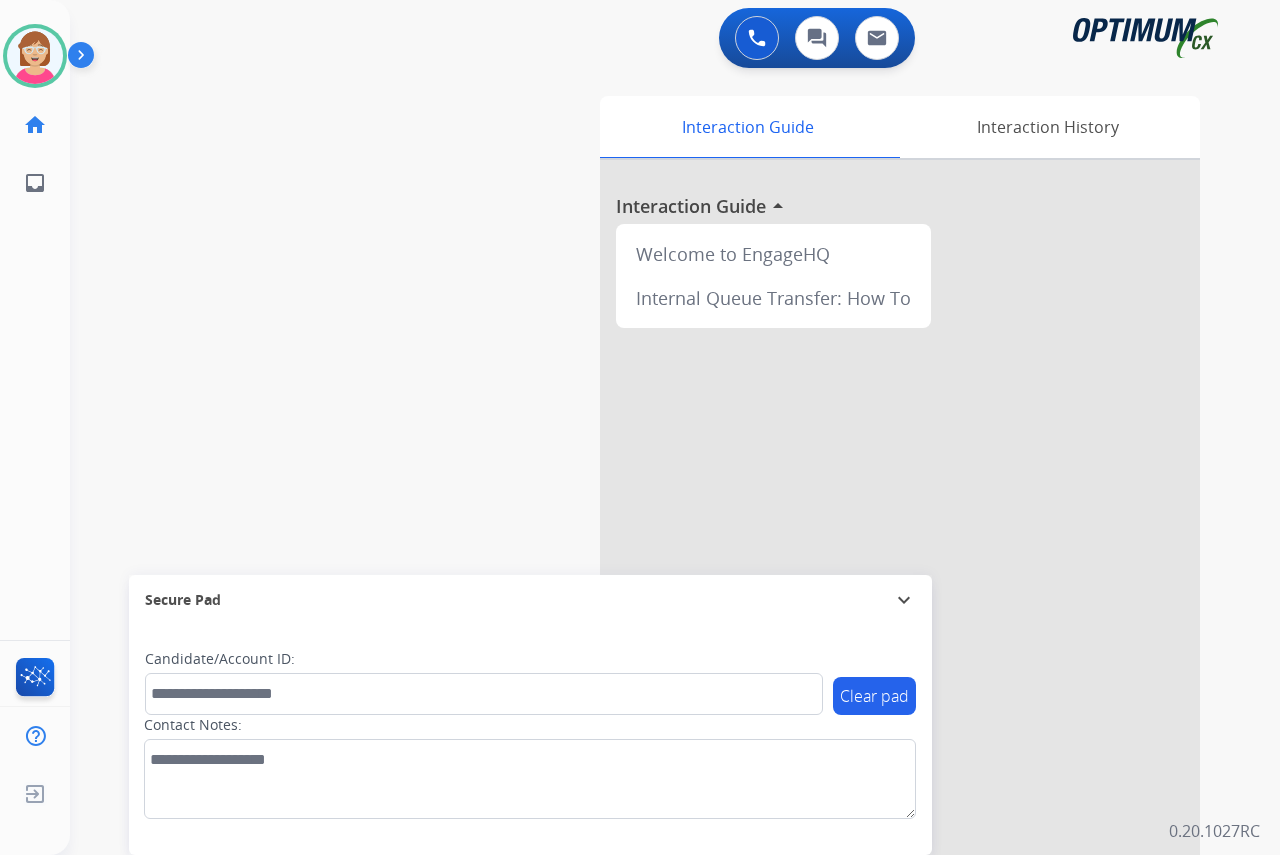 click on "[PERSON_NAME]   Available  Edit Avatar  Agent:   [PERSON_NAME] Profile:  OCX Training home  Home  Home inbox  Emails  Emails  FocalPoints  Help Center  Help Center  Log out  Log out" 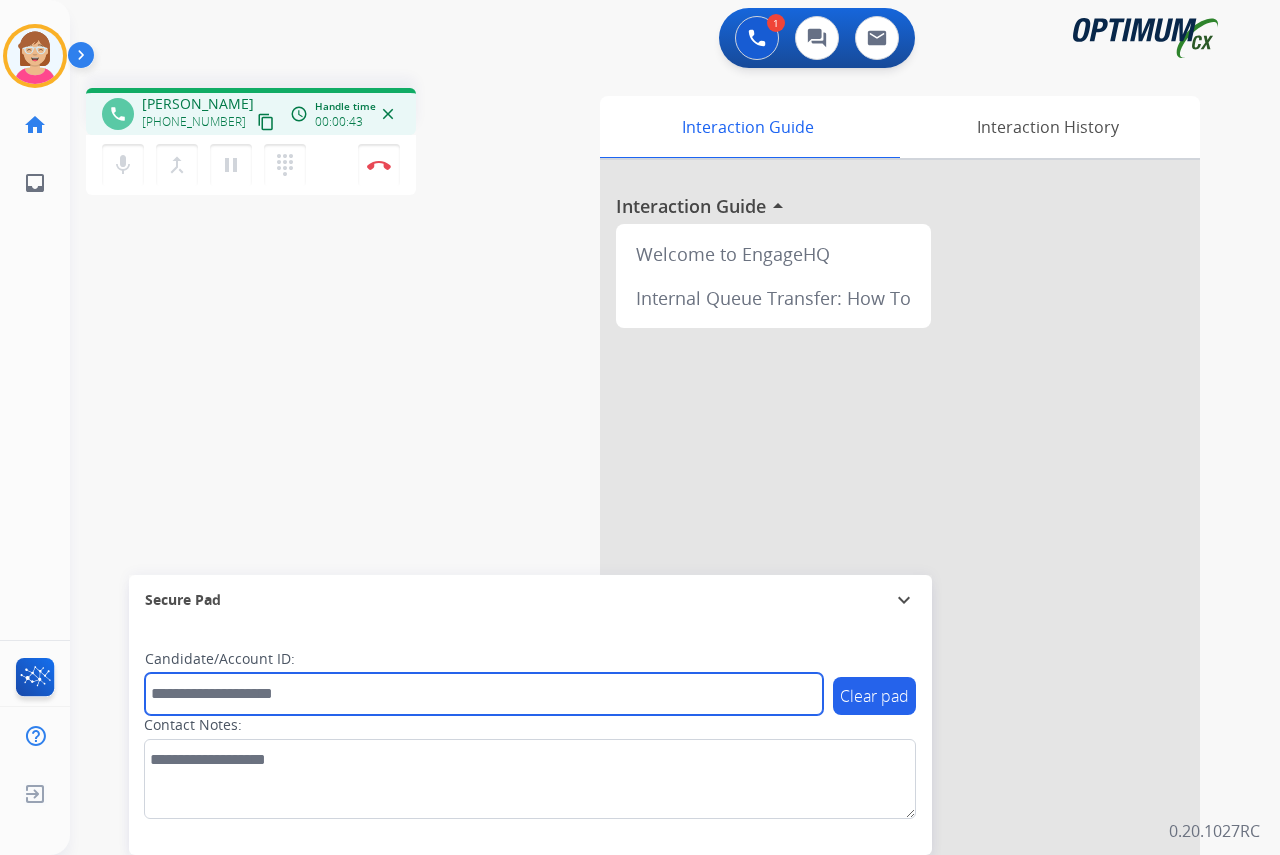 click at bounding box center [484, 694] 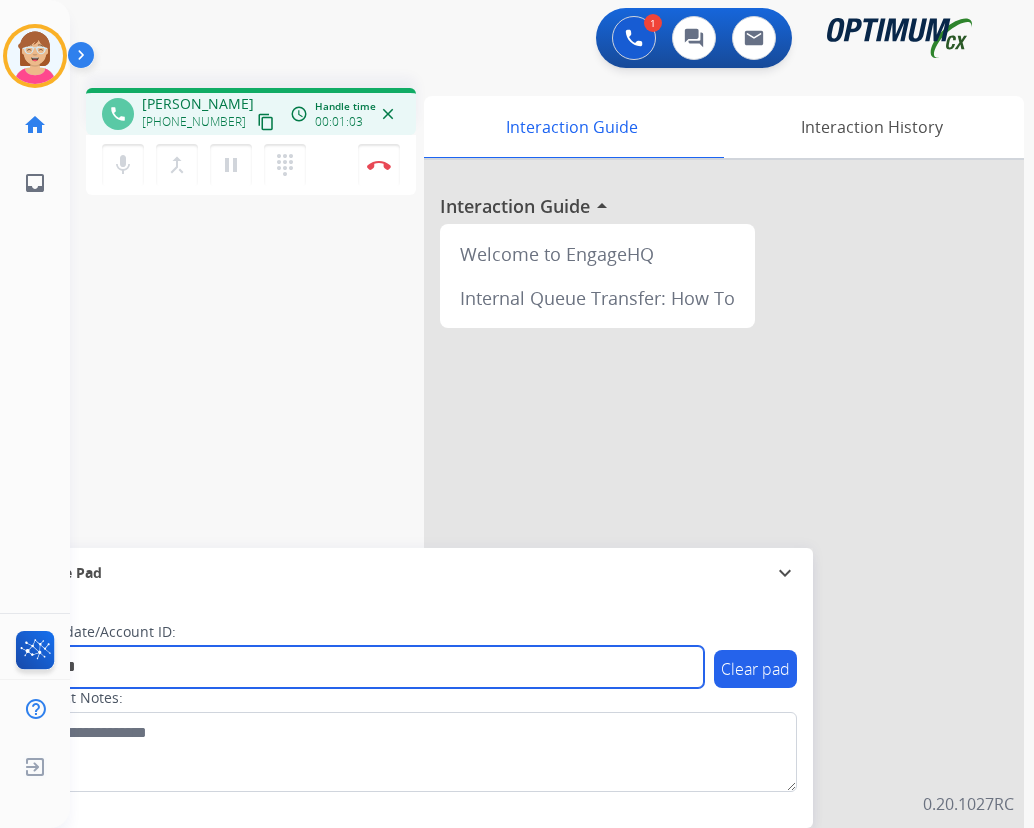 type on "*******" 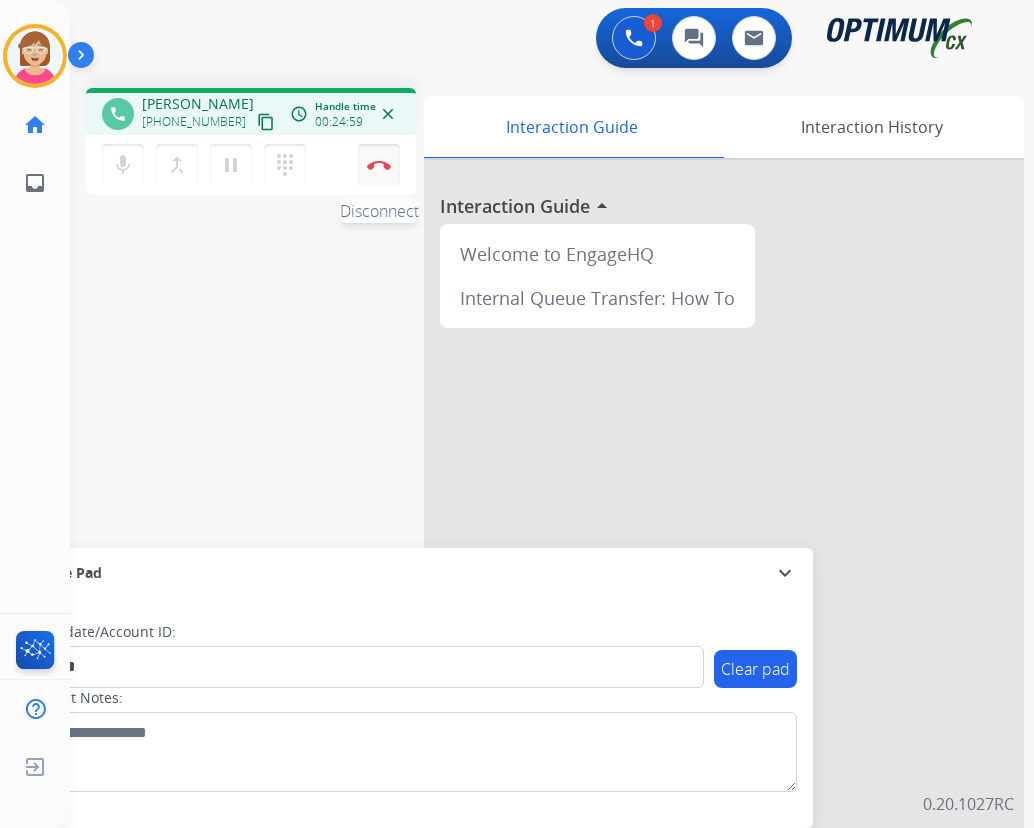 click at bounding box center [379, 165] 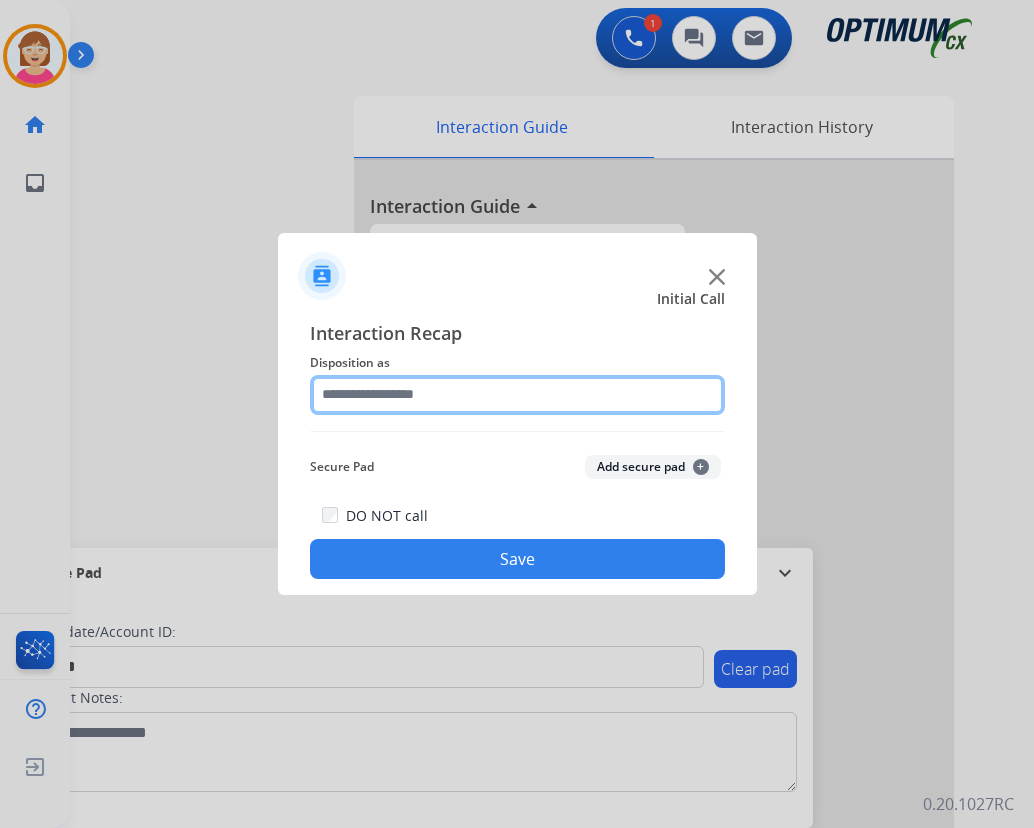 drag, startPoint x: 378, startPoint y: 161, endPoint x: 342, endPoint y: 392, distance: 233.78836 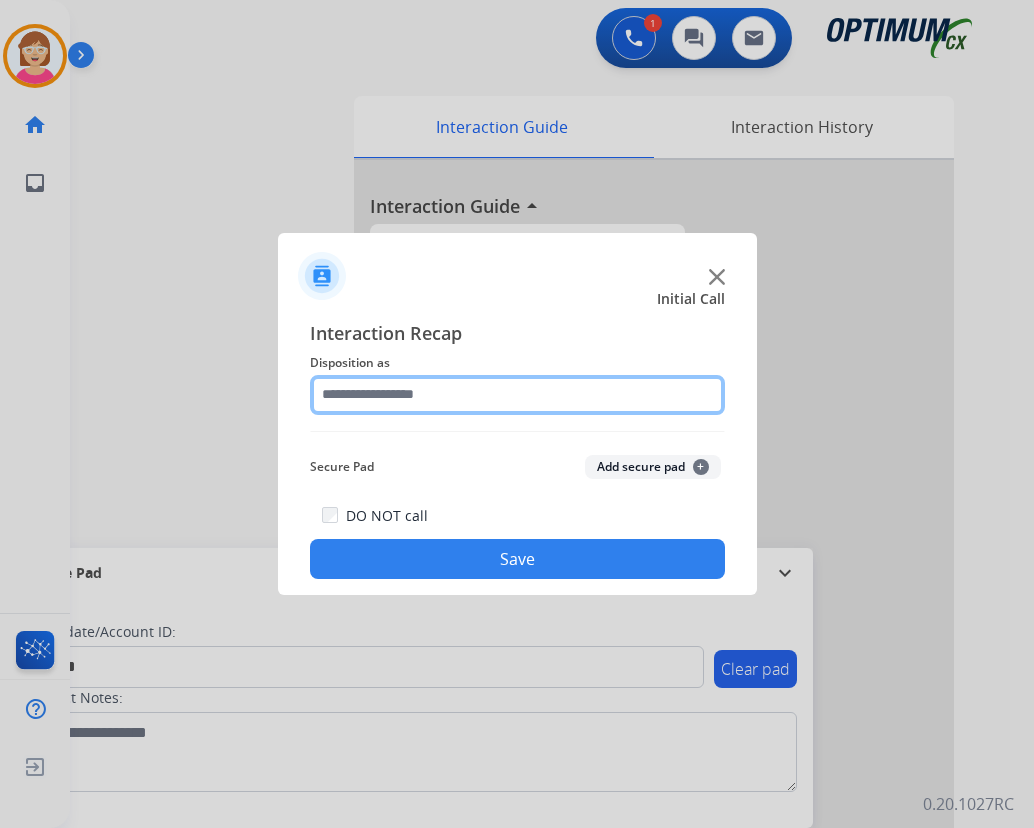click 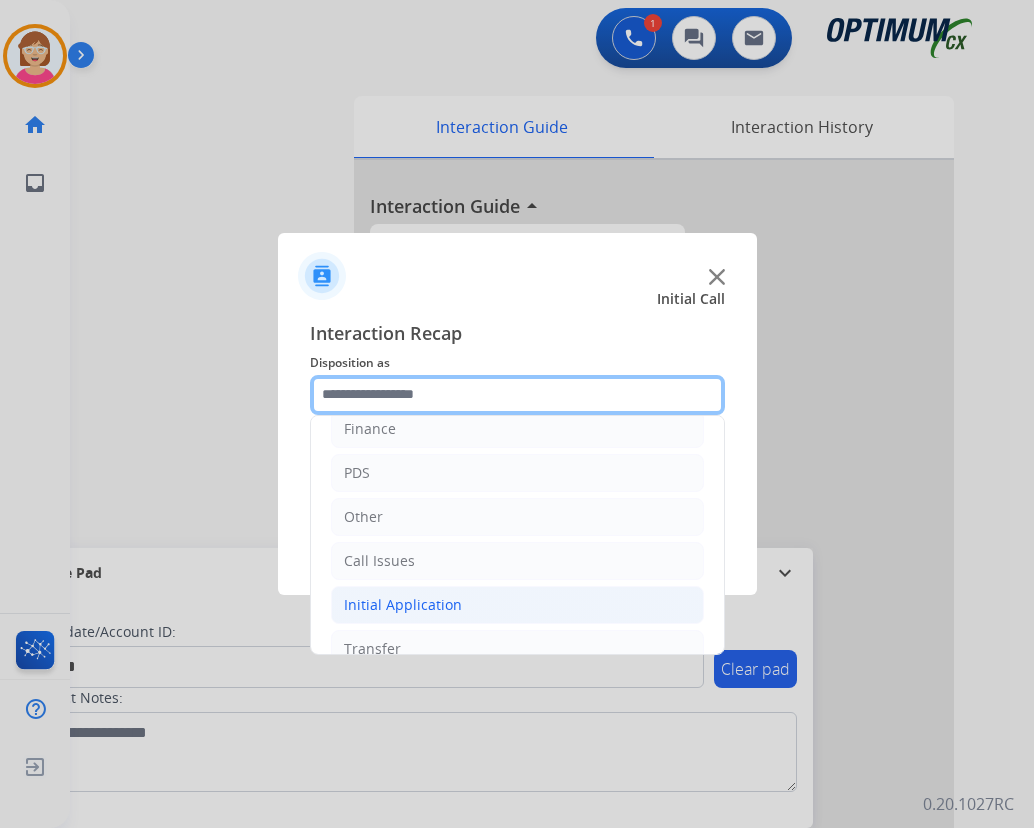 scroll, scrollTop: 136, scrollLeft: 0, axis: vertical 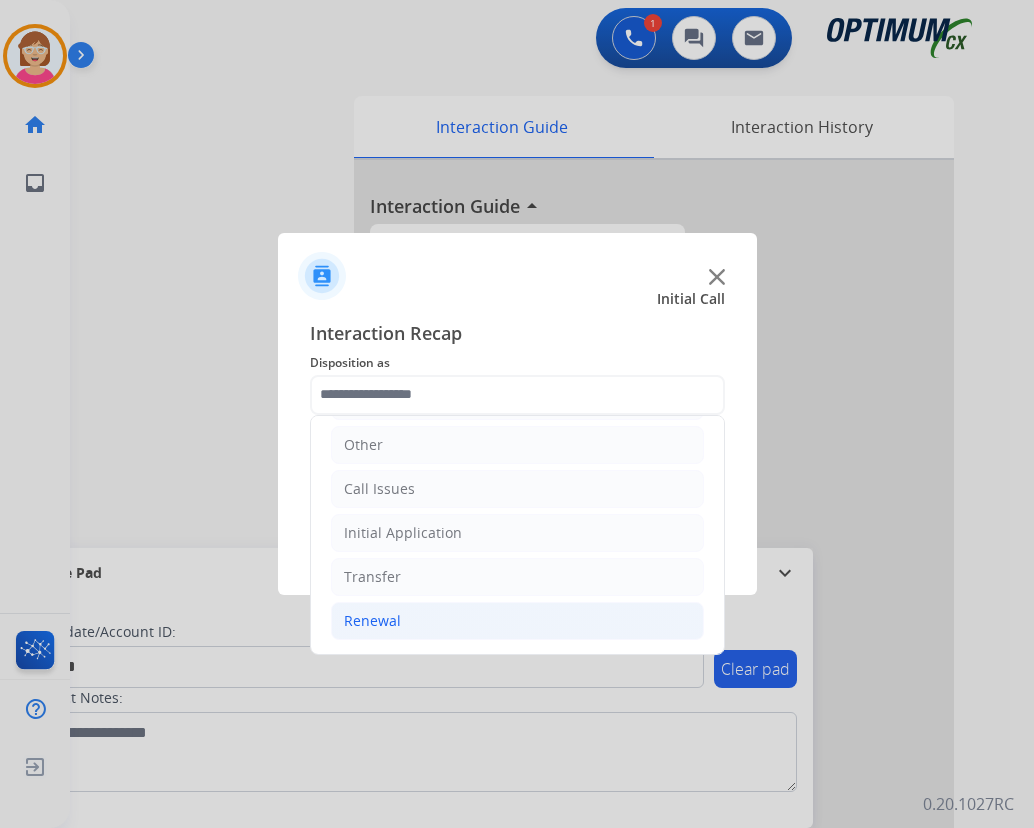 click on "Renewal" 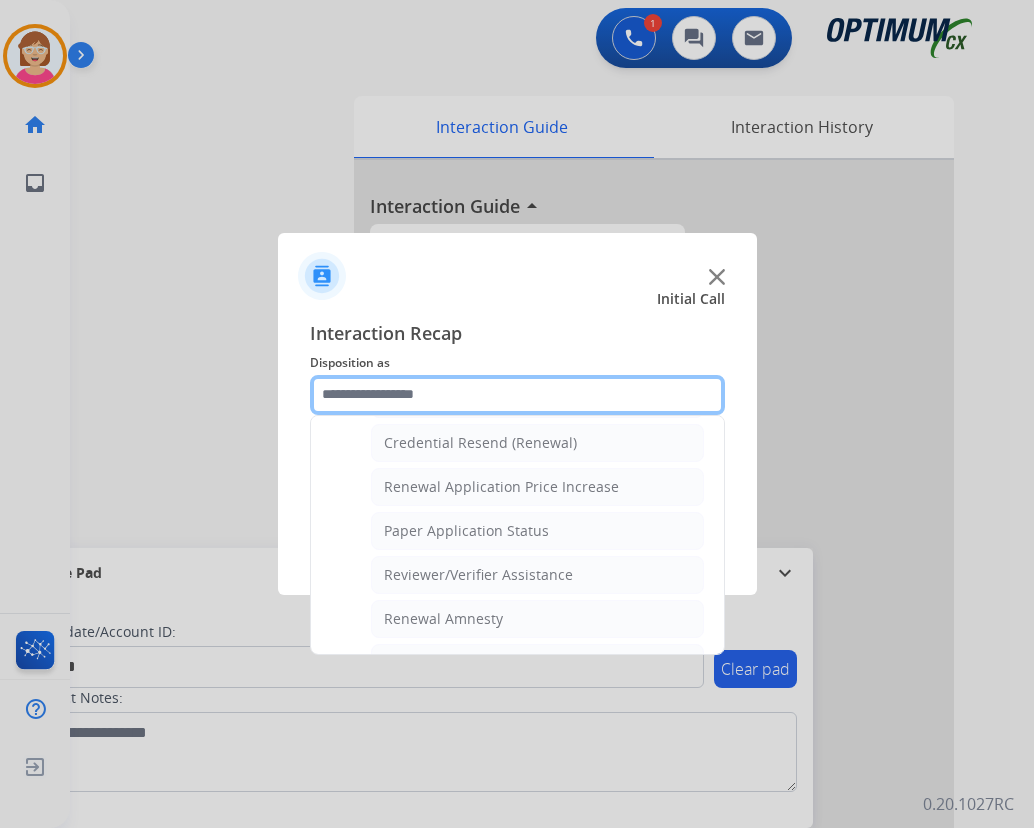 scroll, scrollTop: 772, scrollLeft: 0, axis: vertical 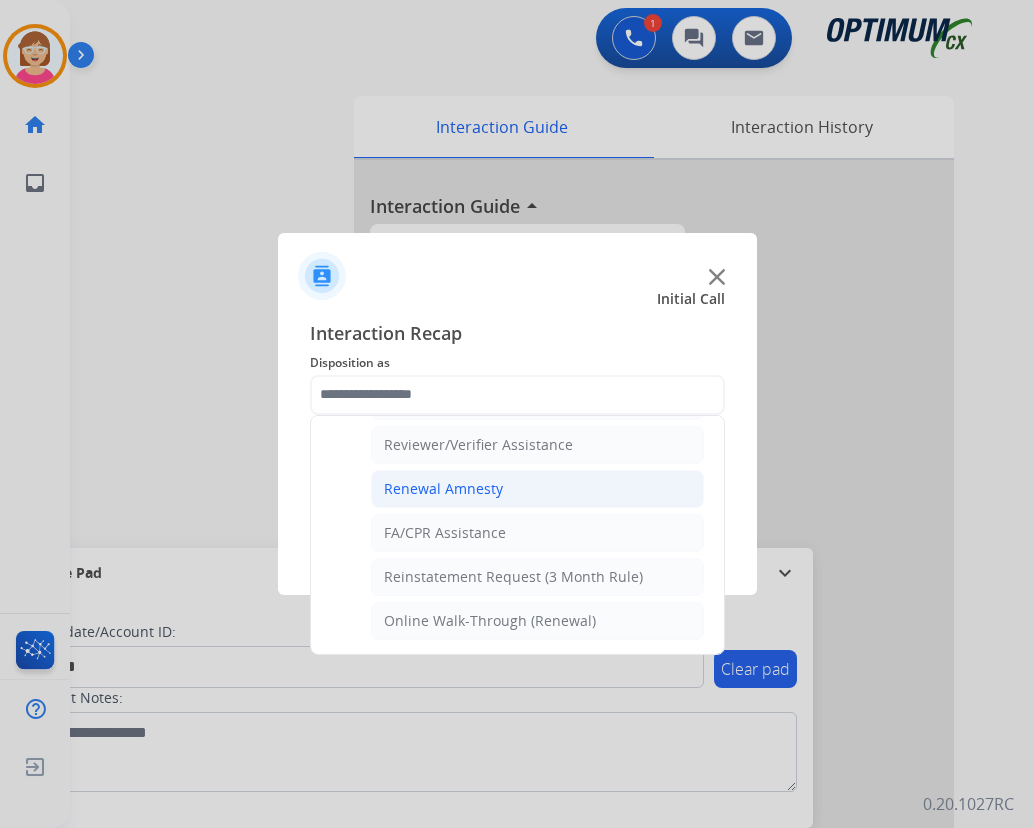 click on "Renewal Amnesty" 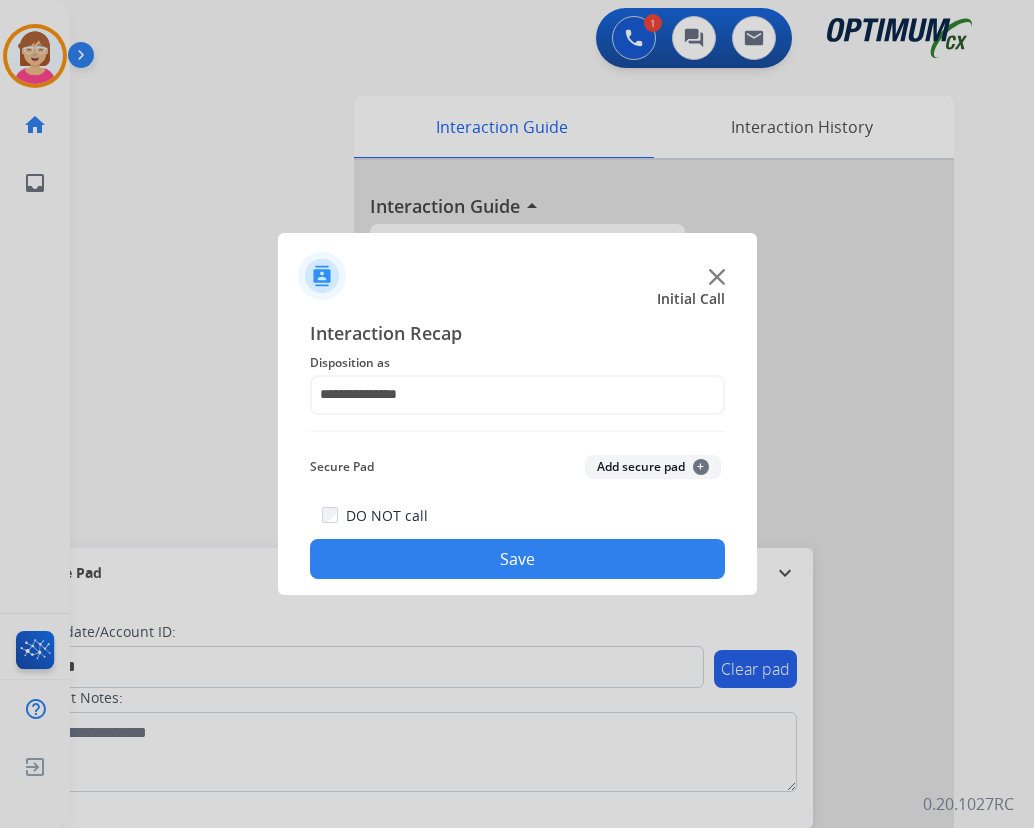 click on "+" 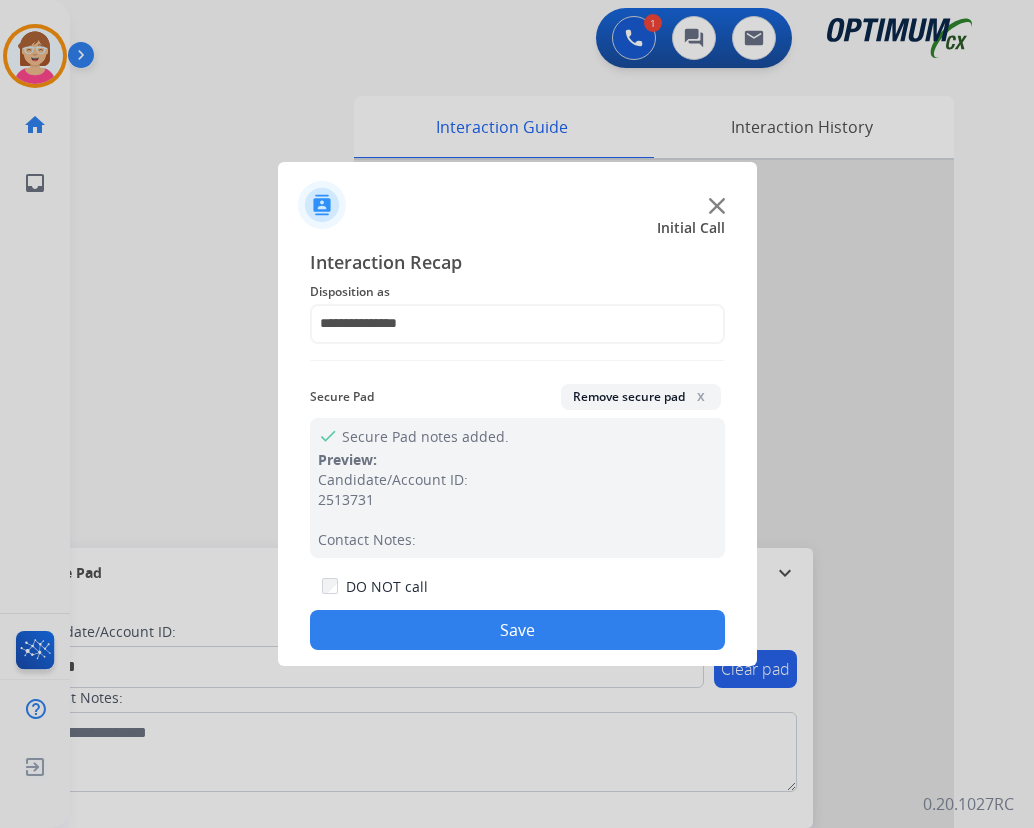click on "Save" 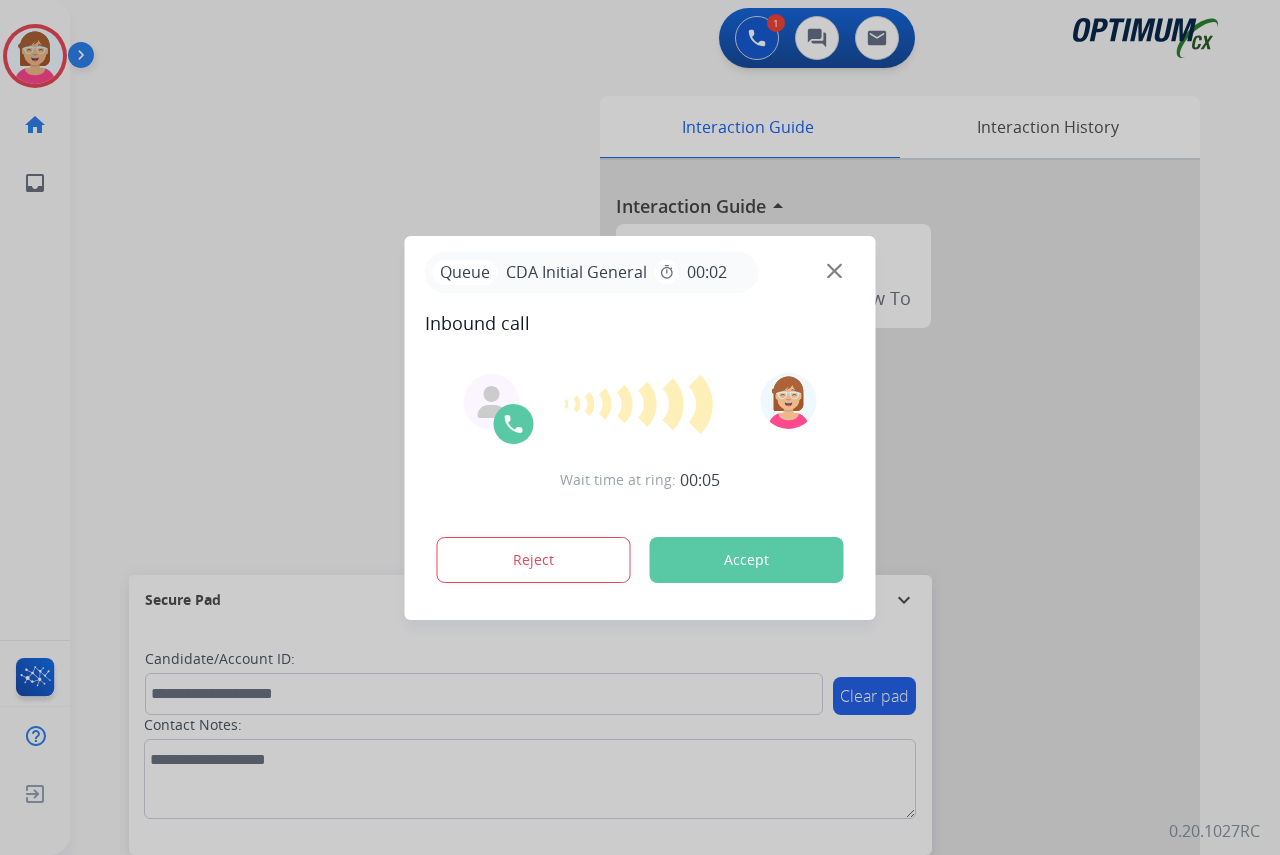 click at bounding box center (640, 427) 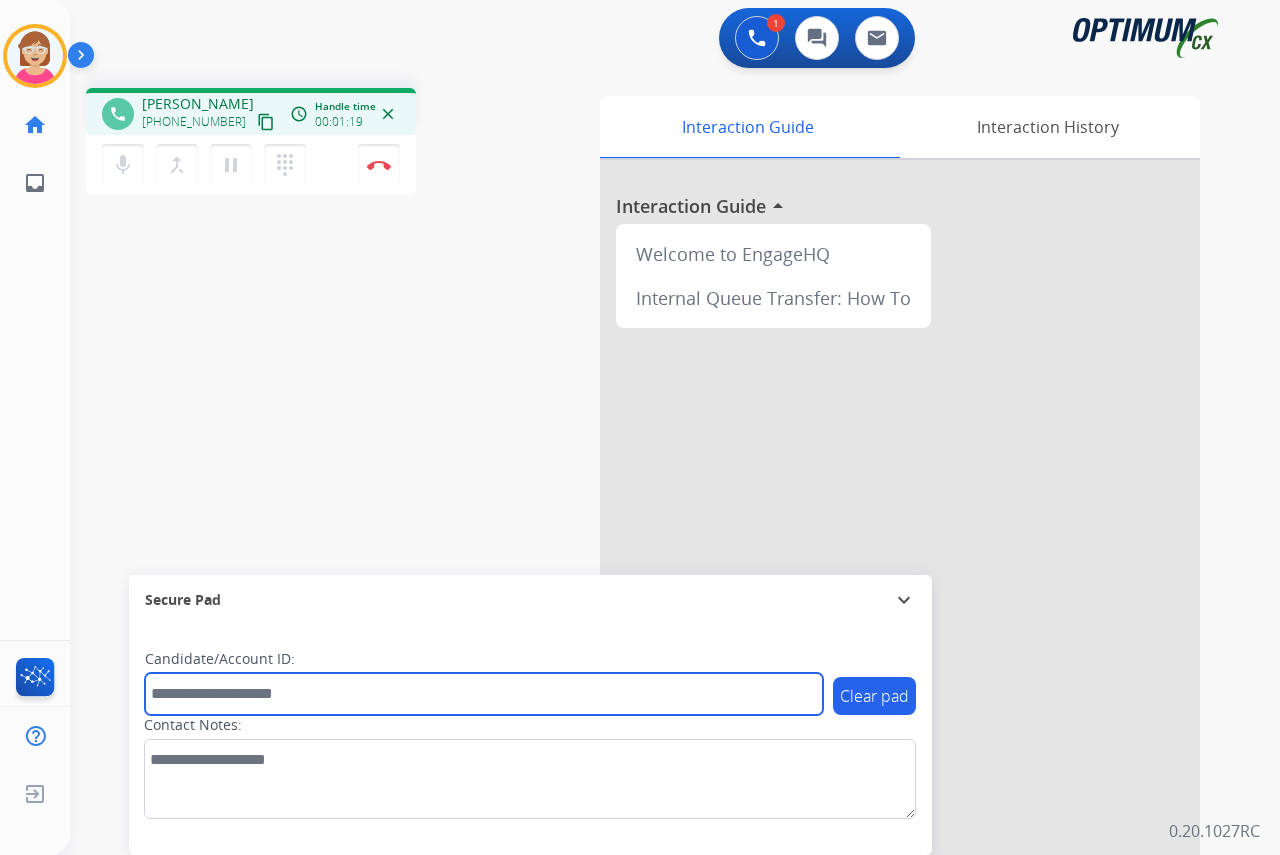 click at bounding box center (484, 694) 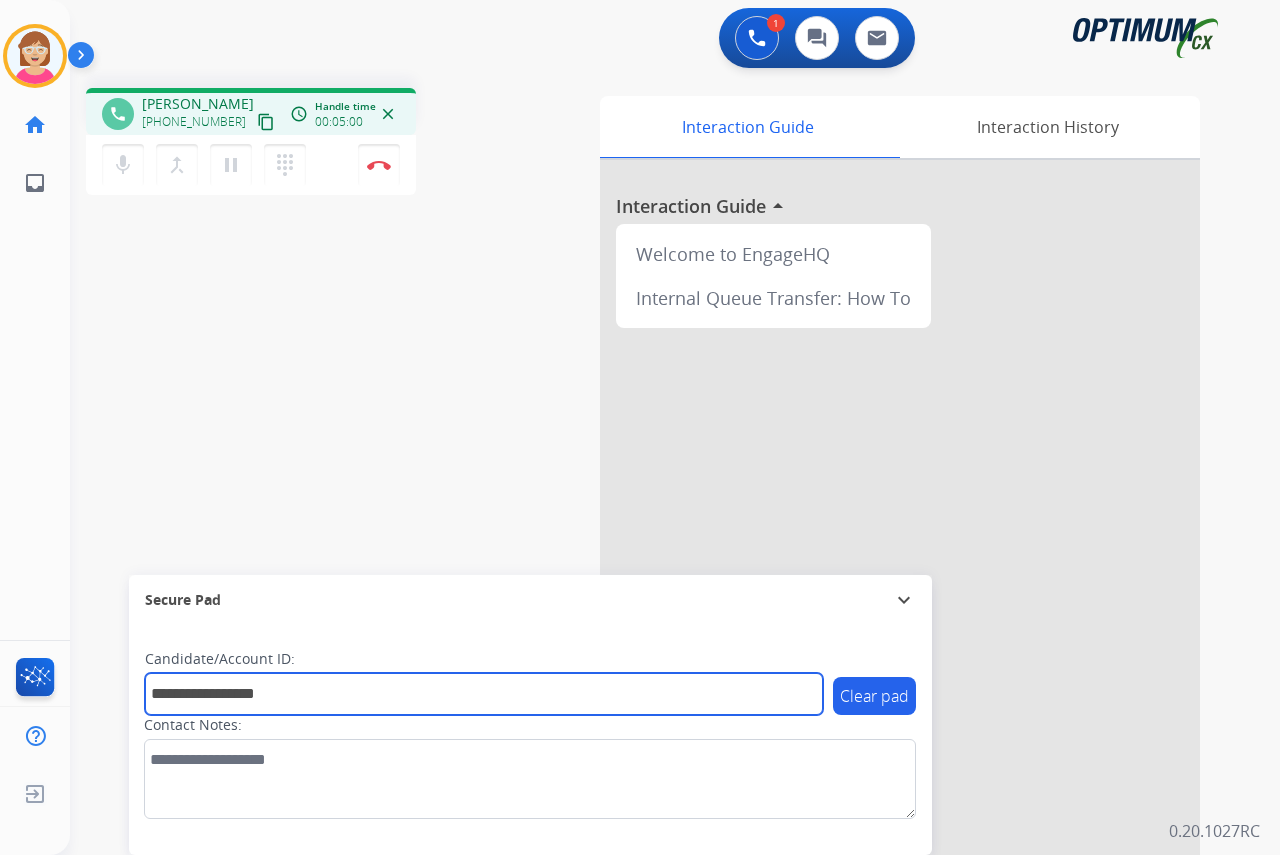 type on "**********" 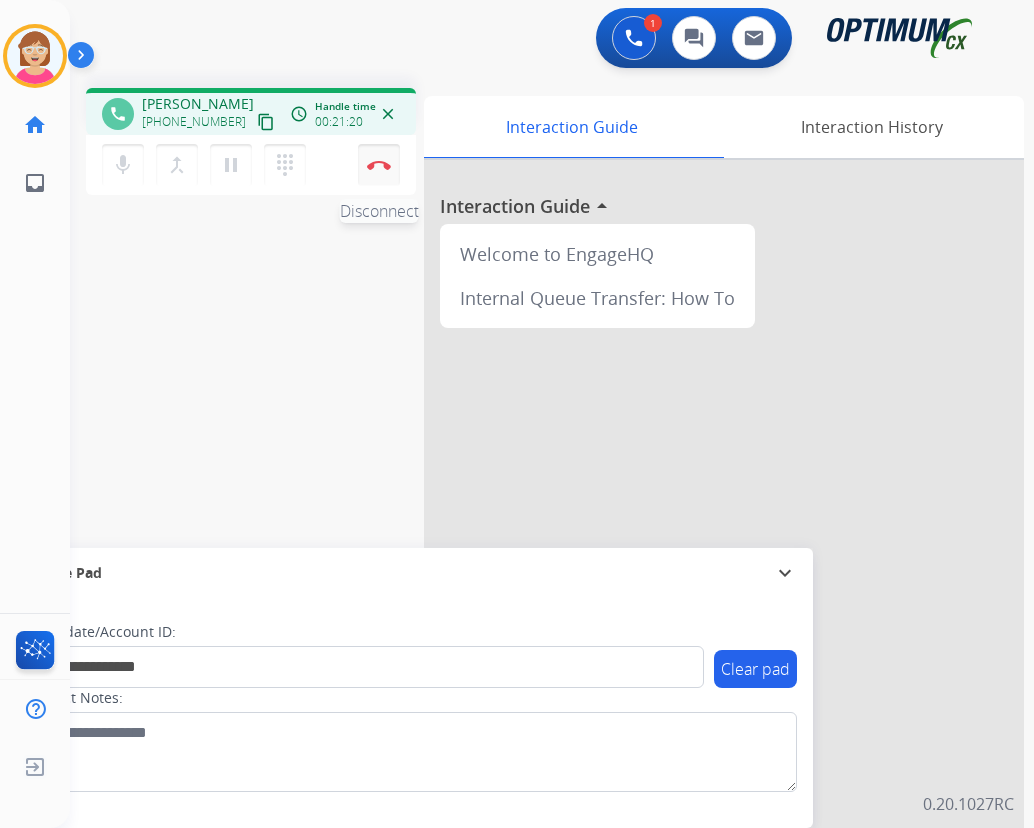 drag, startPoint x: 290, startPoint y: 767, endPoint x: 380, endPoint y: 160, distance: 613.63586 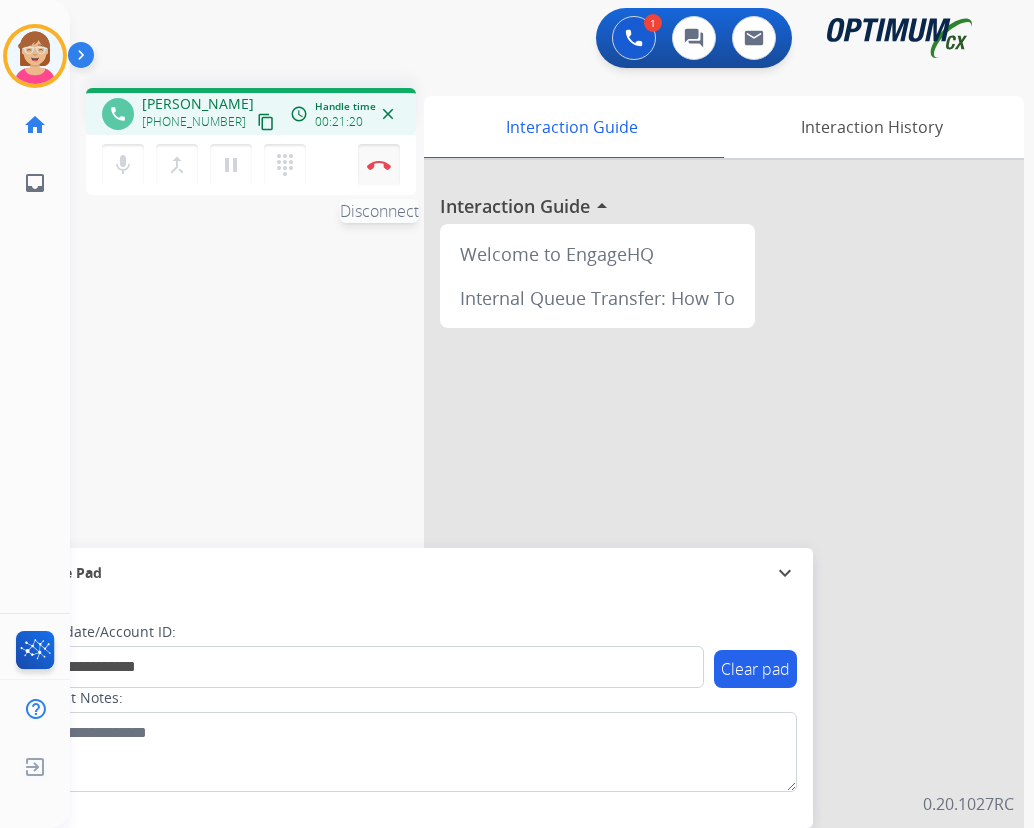 click at bounding box center (379, 165) 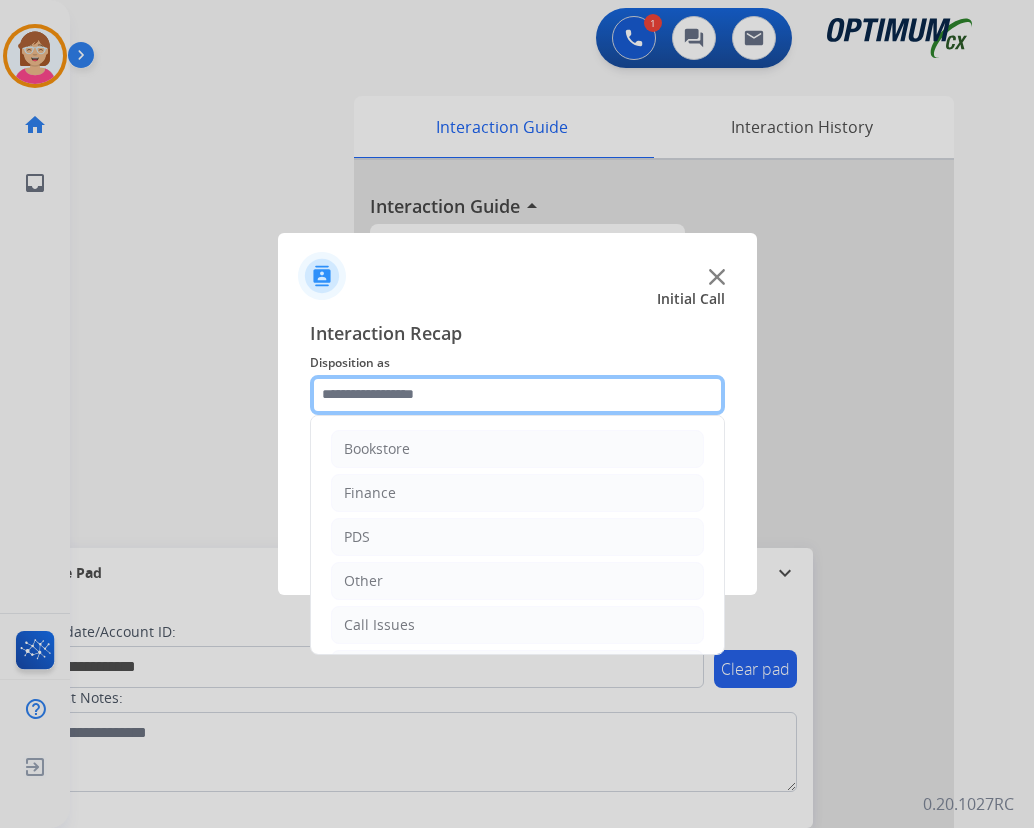 click 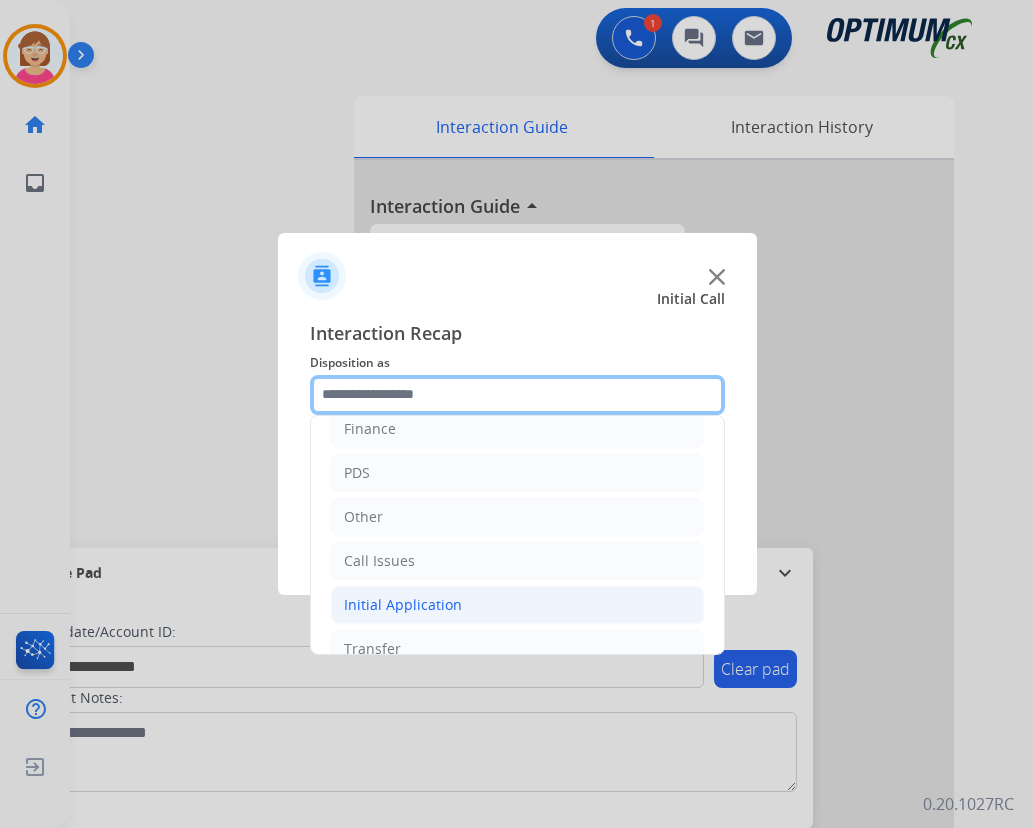 scroll, scrollTop: 136, scrollLeft: 0, axis: vertical 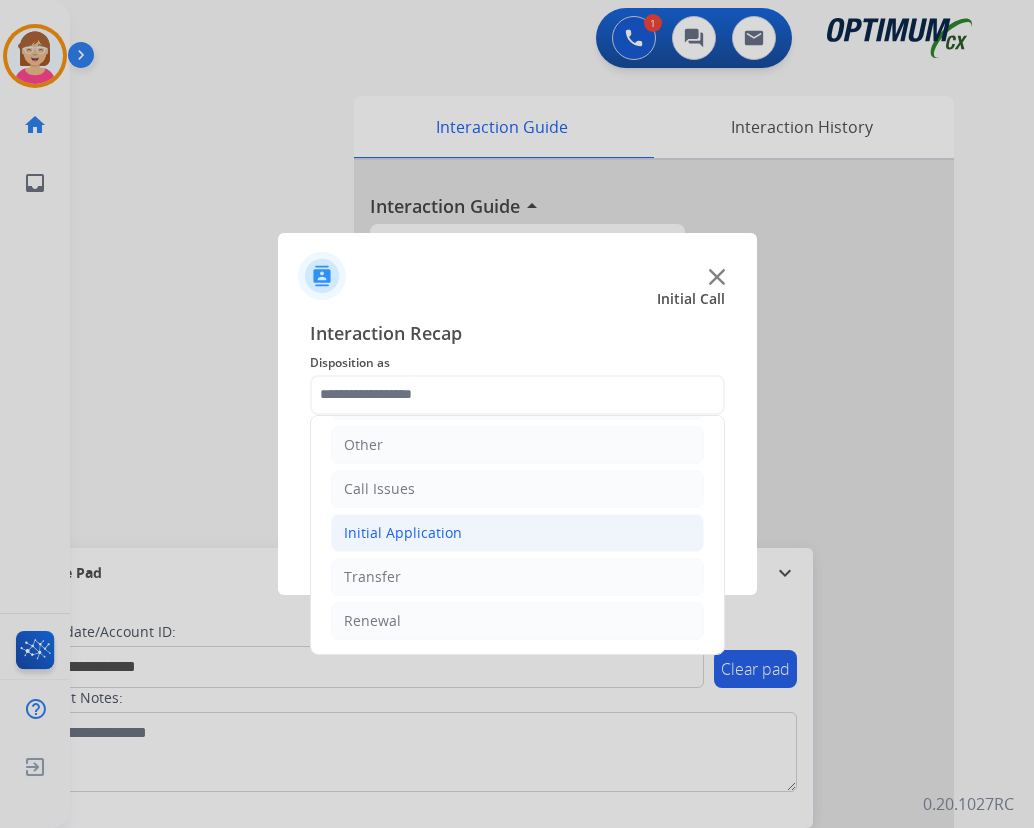 click on "Initial Application" 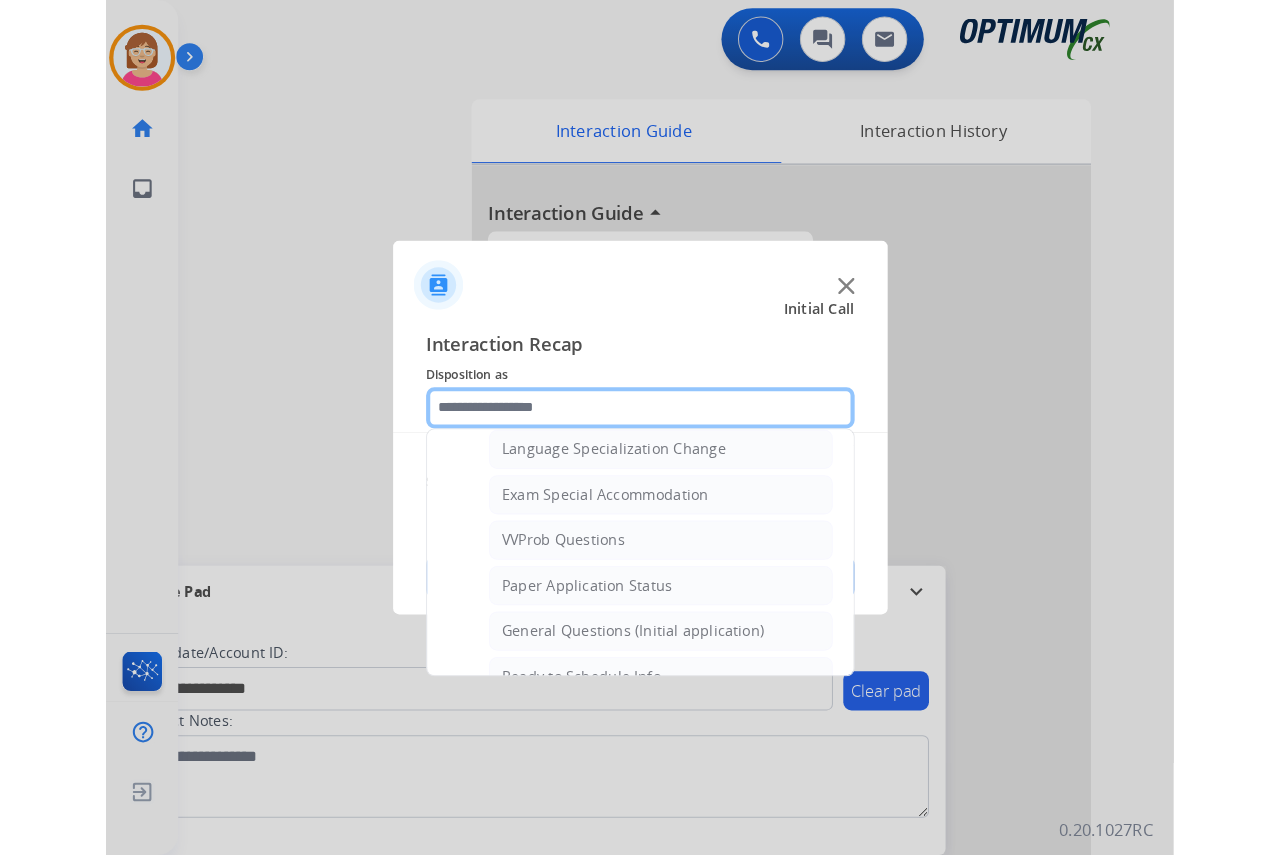 scroll, scrollTop: 1036, scrollLeft: 0, axis: vertical 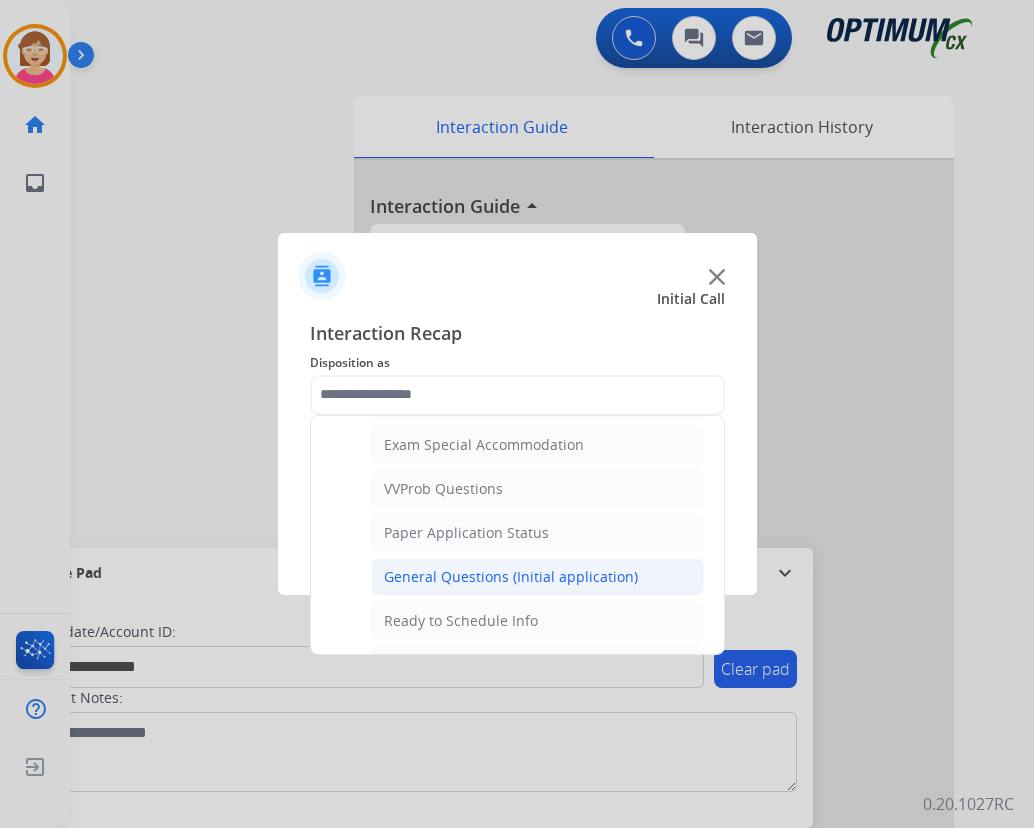 click on "General Questions (Initial application)" 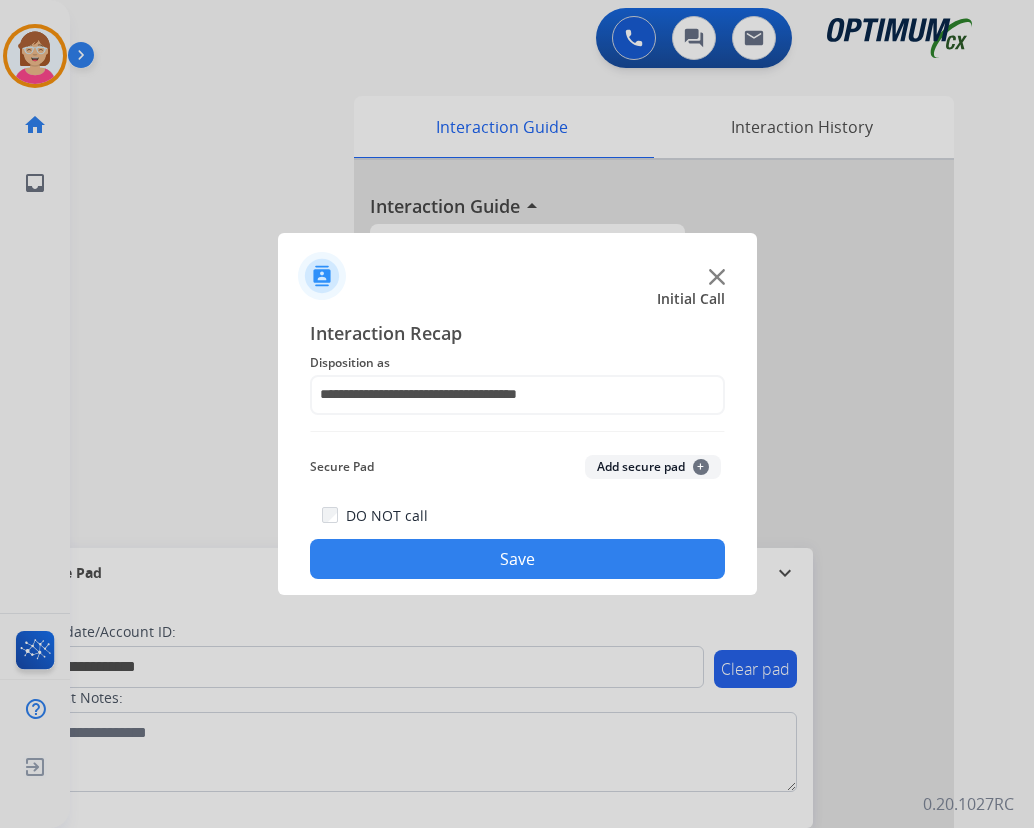 click on "+" 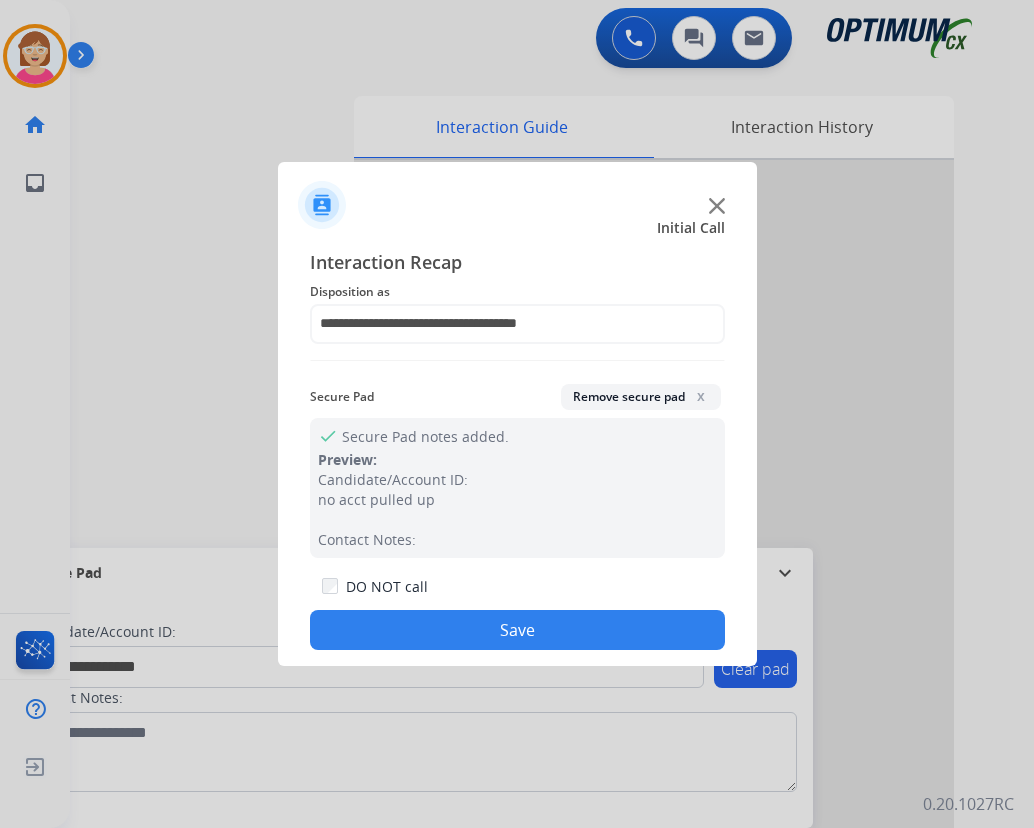 click on "Save" 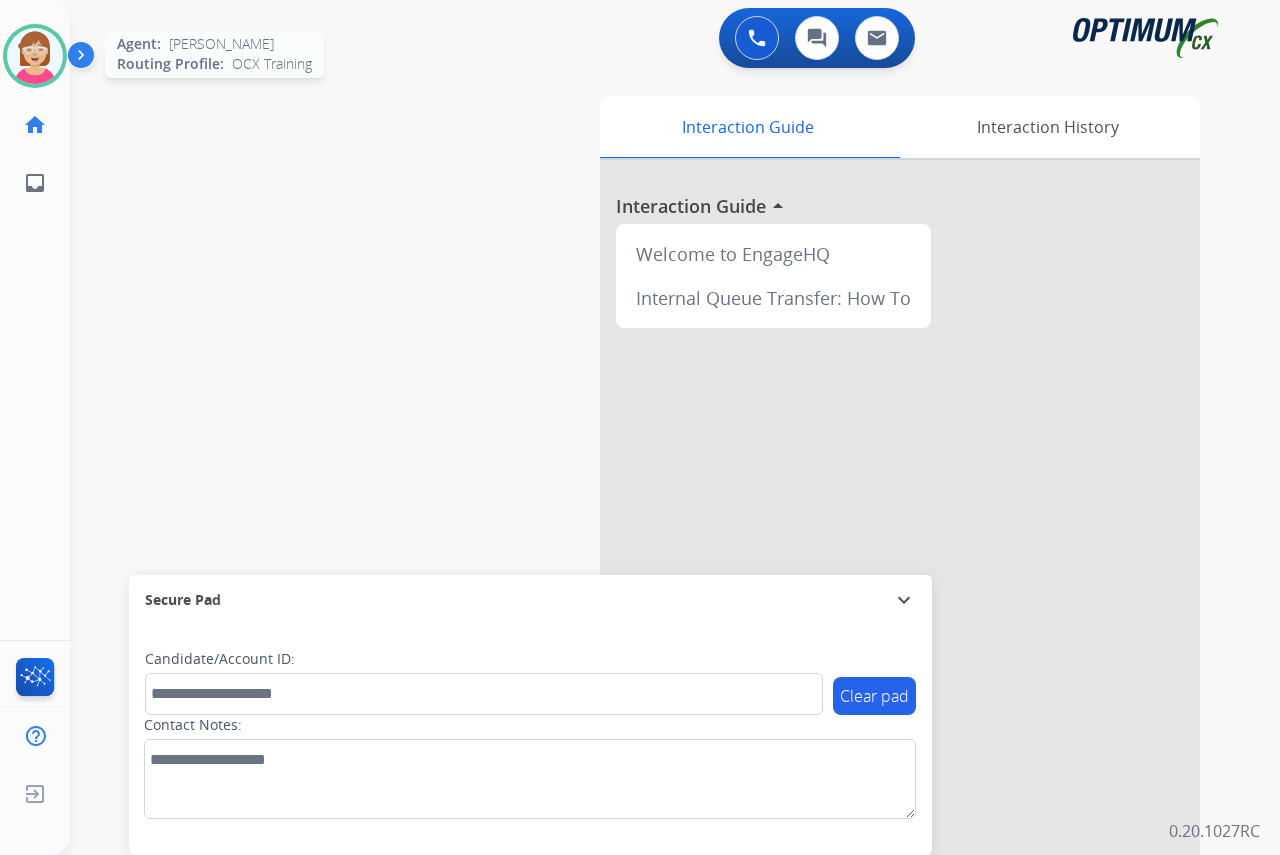 click at bounding box center [35, 56] 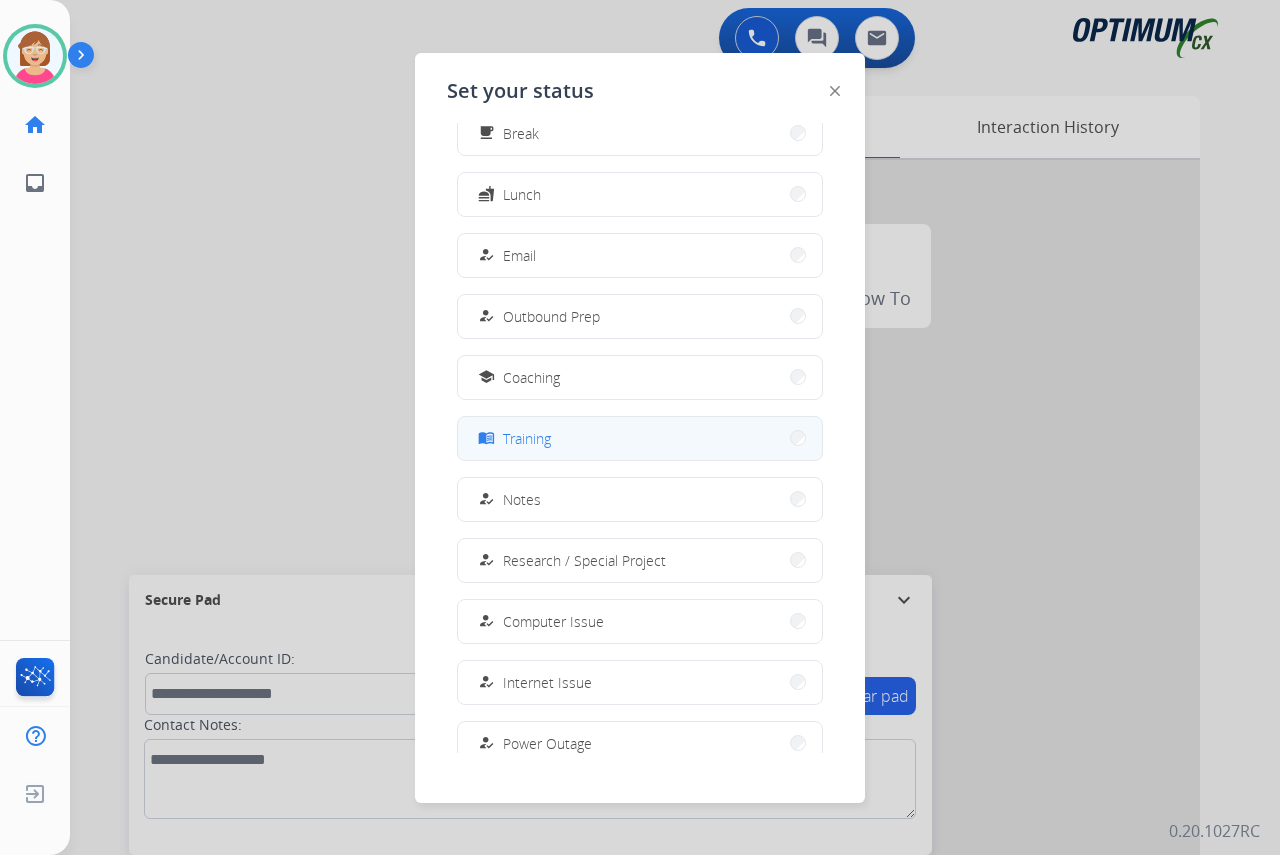 scroll, scrollTop: 189, scrollLeft: 0, axis: vertical 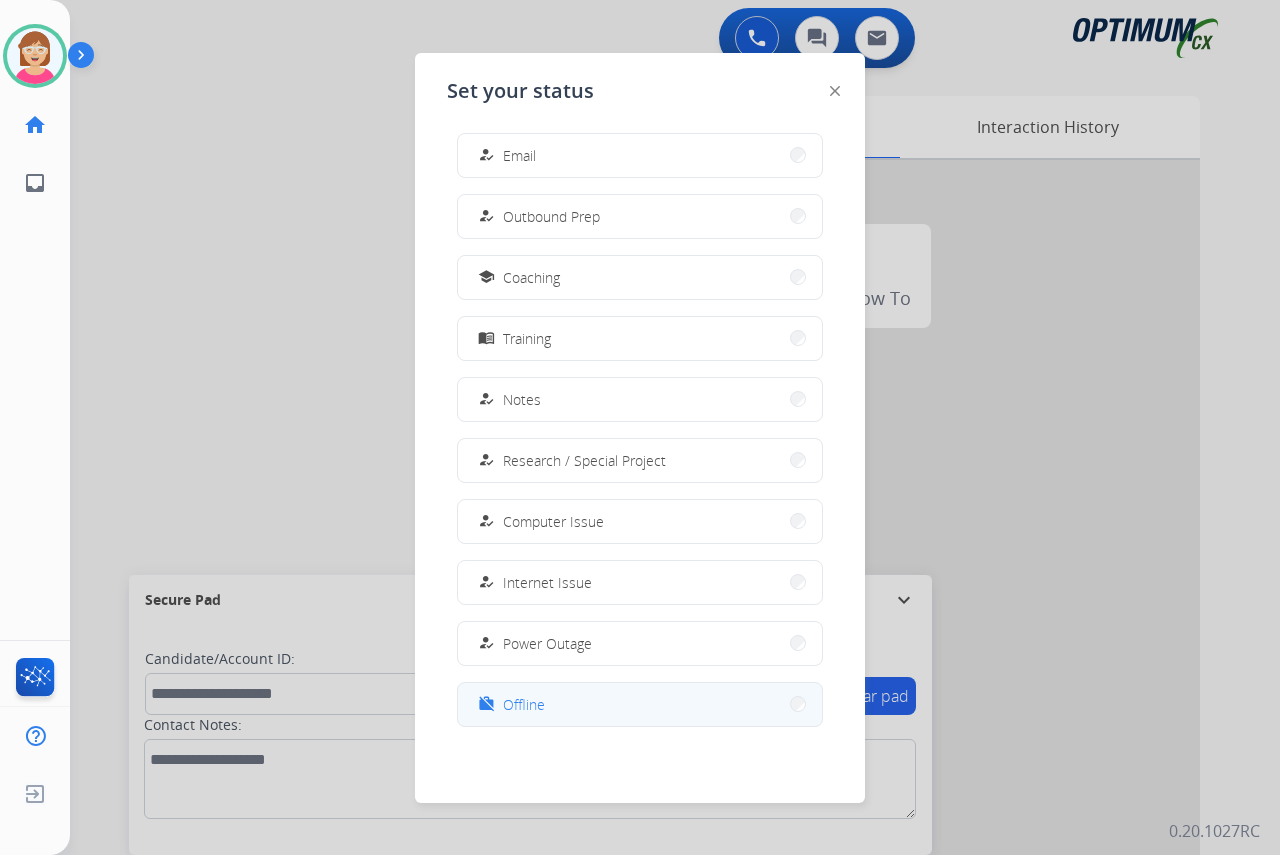 click on "Offline" at bounding box center [524, 704] 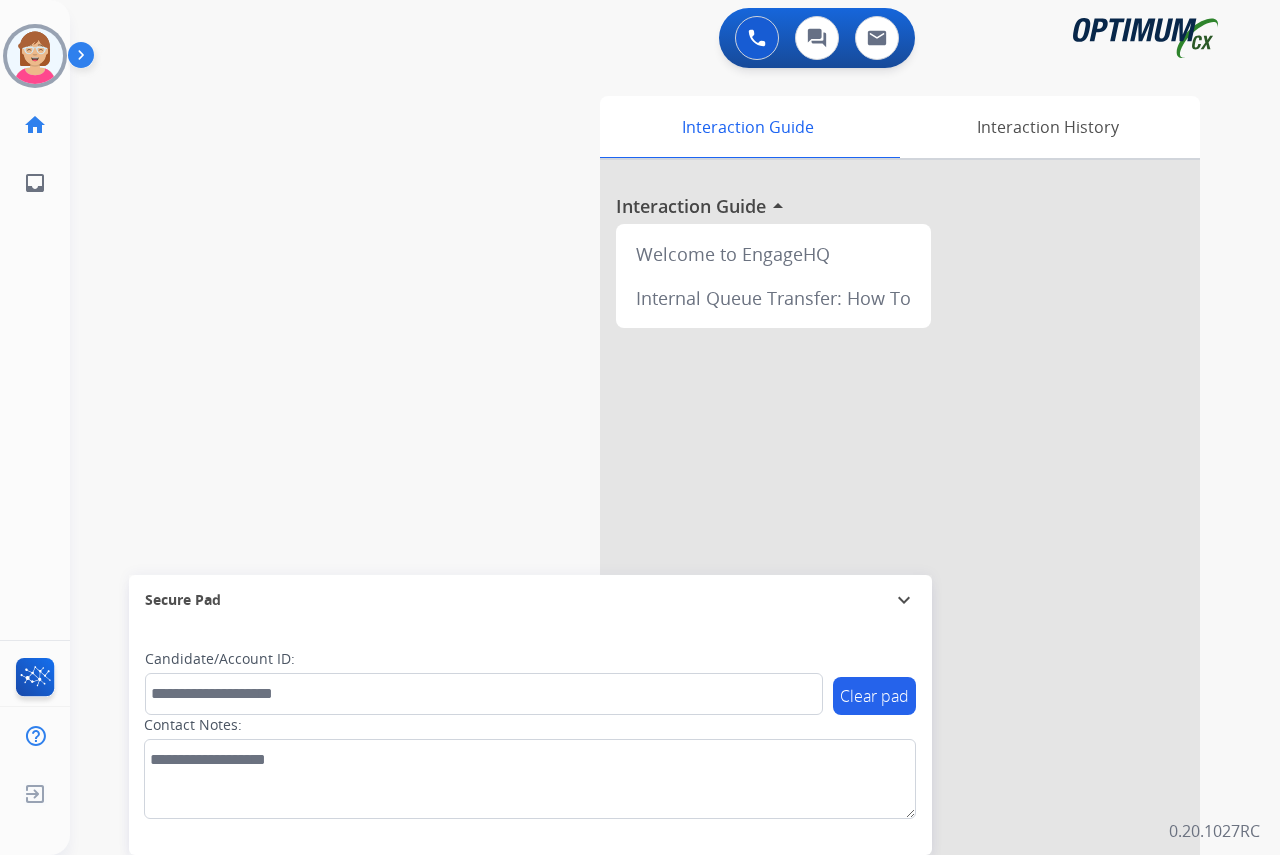 click on "[PERSON_NAME]   Offline  Edit Avatar  Agent:   [PERSON_NAME] Profile:  OCX Training home  Home  Home inbox  Emails  Emails  FocalPoints  Help Center  Help Center  Log out  Log out" 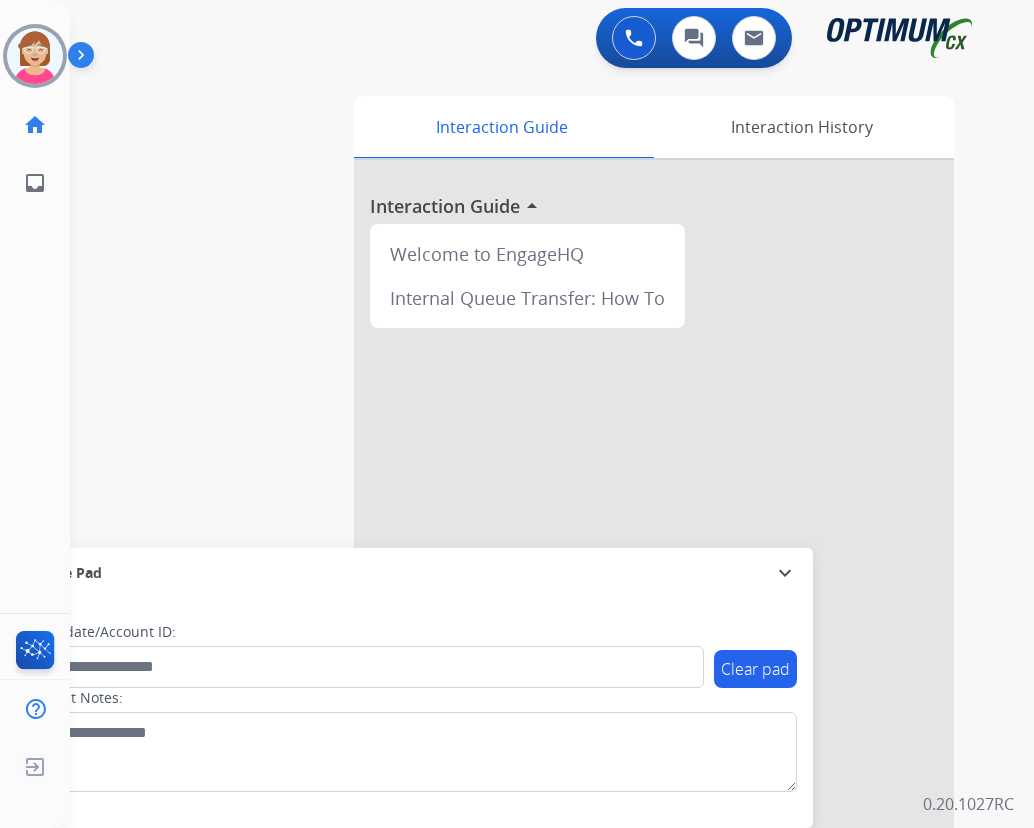 click on "Clear pad Candidate/Account ID: Contact Notes:" at bounding box center [411, 713] 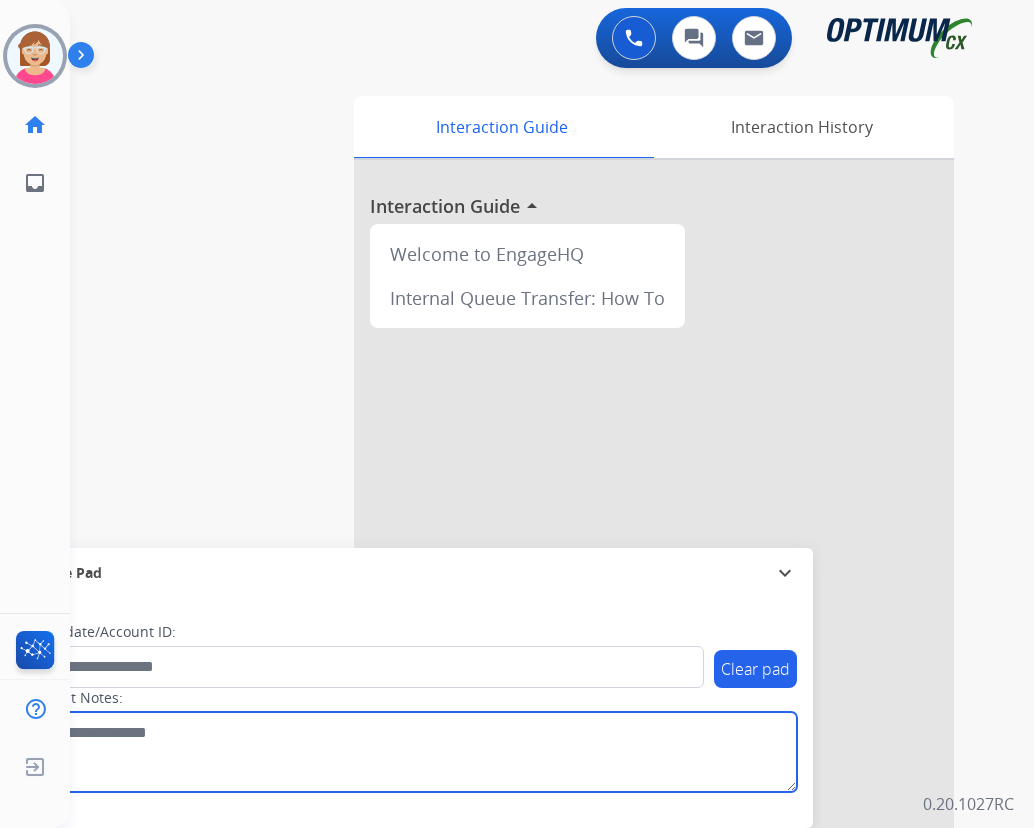 click at bounding box center [411, 752] 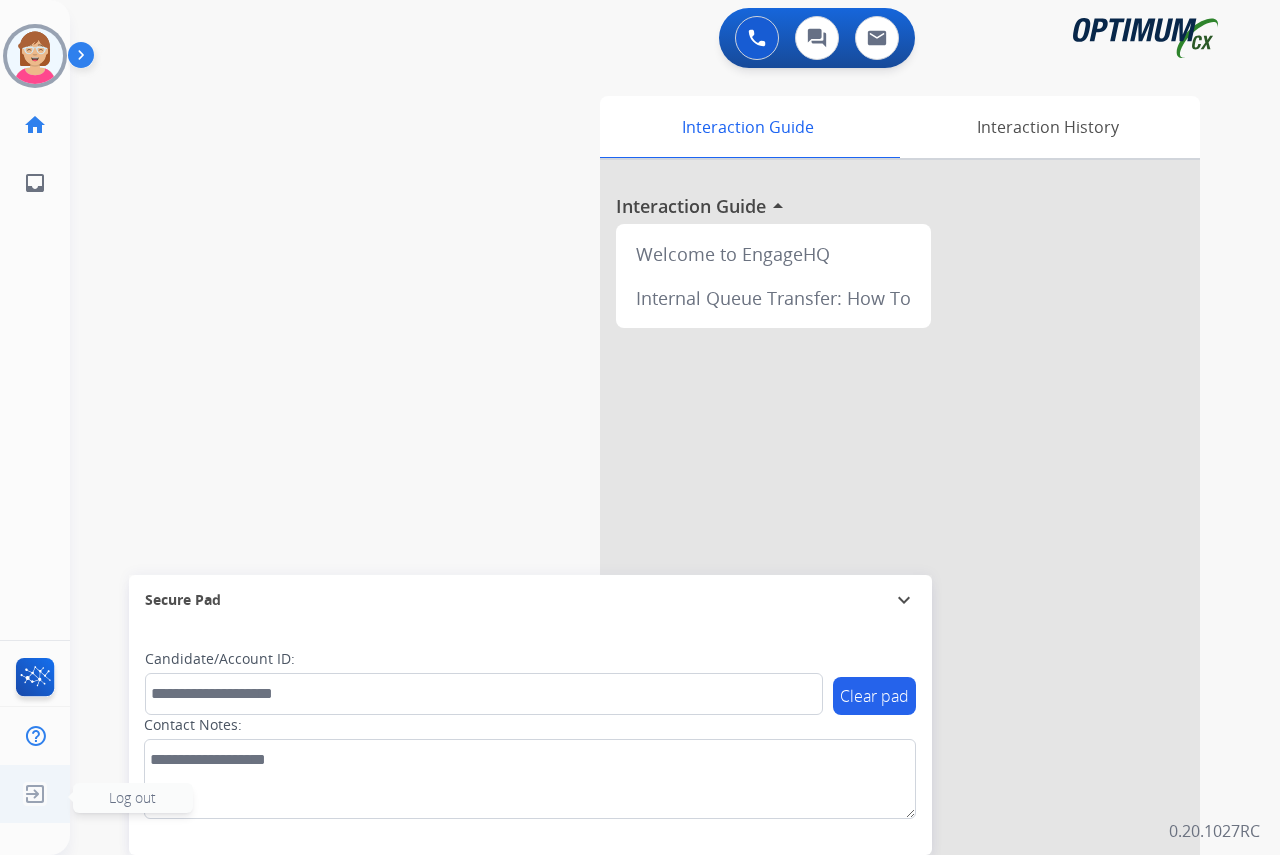 click on "Log out" 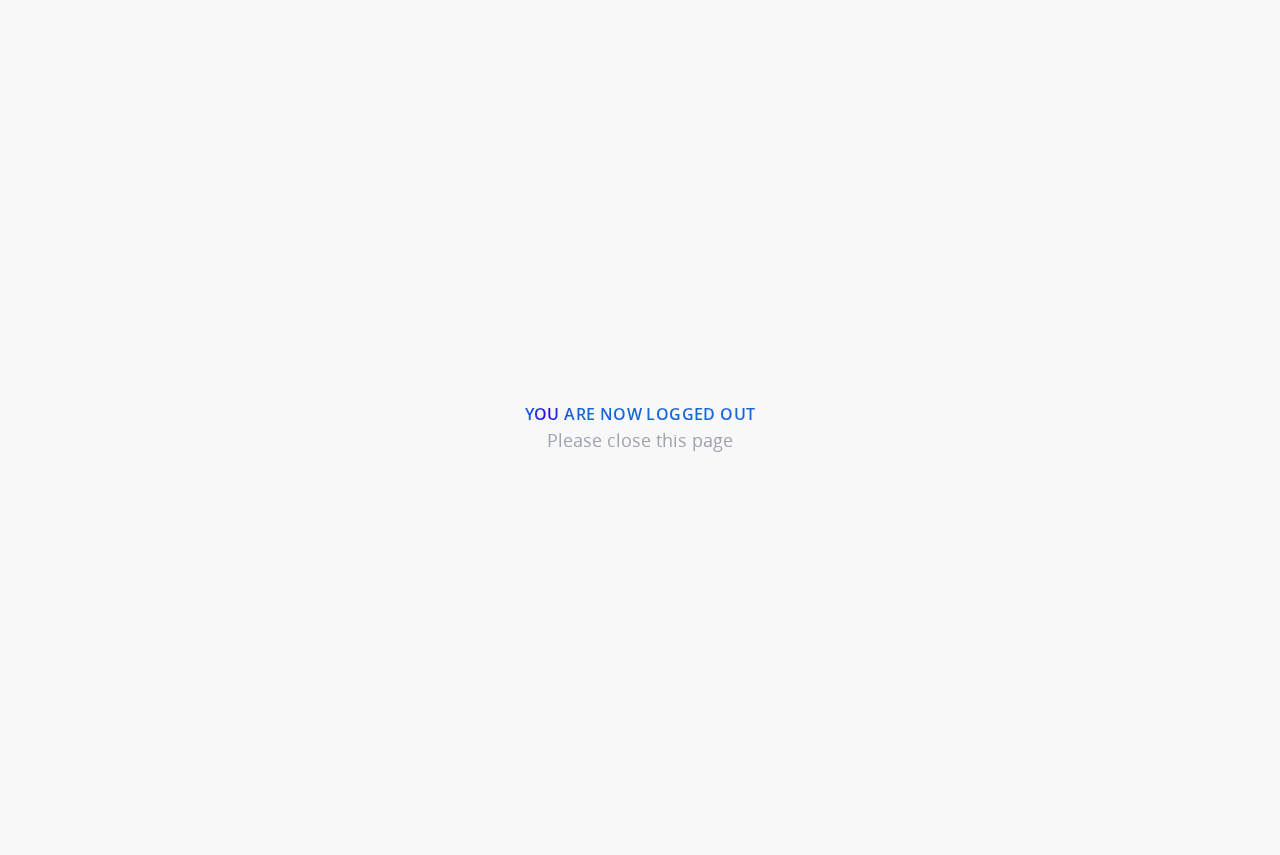 scroll, scrollTop: 0, scrollLeft: 0, axis: both 